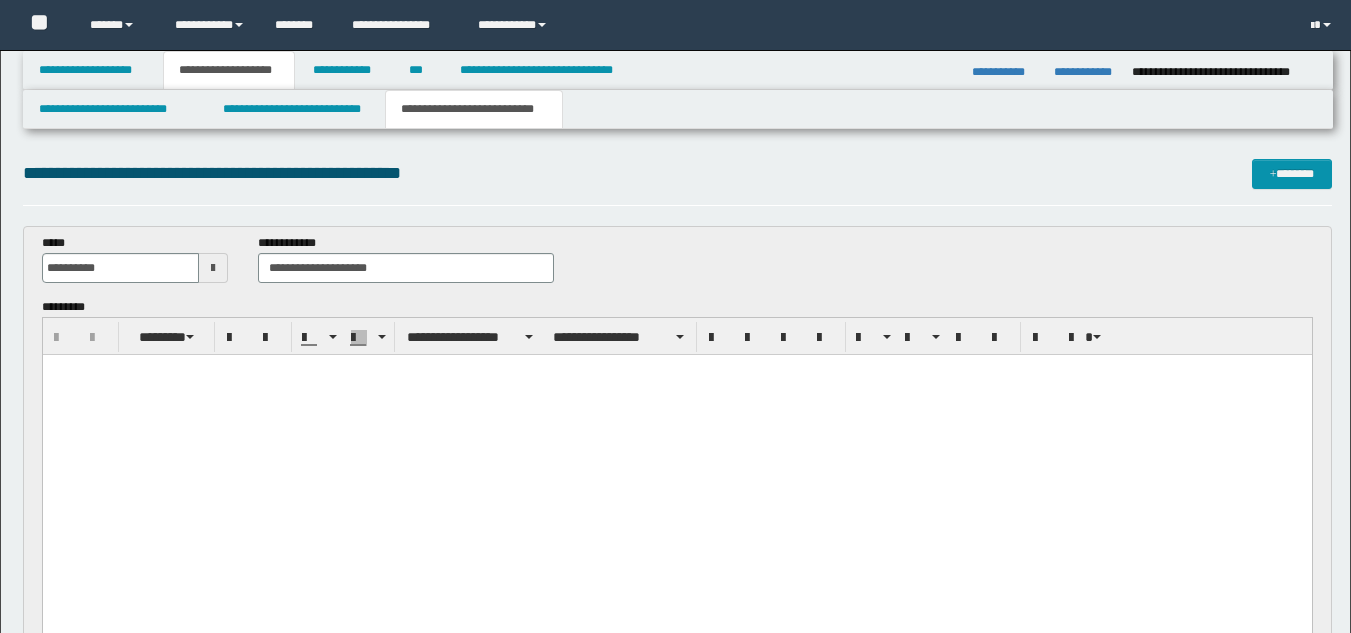 scroll, scrollTop: 785, scrollLeft: 0, axis: vertical 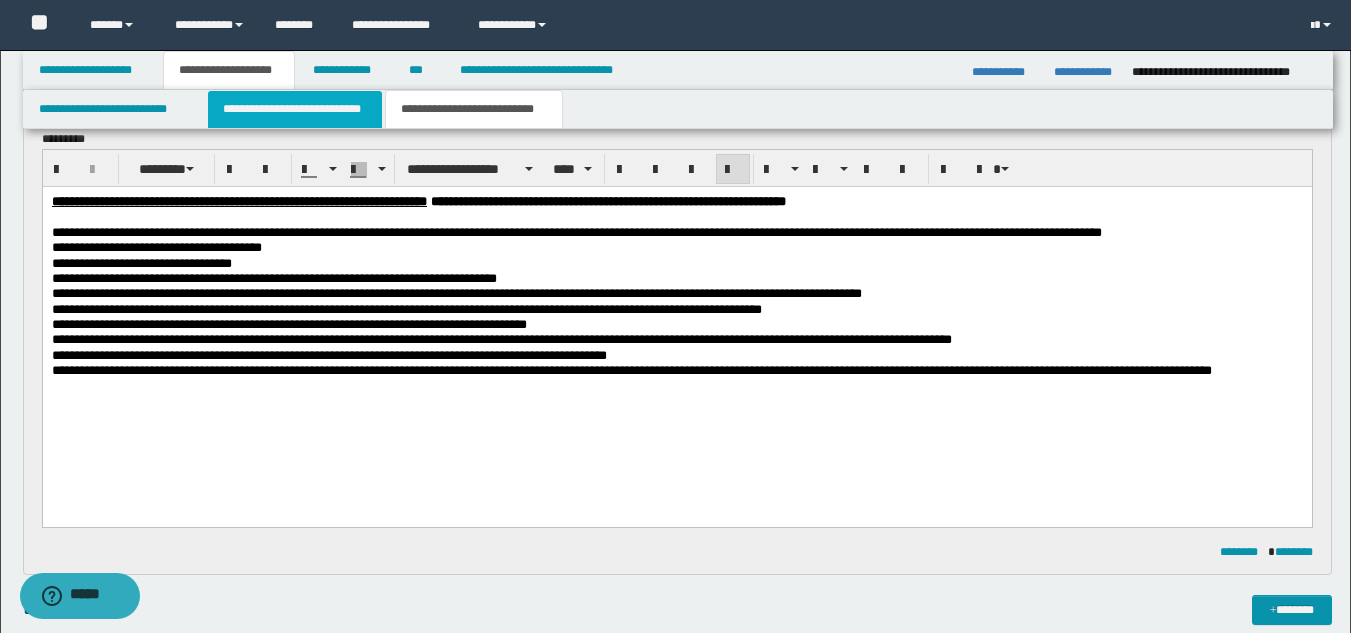 click on "**********" at bounding box center (295, 109) 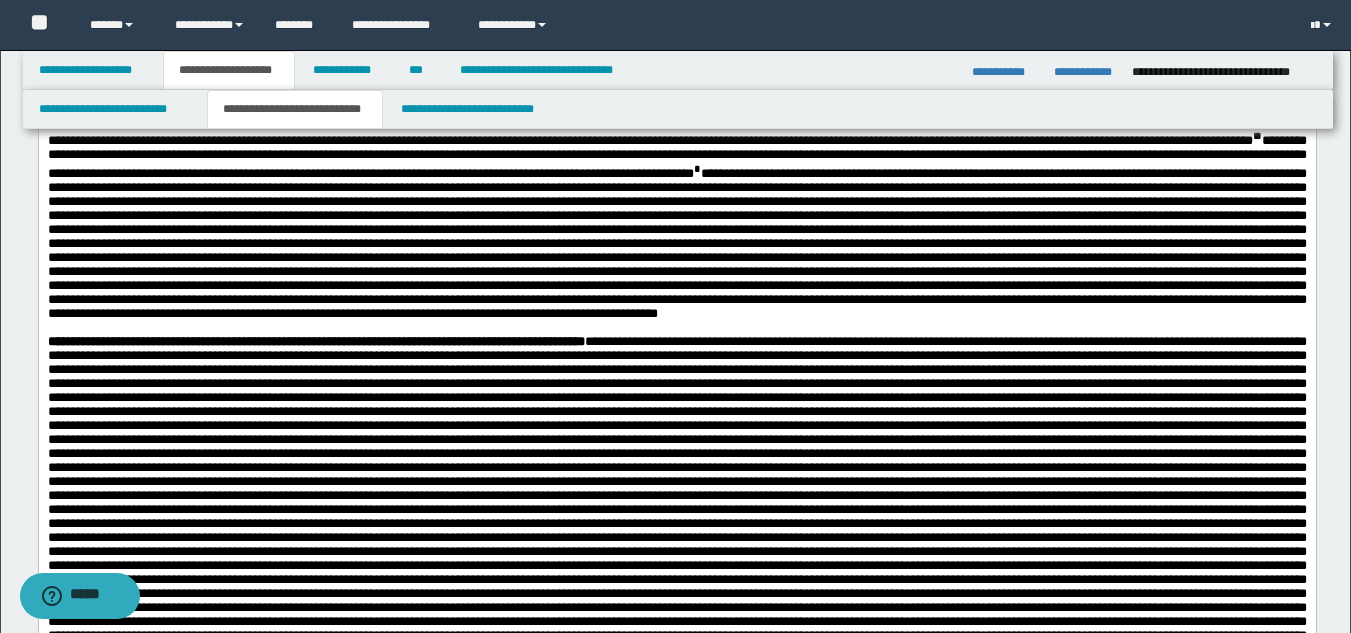 scroll, scrollTop: 232, scrollLeft: 0, axis: vertical 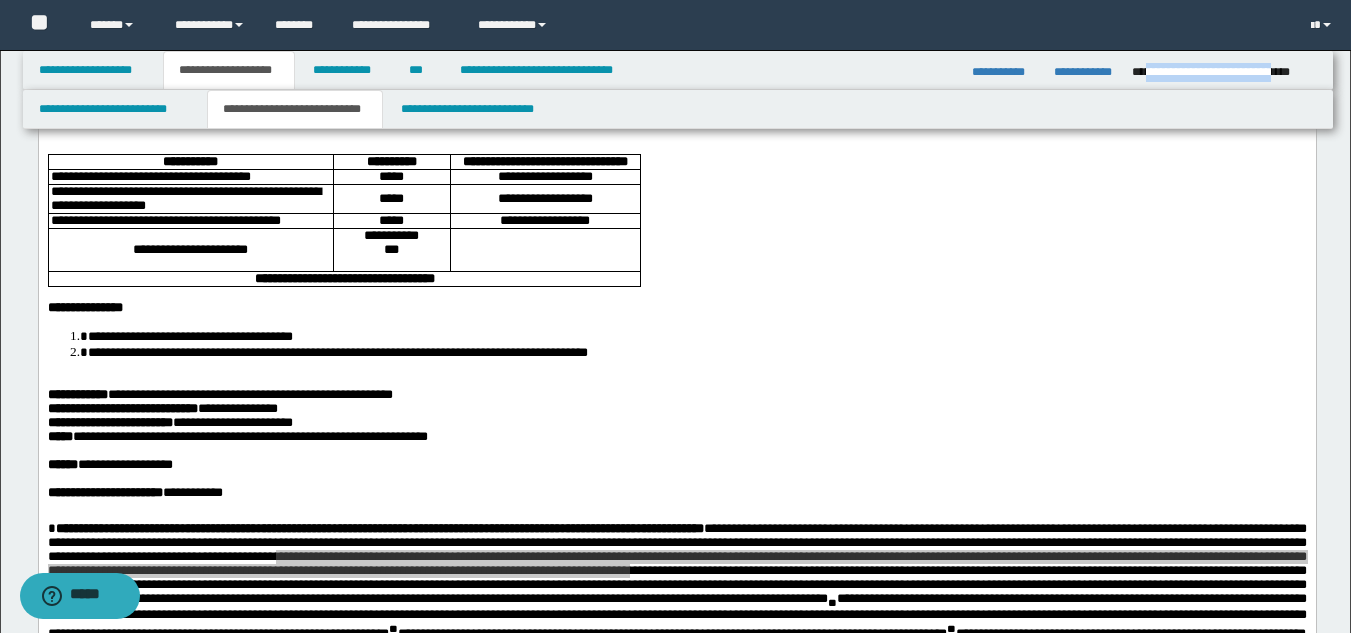 drag, startPoint x: 1142, startPoint y: 76, endPoint x: 1309, endPoint y: 76, distance: 167 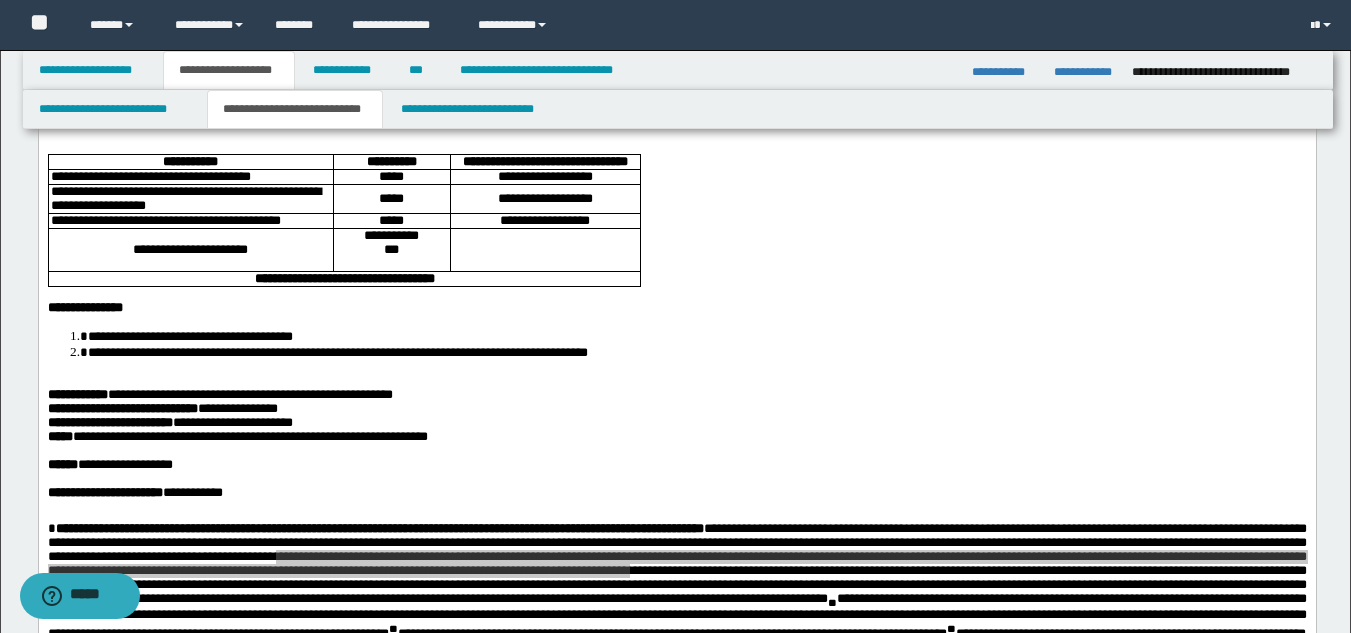 click on "**********" at bounding box center (1226, 72) 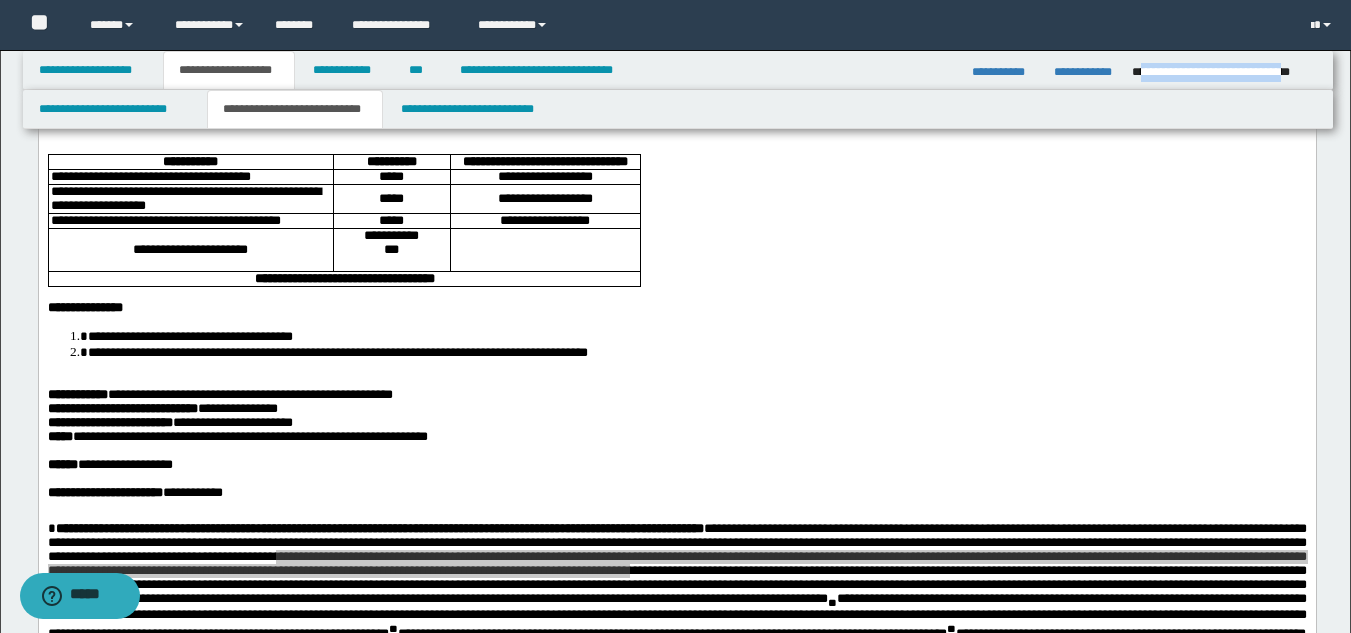 drag, startPoint x: 1311, startPoint y: 74, endPoint x: 1139, endPoint y: 78, distance: 172.04651 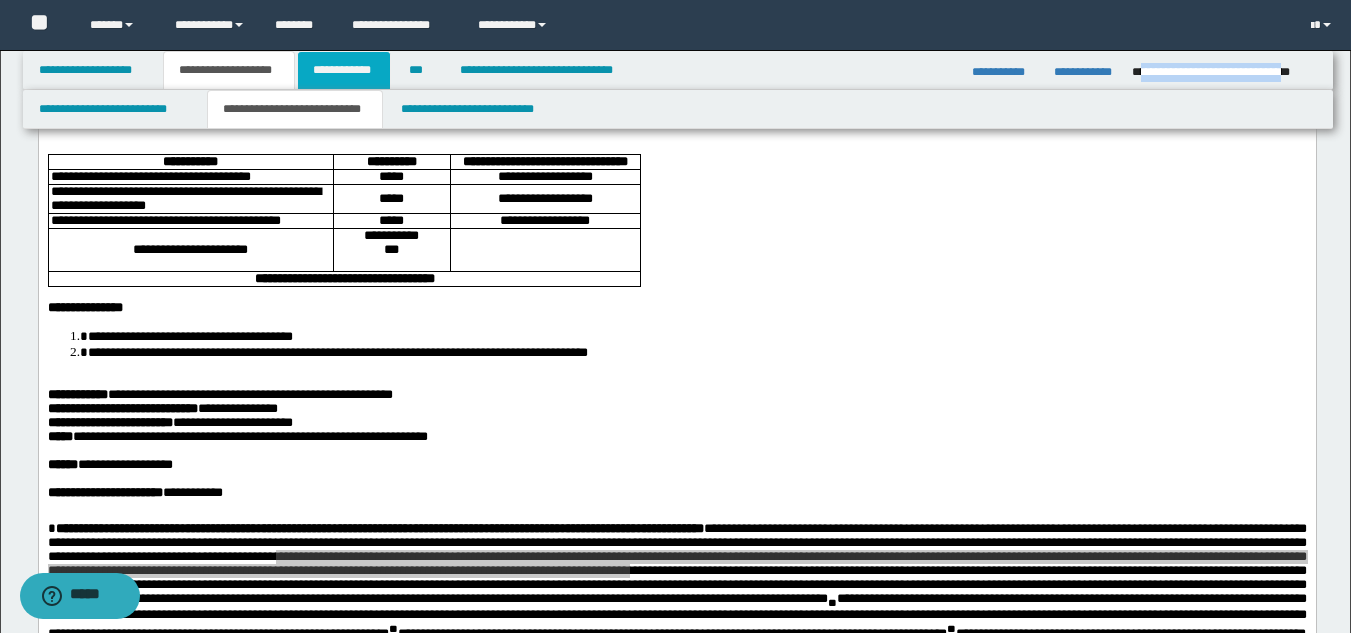 click on "**********" at bounding box center (344, 70) 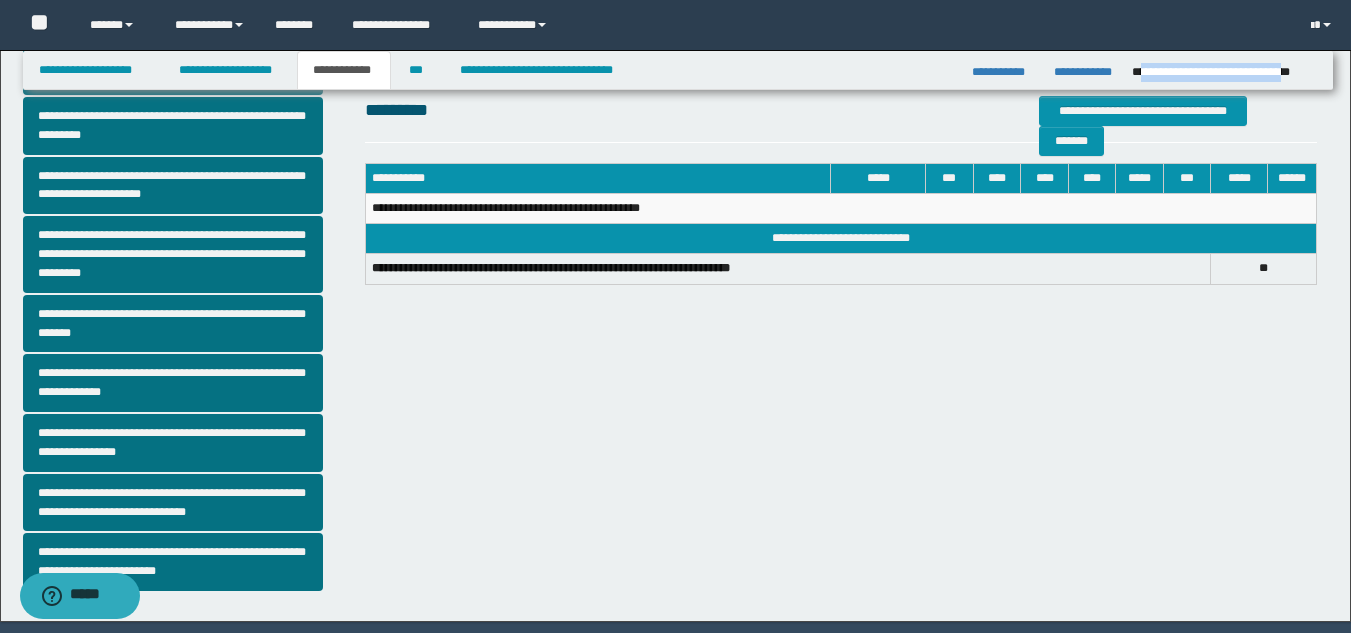 scroll, scrollTop: 516, scrollLeft: 0, axis: vertical 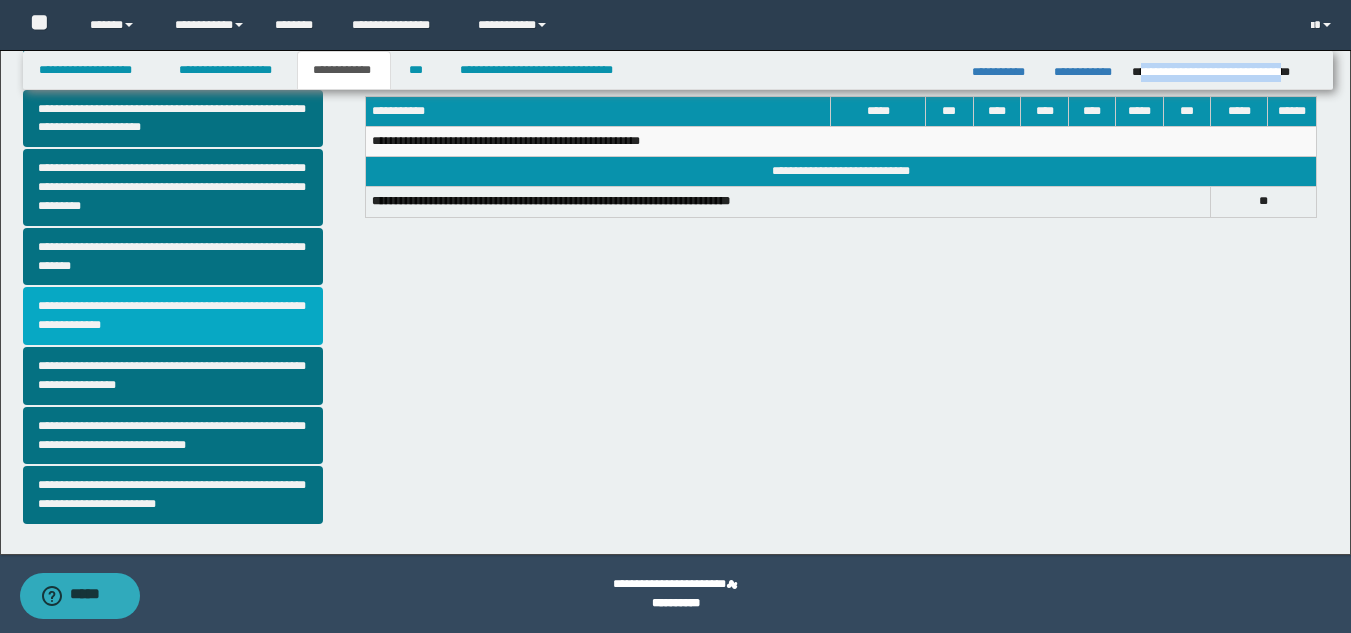 click on "**********" at bounding box center (173, 316) 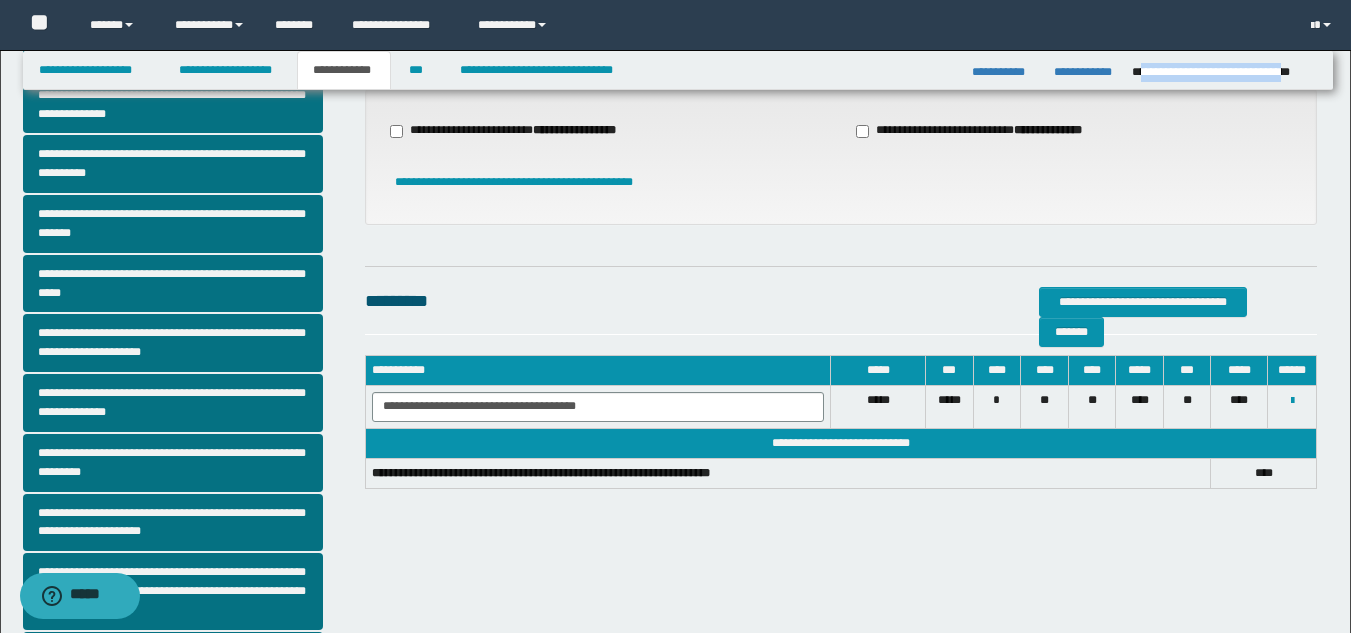 scroll, scrollTop: 117, scrollLeft: 0, axis: vertical 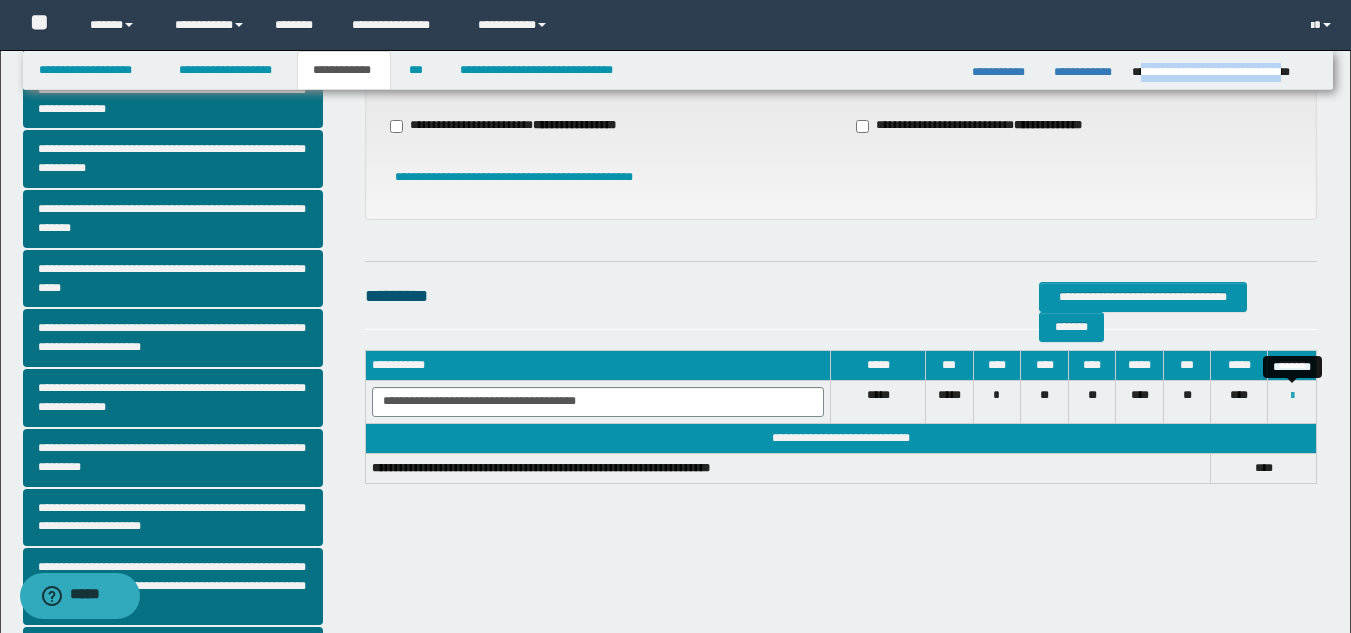 click at bounding box center (1292, 396) 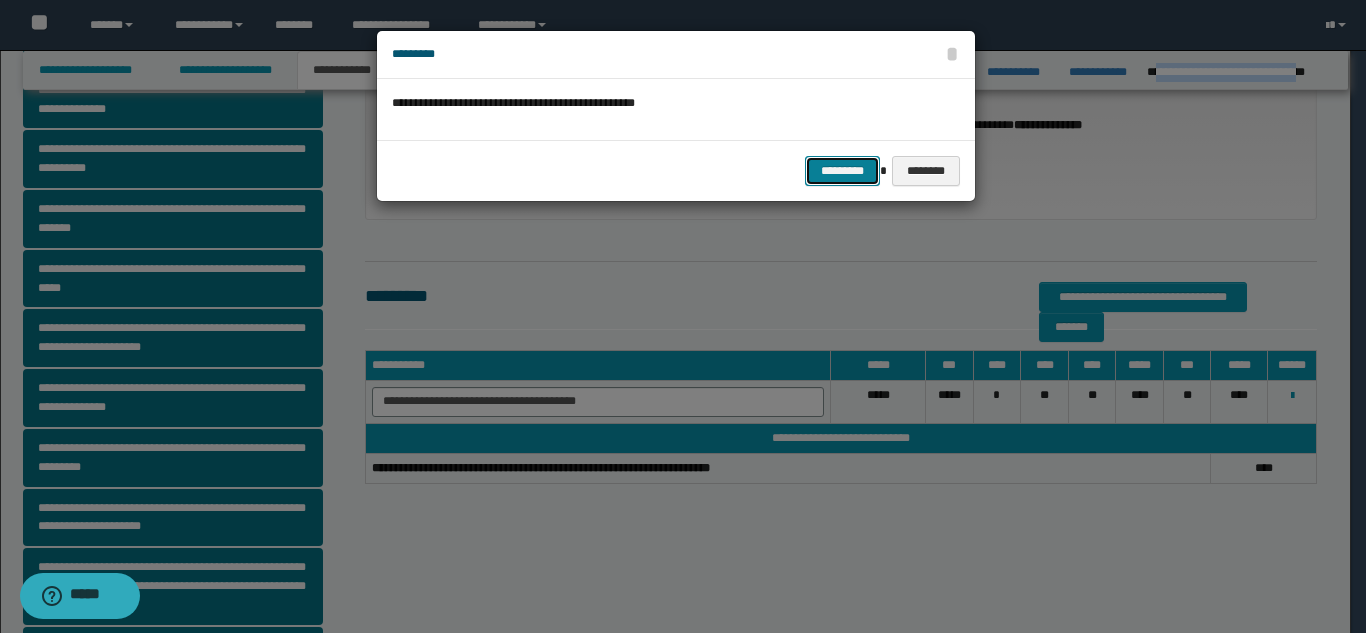 click on "*********" at bounding box center [842, 171] 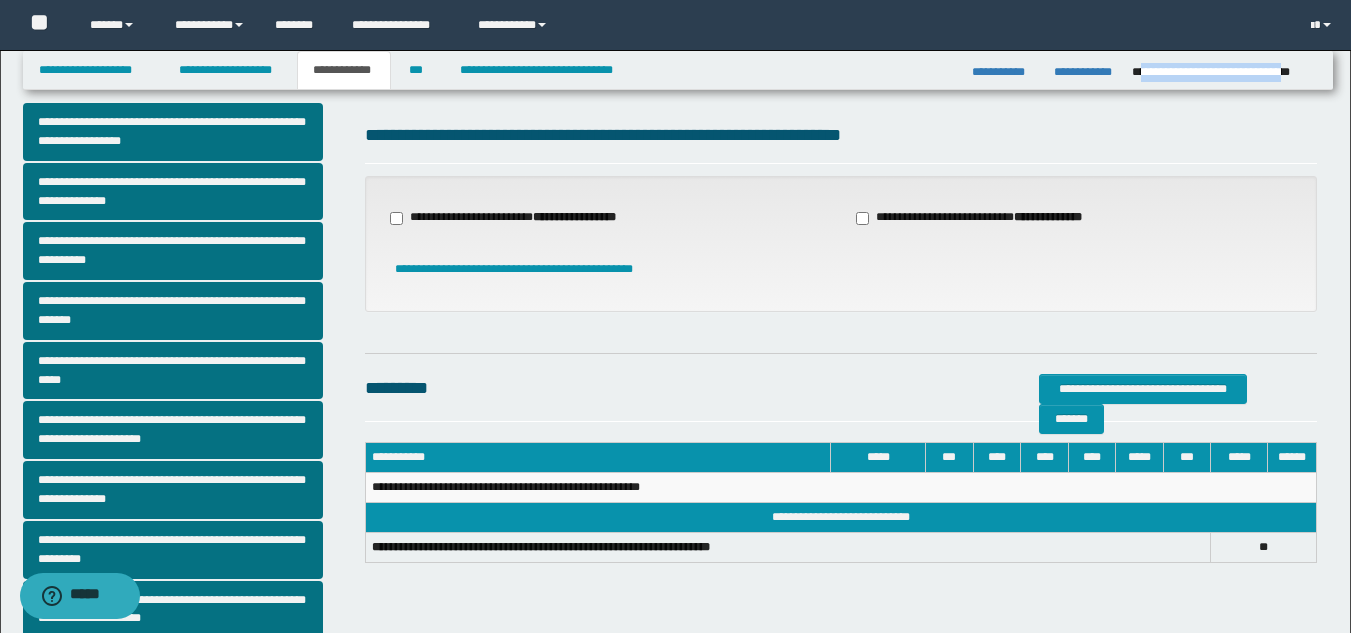 scroll, scrollTop: 10, scrollLeft: 0, axis: vertical 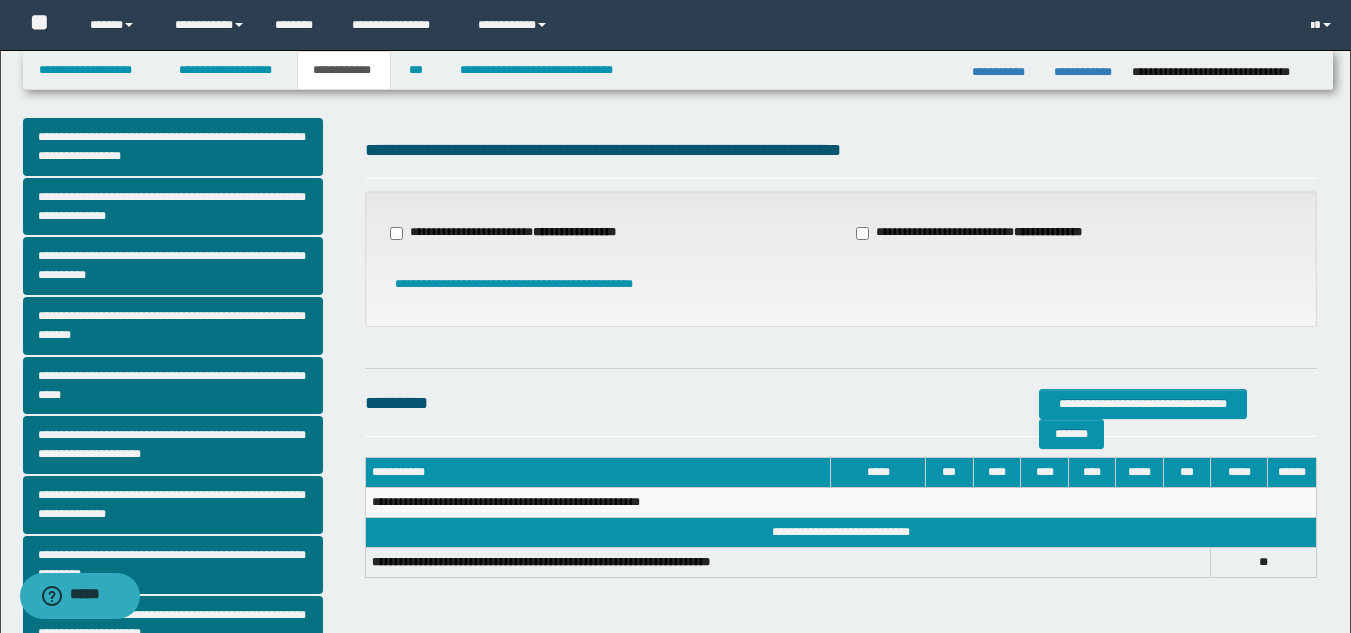 click on "**********" at bounding box center (1074, 233) 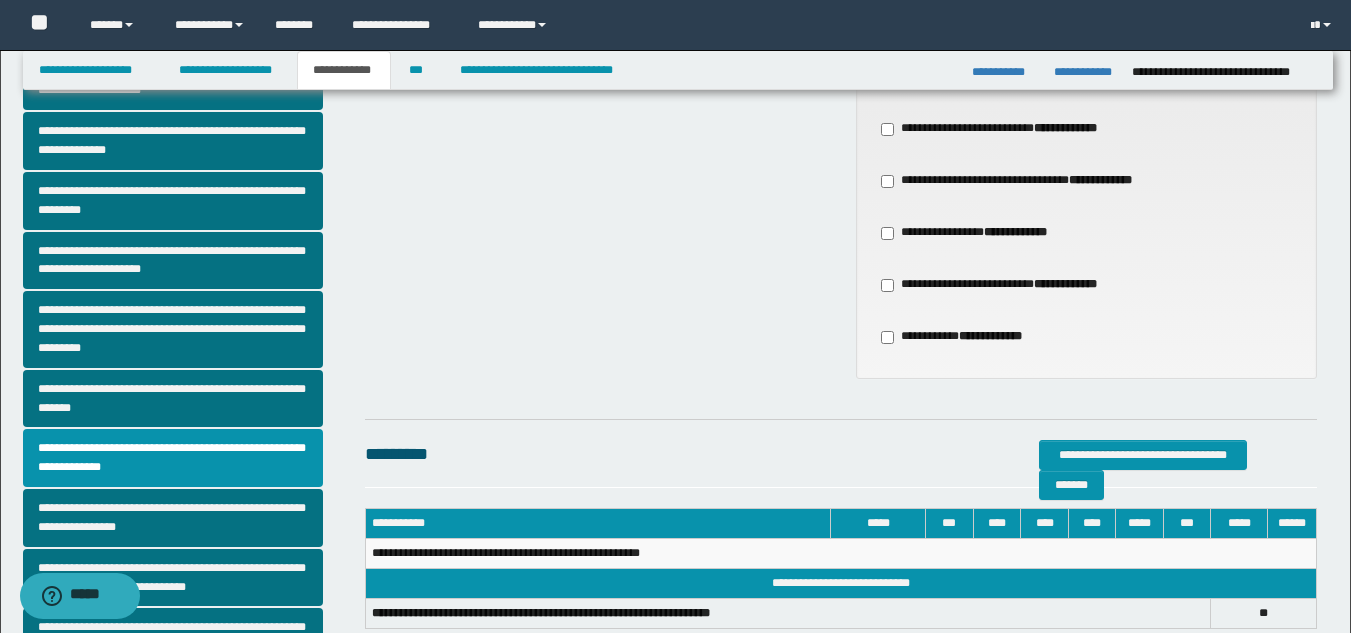 scroll, scrollTop: 381, scrollLeft: 0, axis: vertical 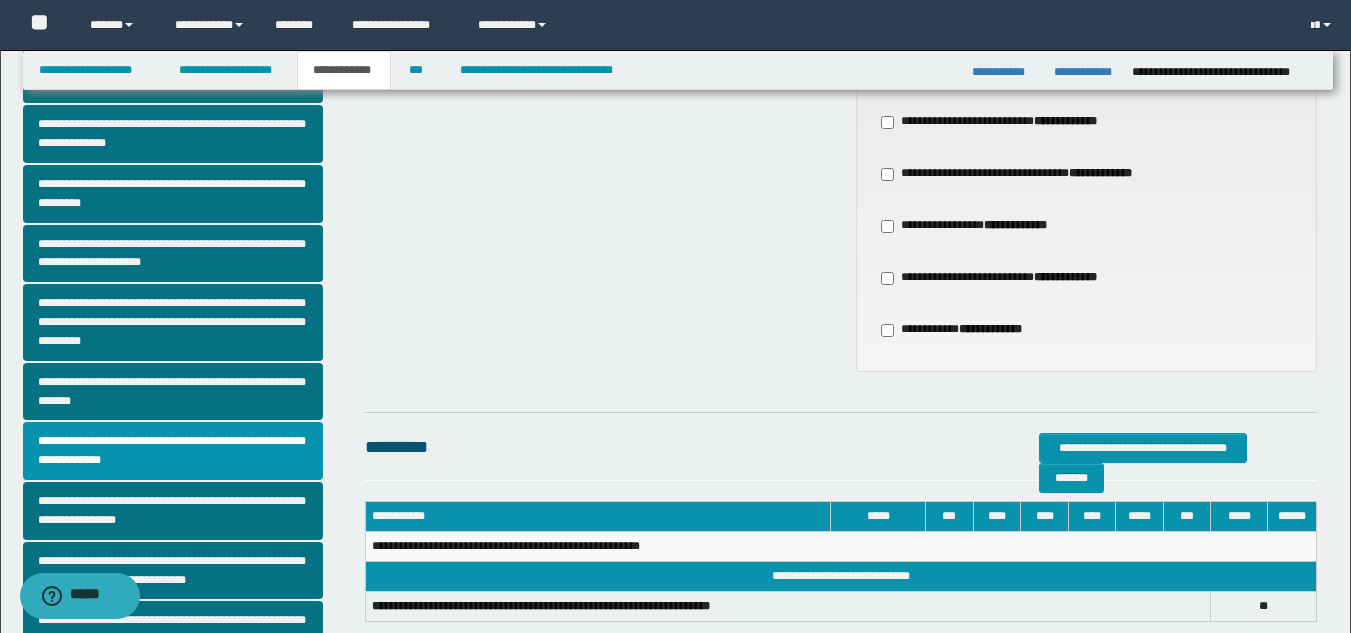 click on "**********" at bounding box center [998, 278] 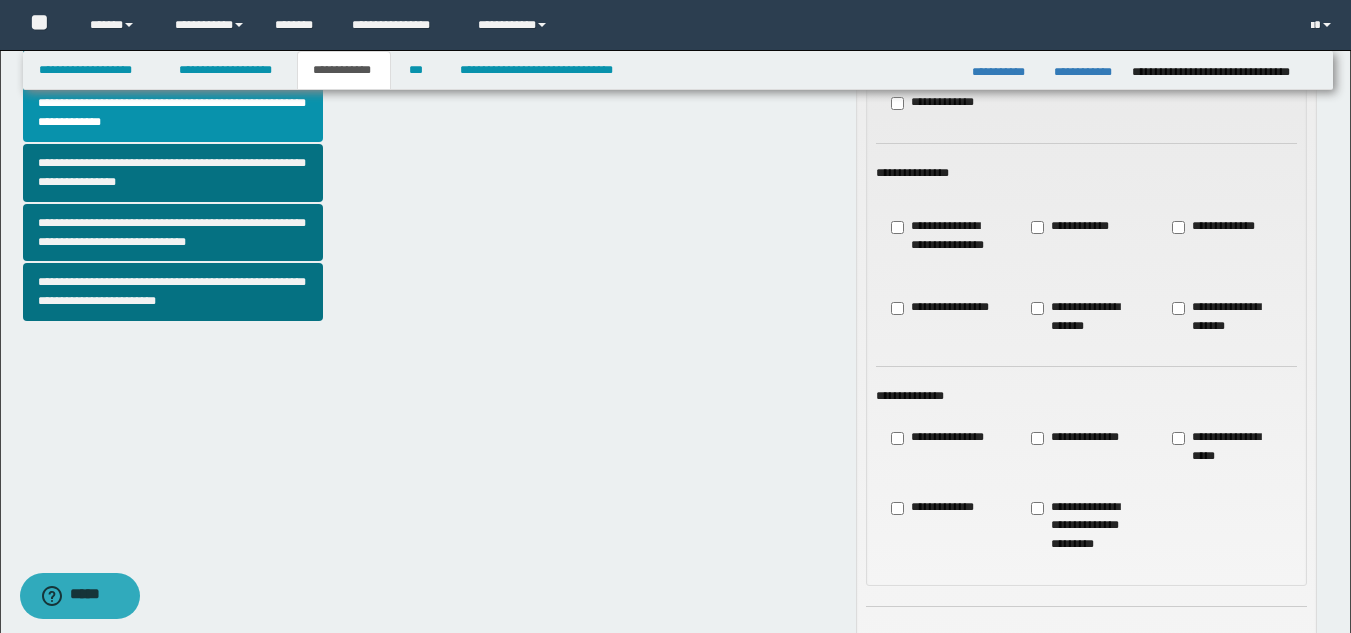 scroll, scrollTop: 728, scrollLeft: 0, axis: vertical 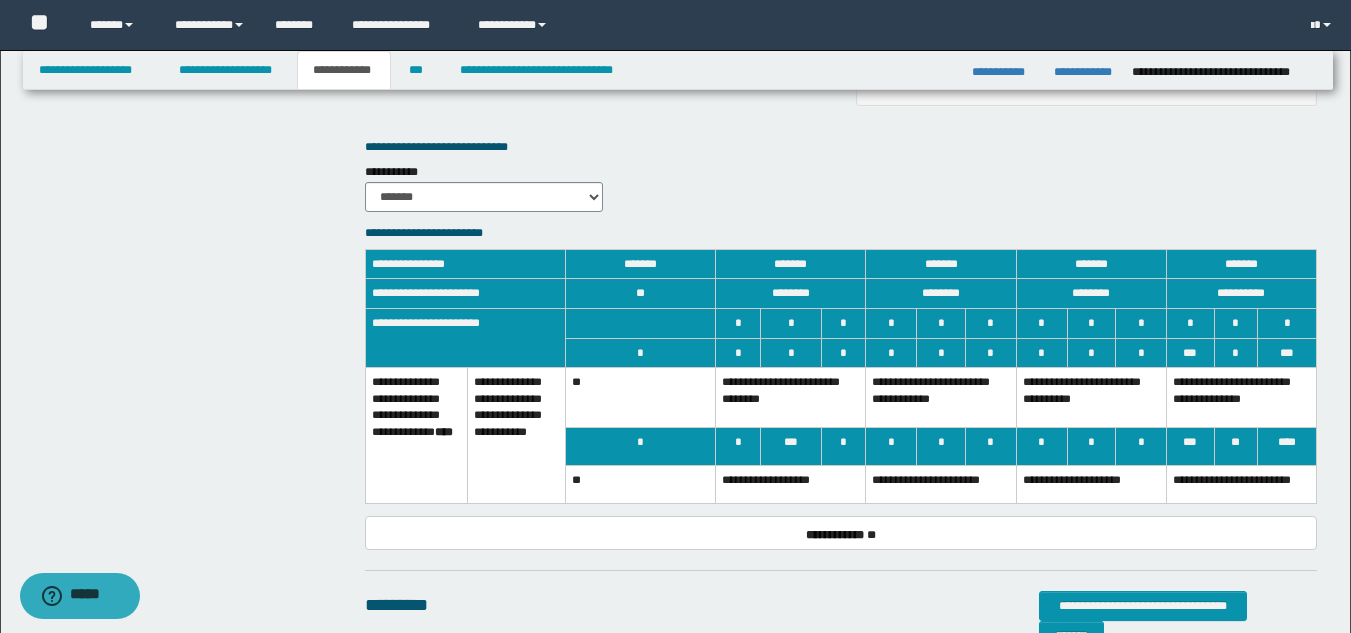 click on "**********" at bounding box center [941, 484] 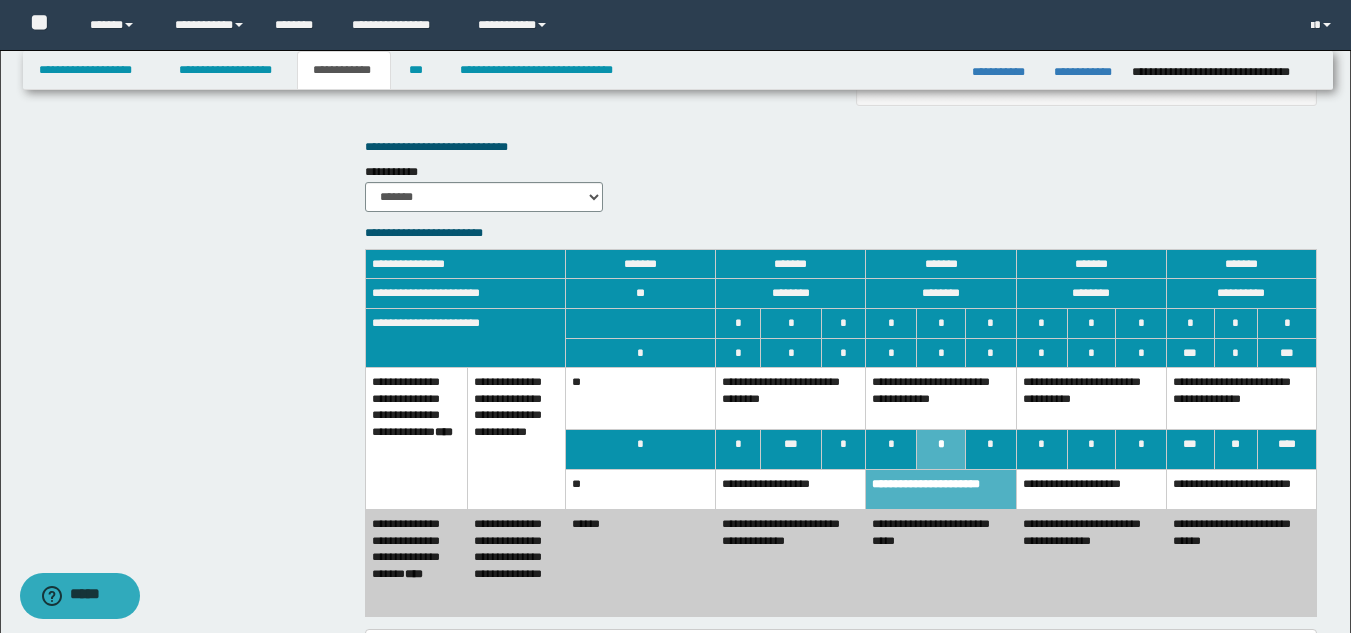 click on "**********" at bounding box center [1091, 399] 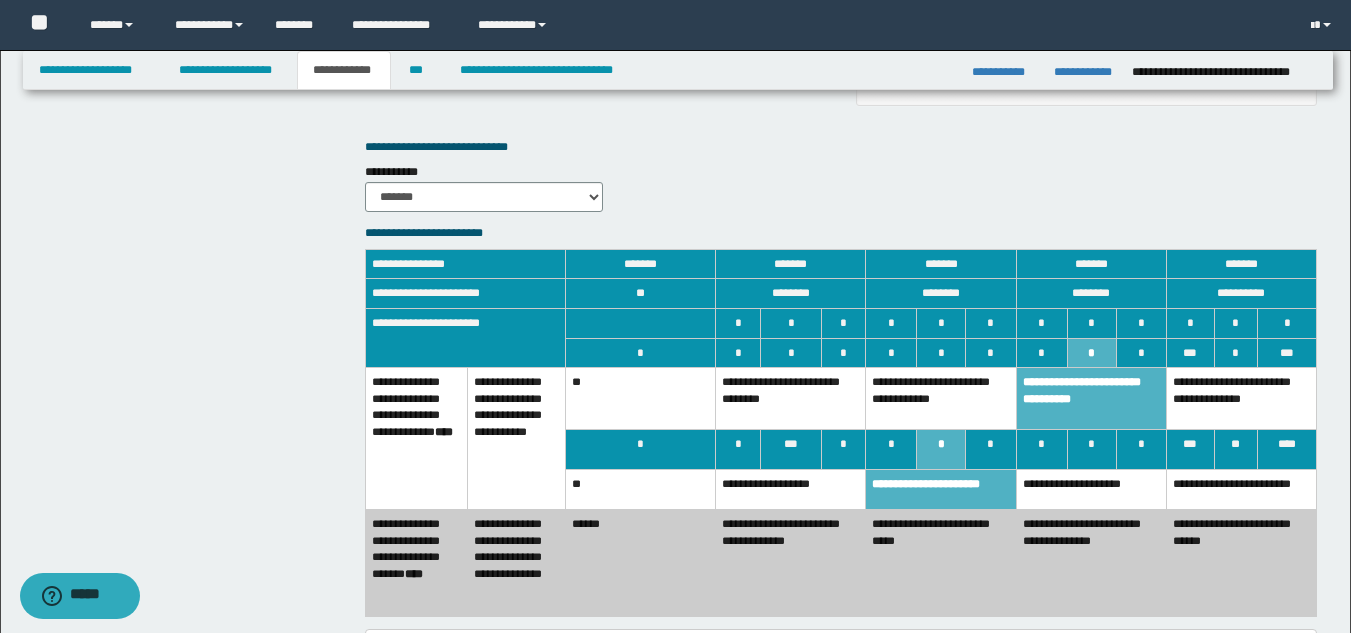 click on "**********" at bounding box center (1241, 399) 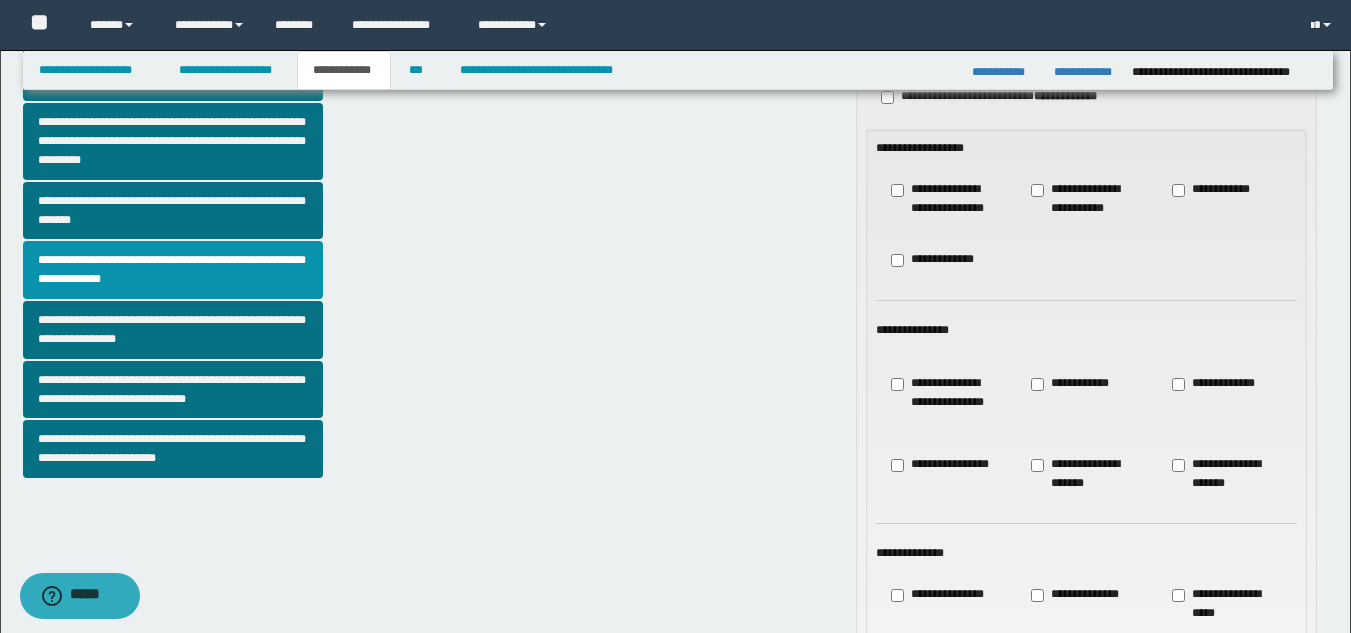 scroll, scrollTop: 578, scrollLeft: 0, axis: vertical 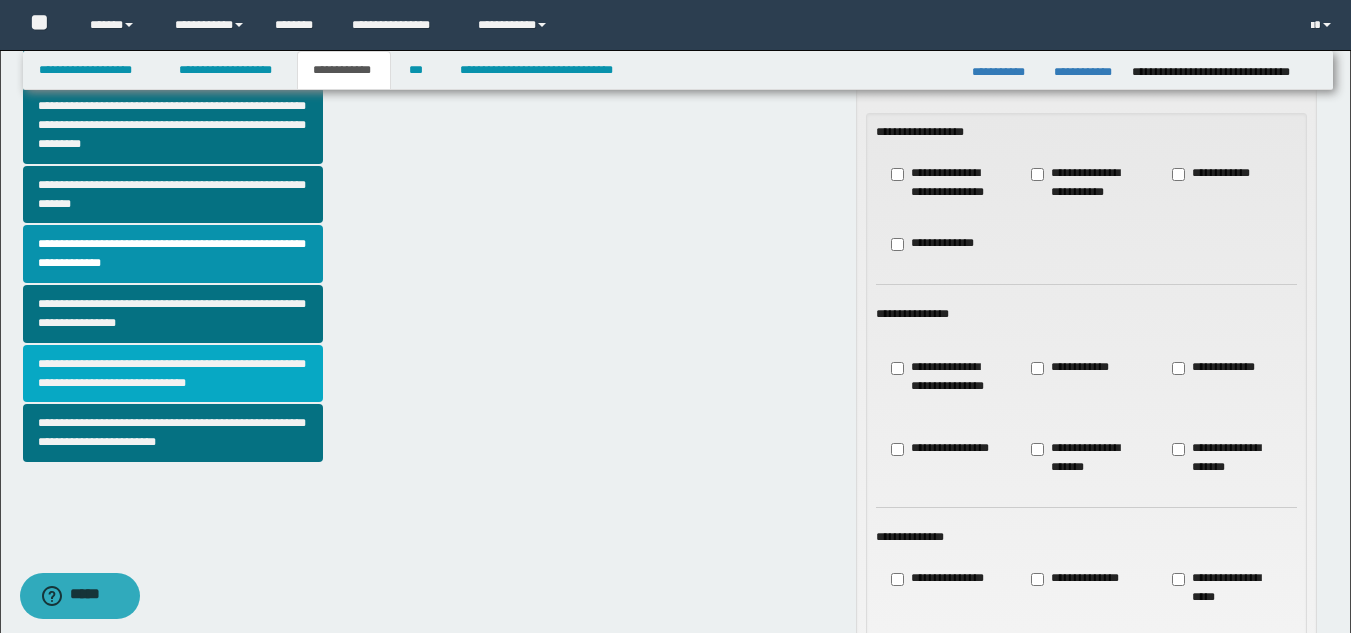 click on "**********" at bounding box center (173, 374) 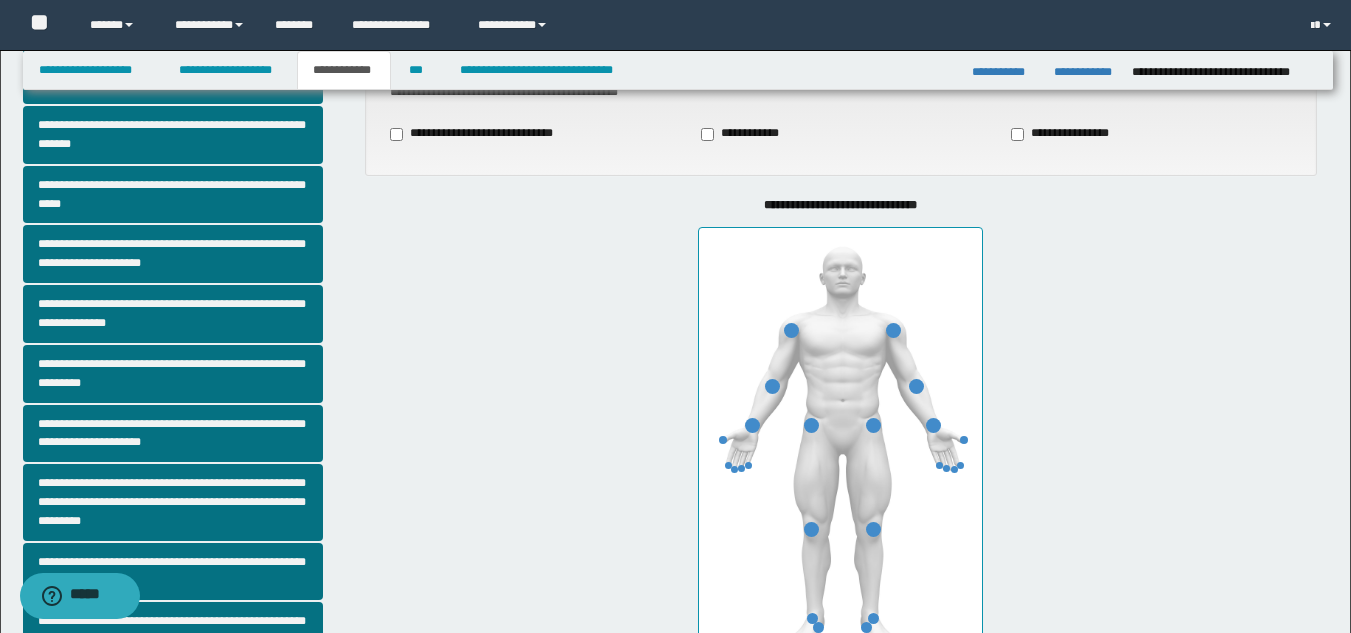 type on "***" 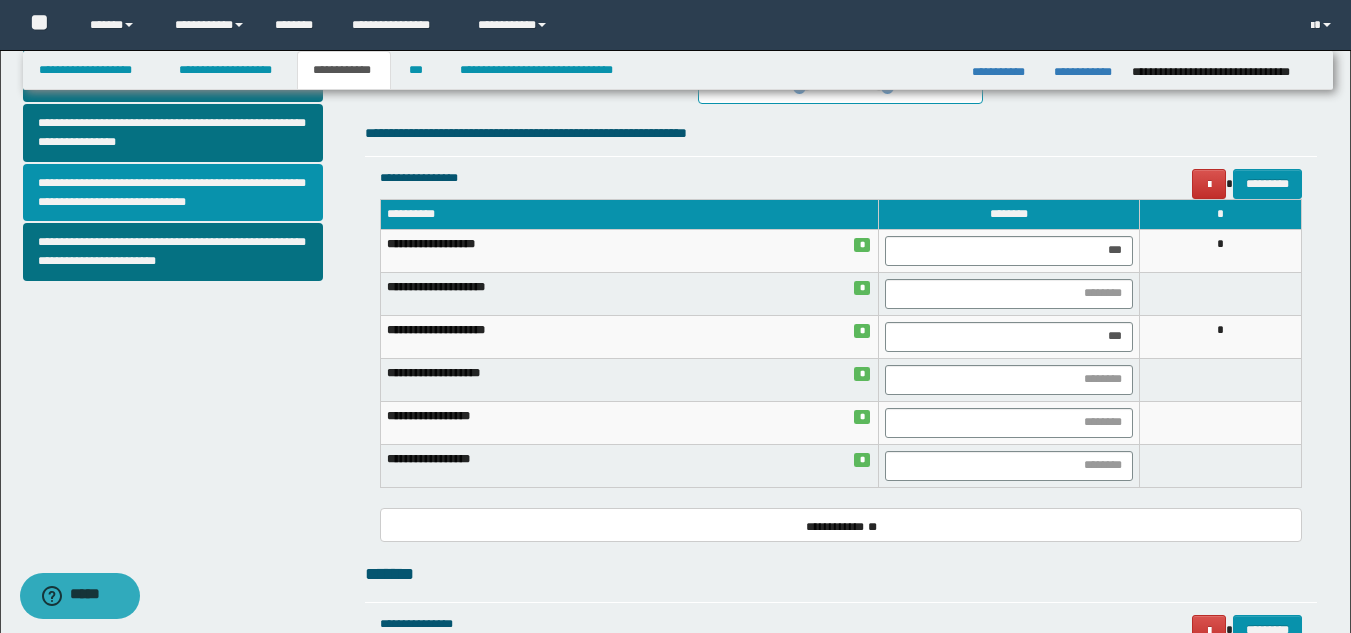 scroll, scrollTop: 763, scrollLeft: 0, axis: vertical 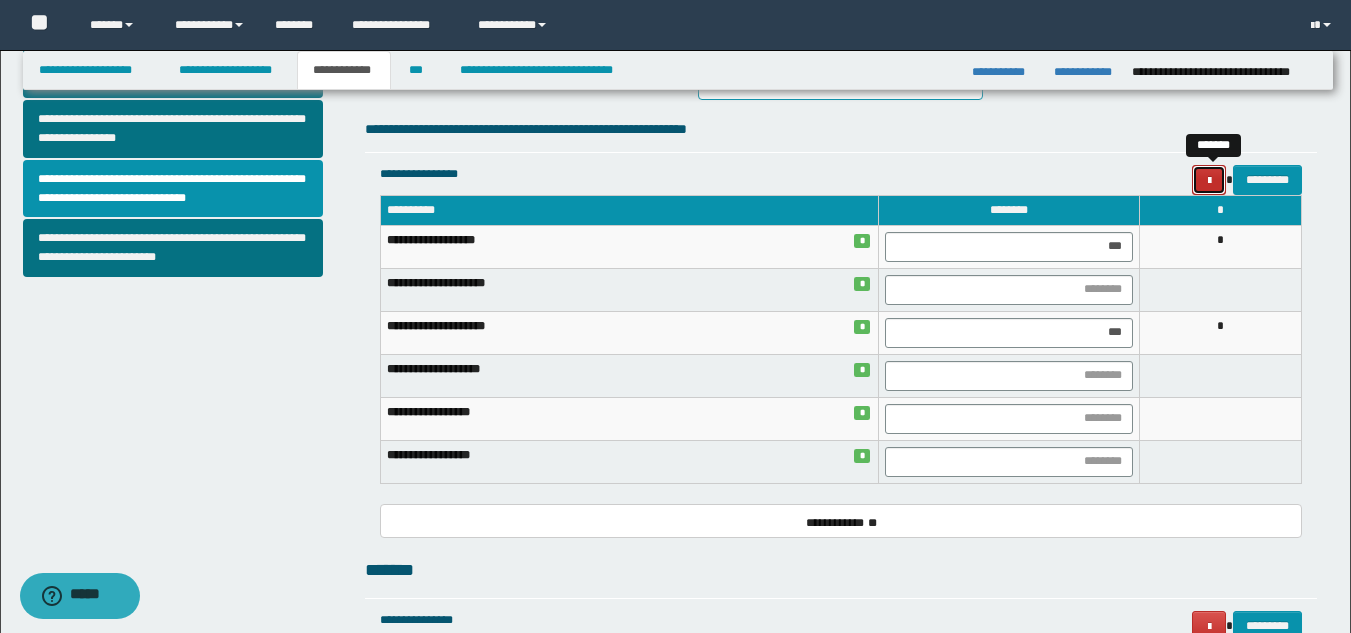 click at bounding box center [1209, 180] 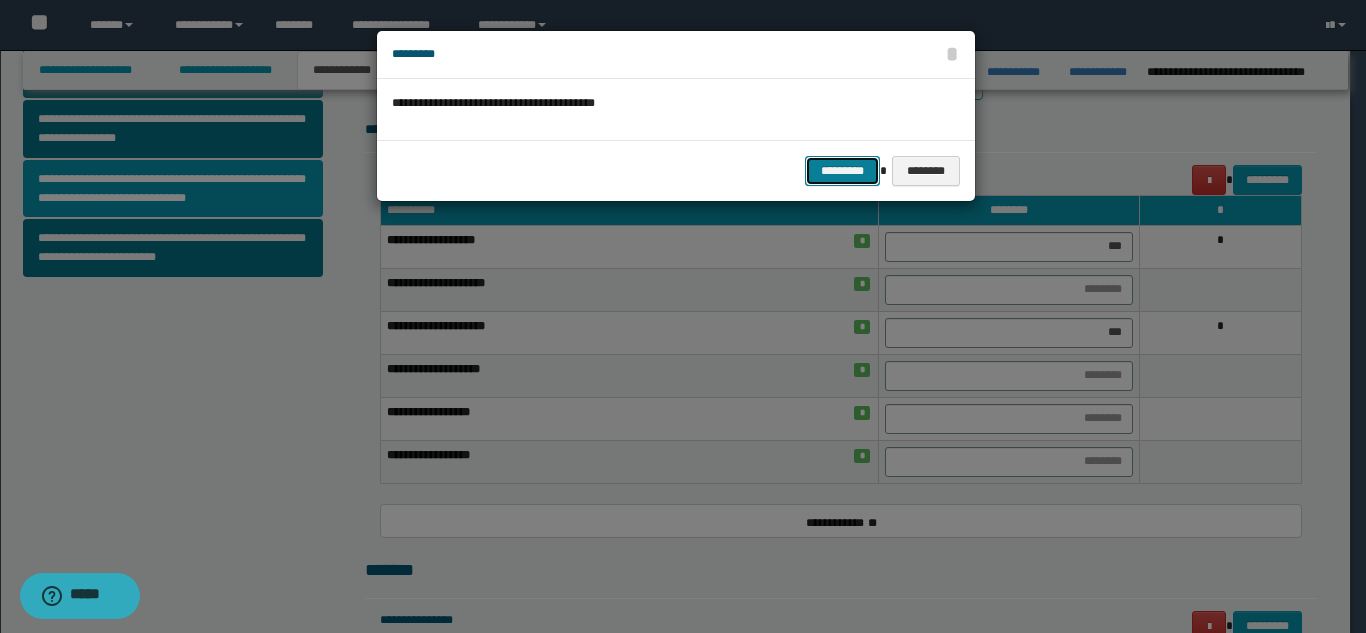 click on "*********" at bounding box center [842, 171] 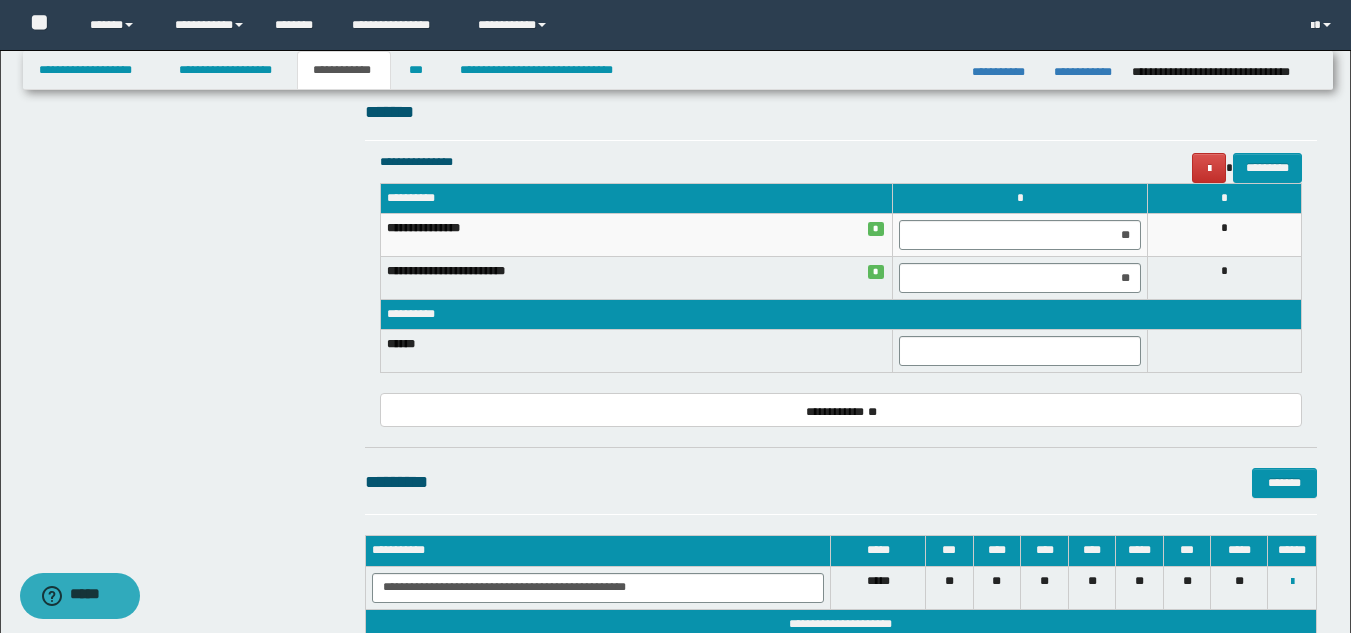 scroll, scrollTop: 1387, scrollLeft: 0, axis: vertical 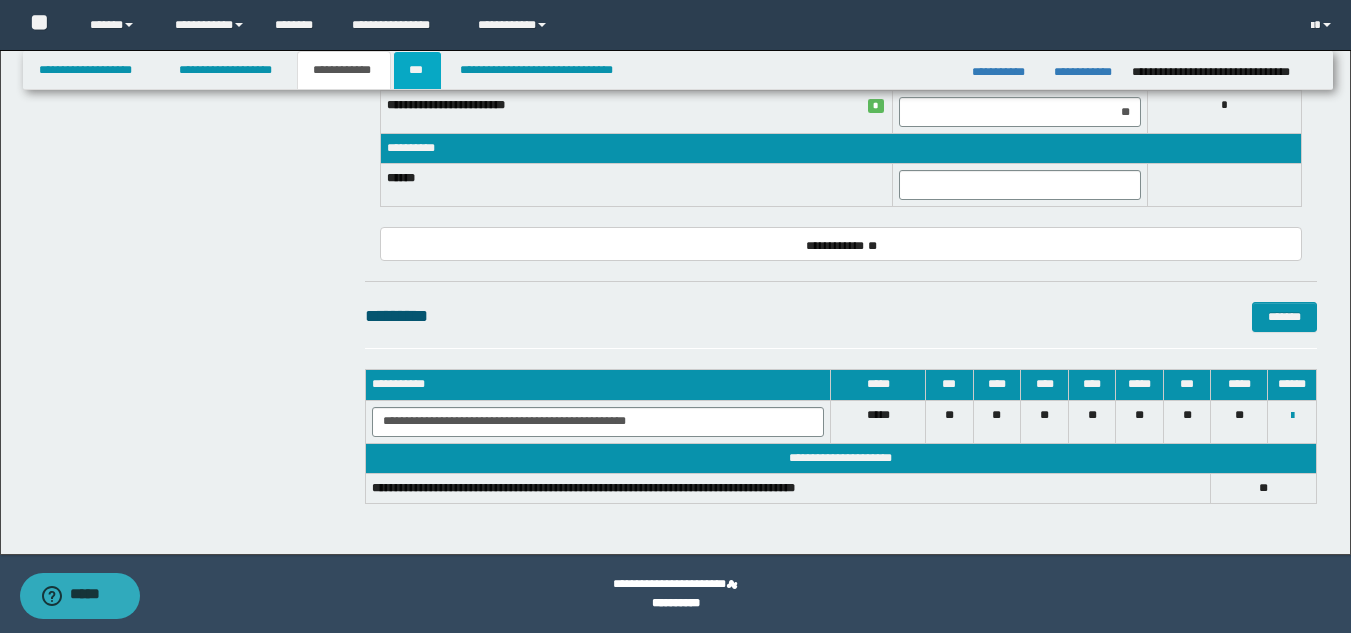 click on "***" at bounding box center [417, 70] 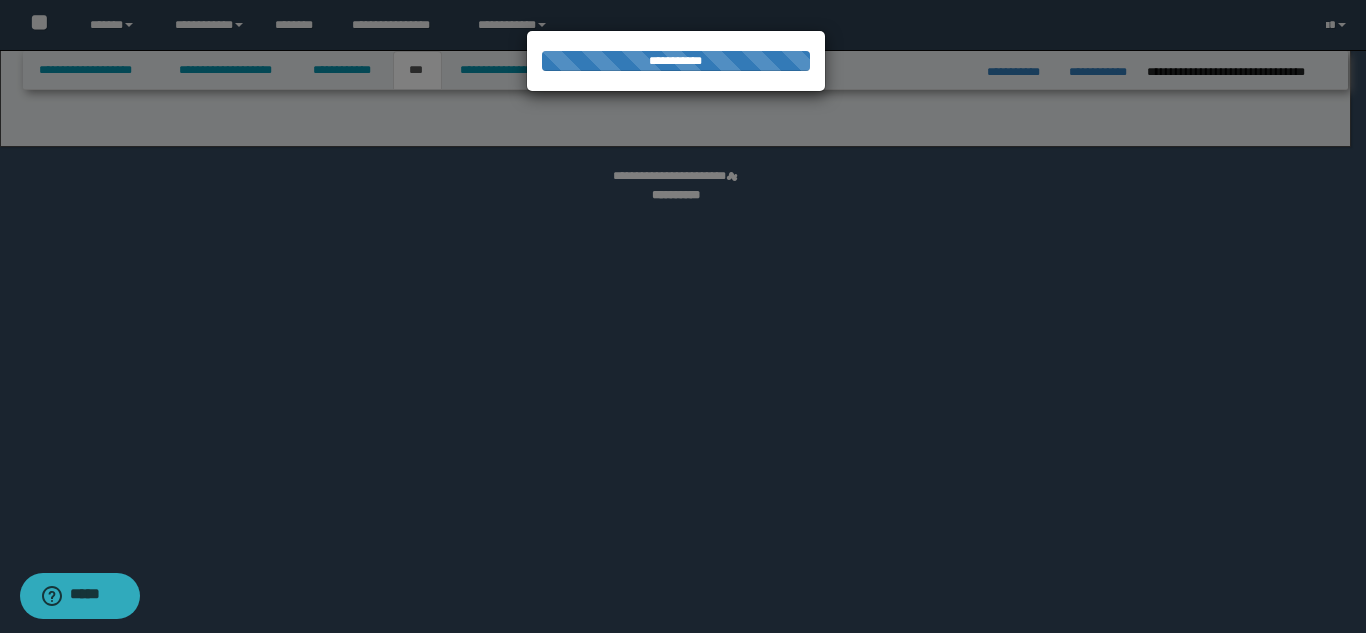 select on "**" 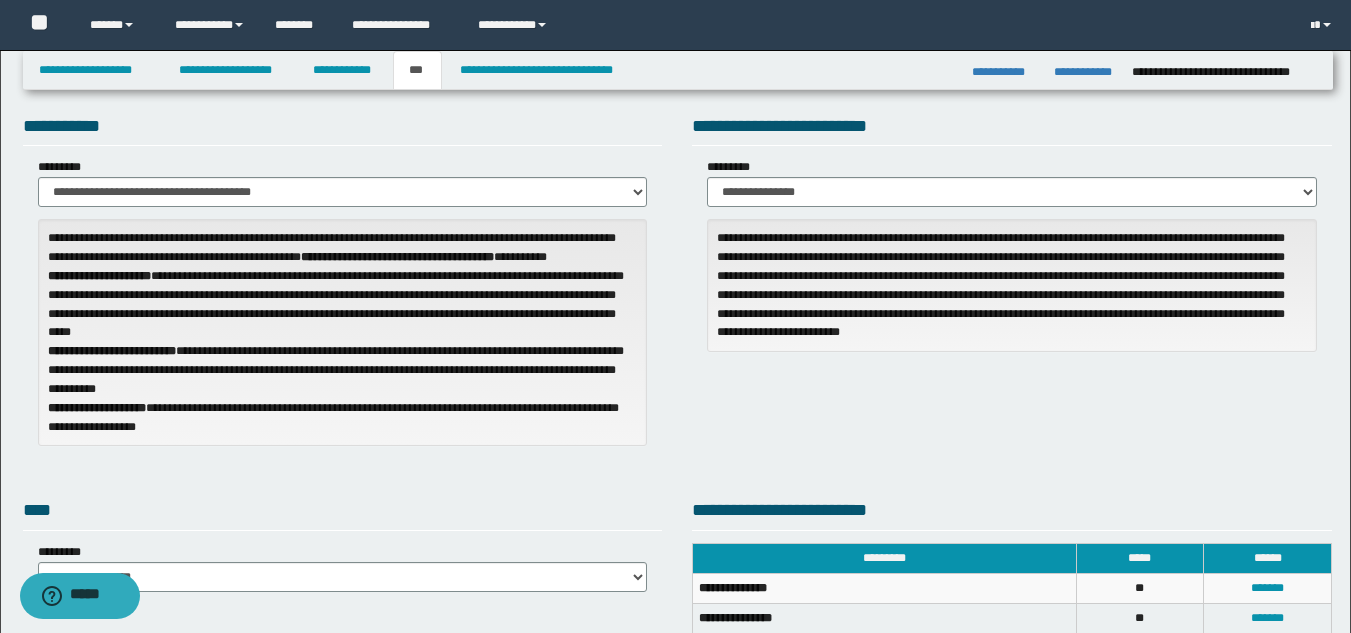scroll, scrollTop: 86, scrollLeft: 0, axis: vertical 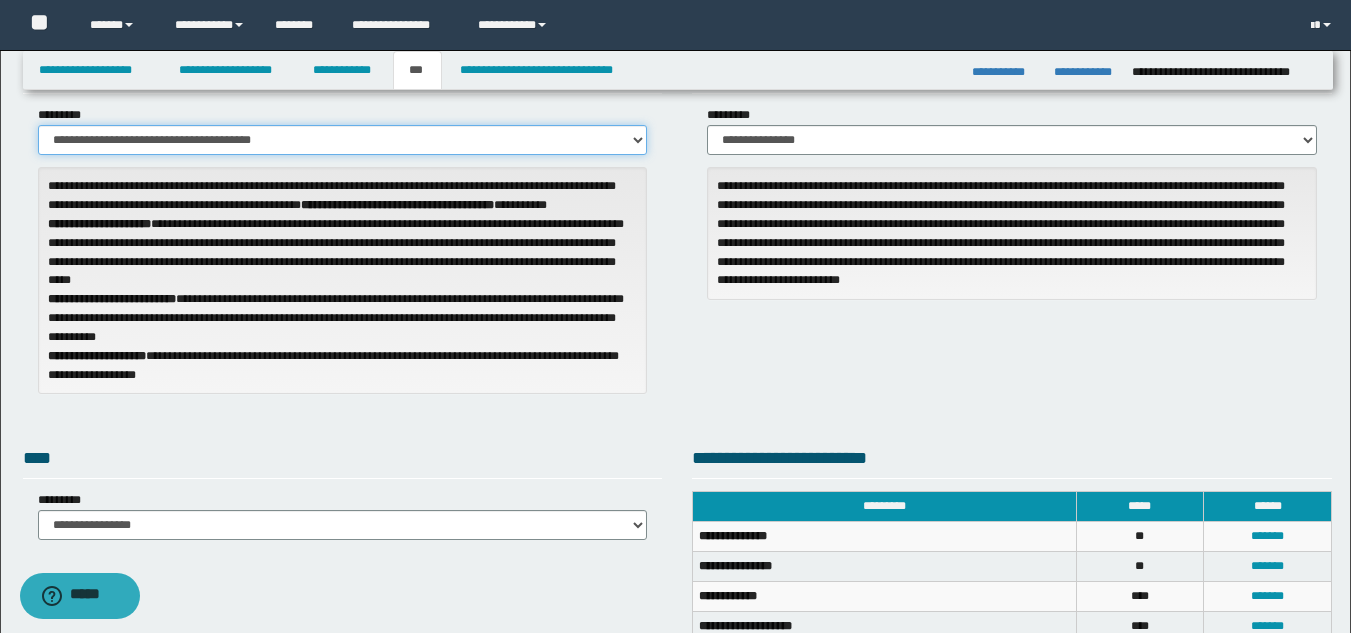 click on "**********" at bounding box center [343, 140] 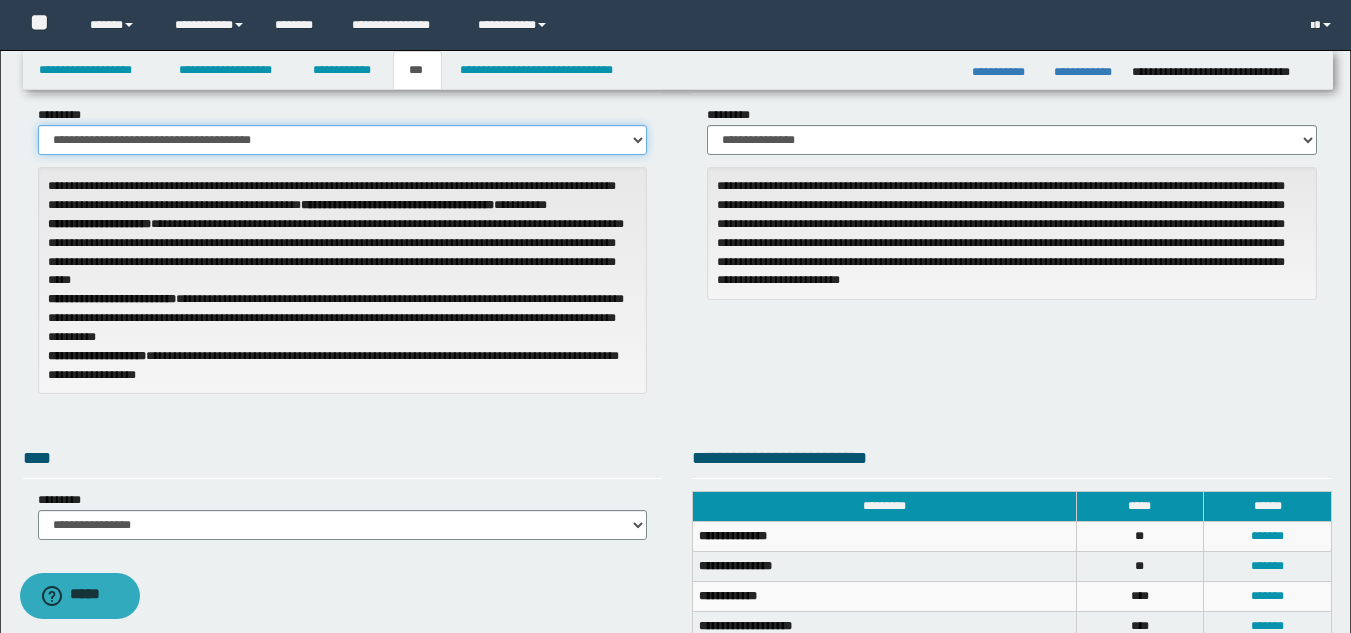select on "**" 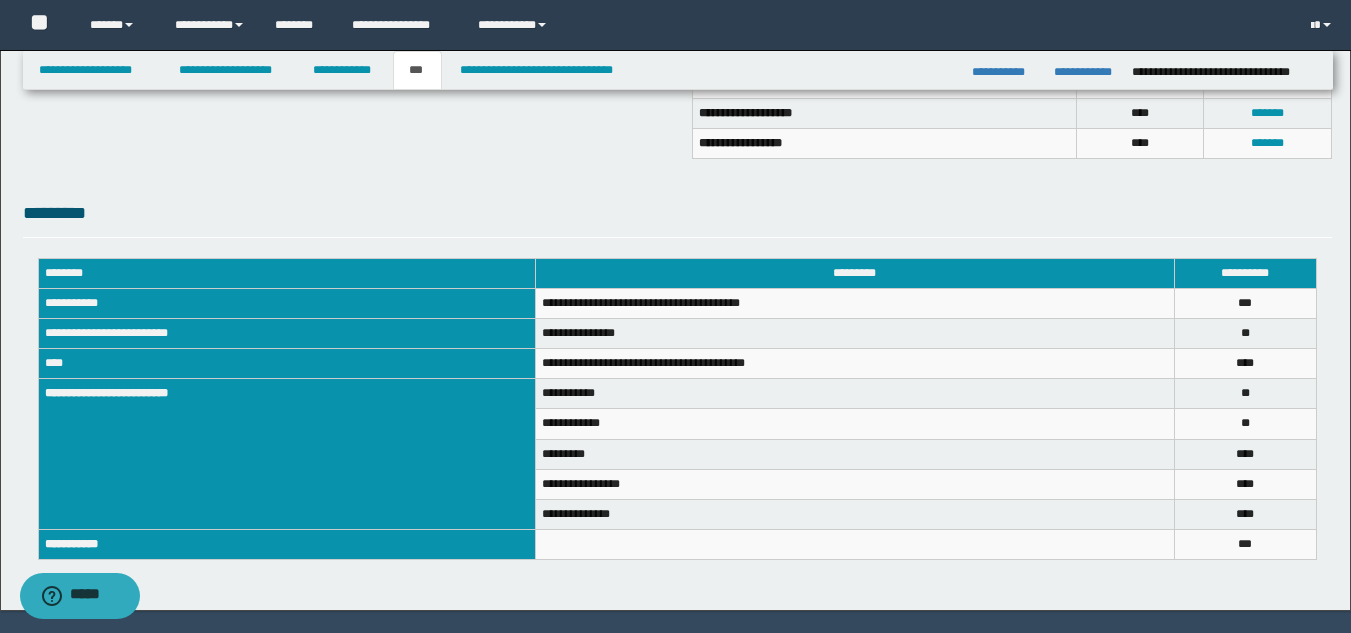 scroll, scrollTop: 620, scrollLeft: 0, axis: vertical 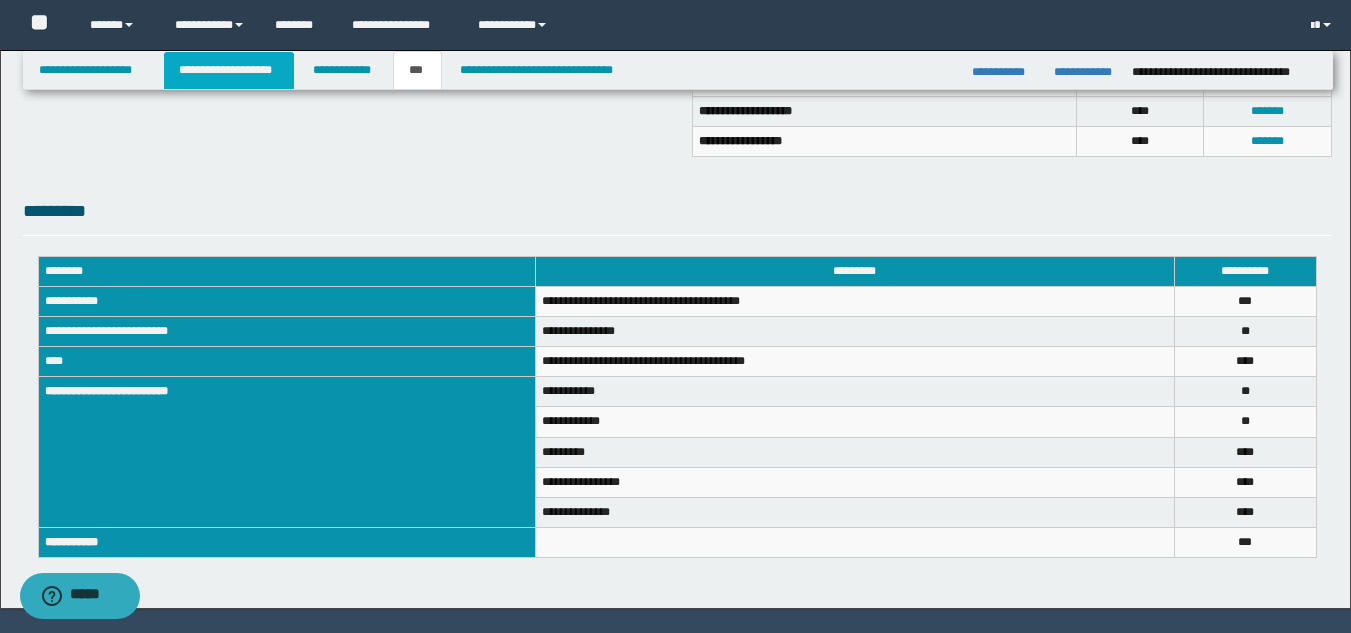 click on "**********" at bounding box center (229, 70) 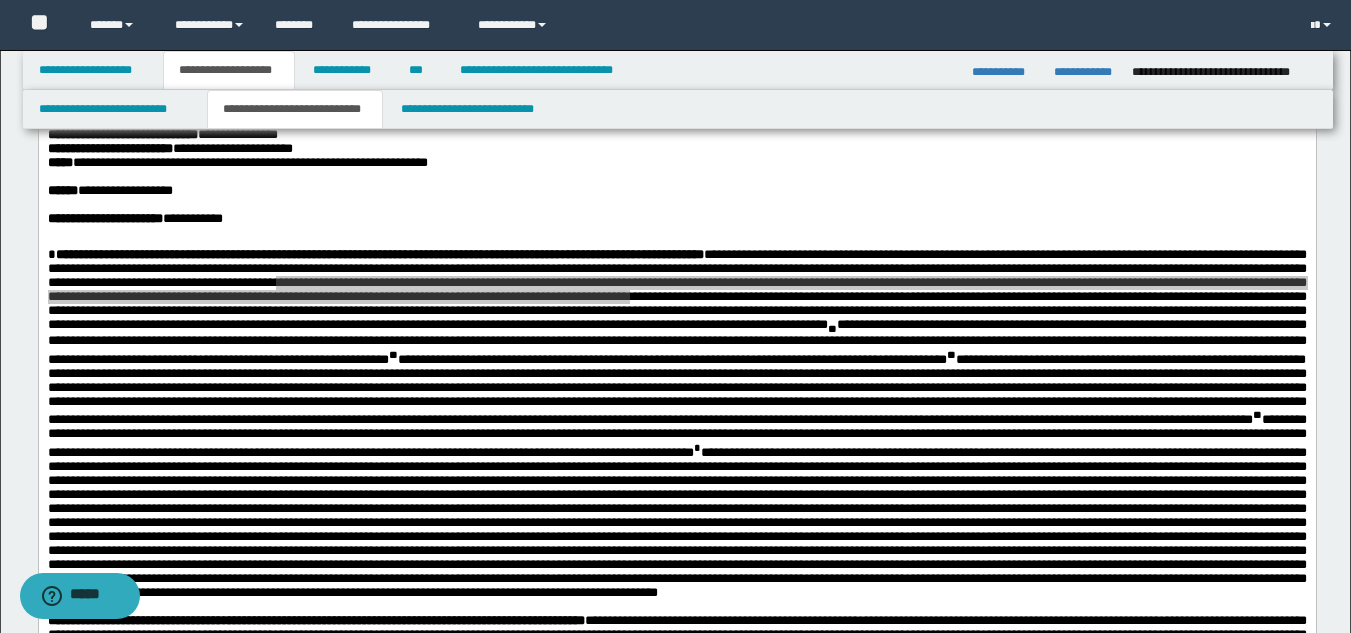 scroll, scrollTop: 523, scrollLeft: 0, axis: vertical 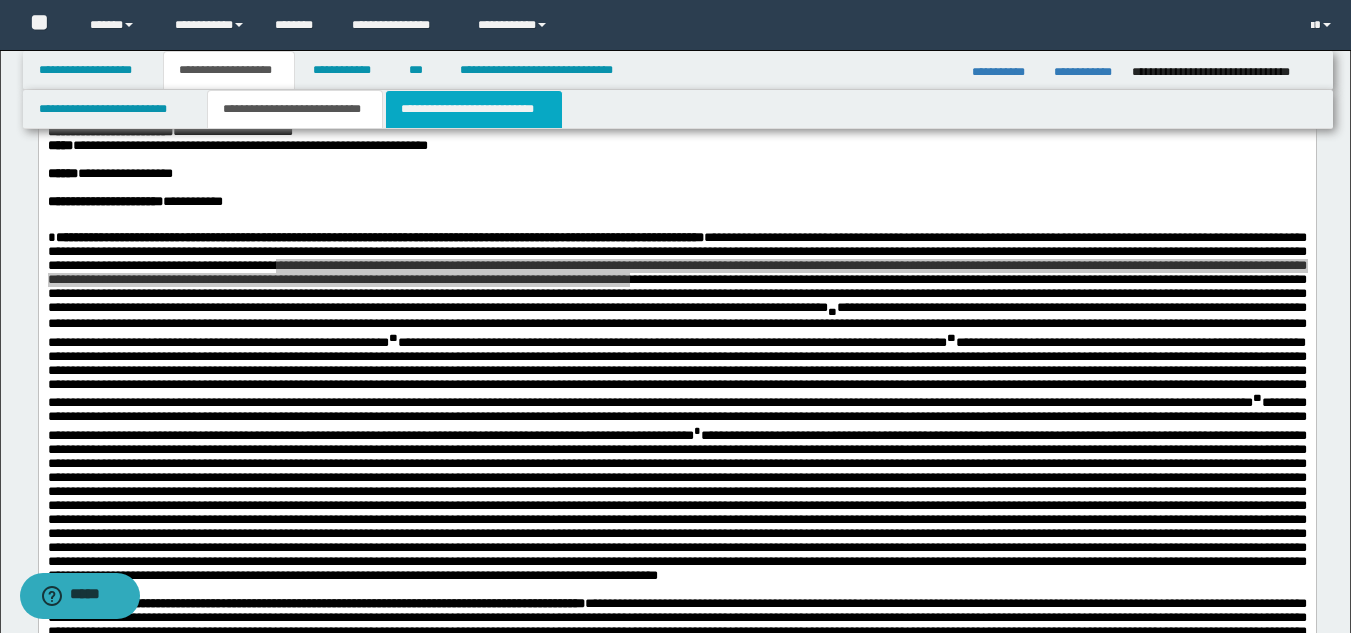 click on "**********" at bounding box center [474, 109] 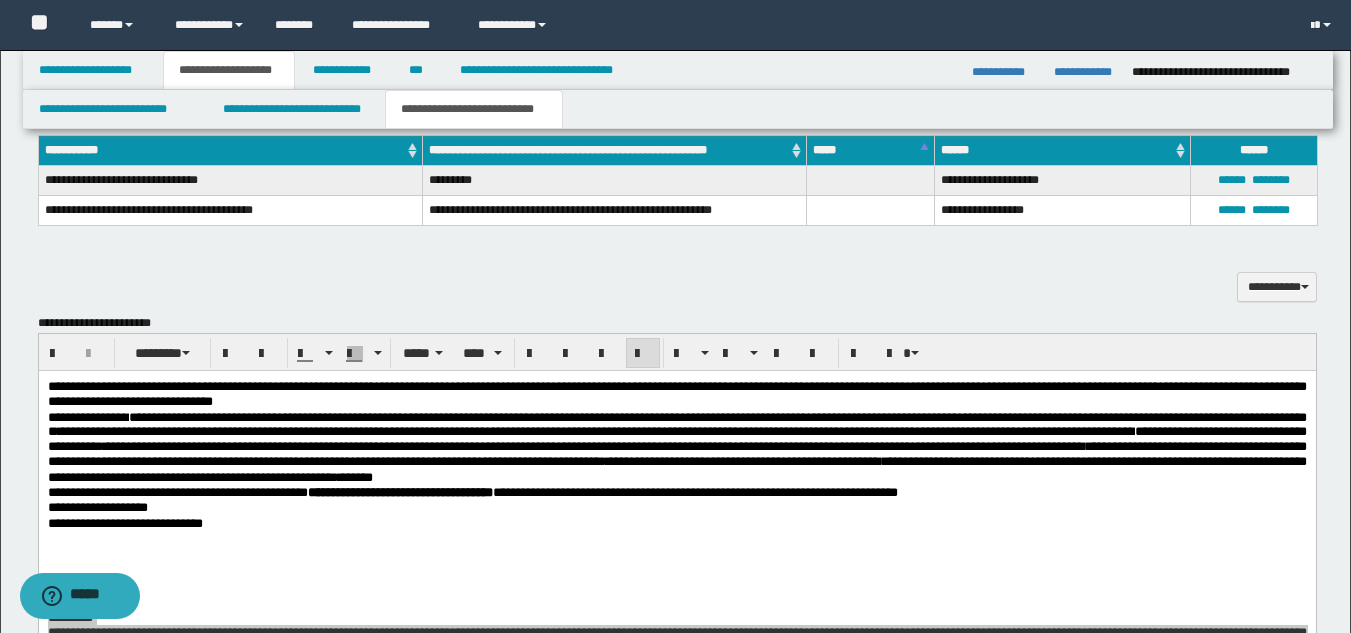scroll, scrollTop: 779, scrollLeft: 0, axis: vertical 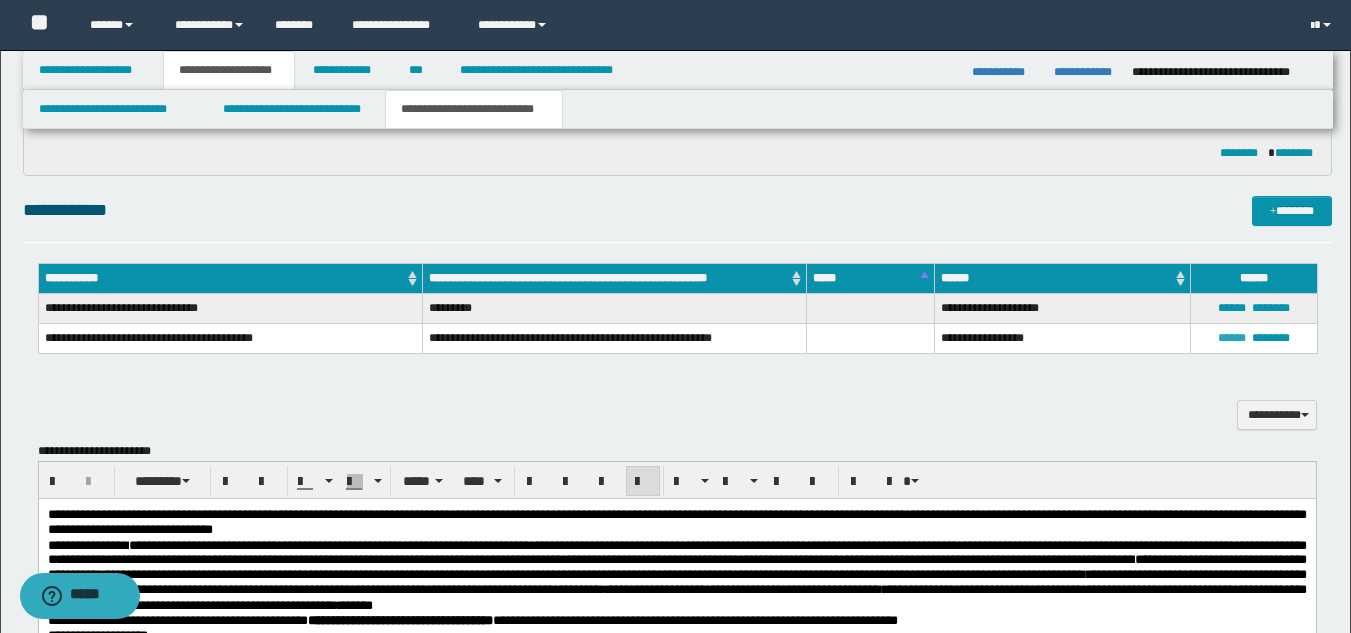 click on "******" at bounding box center (1232, 338) 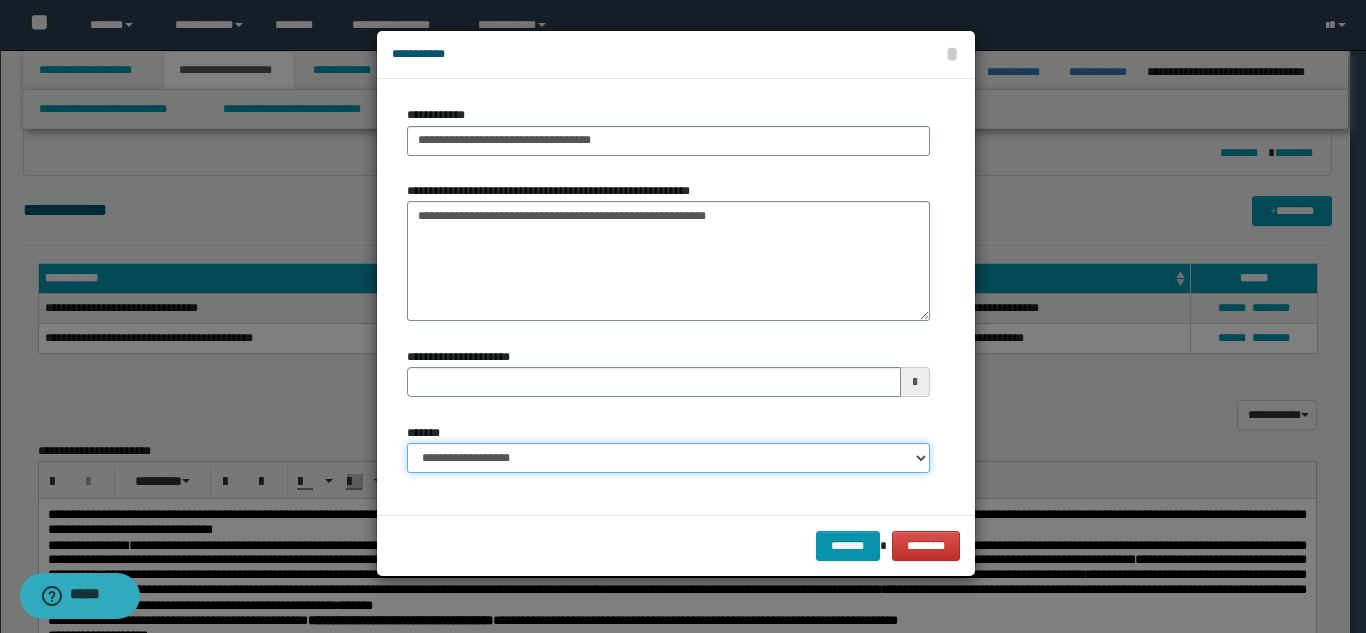 click on "**********" at bounding box center (668, 458) 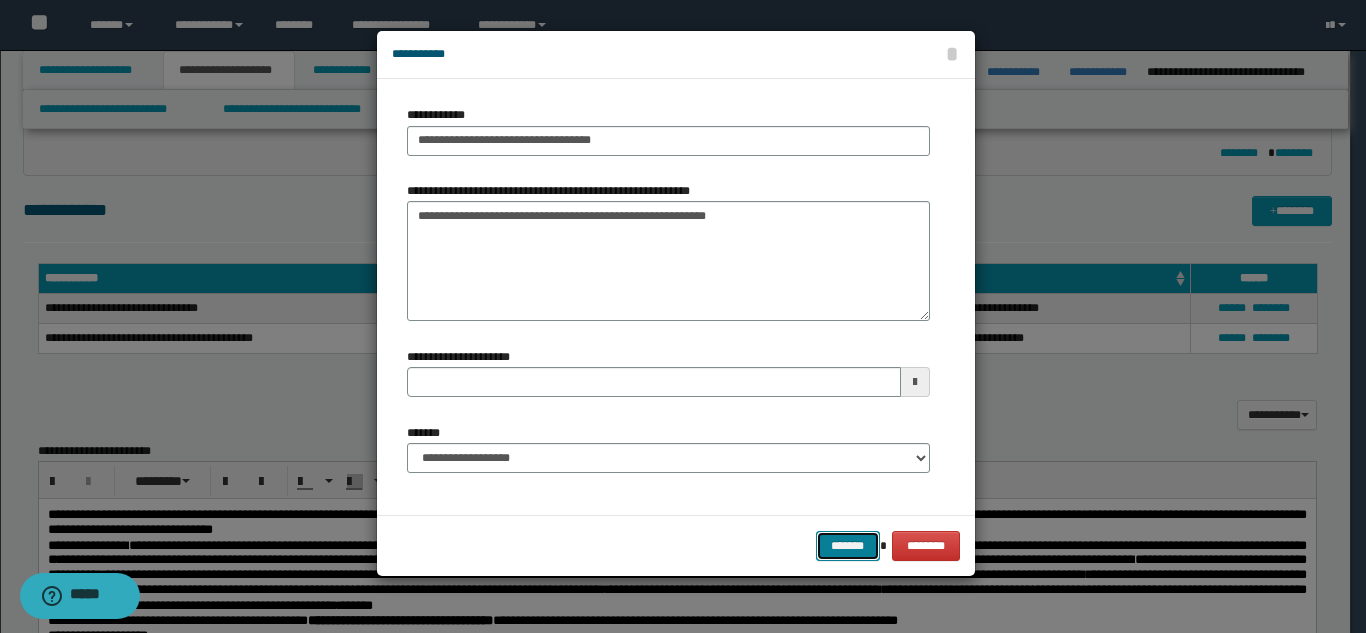 click on "*******" at bounding box center [848, 546] 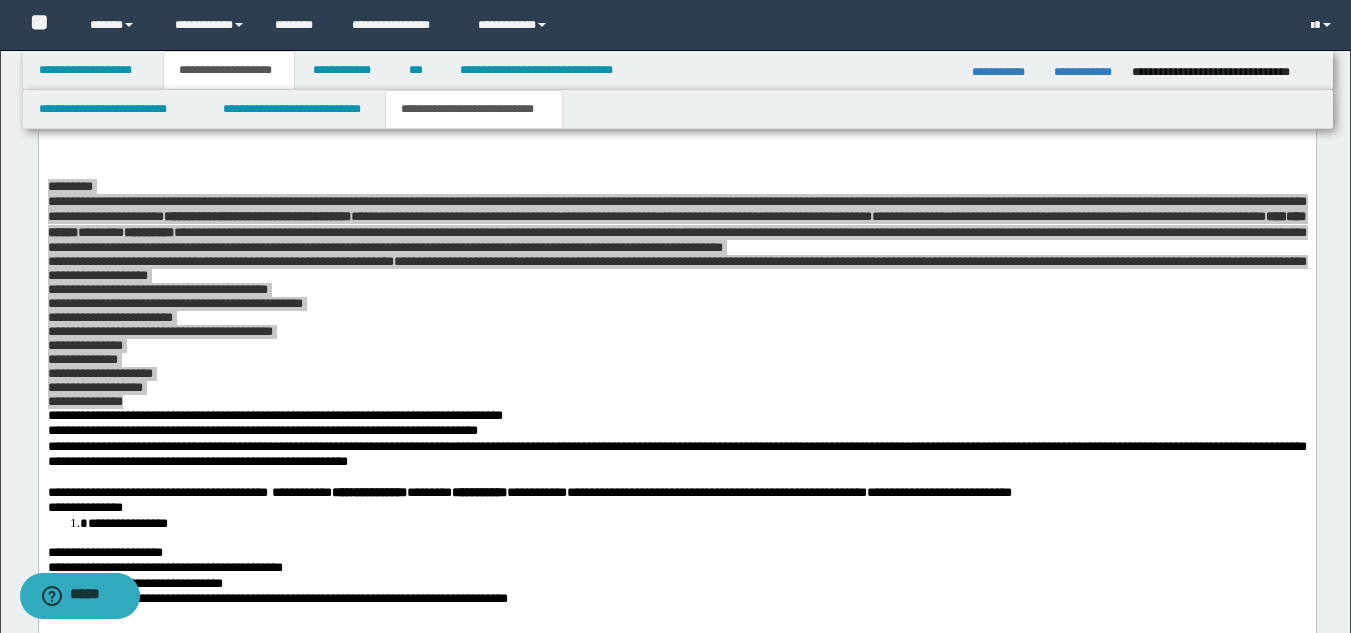scroll, scrollTop: 1753, scrollLeft: 0, axis: vertical 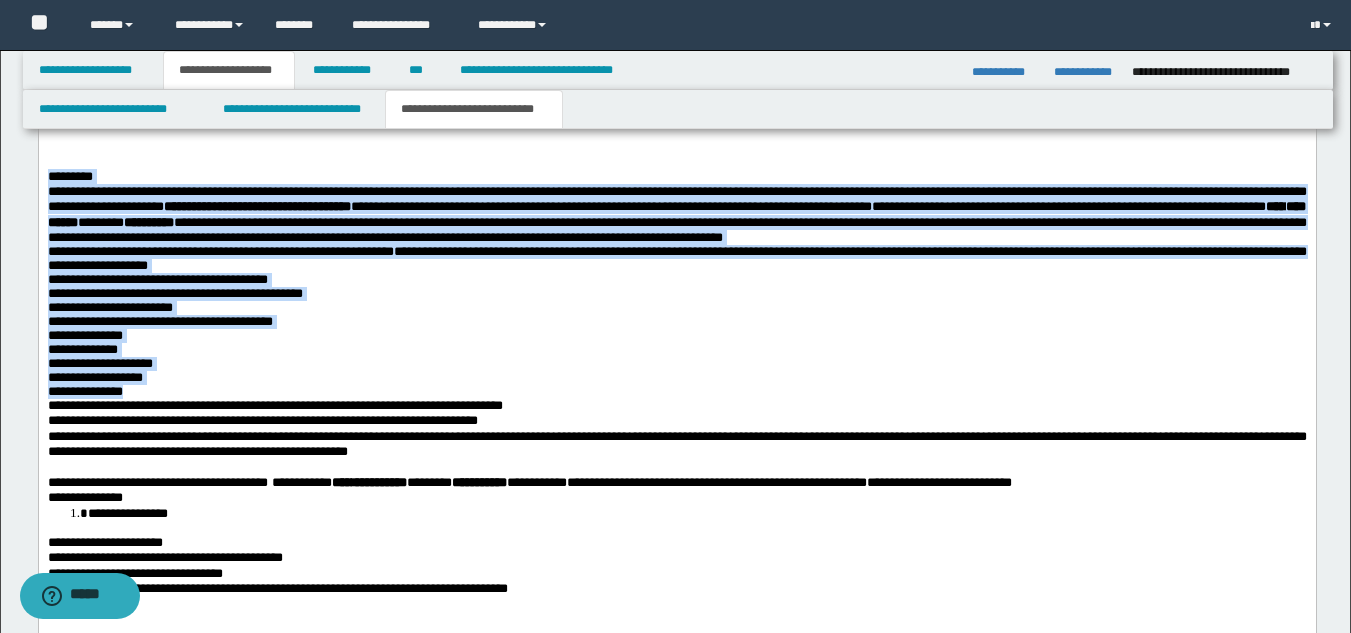 click on "**********" at bounding box center (676, 308) 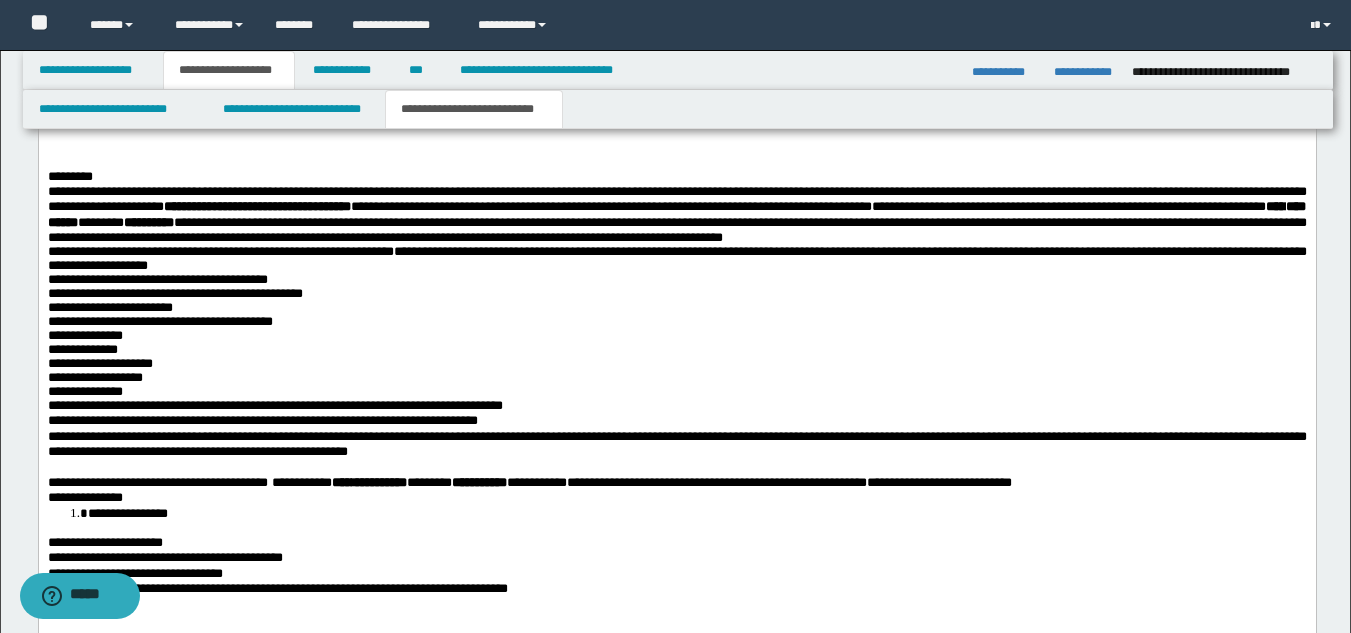 click on "**********" at bounding box center [676, 258] 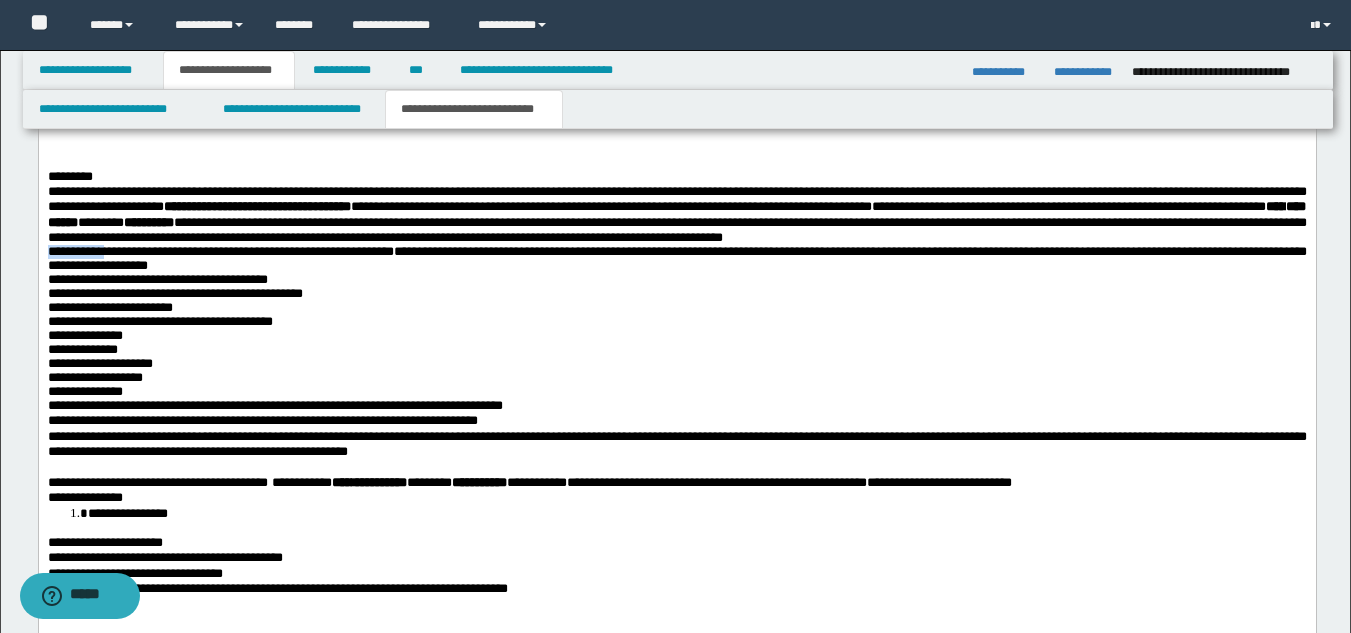 drag, startPoint x: 51, startPoint y: 291, endPoint x: 122, endPoint y: 293, distance: 71.02816 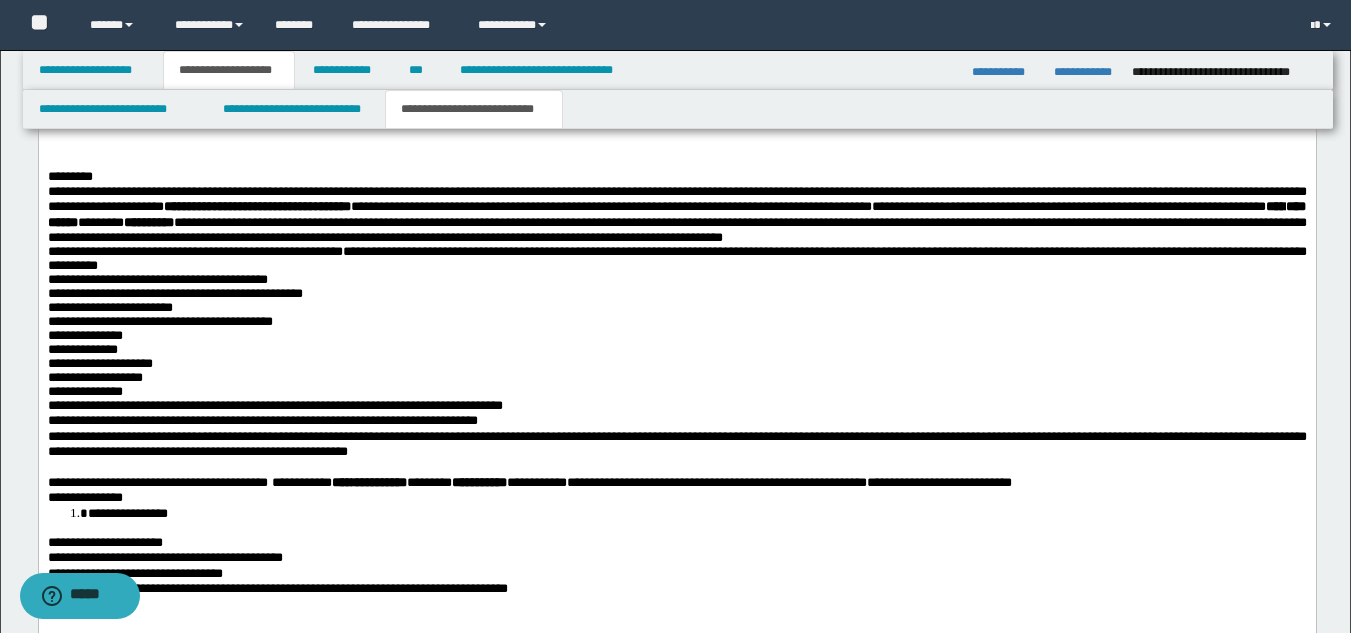 click on "**********" at bounding box center (676, 258) 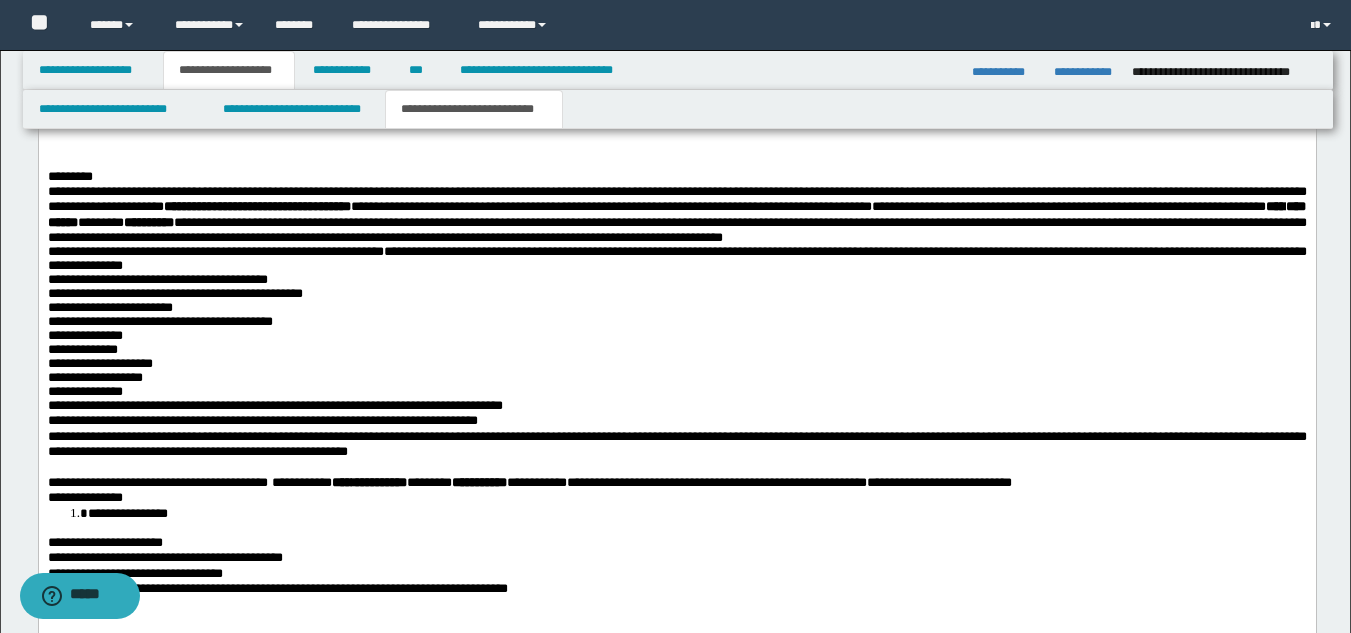 click on "**********" at bounding box center [676, 350] 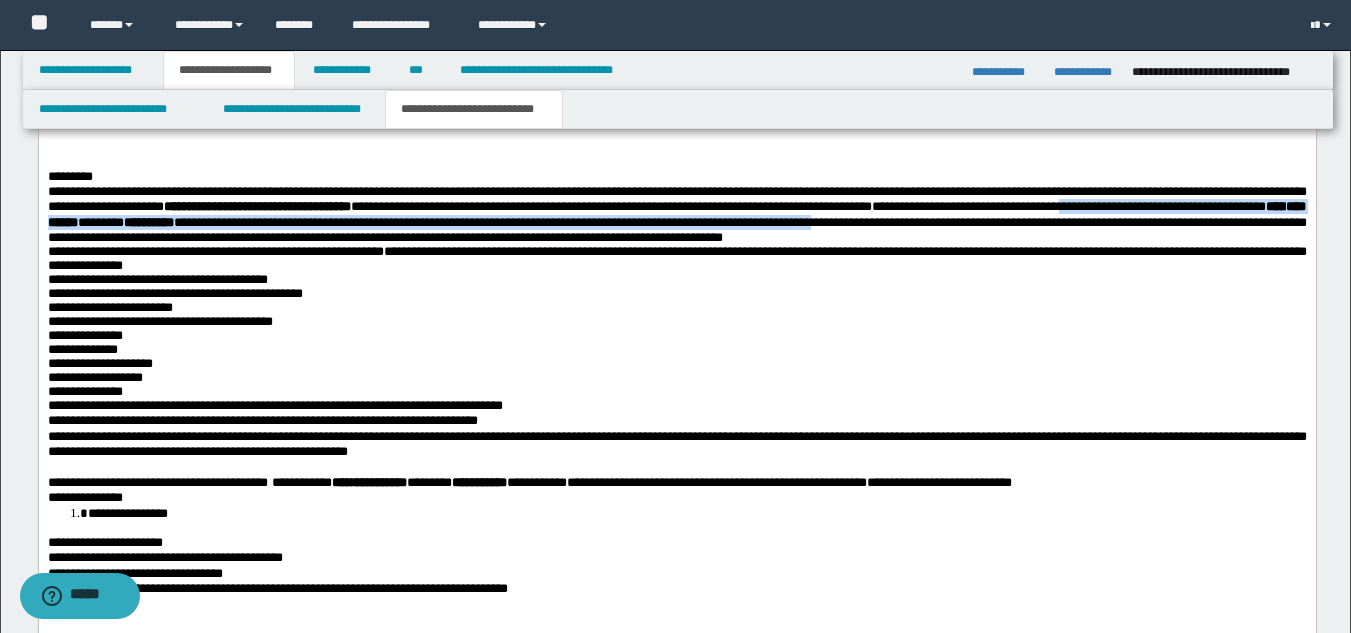 click on "**********" at bounding box center [676, 207] 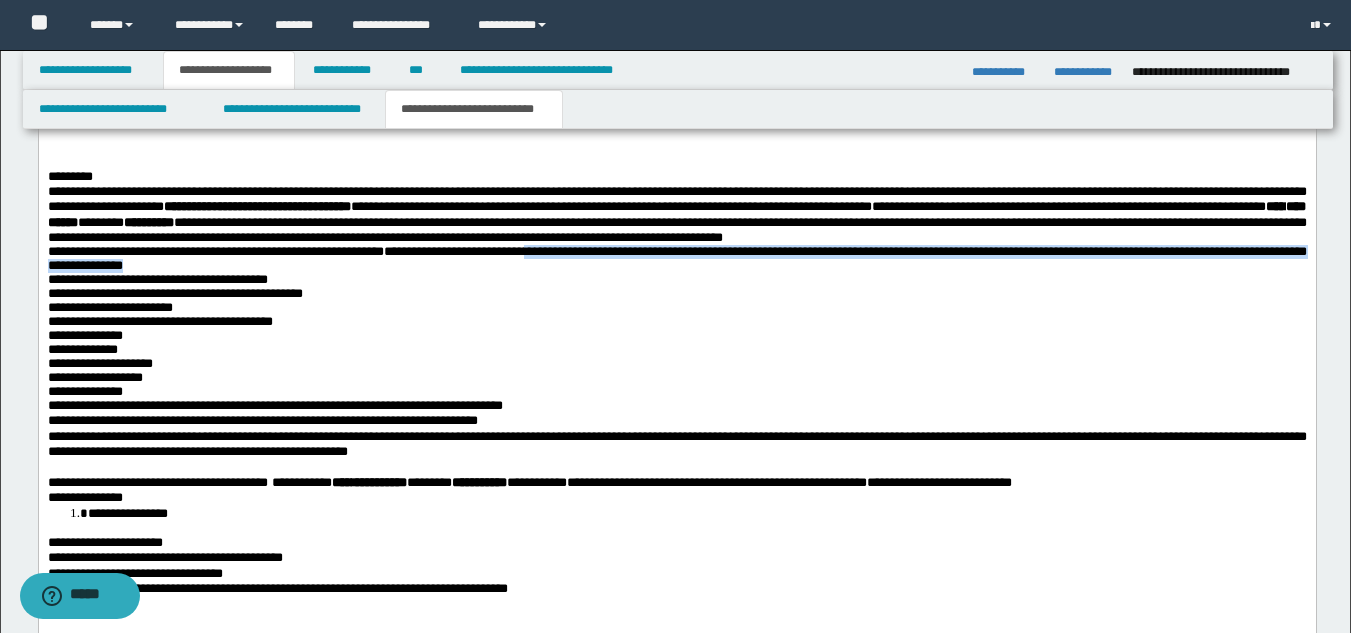 drag, startPoint x: 651, startPoint y: 304, endPoint x: 630, endPoint y: 328, distance: 31.890438 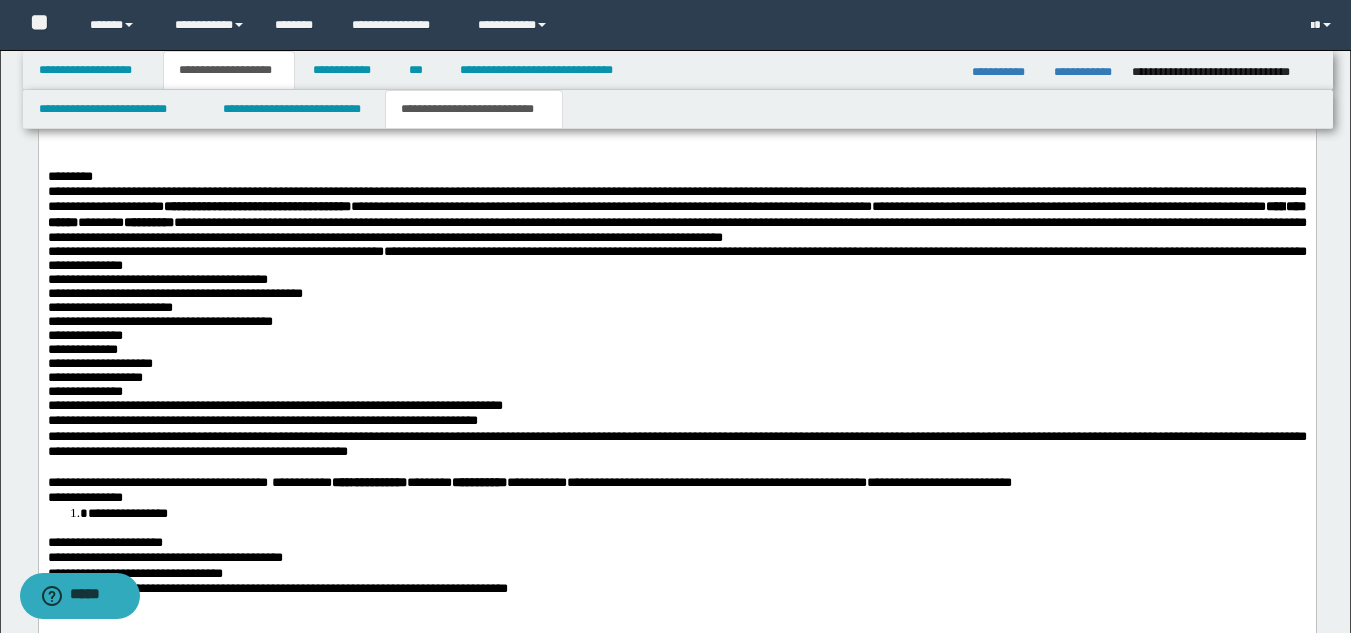click on "**********" at bounding box center [676, 378] 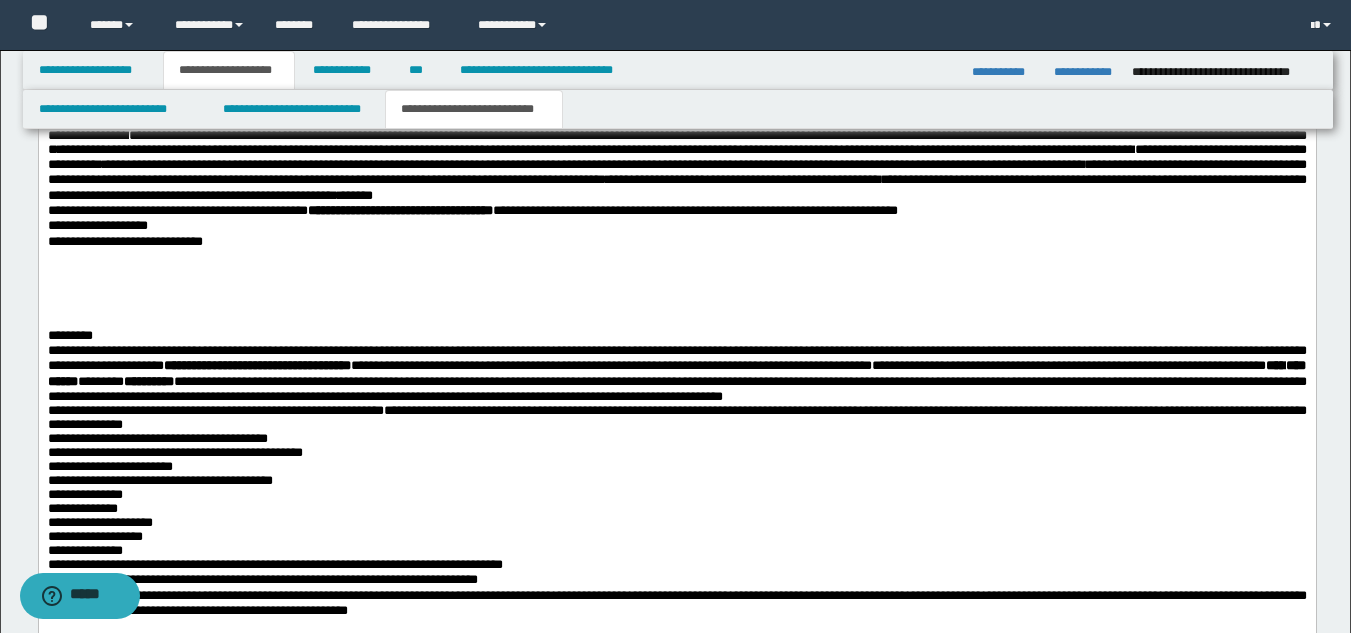scroll, scrollTop: 1507, scrollLeft: 0, axis: vertical 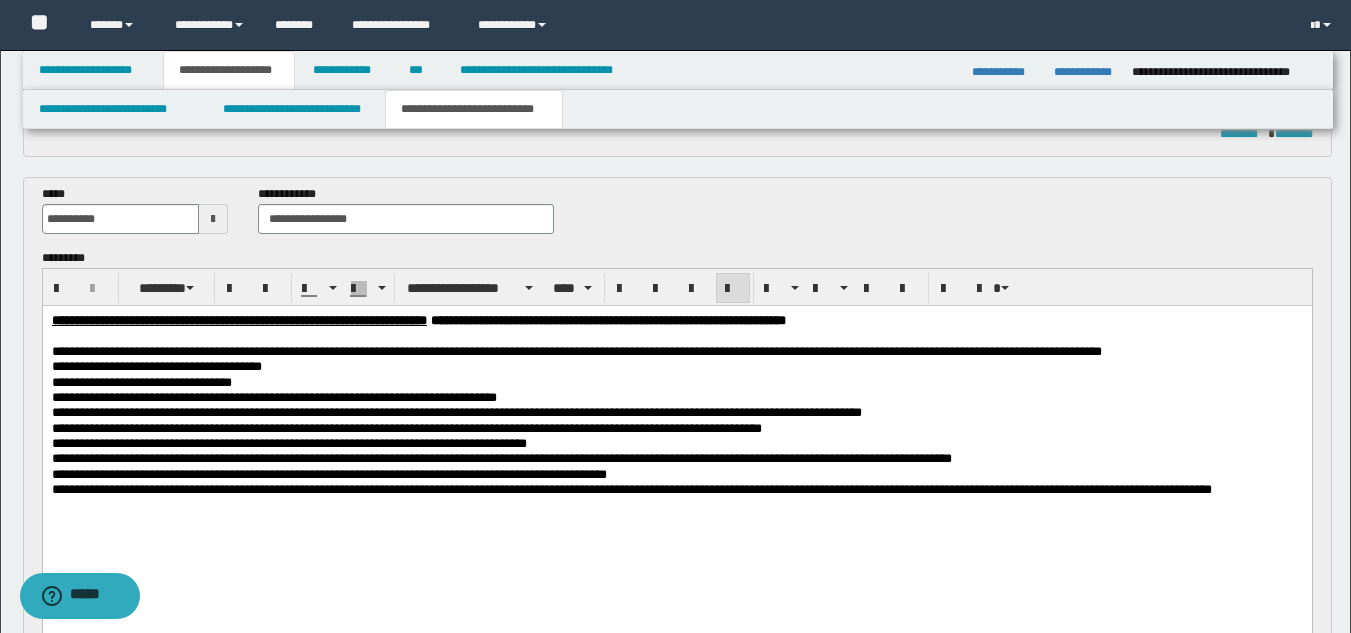 click on "**********" at bounding box center (676, 429) 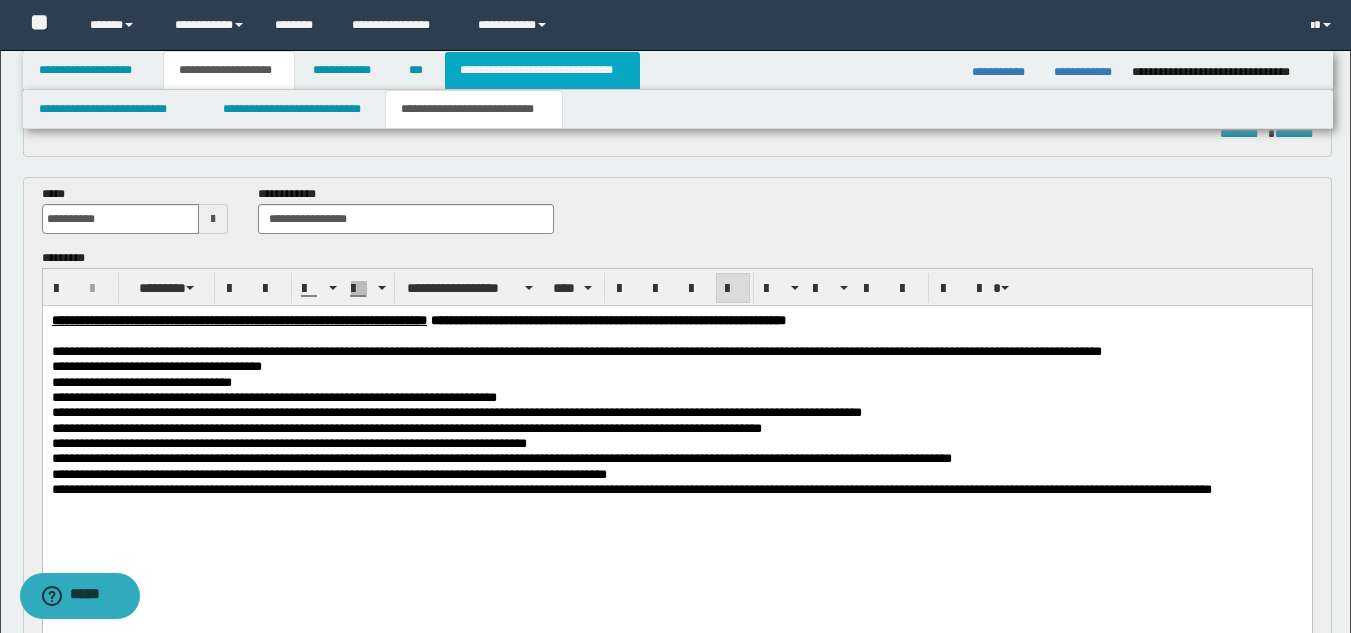 click on "**********" at bounding box center (542, 70) 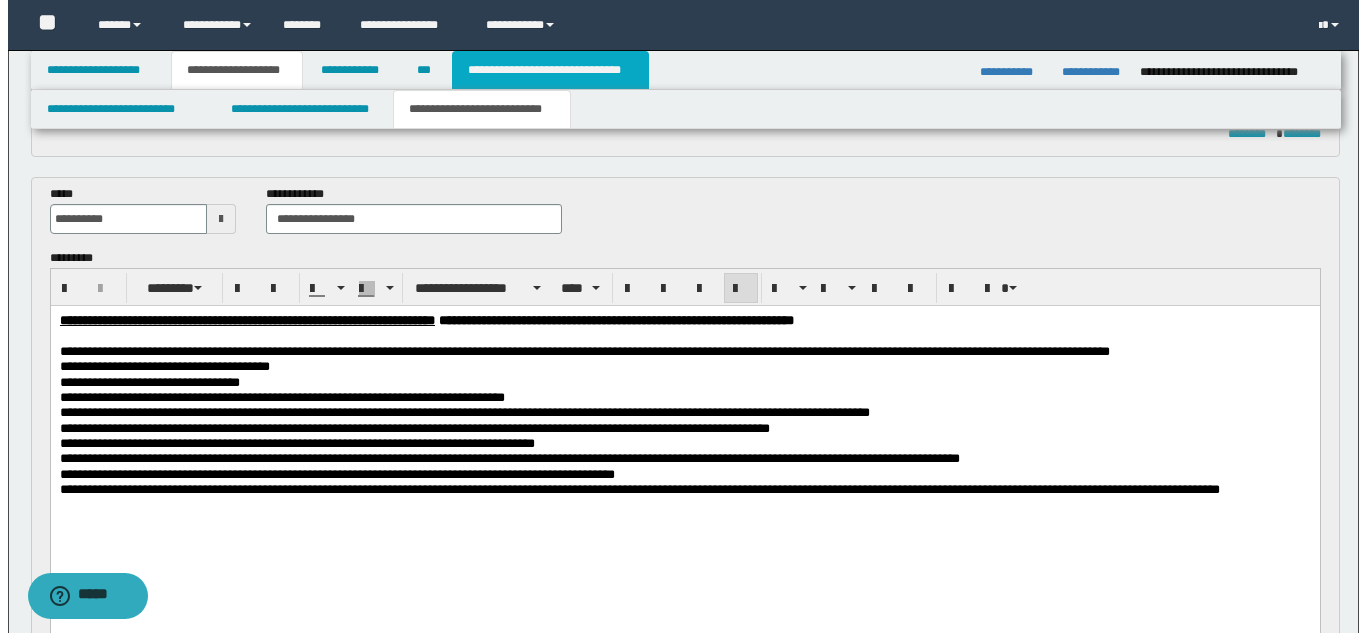 scroll, scrollTop: 0, scrollLeft: 0, axis: both 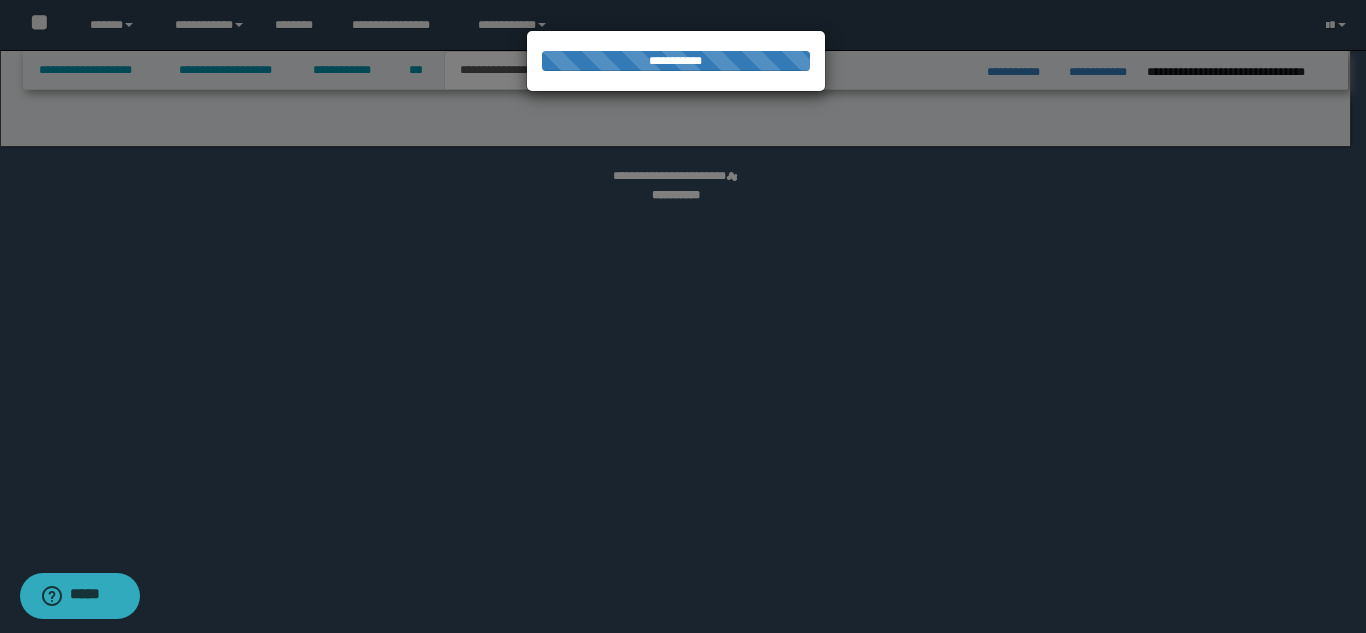 select on "*" 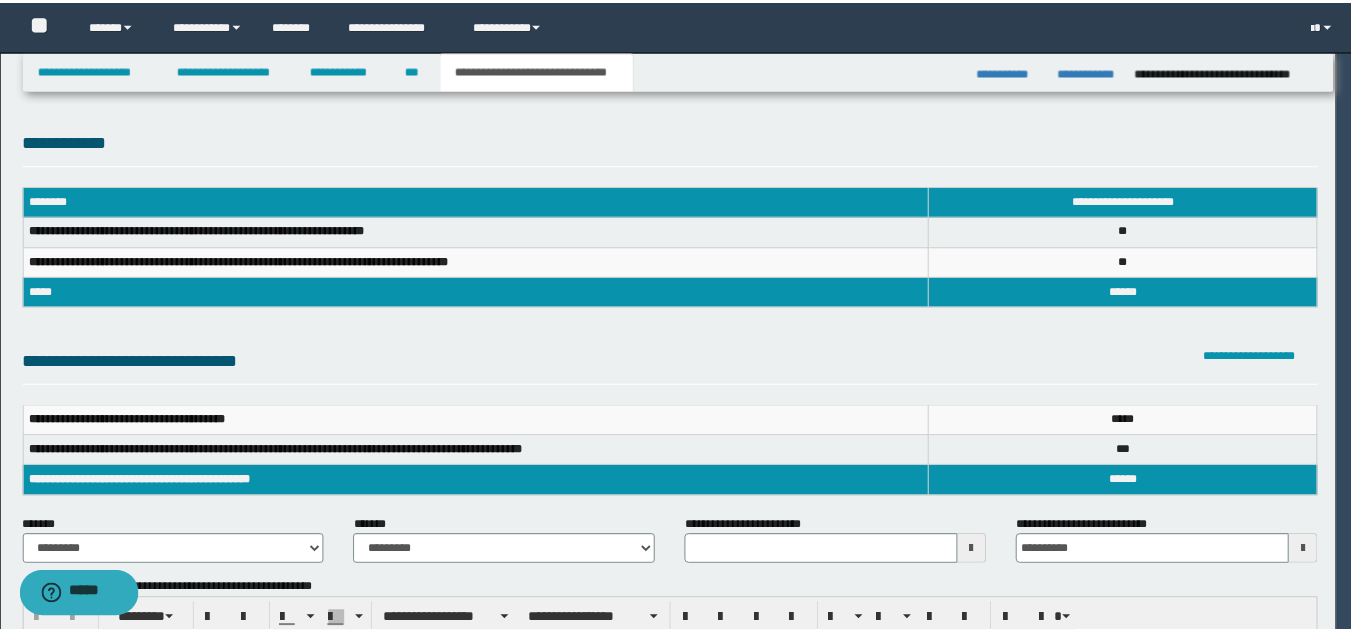 scroll, scrollTop: 0, scrollLeft: 0, axis: both 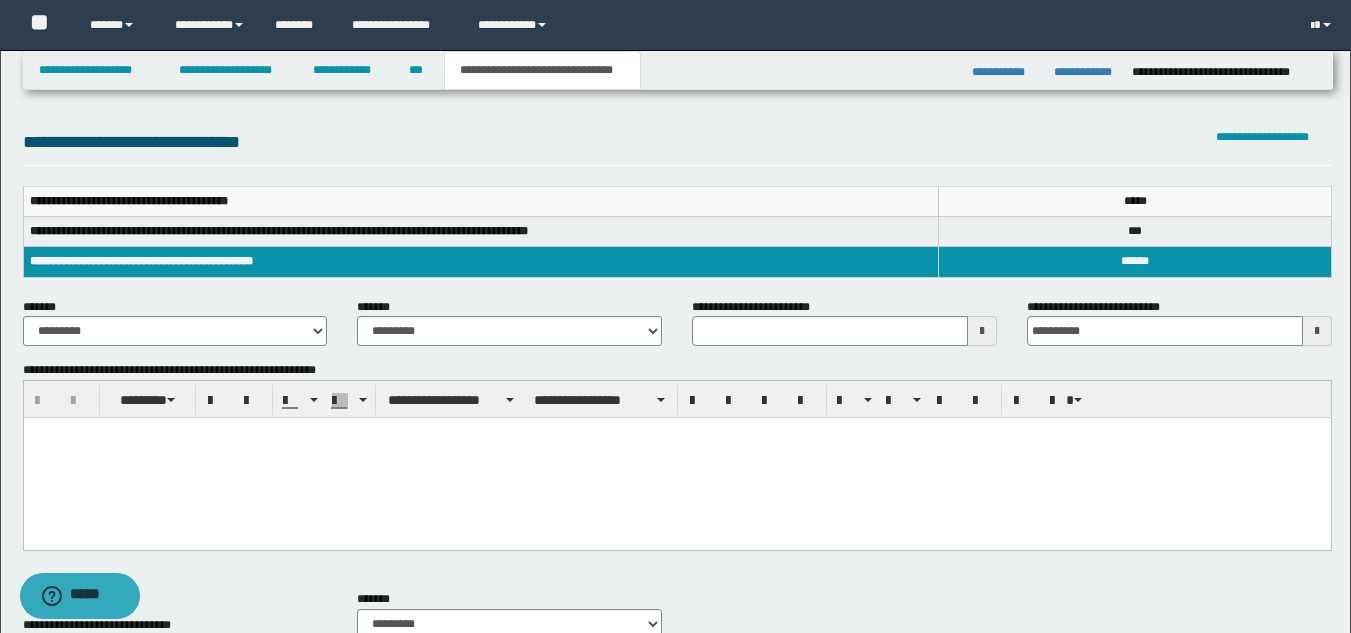 type 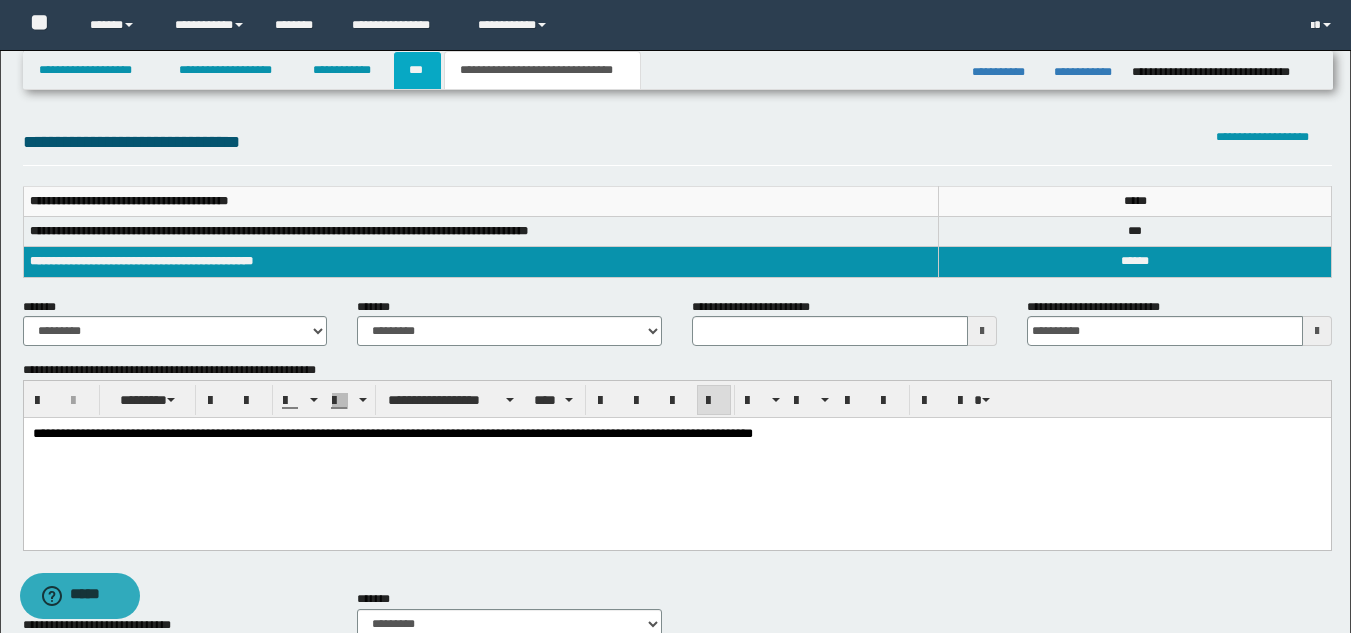 click on "***" at bounding box center [417, 70] 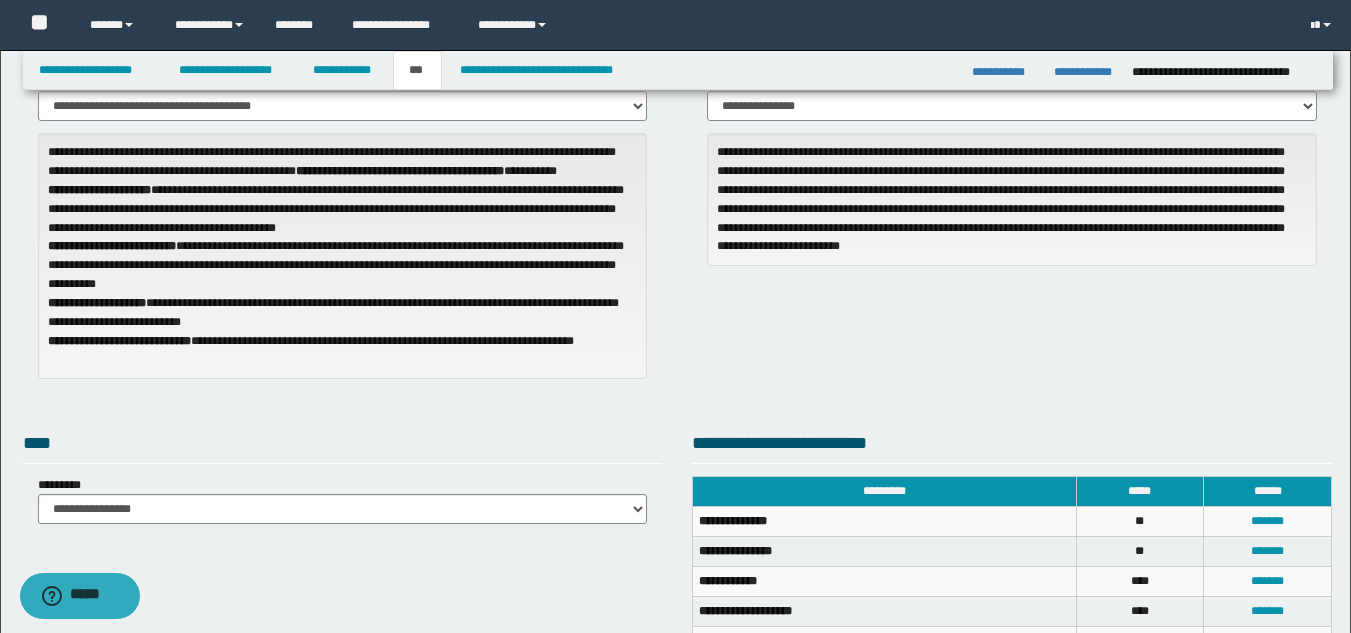 scroll, scrollTop: 54, scrollLeft: 0, axis: vertical 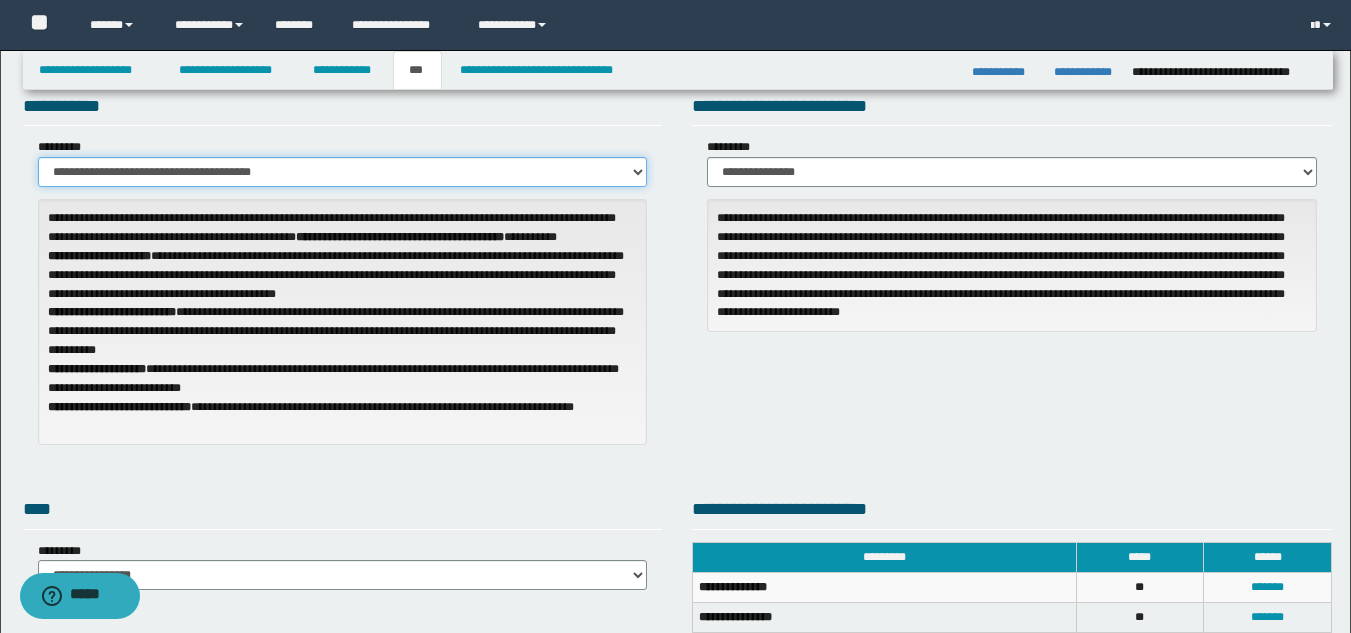click on "**********" at bounding box center [343, 172] 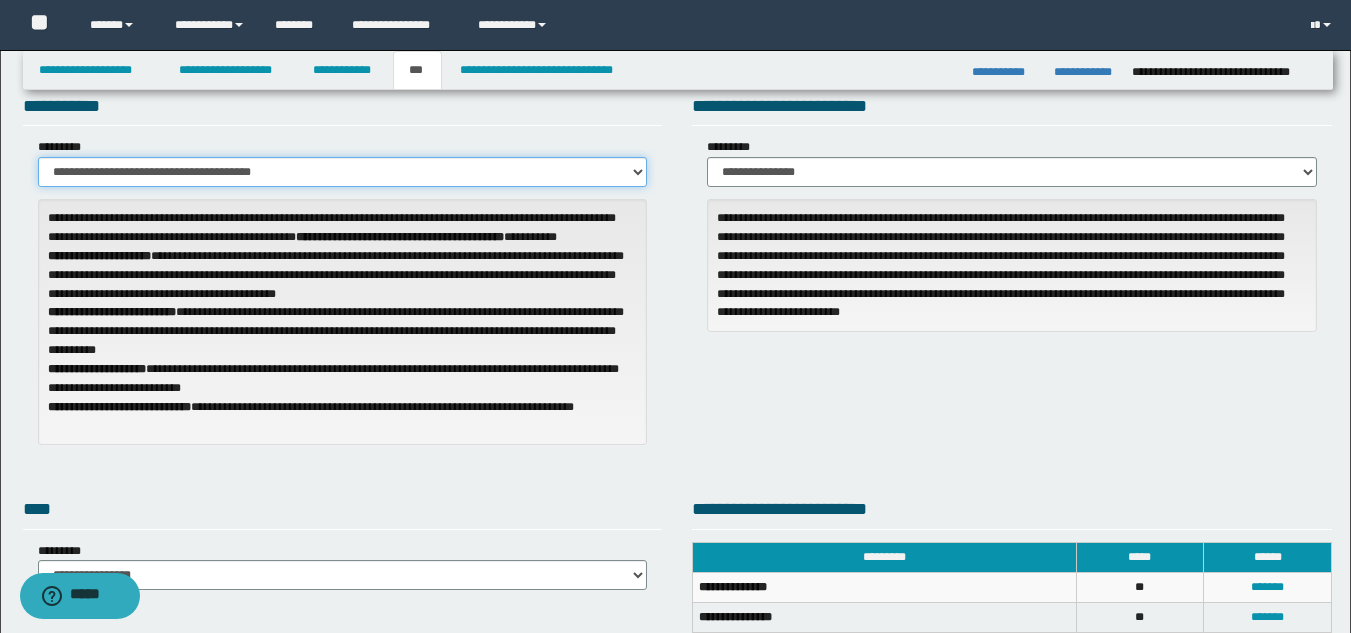 select on "**" 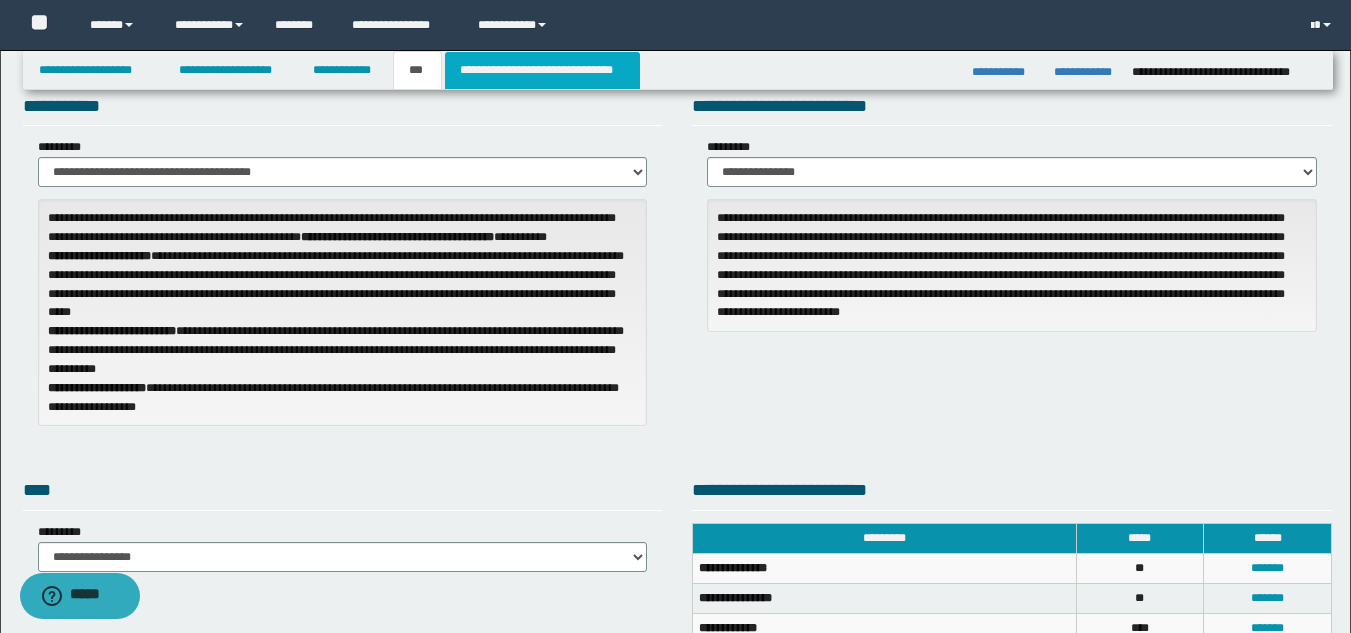 click on "**********" at bounding box center [542, 70] 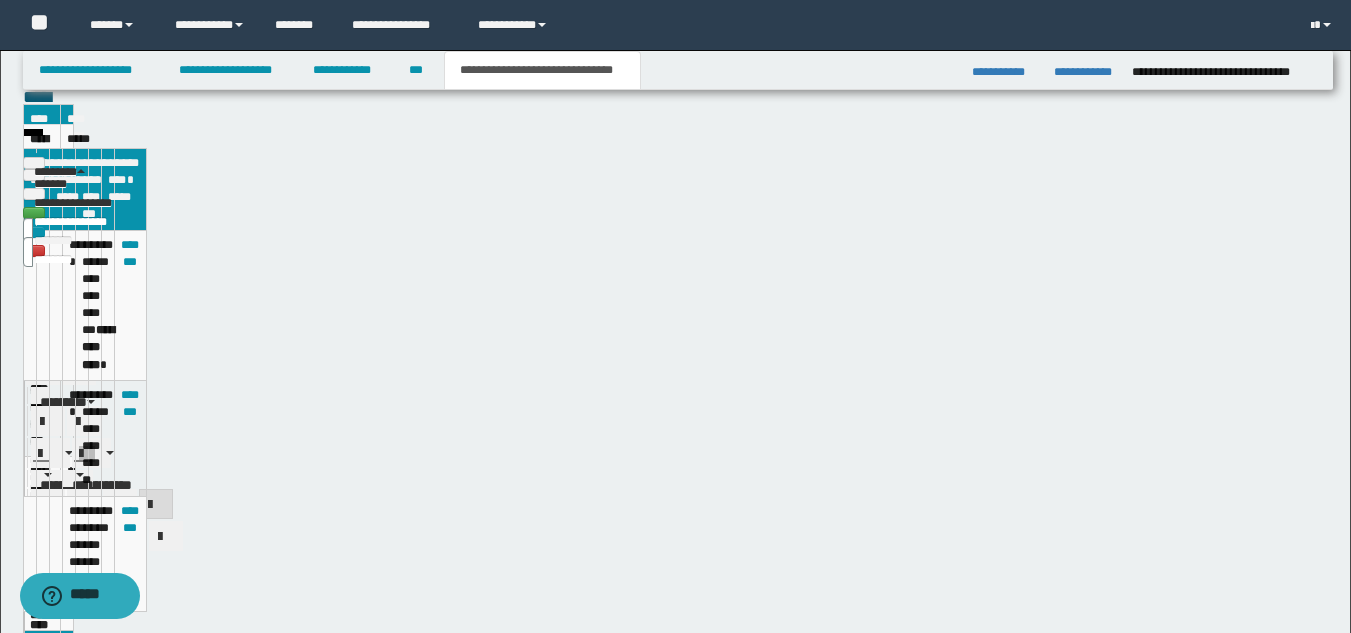 type 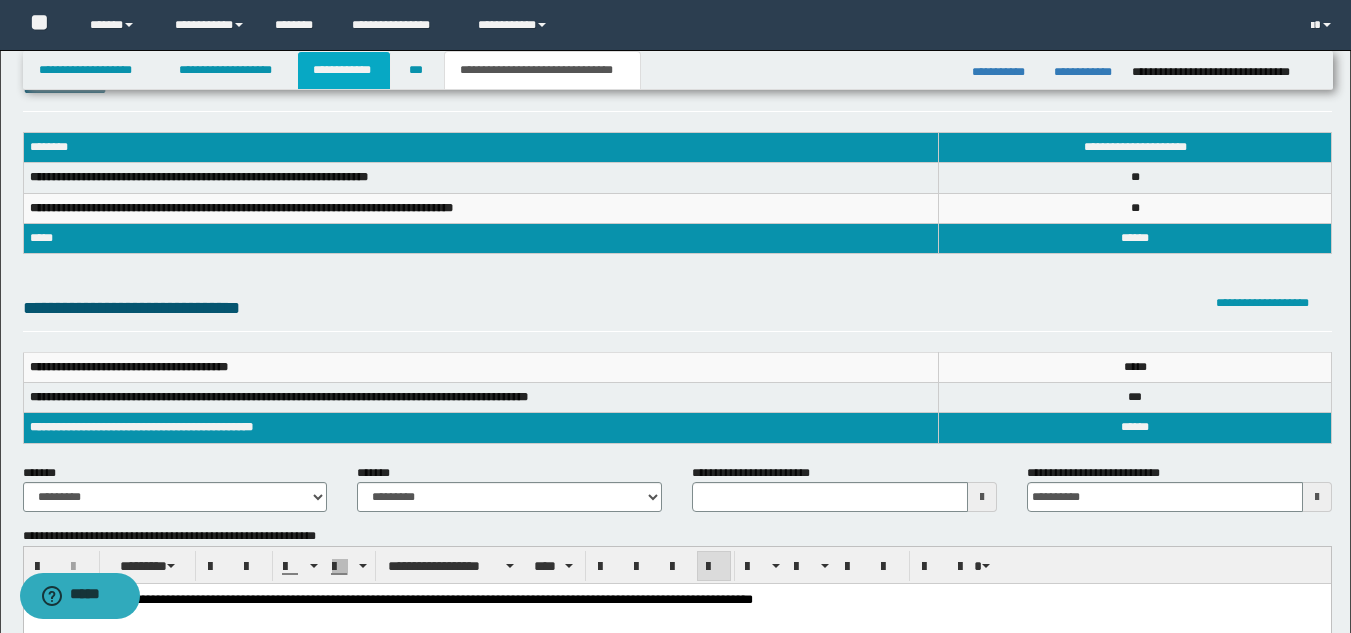 click on "**********" at bounding box center (344, 70) 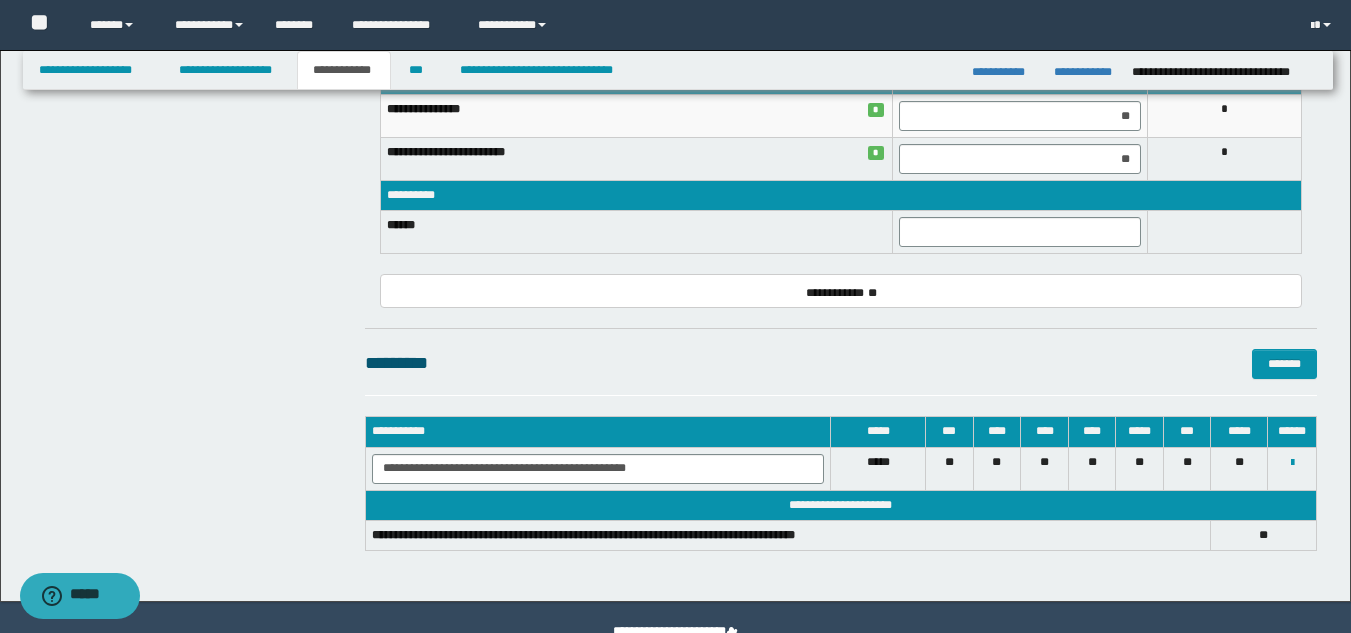 scroll, scrollTop: 1343, scrollLeft: 0, axis: vertical 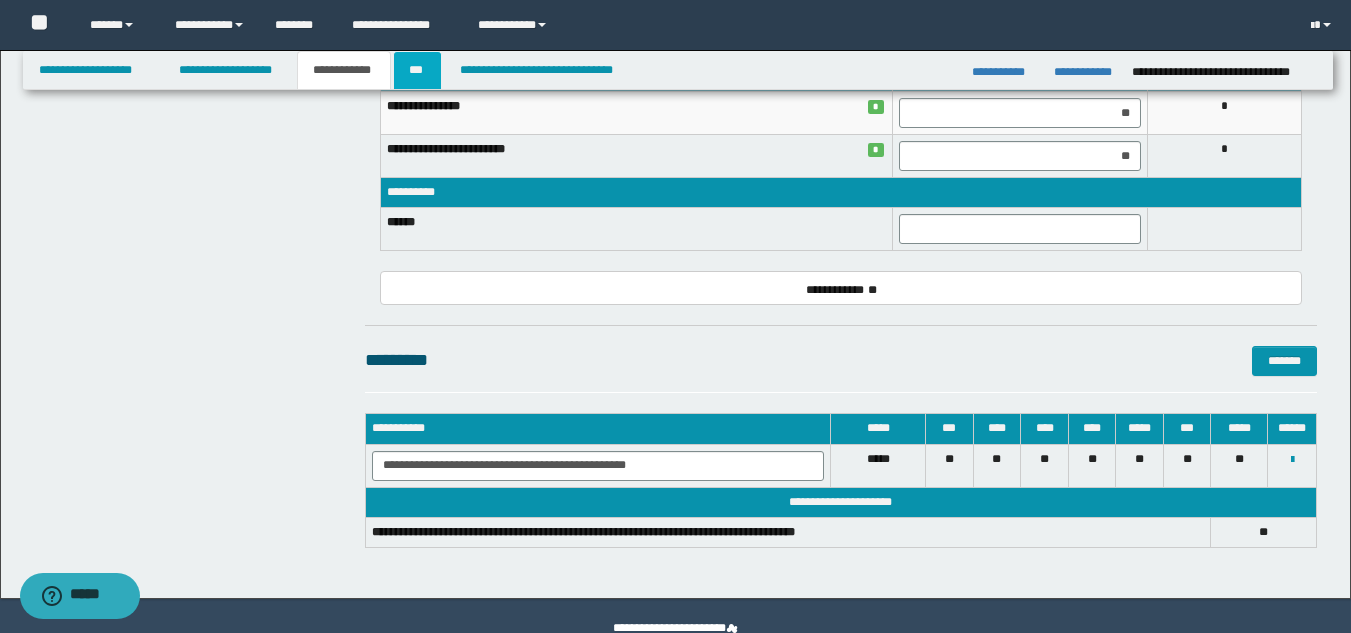 click on "***" at bounding box center [417, 70] 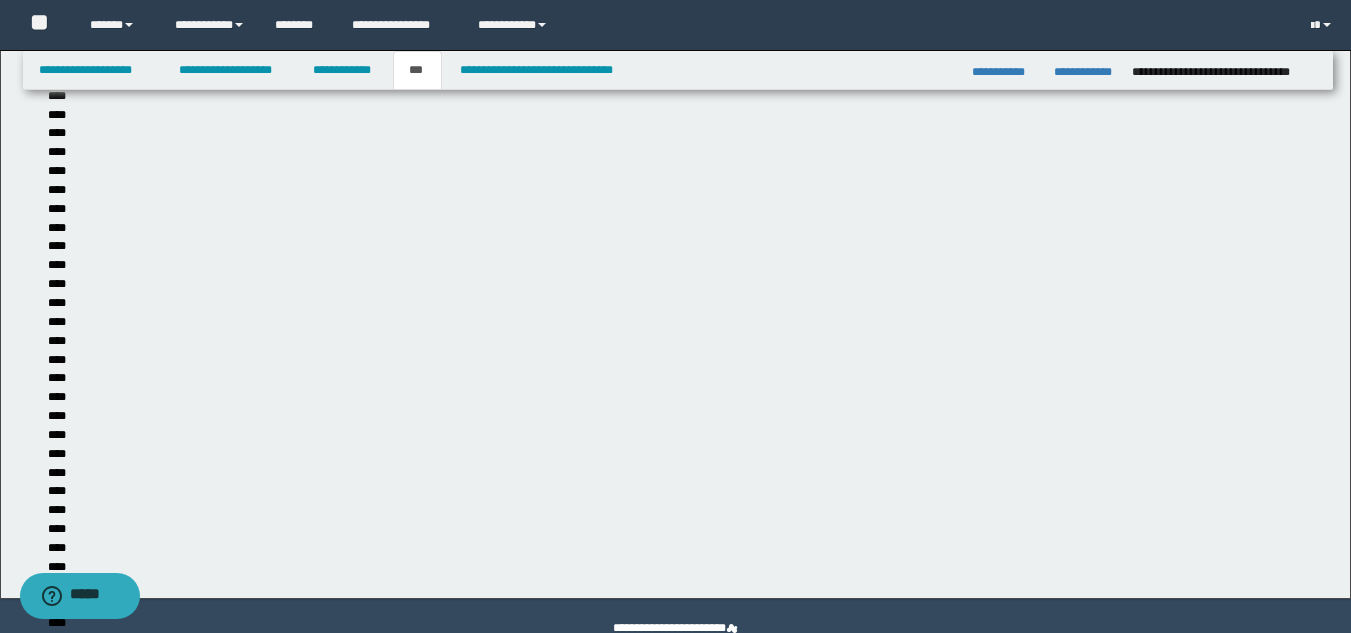 scroll, scrollTop: 655, scrollLeft: 0, axis: vertical 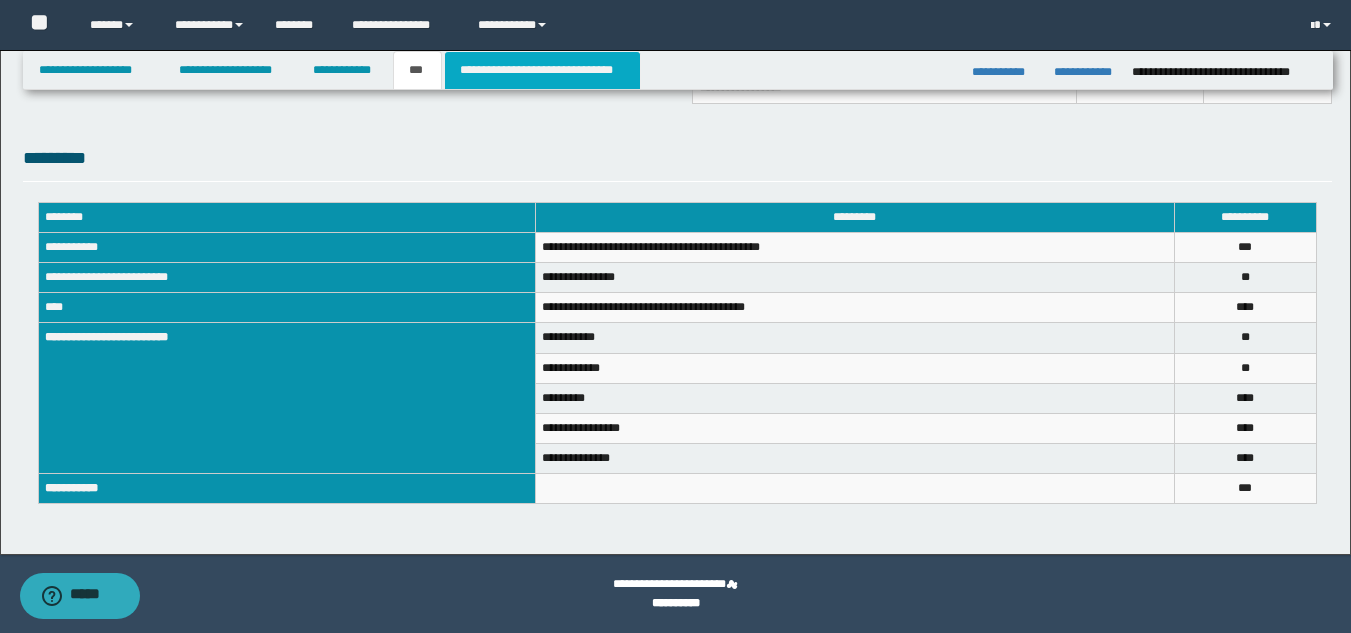 click on "**********" at bounding box center (542, 70) 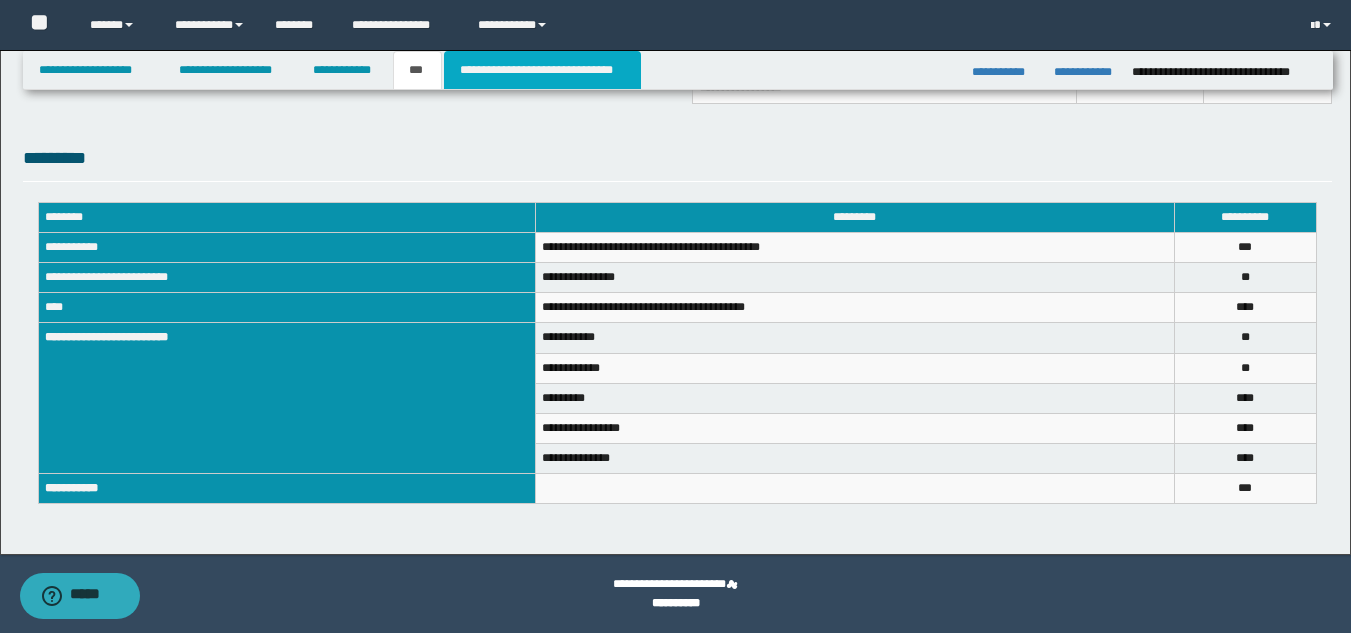 type 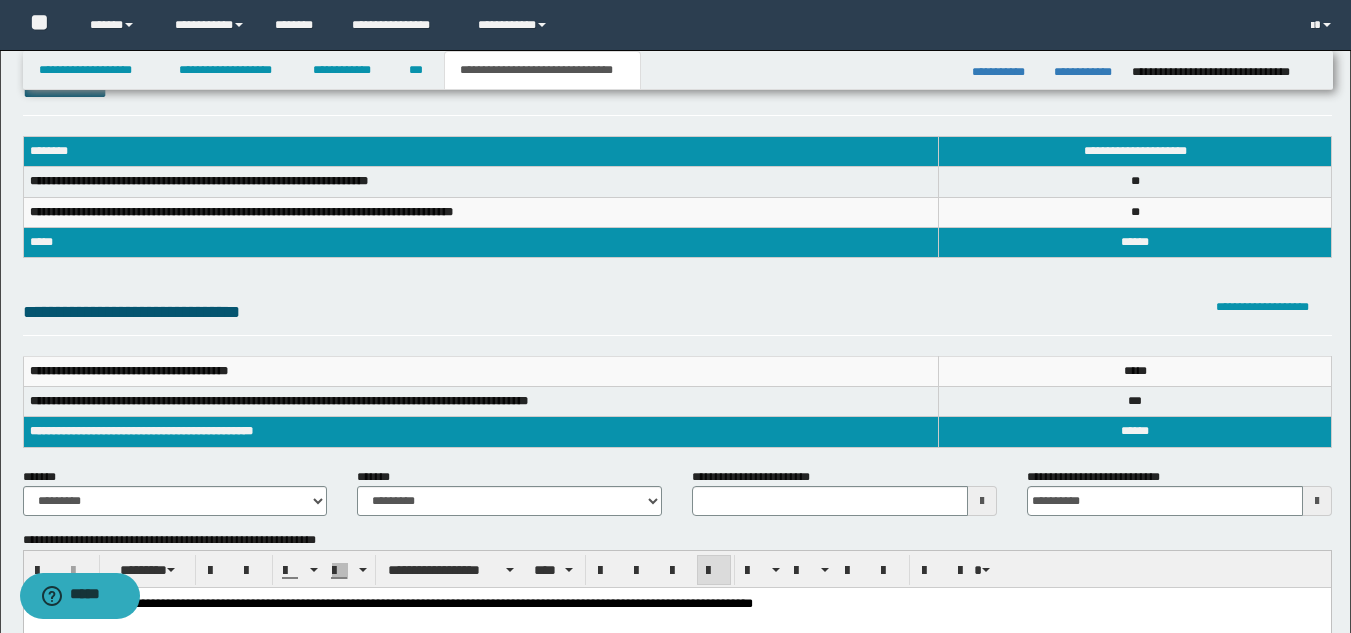 scroll, scrollTop: 0, scrollLeft: 0, axis: both 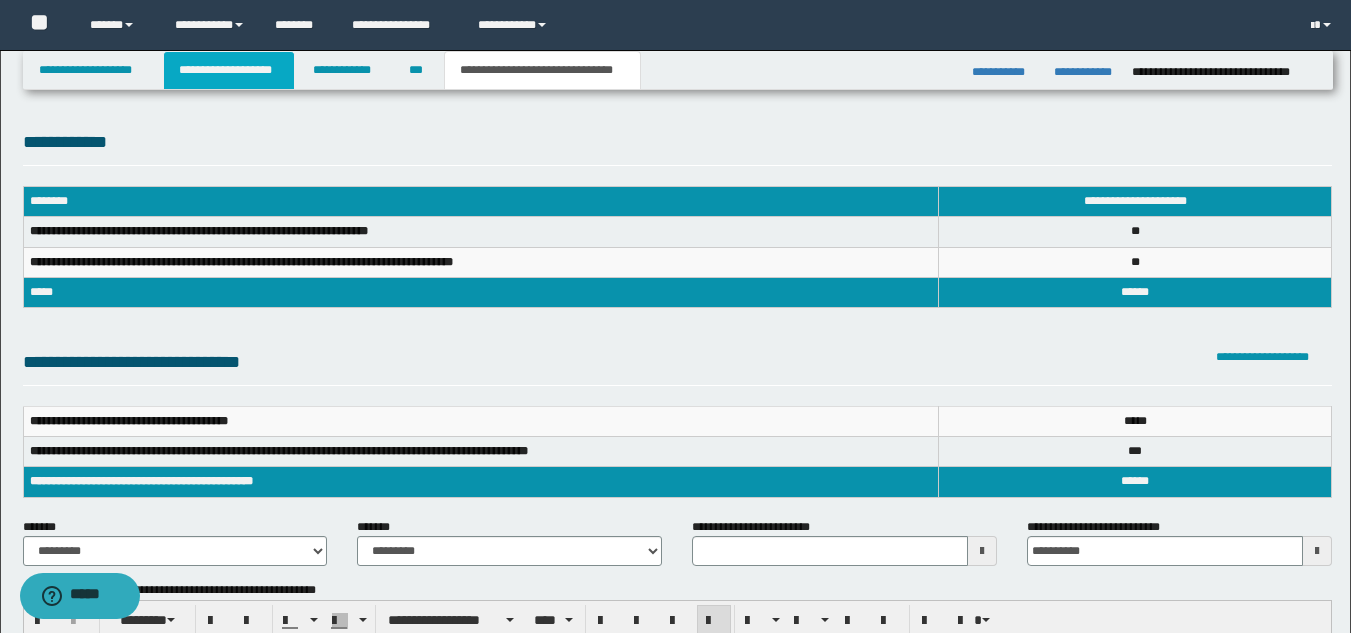 click on "**********" at bounding box center [229, 70] 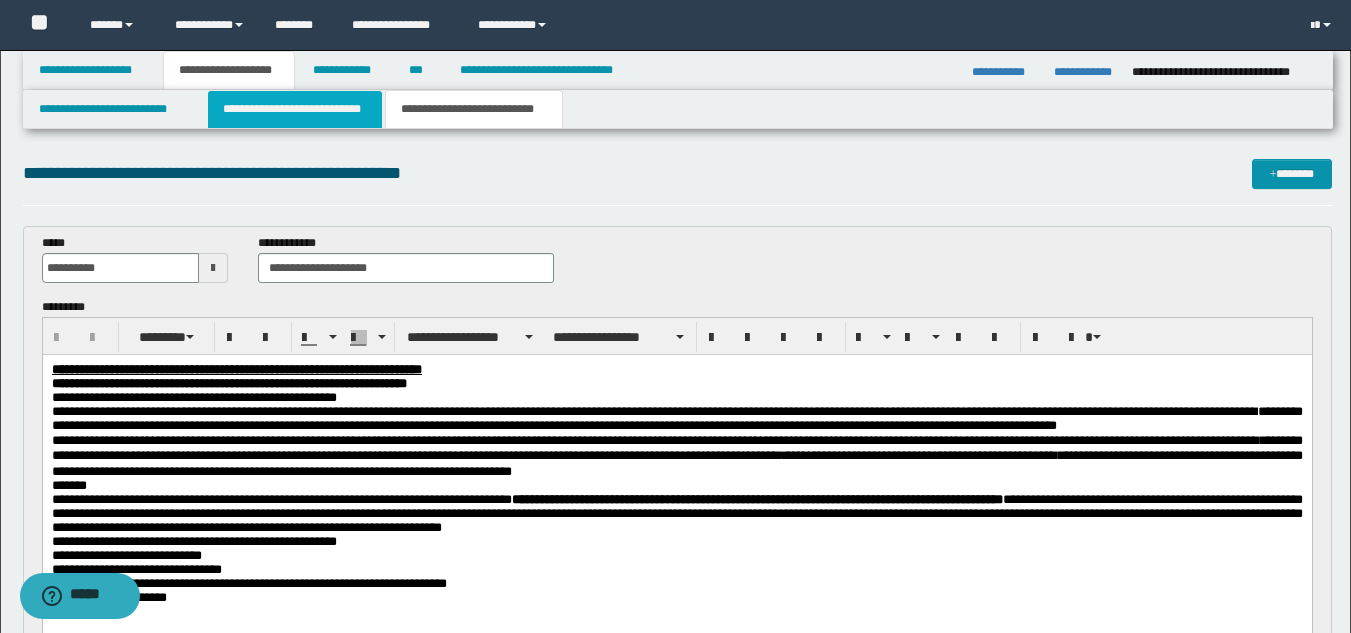 click on "**********" at bounding box center [295, 109] 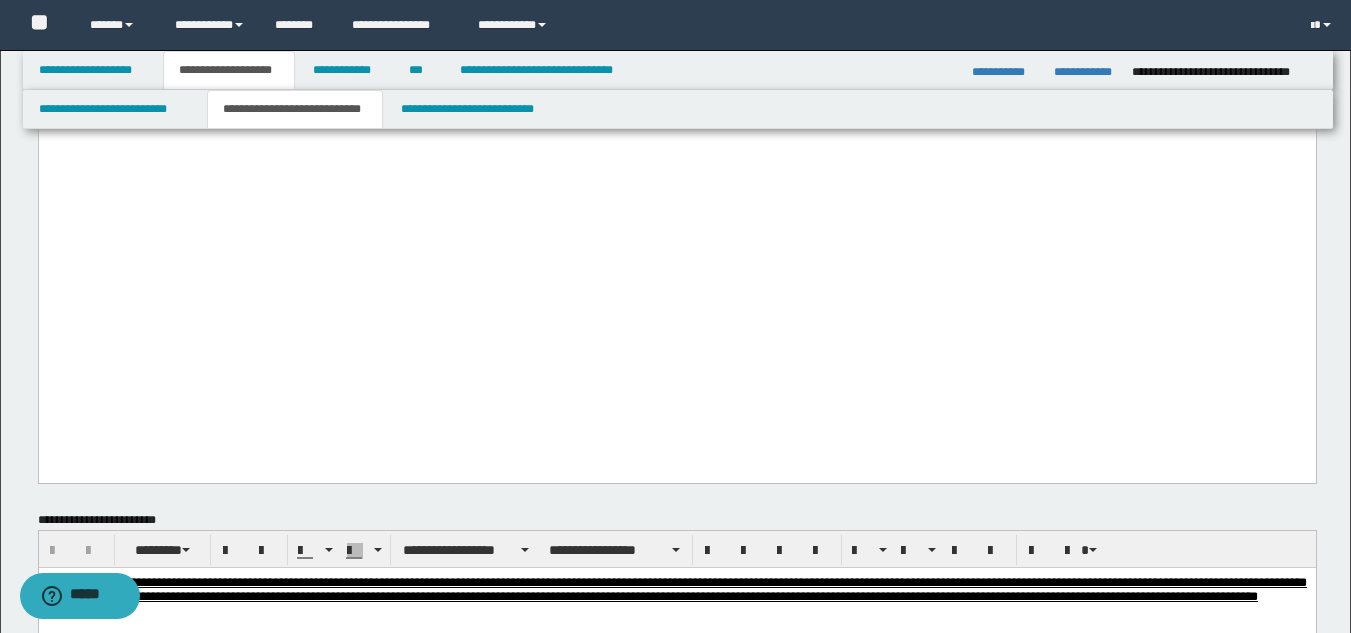 scroll, scrollTop: 2361, scrollLeft: 0, axis: vertical 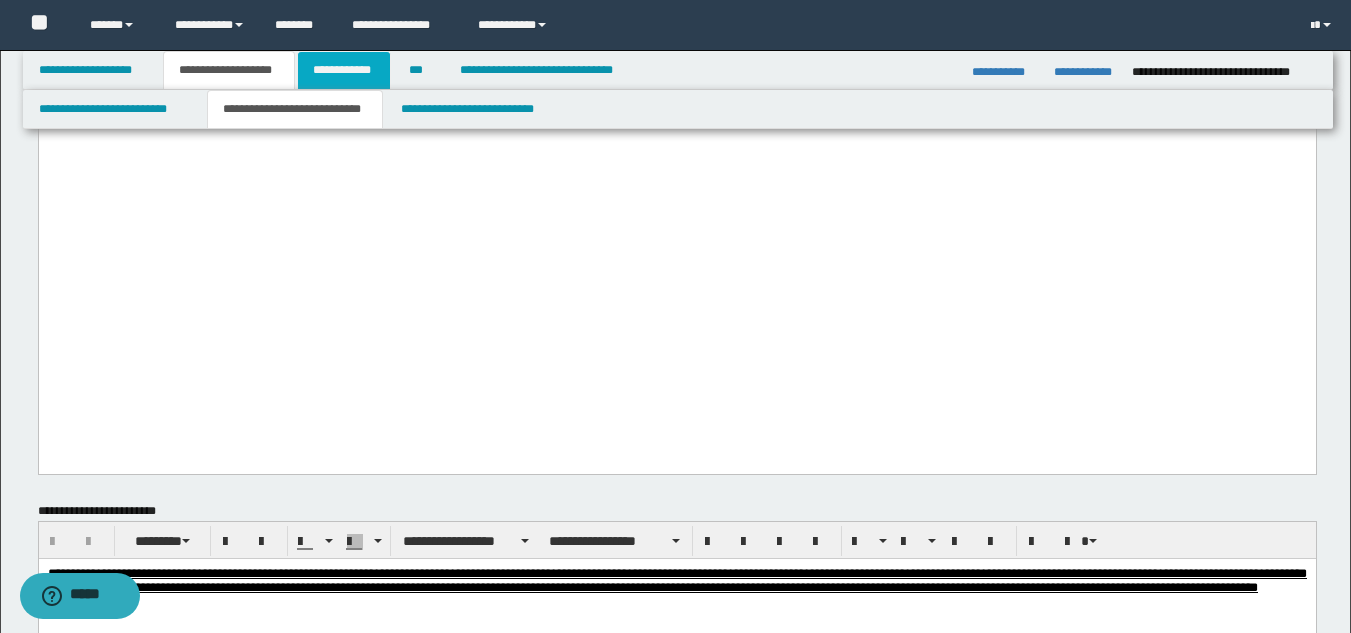 click on "**********" at bounding box center [344, 70] 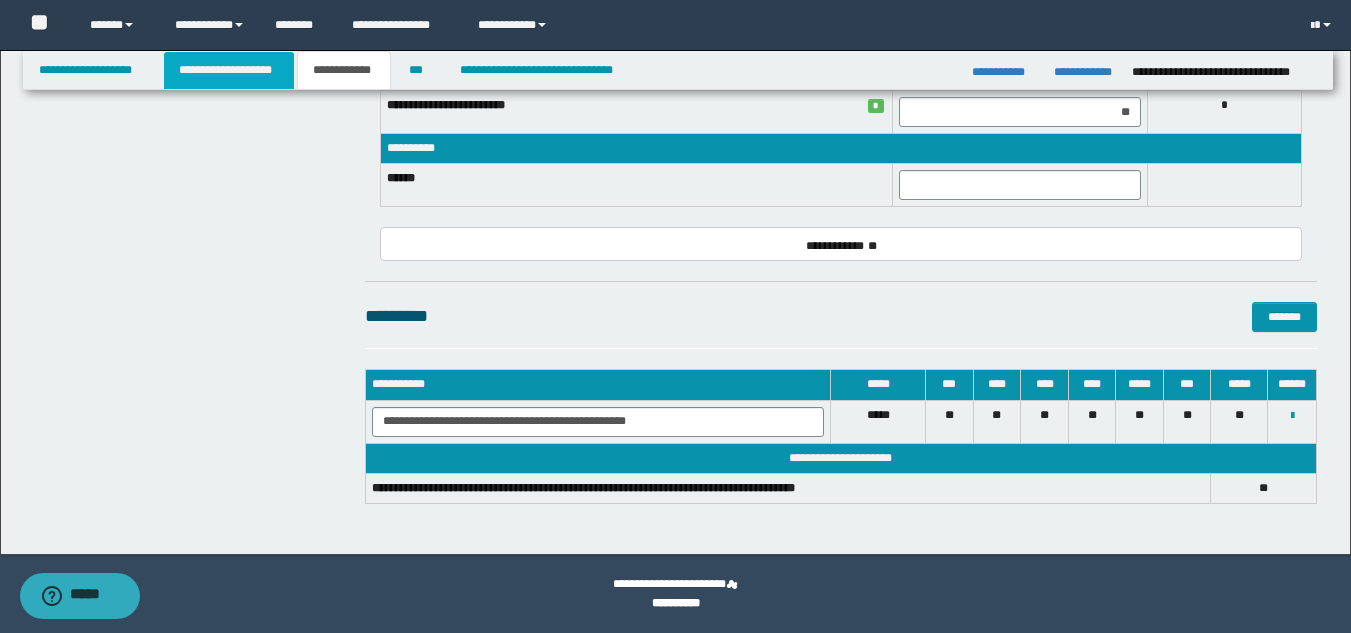 click on "**********" at bounding box center [229, 70] 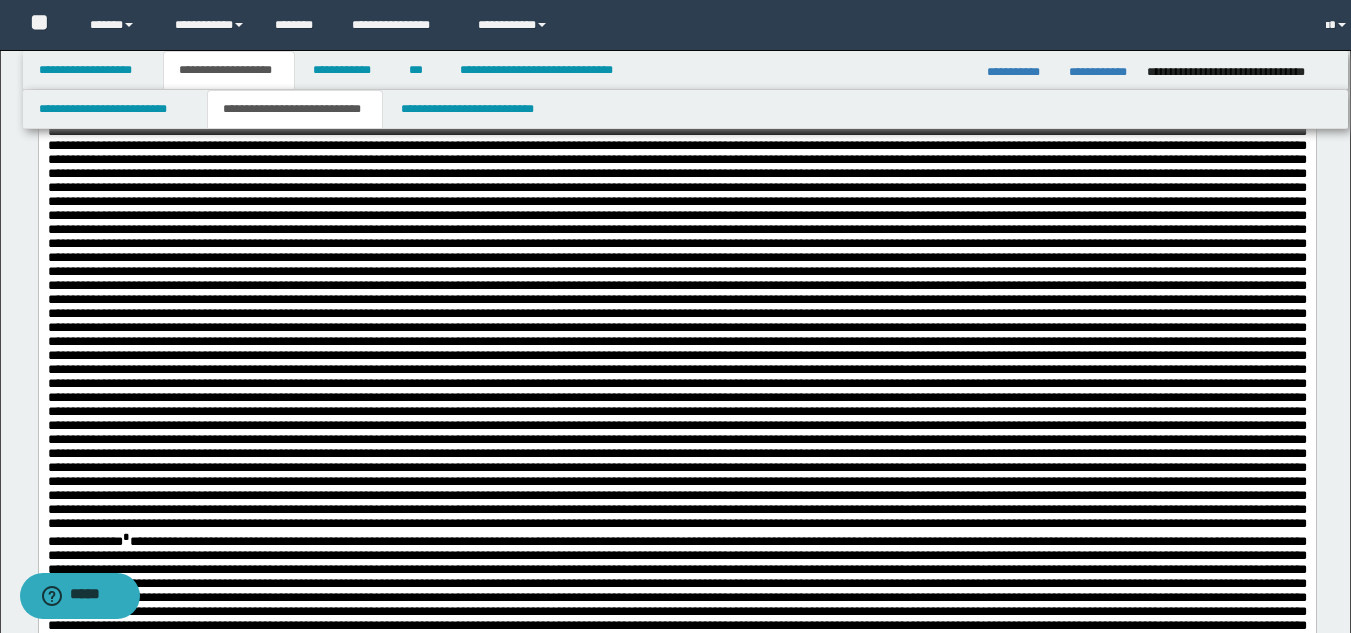 scroll, scrollTop: 1418, scrollLeft: 0, axis: vertical 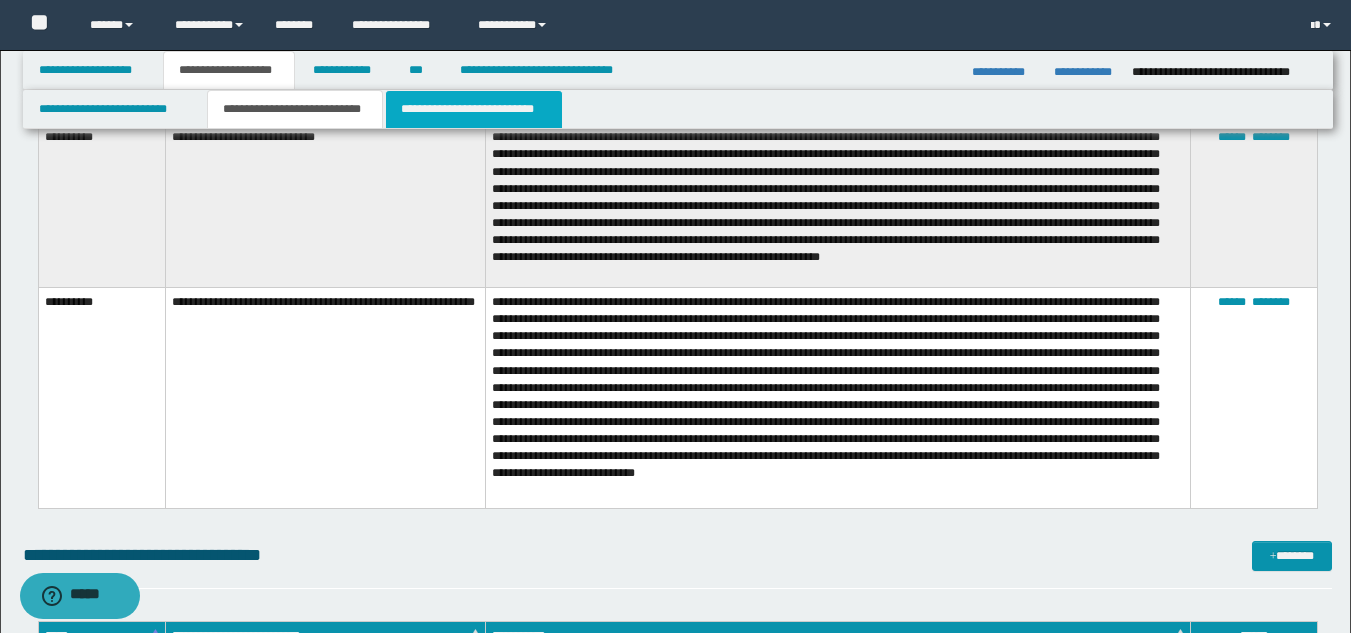 click on "**********" at bounding box center (474, 109) 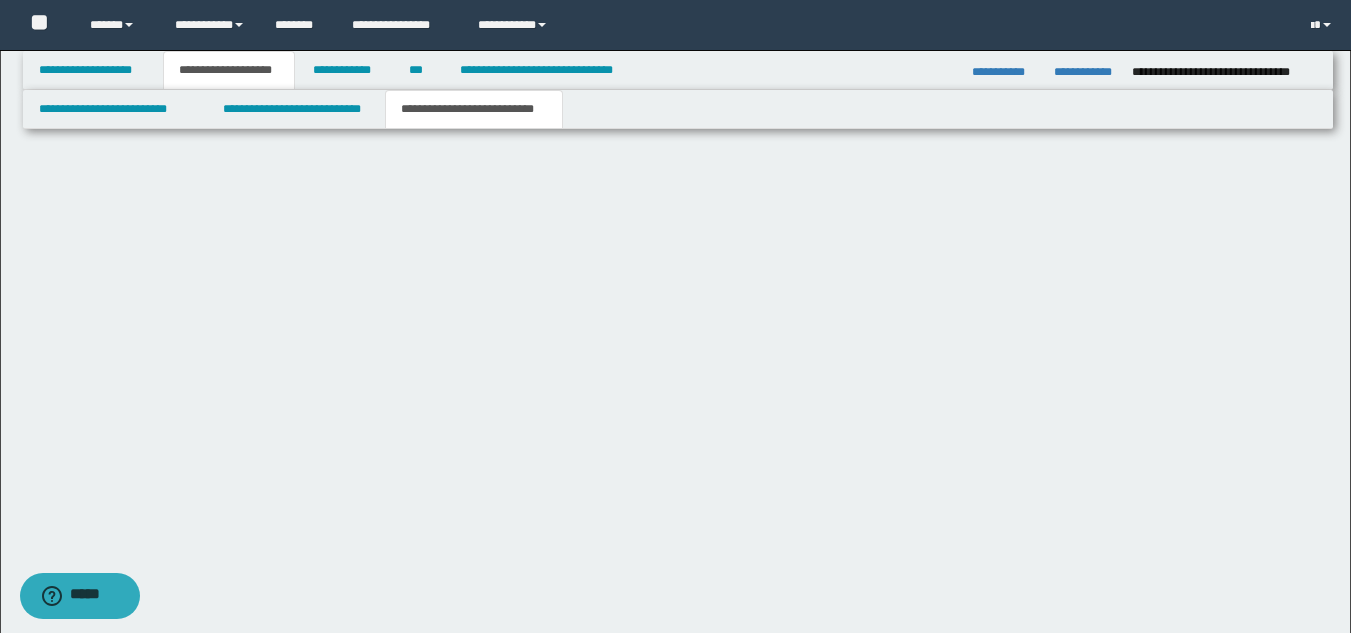 scroll, scrollTop: 2425, scrollLeft: 0, axis: vertical 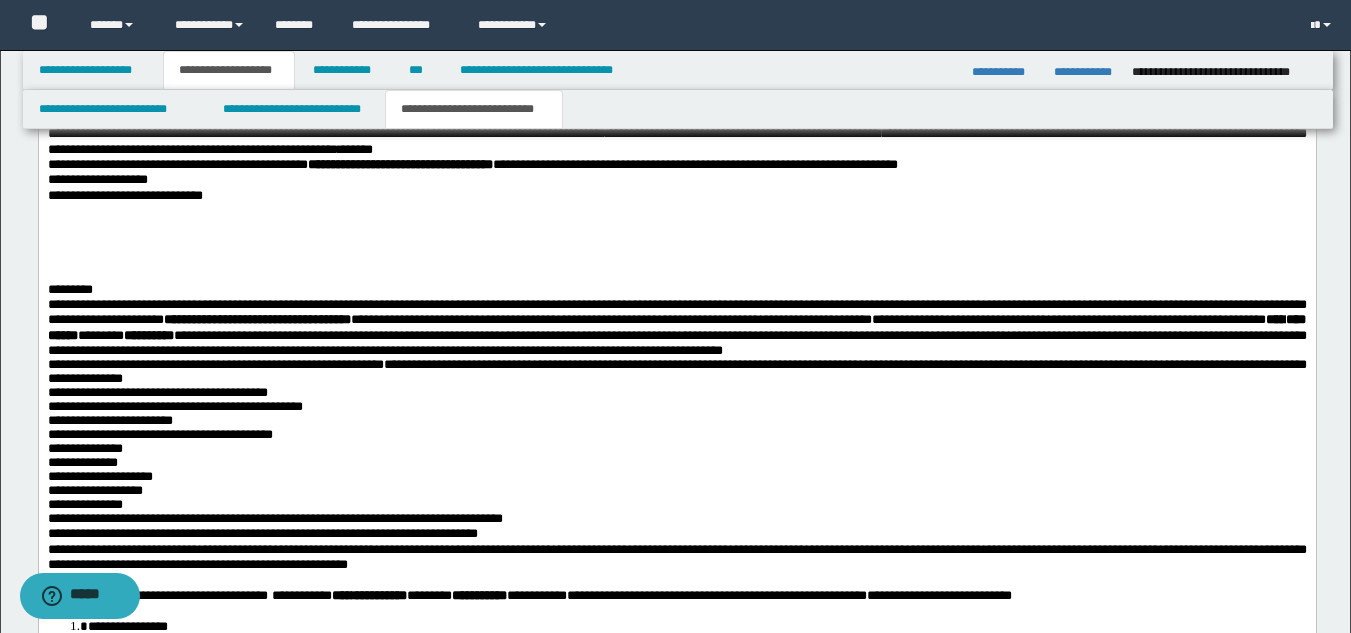 drag, startPoint x: 1365, startPoint y: 548, endPoint x: 1037, endPoint y: 285, distance: 420.42 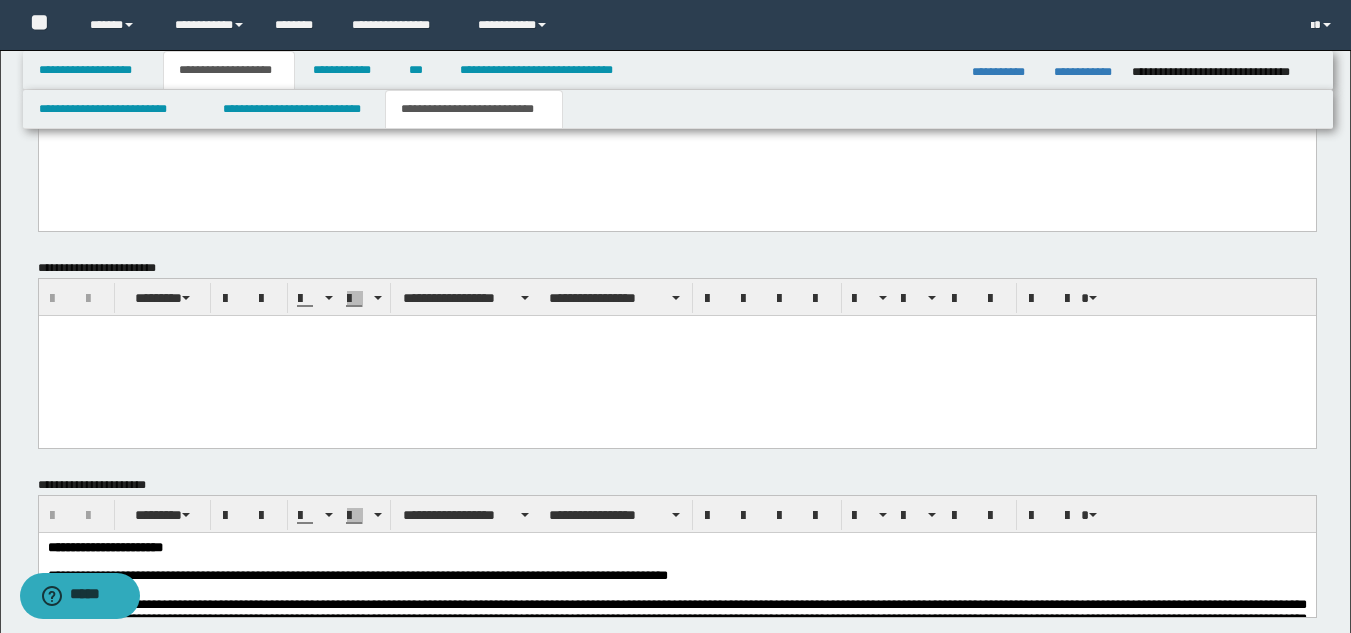 drag, startPoint x: 1365, startPoint y: 371, endPoint x: 1080, endPoint y: 17, distance: 454.46783 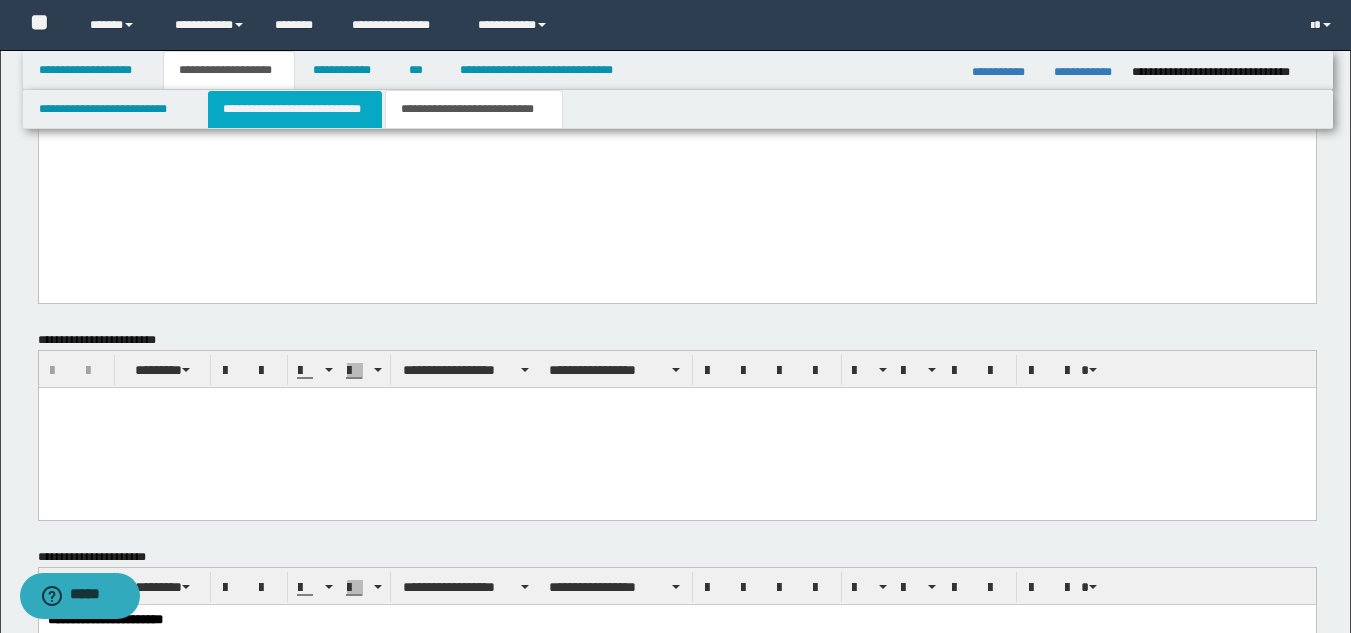click on "**********" at bounding box center [295, 109] 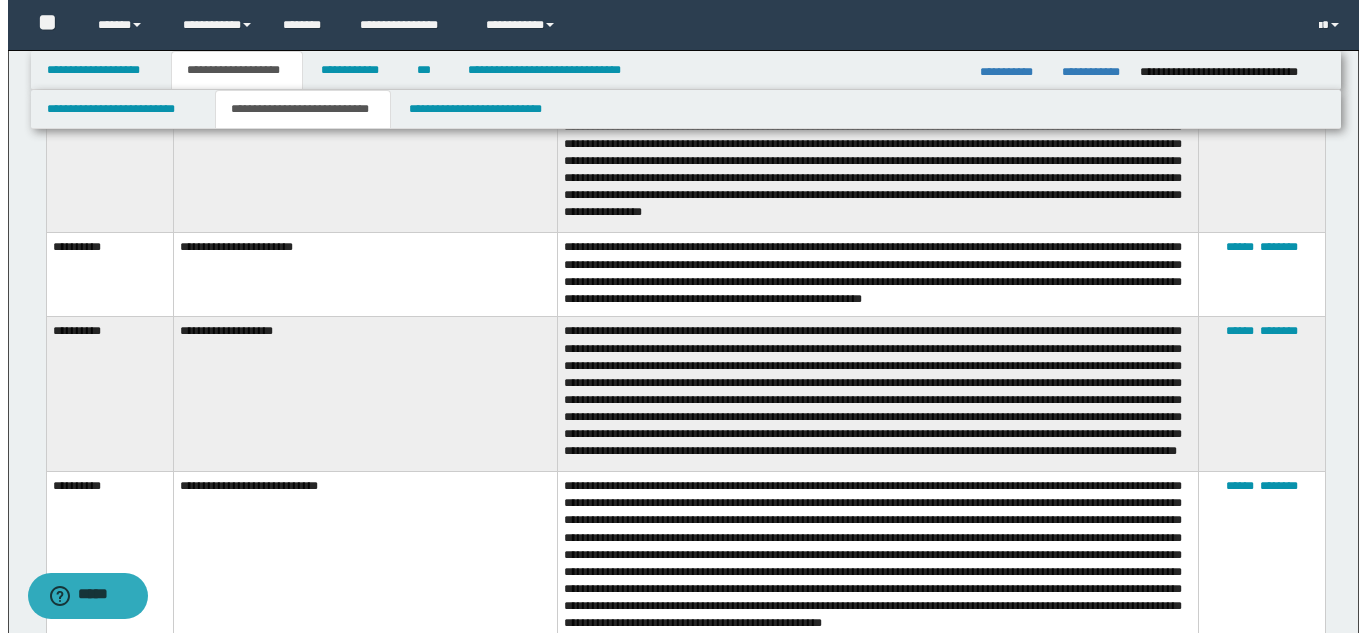 scroll, scrollTop: 3126, scrollLeft: 0, axis: vertical 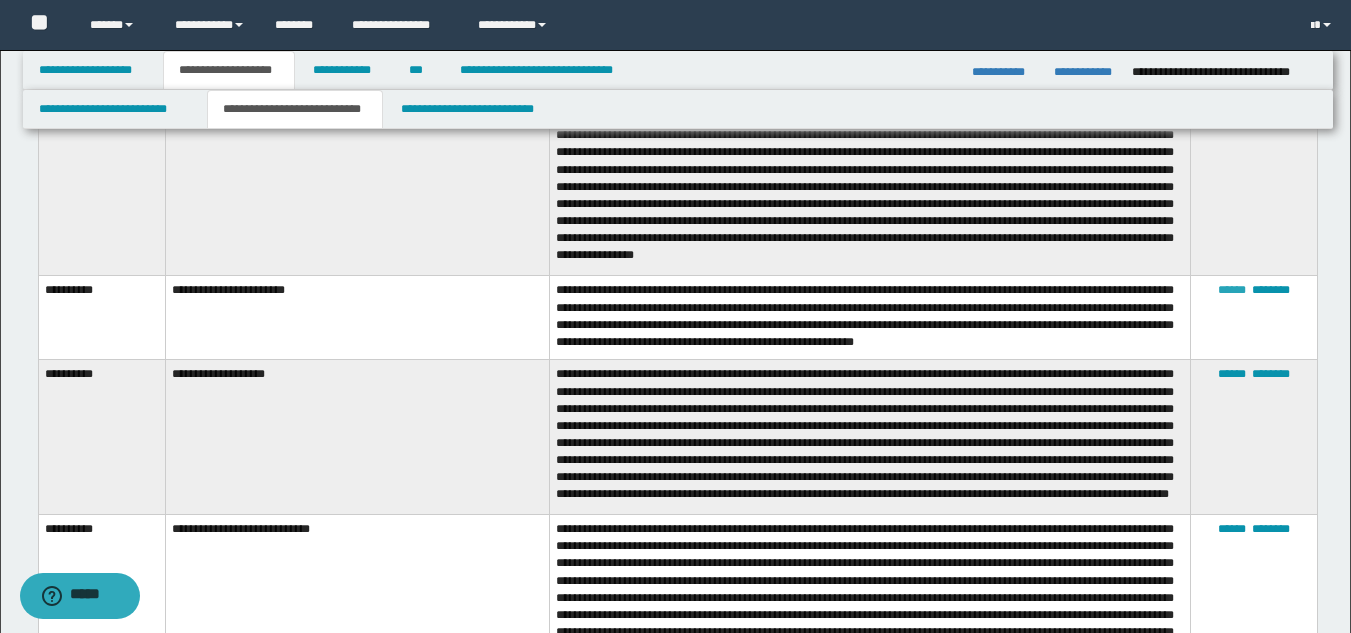 click on "******" at bounding box center (1232, 290) 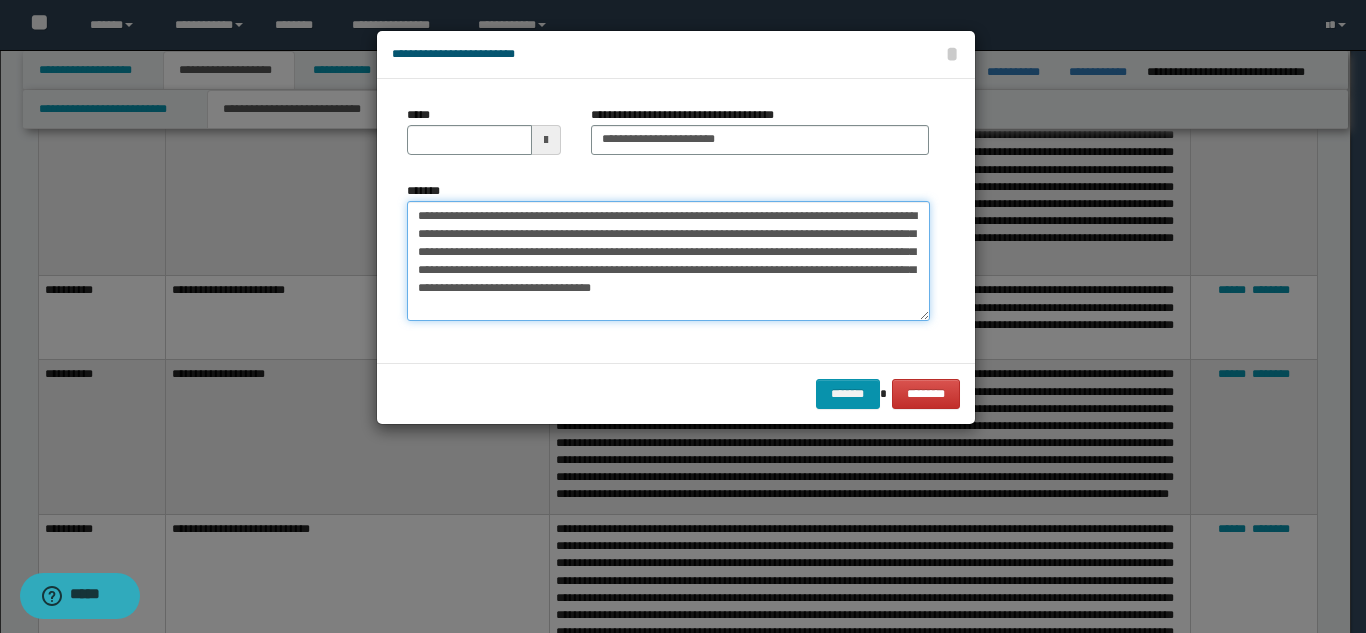 click on "**********" at bounding box center (668, 261) 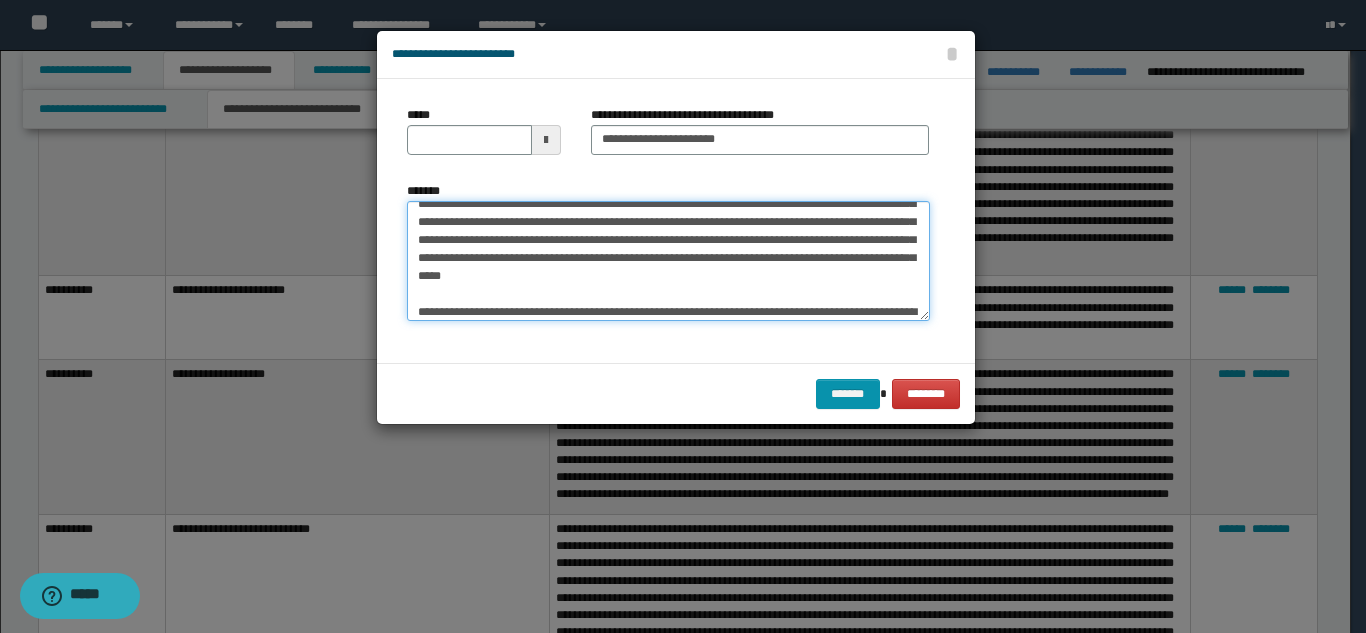 scroll, scrollTop: 138, scrollLeft: 0, axis: vertical 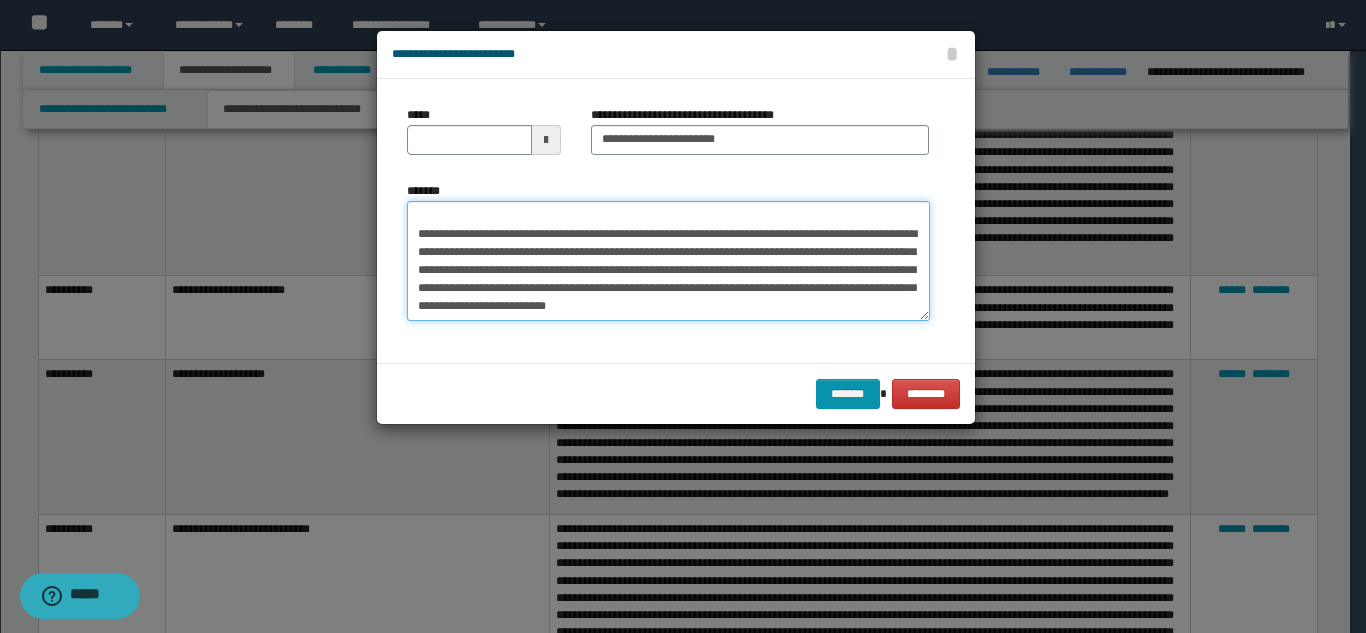 drag, startPoint x: 425, startPoint y: 300, endPoint x: 812, endPoint y: 306, distance: 387.0465 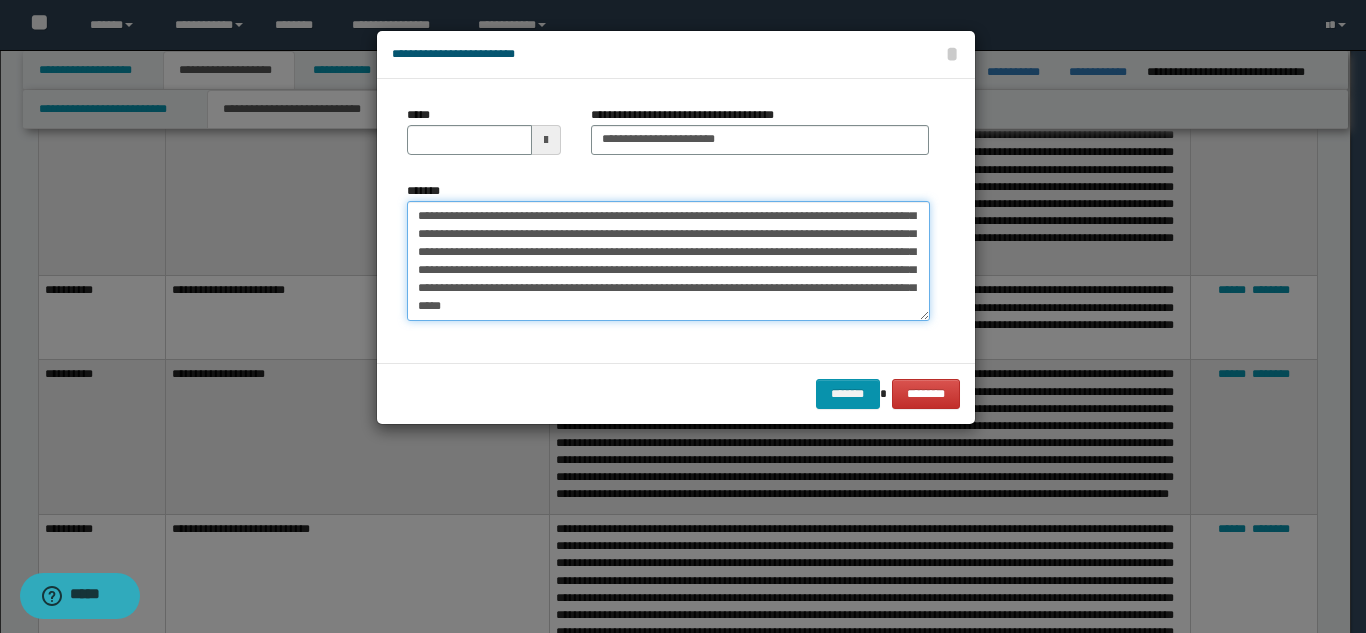 scroll, scrollTop: 108, scrollLeft: 0, axis: vertical 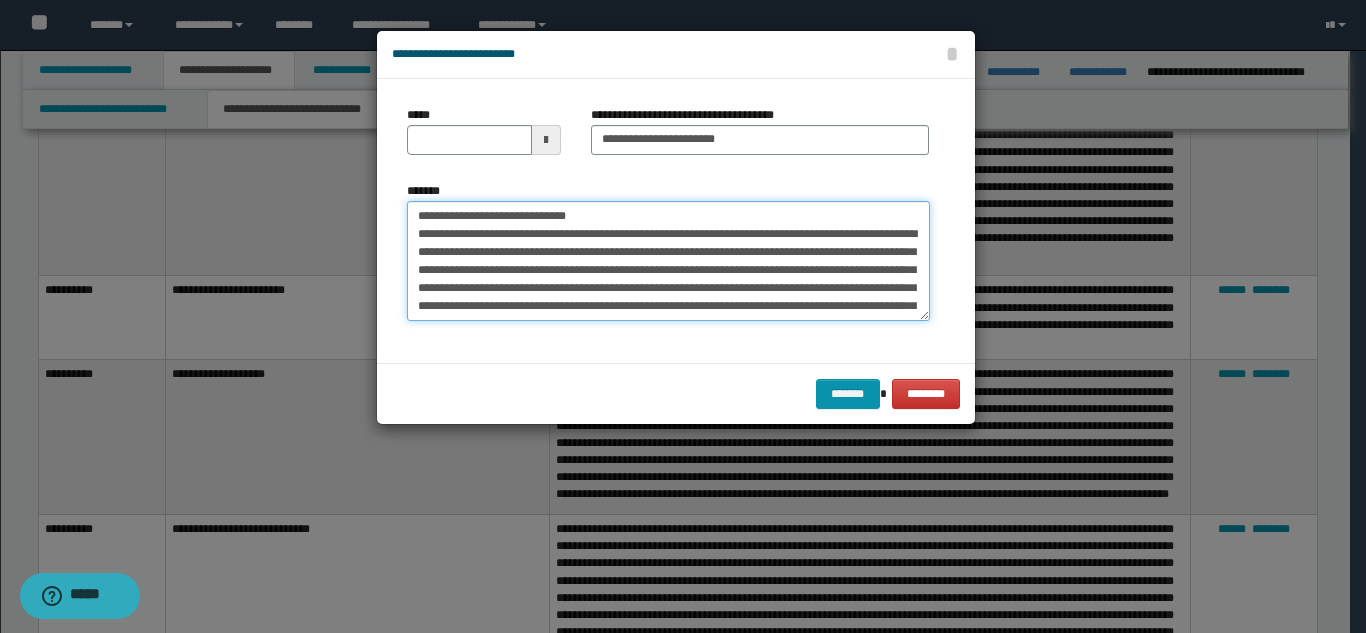 drag, startPoint x: 475, startPoint y: 209, endPoint x: 605, endPoint y: 207, distance: 130.01538 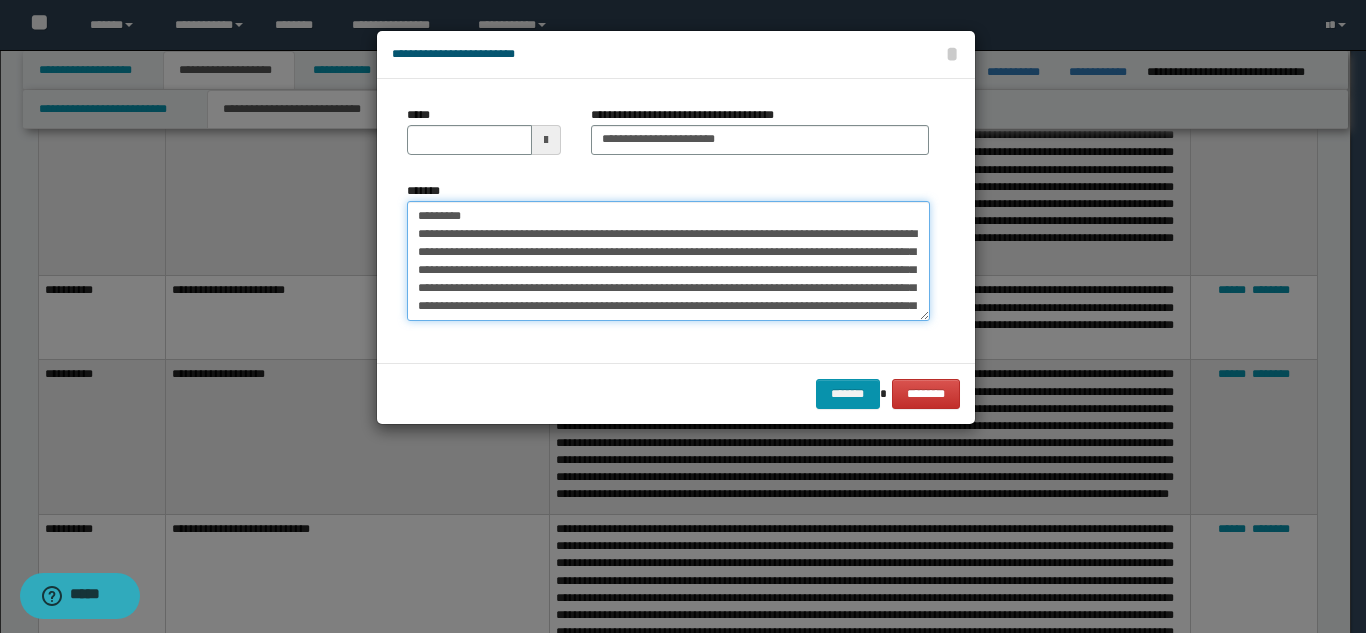 click on "**********" at bounding box center (668, 261) 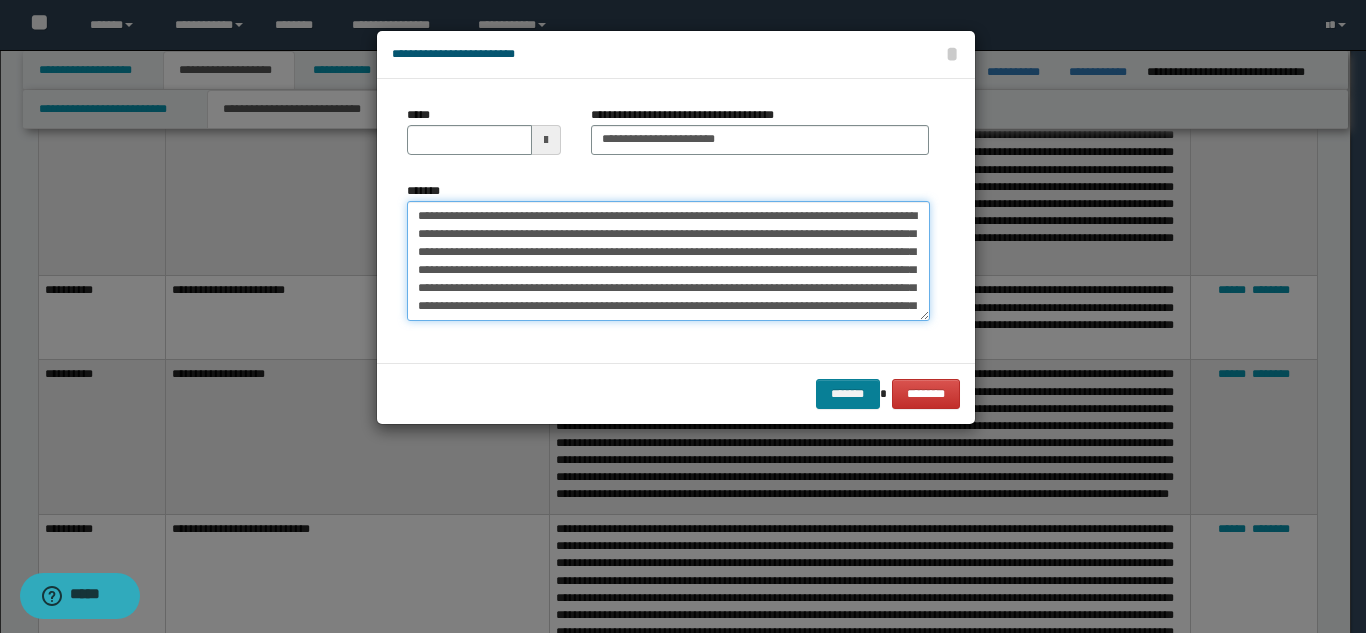 type on "**********" 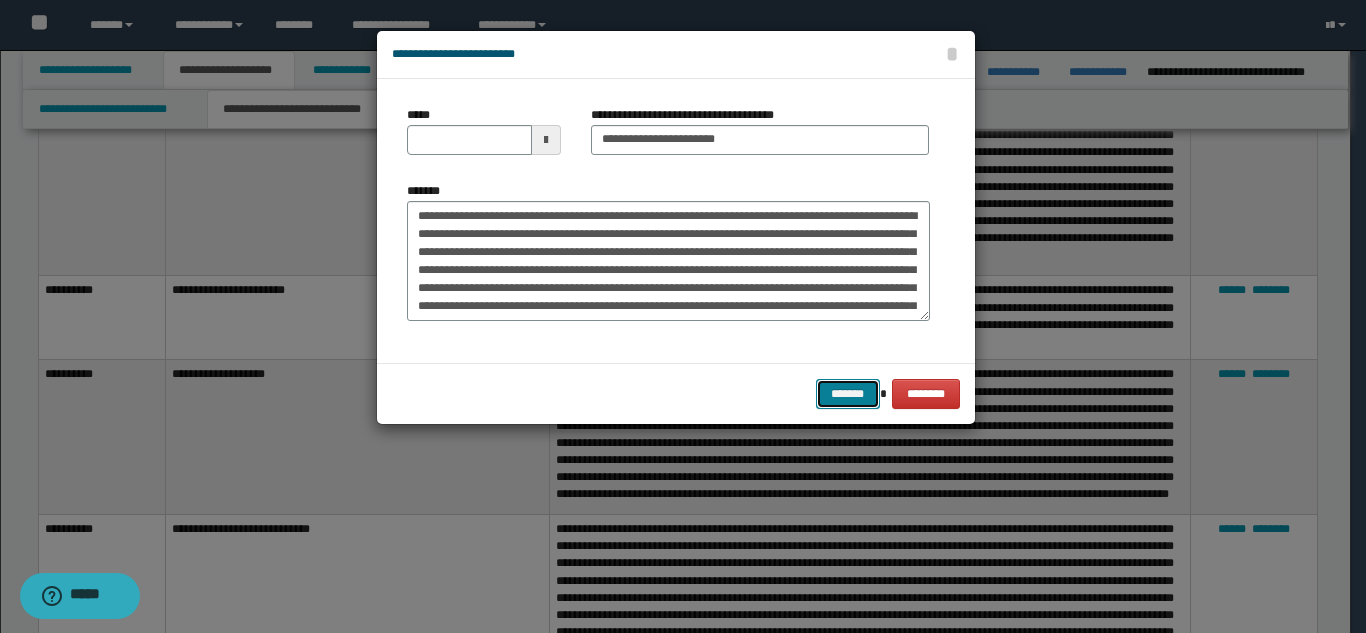 click on "*******" at bounding box center [848, 394] 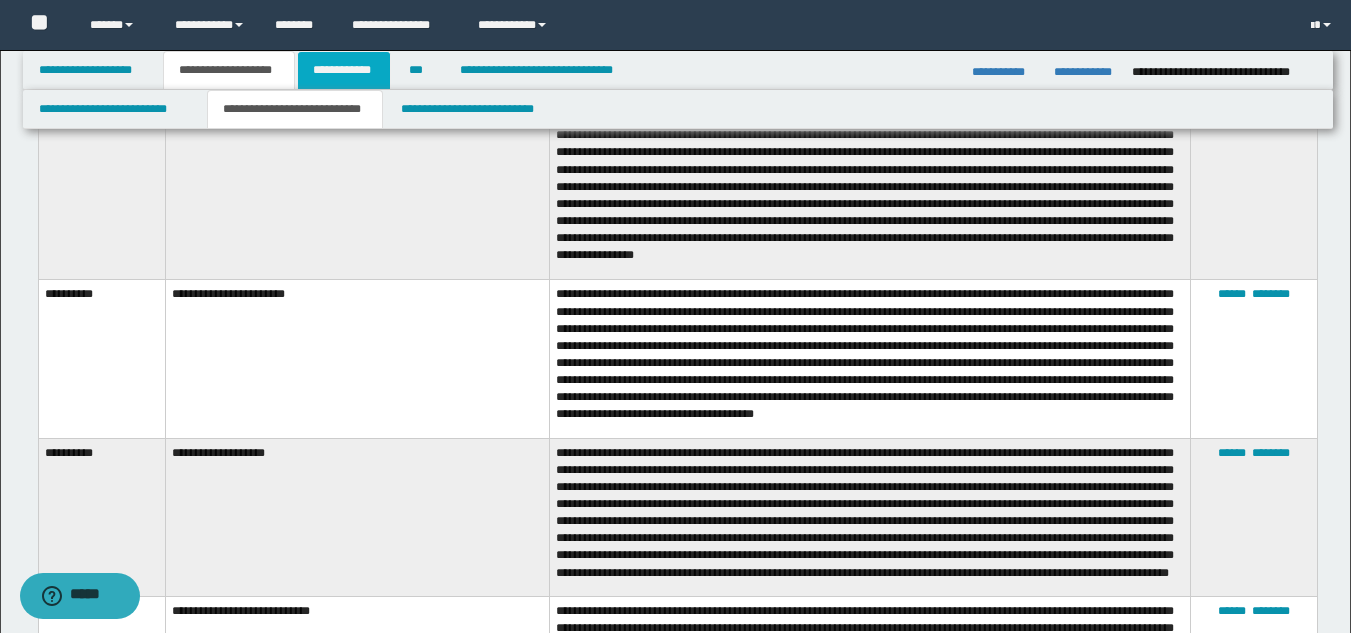 click on "**********" at bounding box center [344, 70] 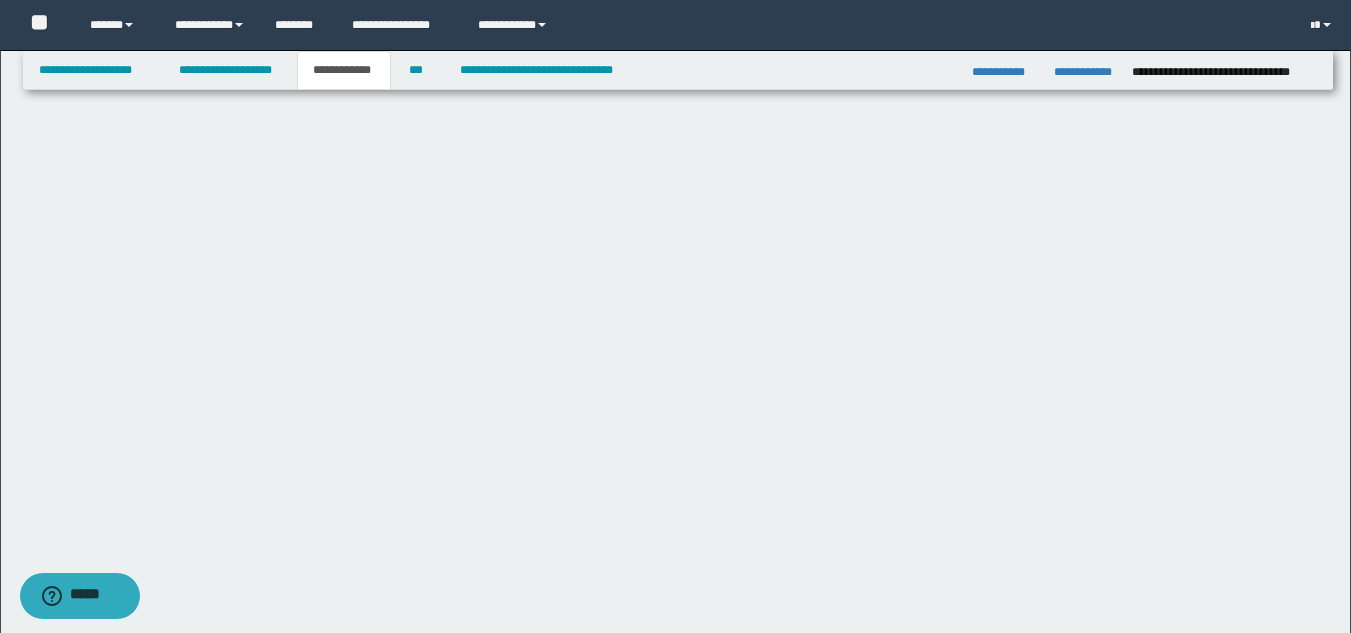 scroll, scrollTop: 1387, scrollLeft: 0, axis: vertical 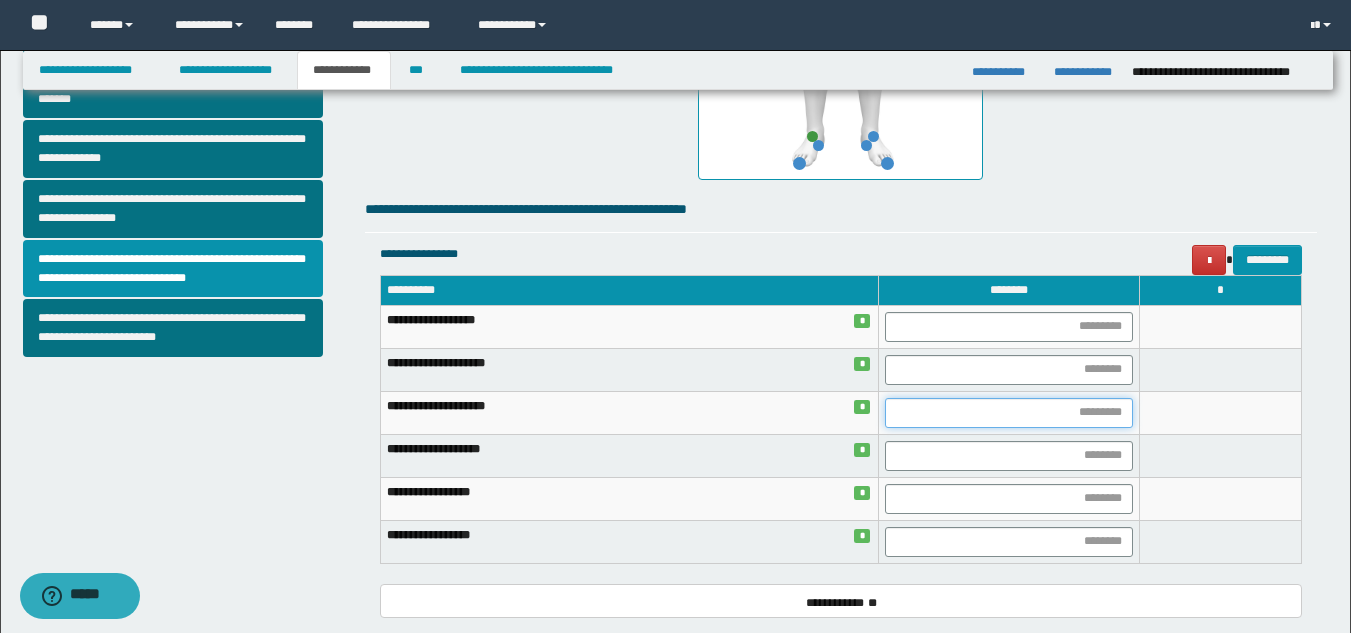 click at bounding box center [1009, 413] 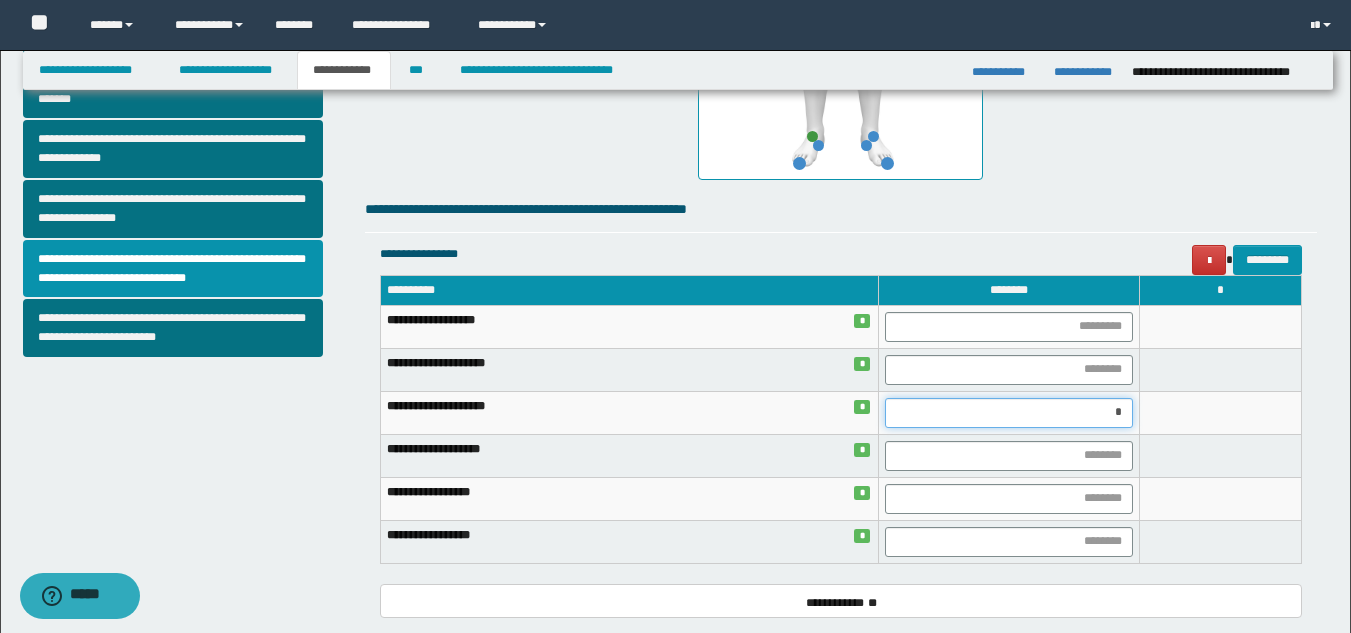 type on "**" 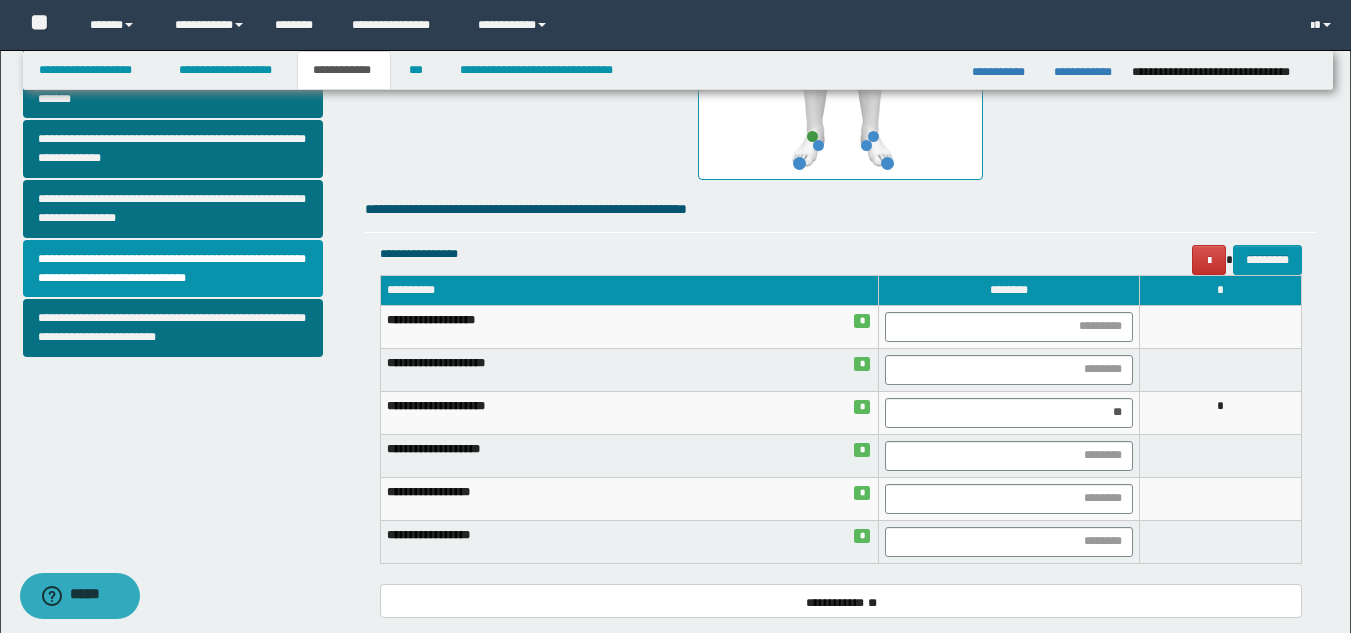 click on "**********" at bounding box center [841, 215] 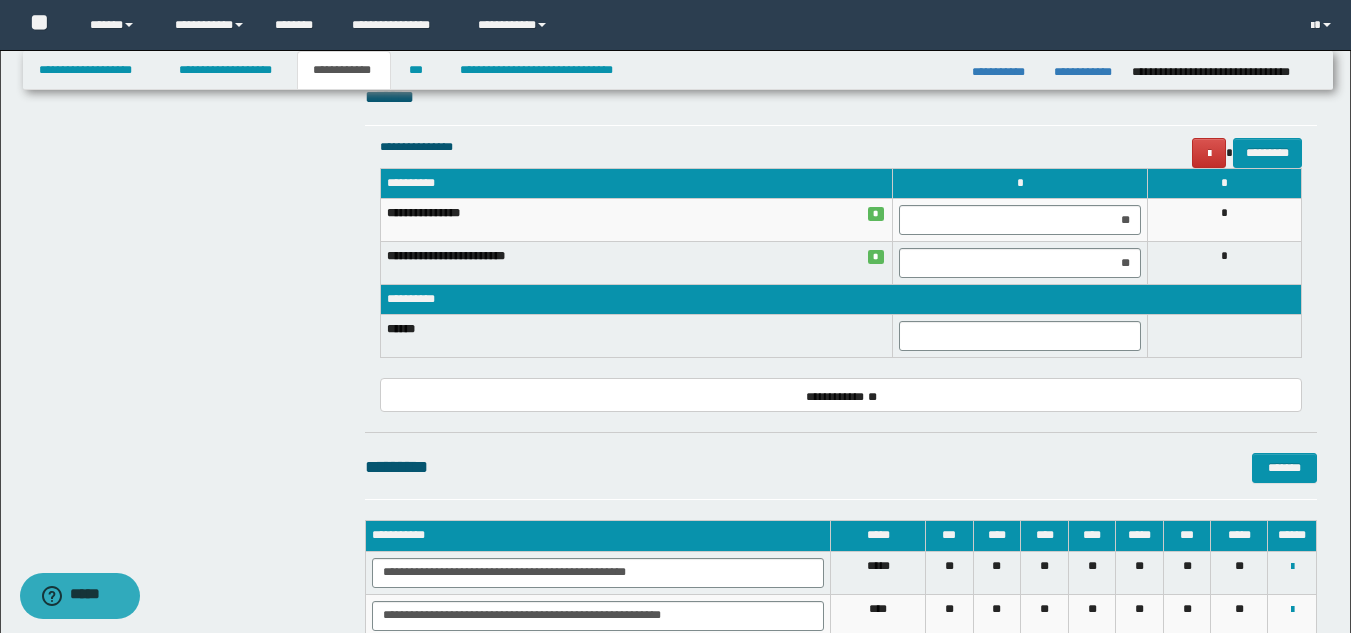 scroll, scrollTop: 1281, scrollLeft: 0, axis: vertical 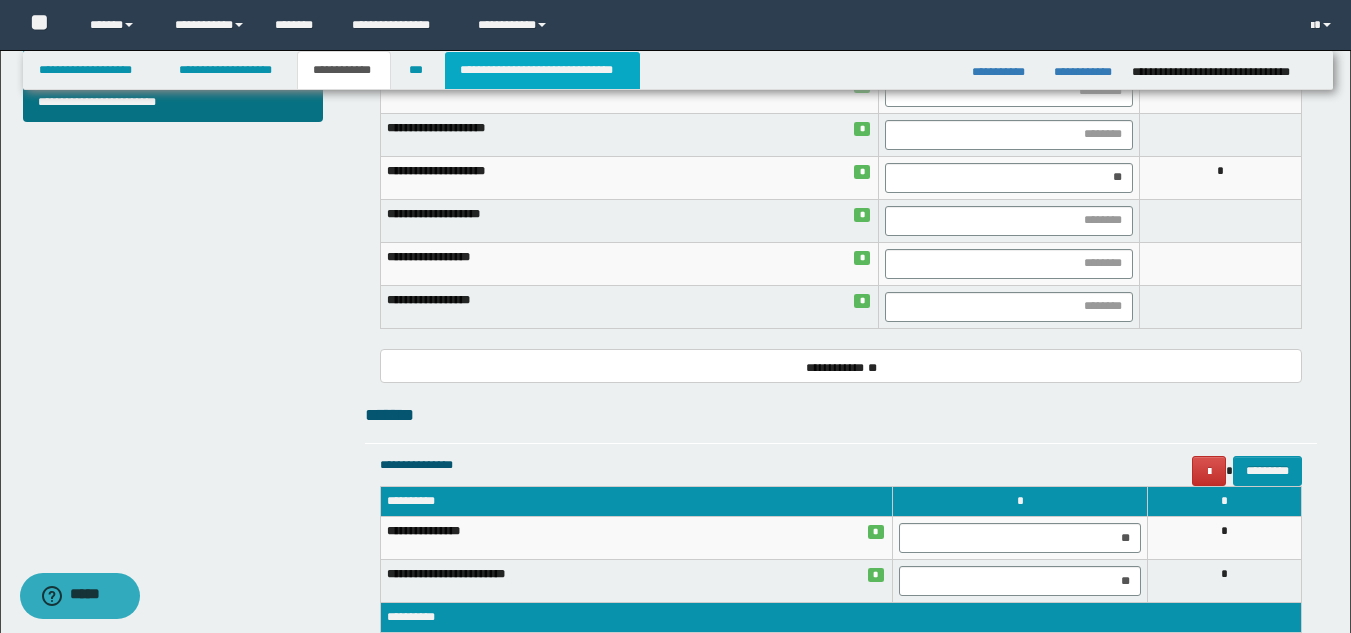 click on "**********" at bounding box center (542, 70) 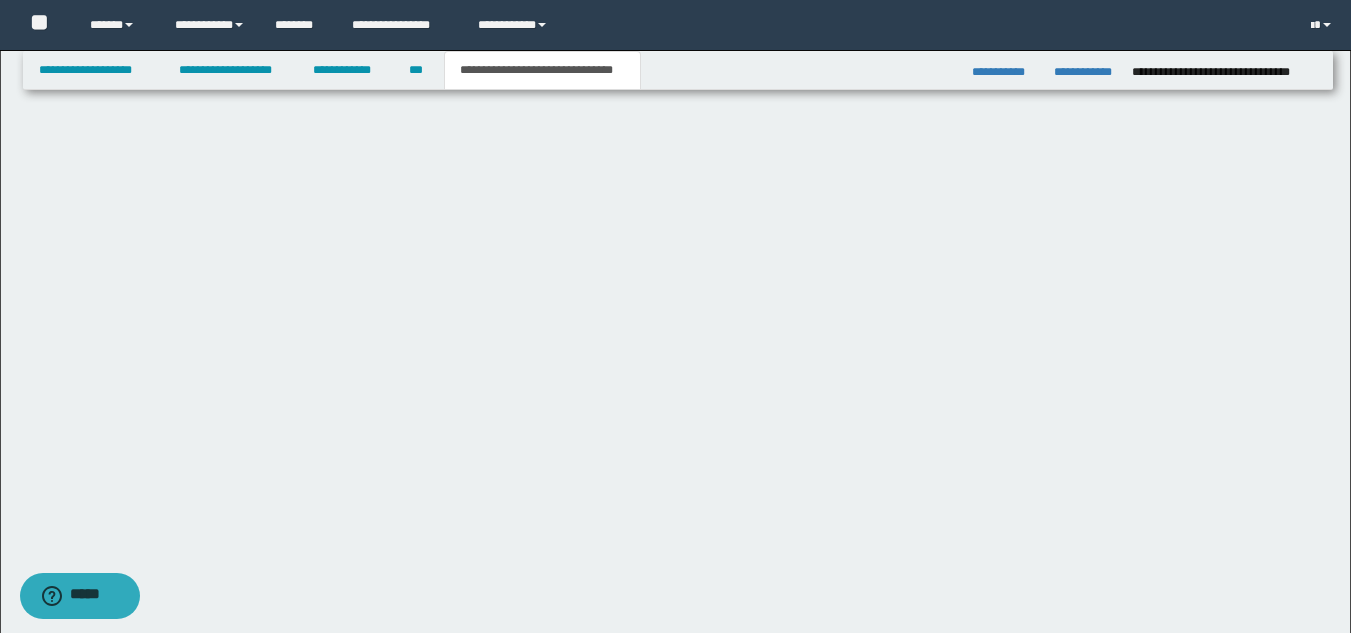 scroll, scrollTop: 764, scrollLeft: 0, axis: vertical 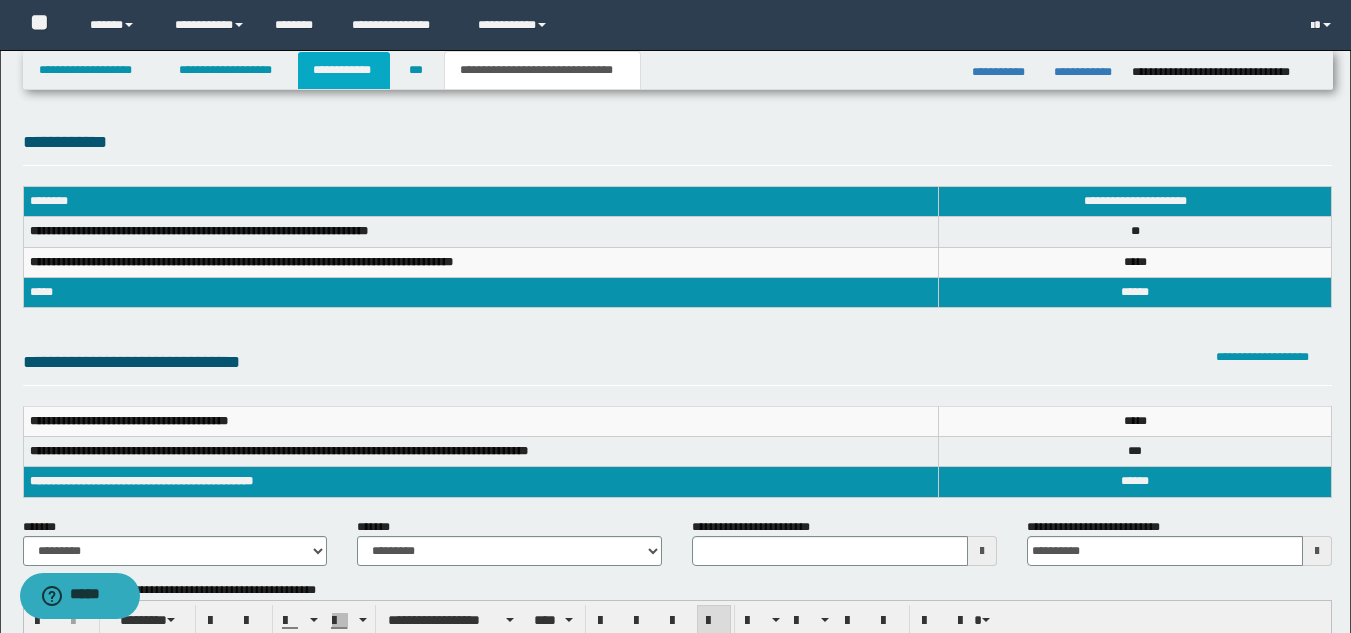 click on "**********" at bounding box center (344, 70) 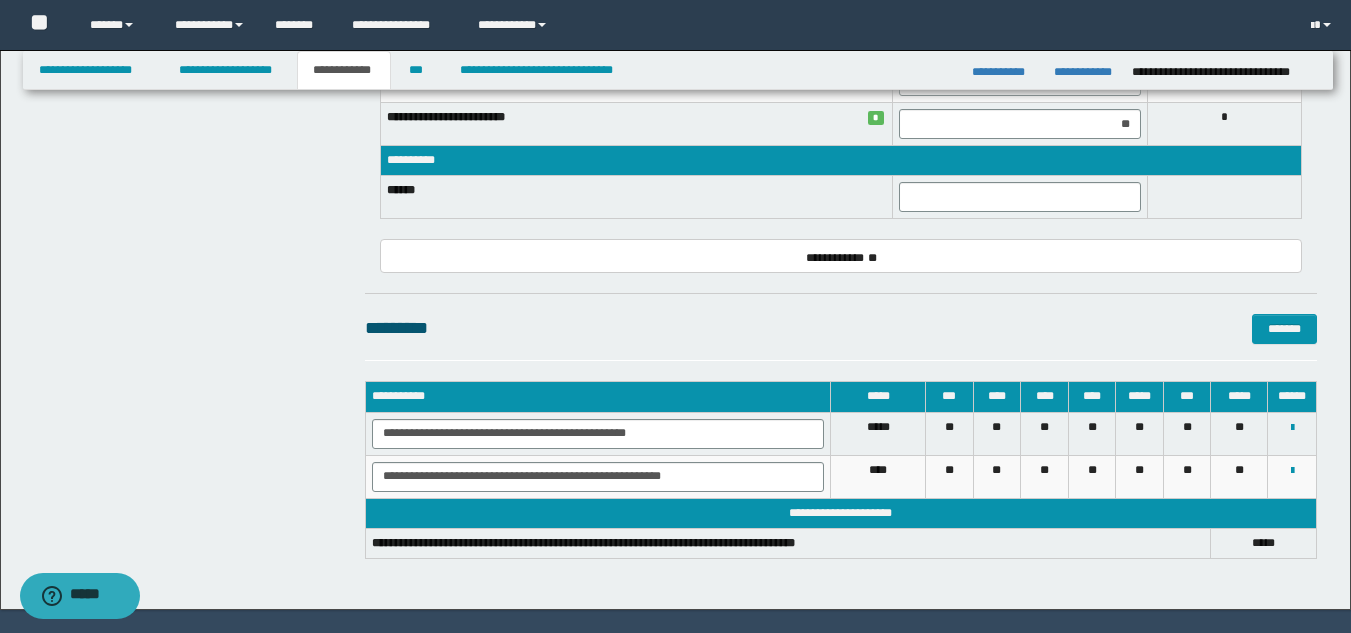 scroll, scrollTop: 1430, scrollLeft: 0, axis: vertical 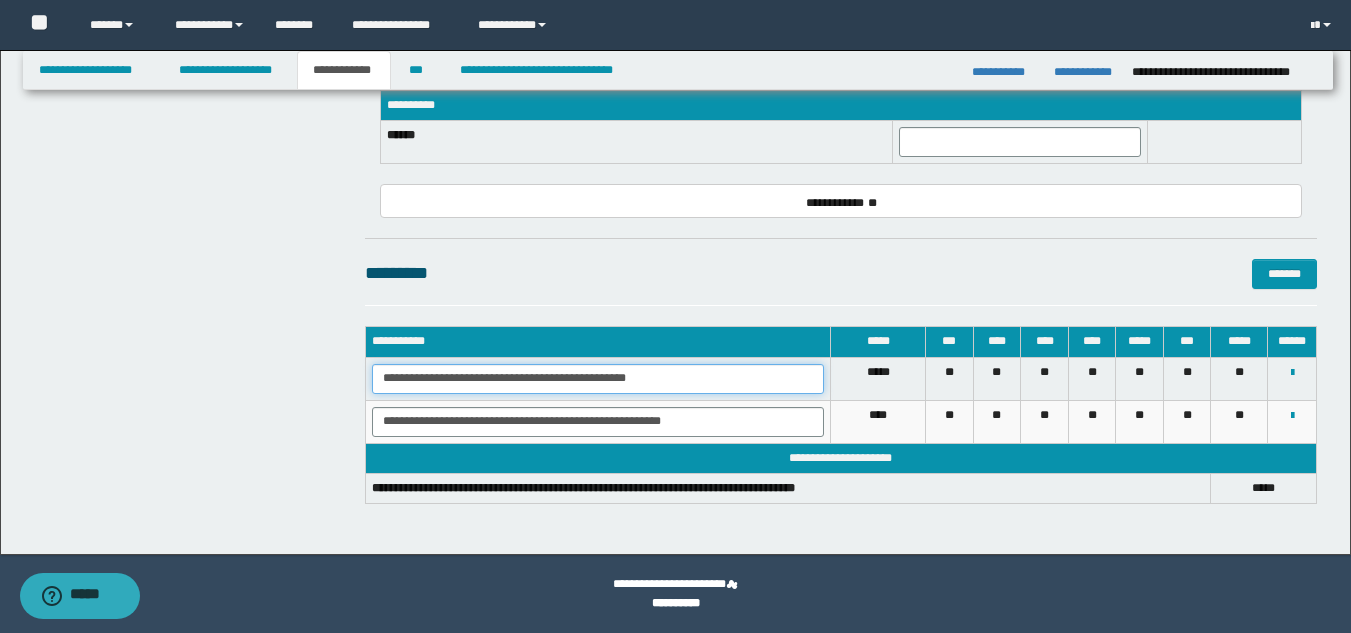 drag, startPoint x: 655, startPoint y: 381, endPoint x: 337, endPoint y: 374, distance: 318.07703 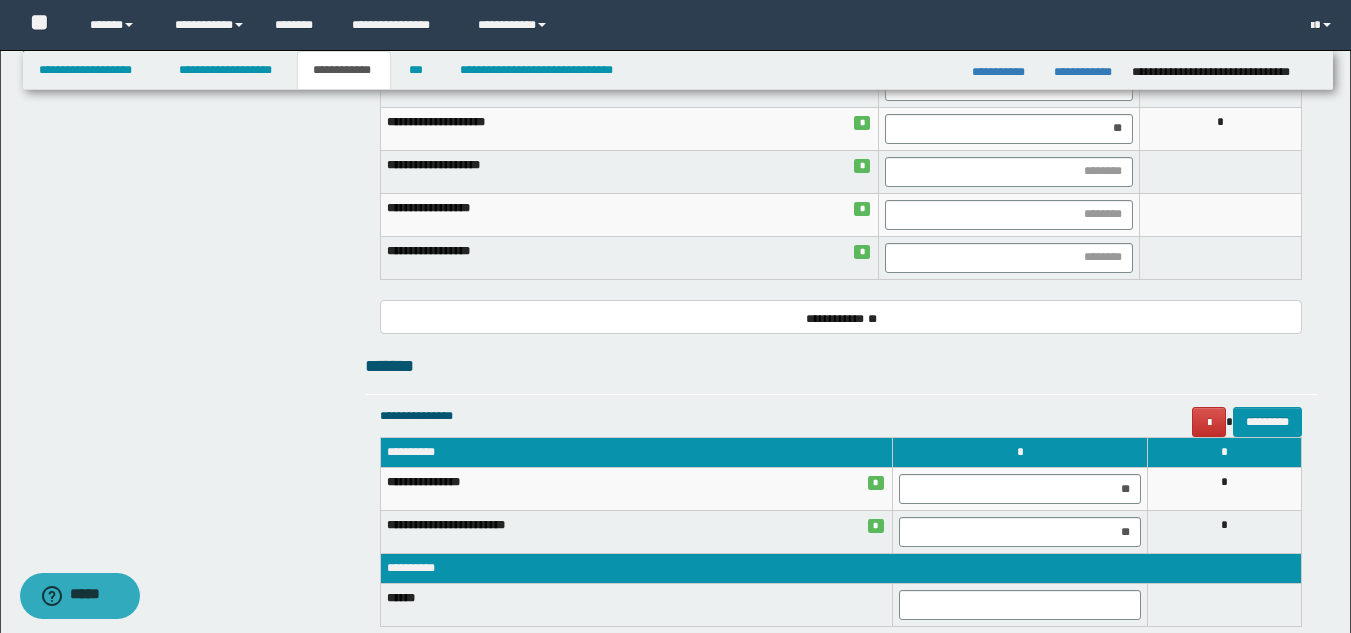 scroll, scrollTop: 971, scrollLeft: 0, axis: vertical 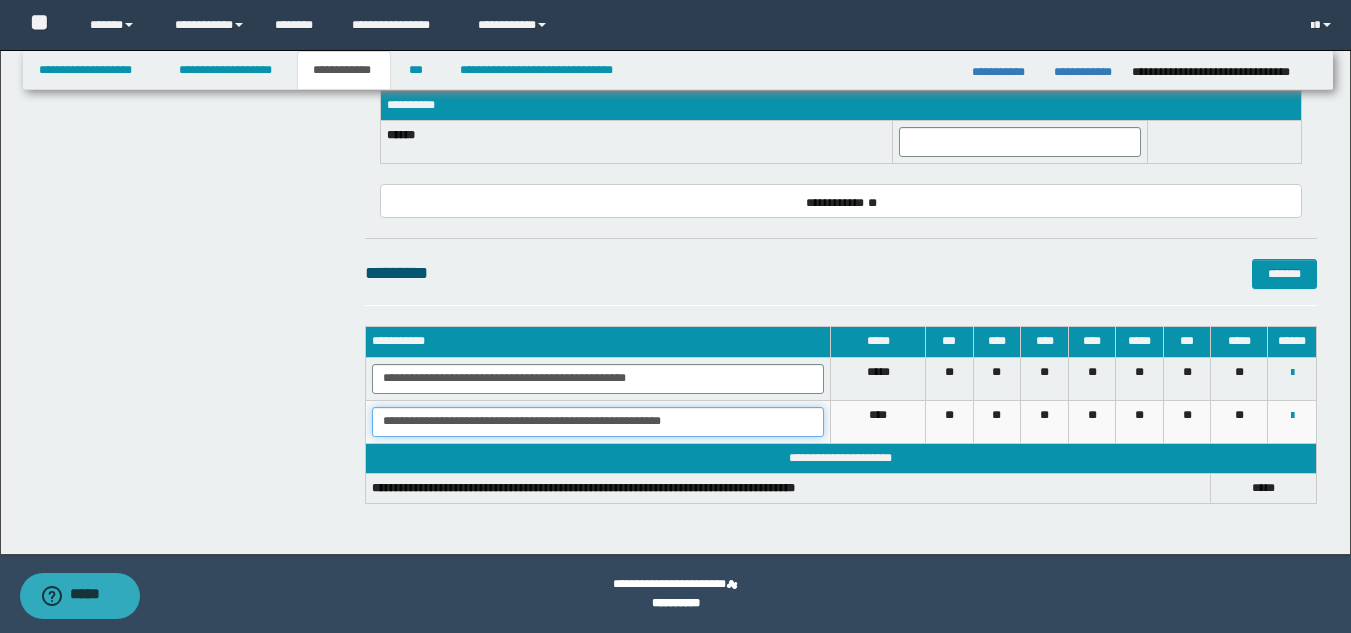 drag, startPoint x: 701, startPoint y: 422, endPoint x: 388, endPoint y: 390, distance: 314.63153 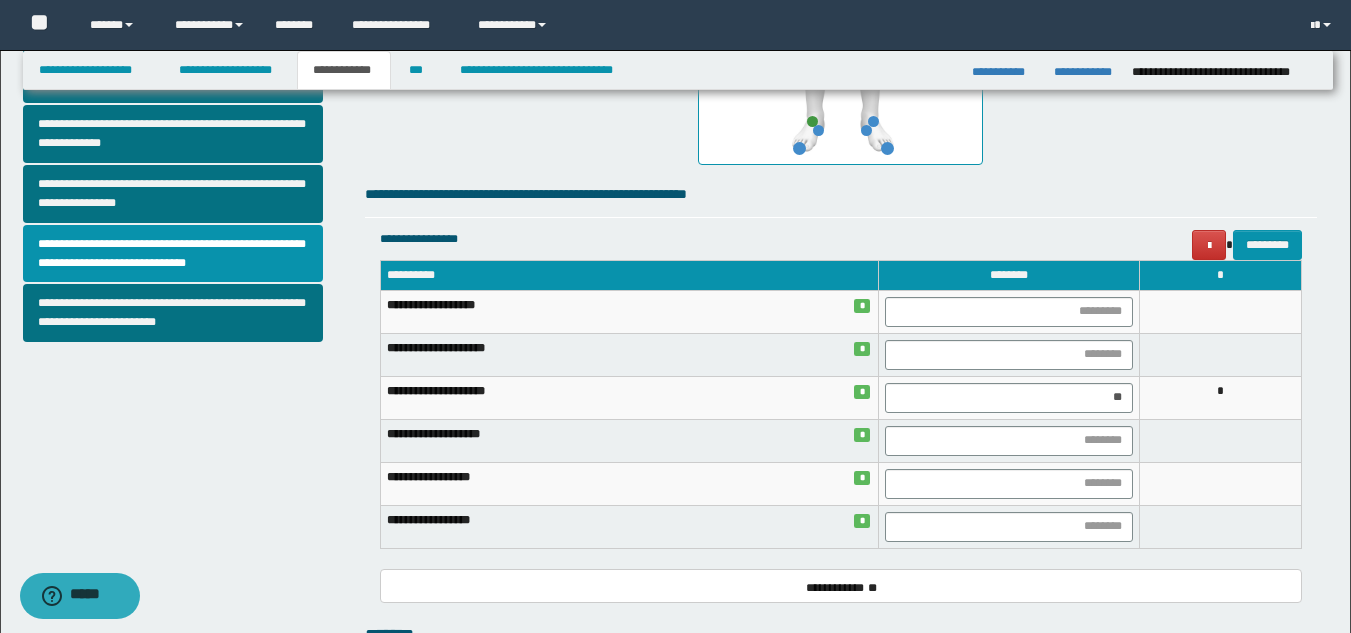 scroll, scrollTop: 701, scrollLeft: 0, axis: vertical 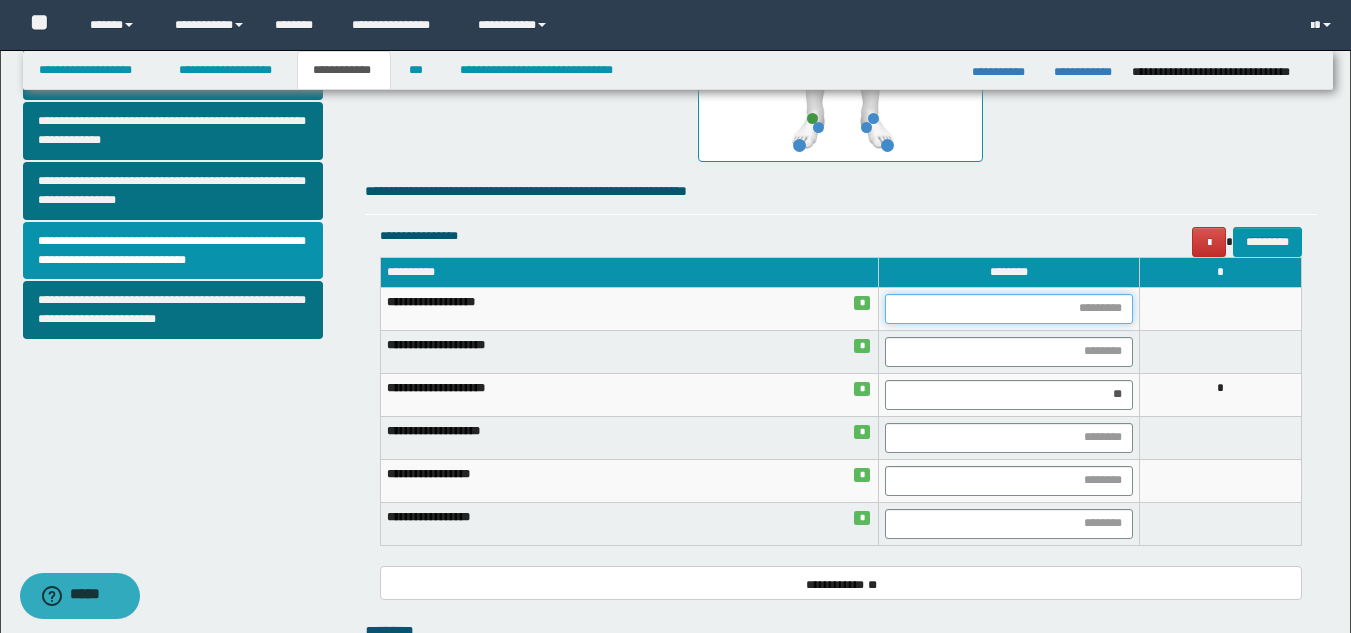 click at bounding box center (1009, 309) 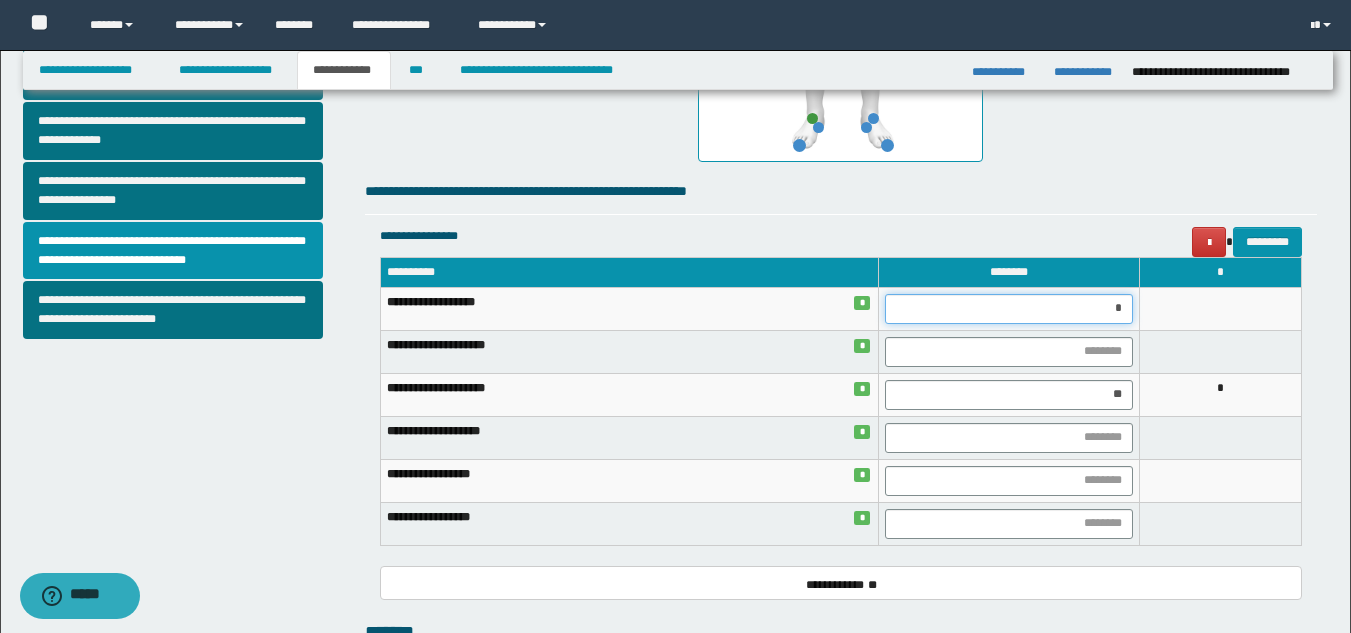 type on "**" 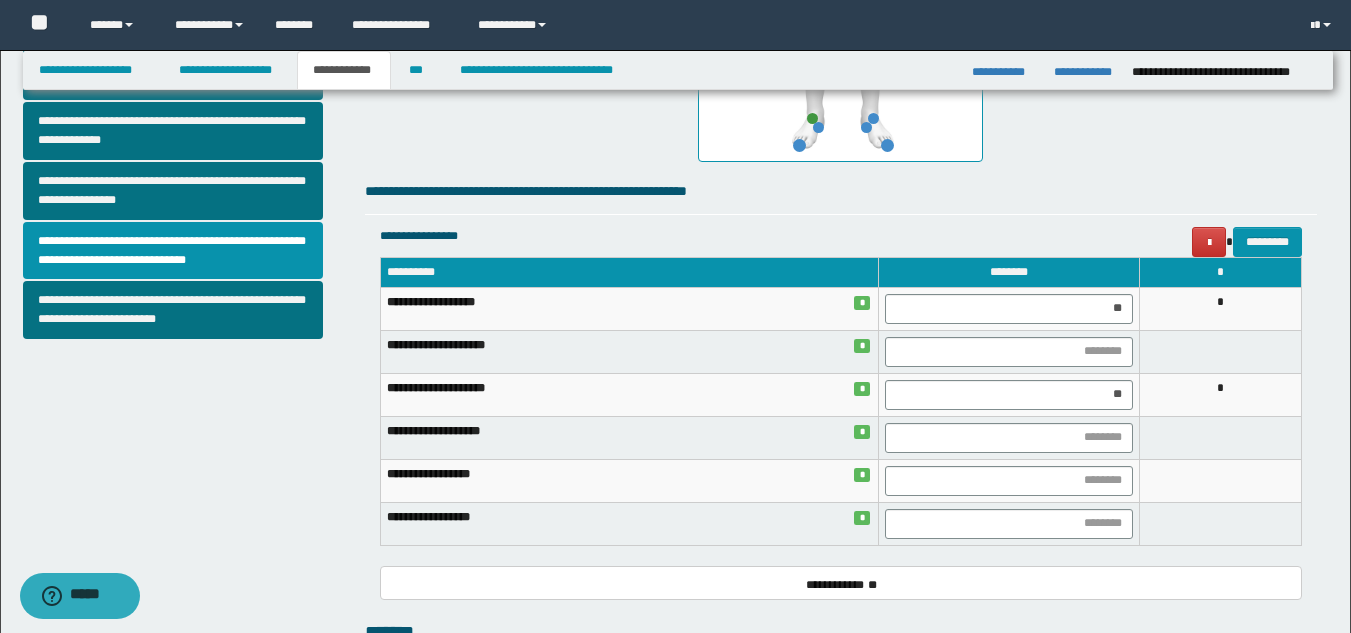 click on "**********" at bounding box center (841, 390) 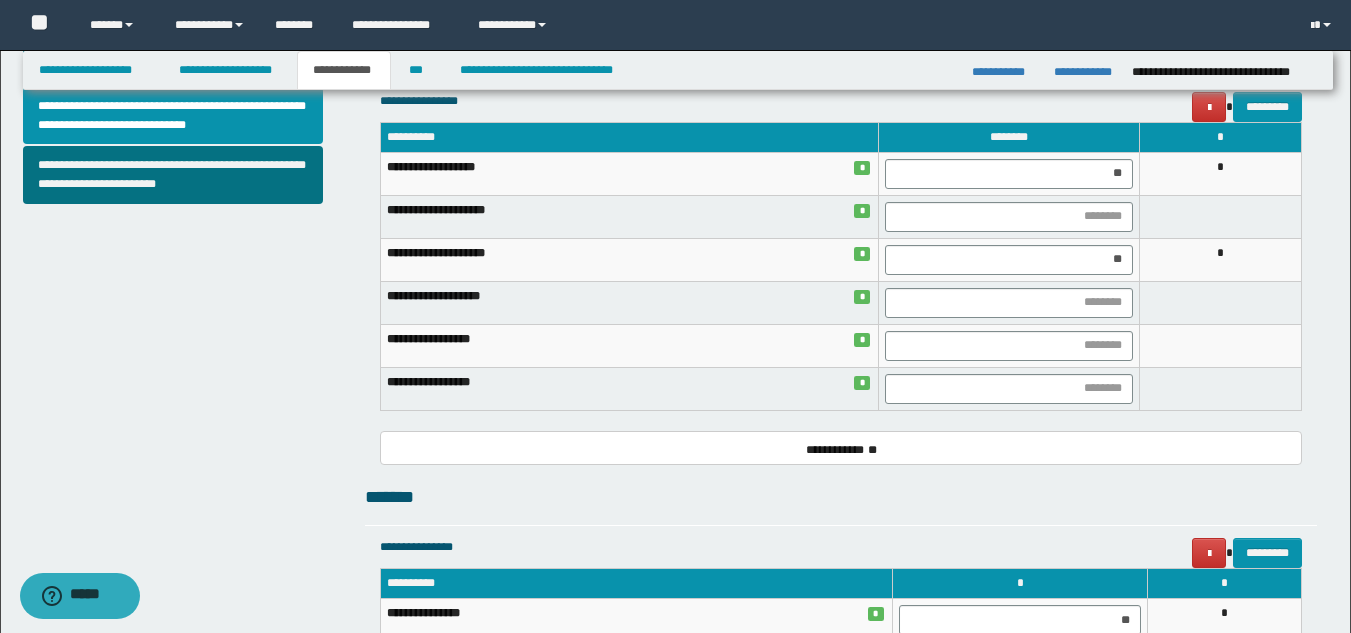 scroll, scrollTop: 843, scrollLeft: 0, axis: vertical 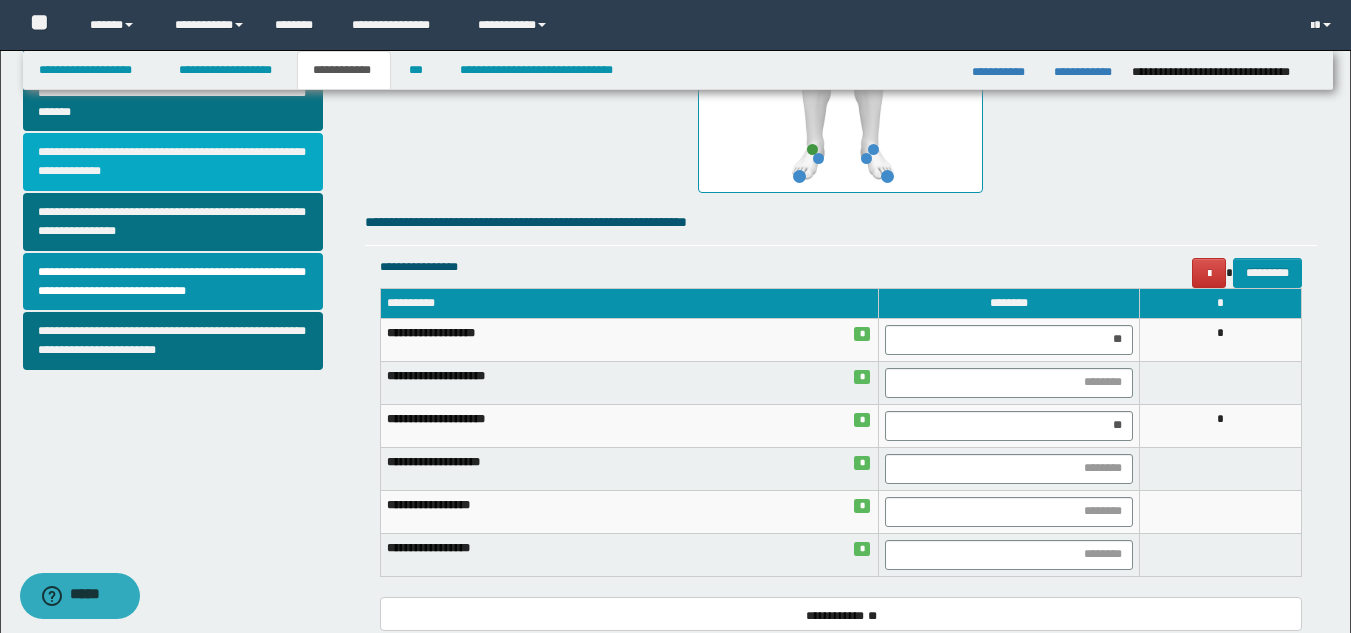 click on "**********" at bounding box center (173, 162) 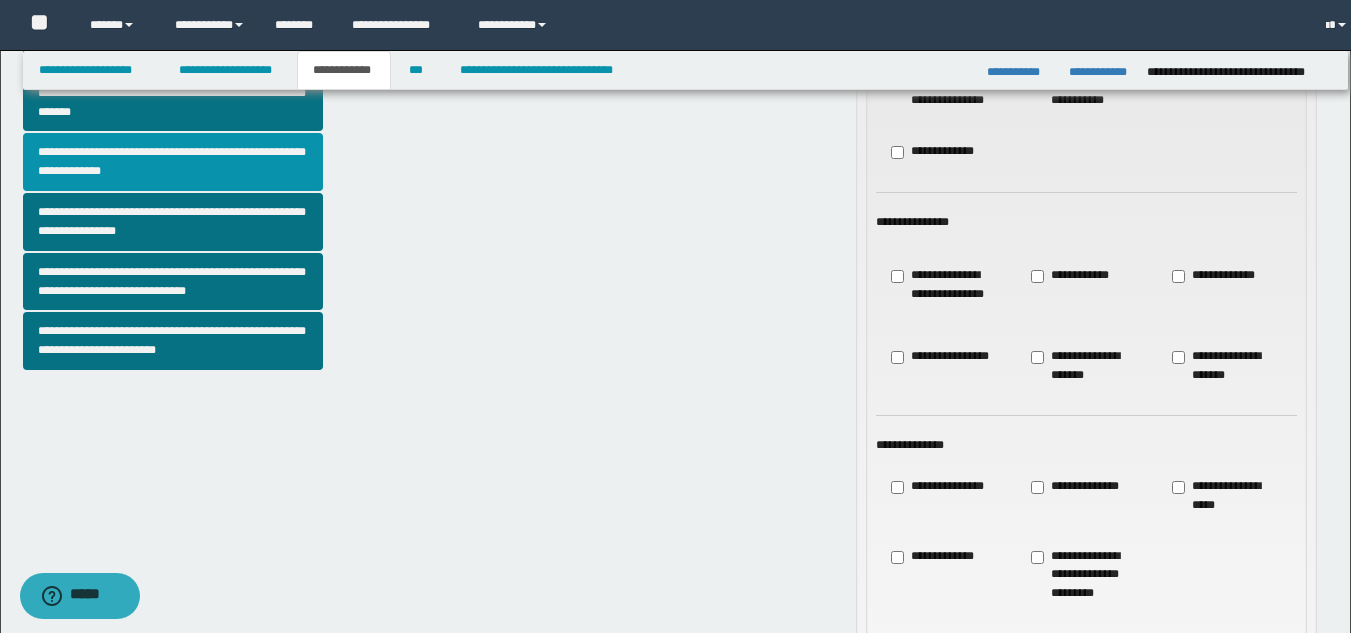 scroll, scrollTop: 0, scrollLeft: 0, axis: both 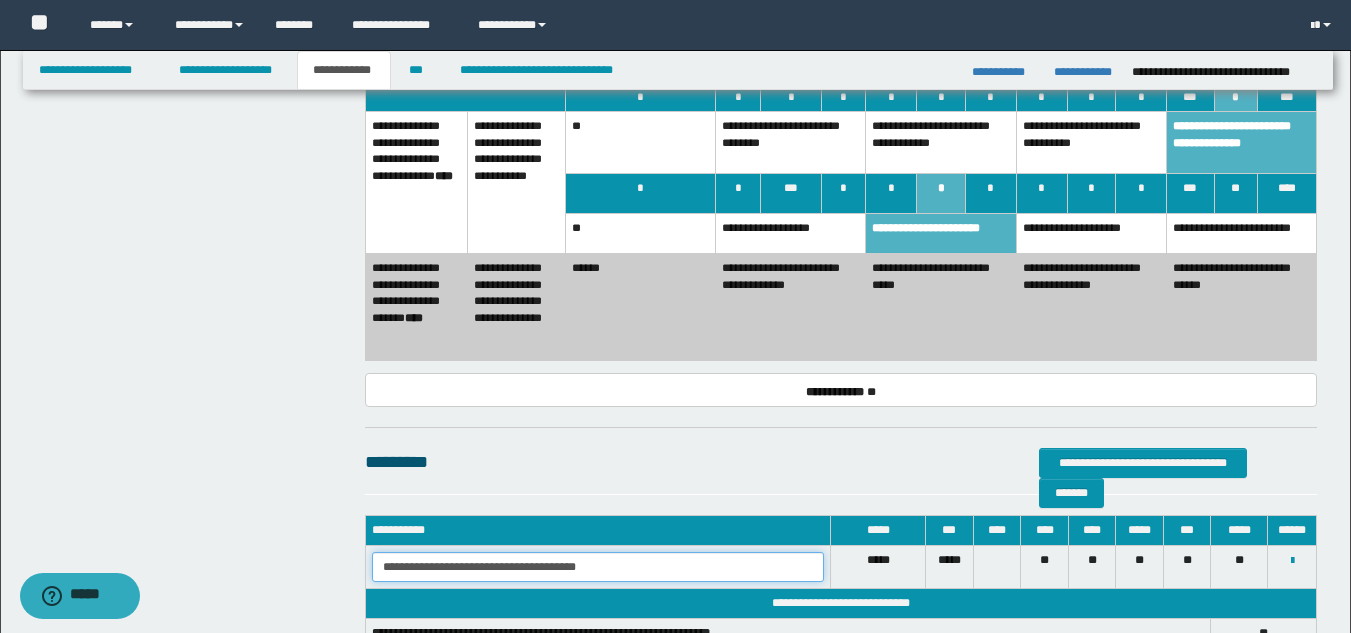 drag, startPoint x: 620, startPoint y: 573, endPoint x: 379, endPoint y: 572, distance: 241.00208 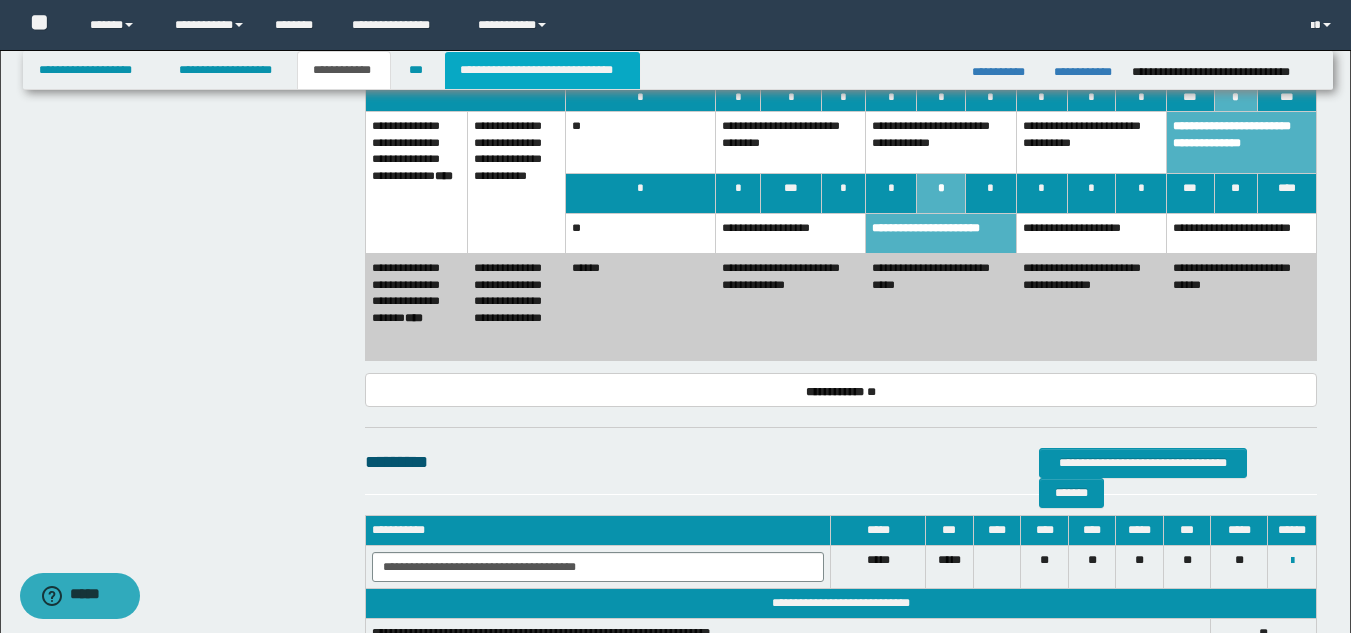 click on "**********" at bounding box center [542, 70] 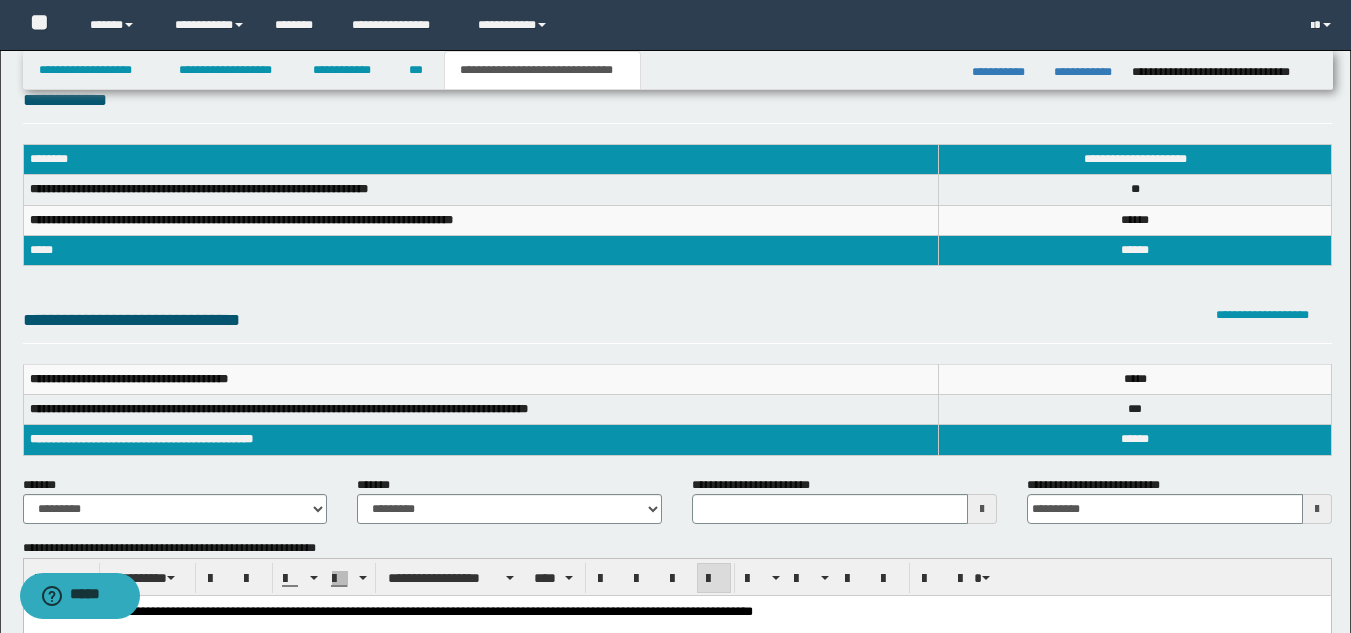 scroll, scrollTop: 45, scrollLeft: 0, axis: vertical 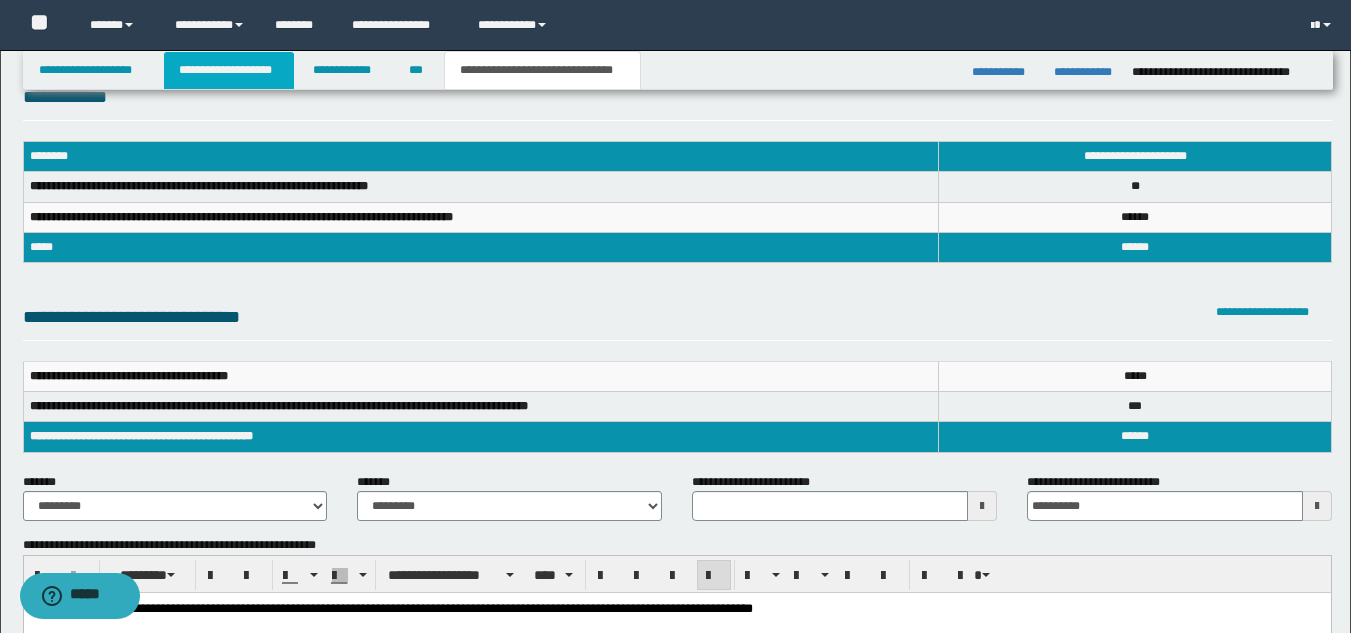 click on "**********" at bounding box center (229, 70) 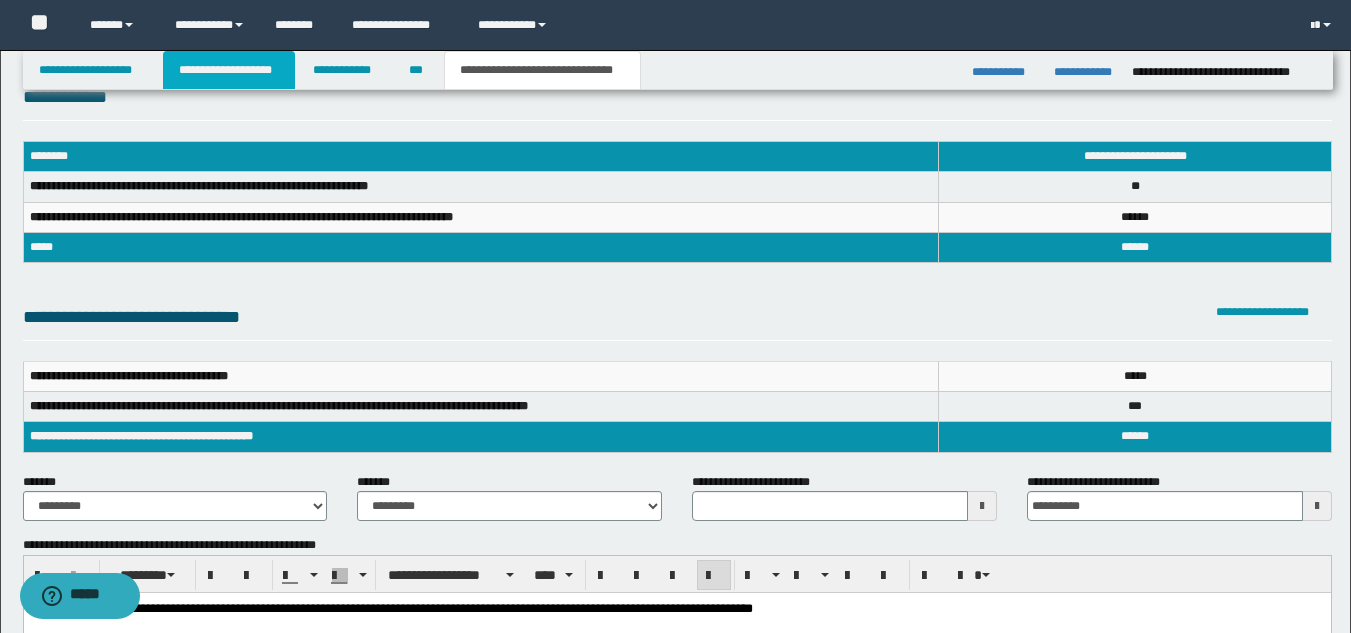 scroll, scrollTop: 76, scrollLeft: 0, axis: vertical 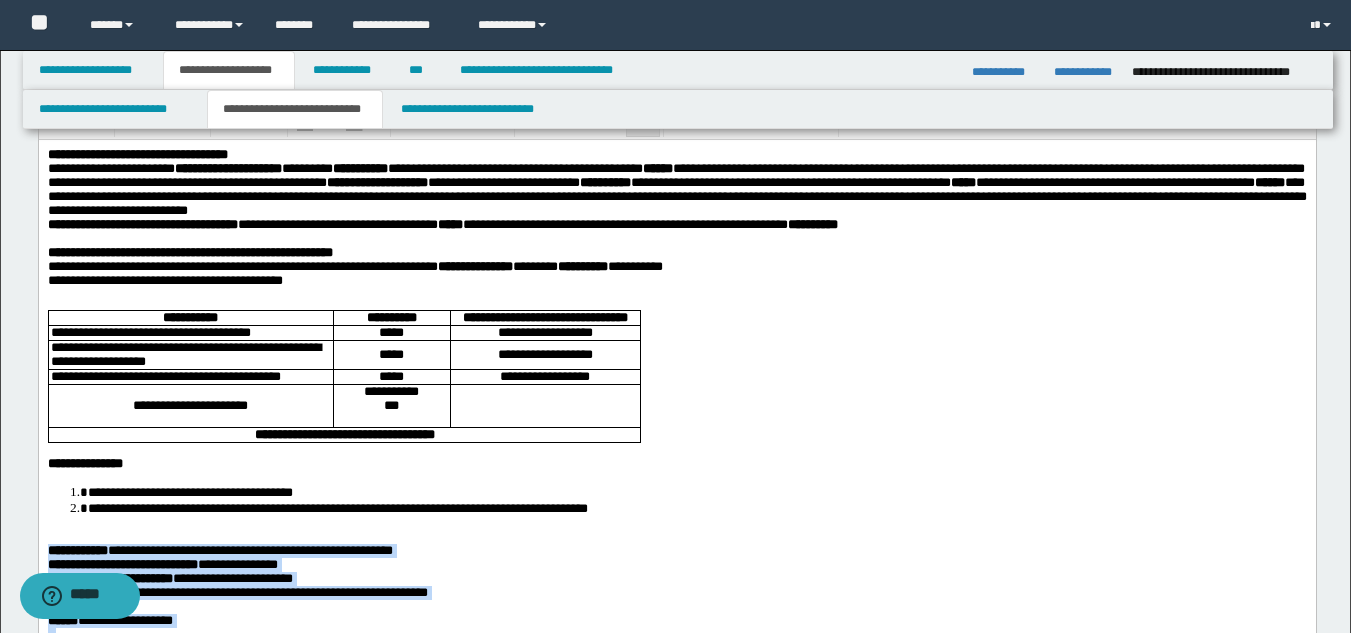 drag, startPoint x: 47, startPoint y: 512, endPoint x: 70, endPoint y: 561, distance: 54.129475 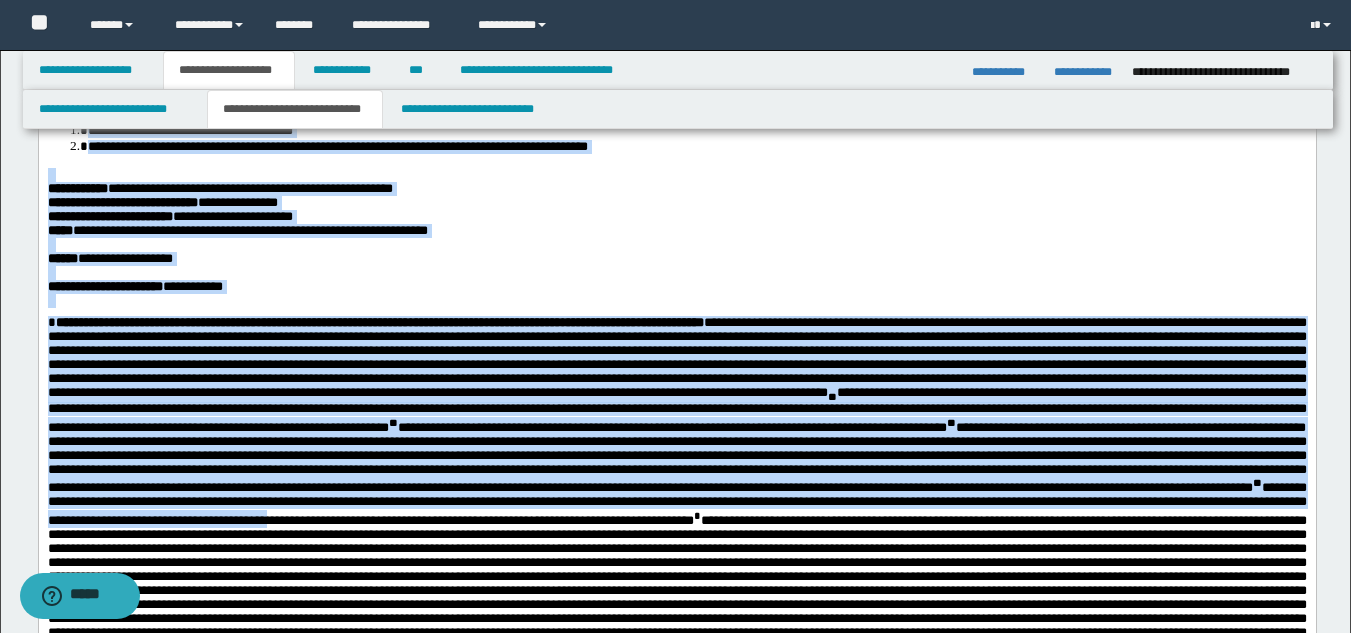 scroll, scrollTop: 499, scrollLeft: 0, axis: vertical 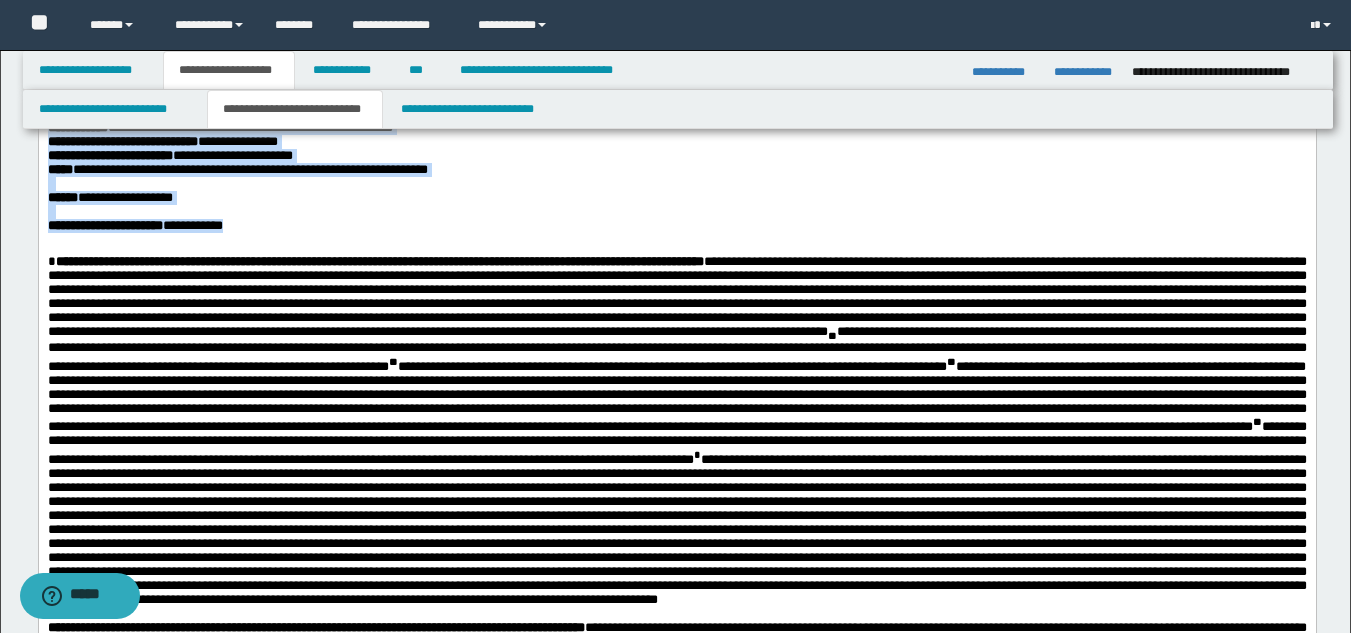 drag, startPoint x: 49, startPoint y: 89, endPoint x: 311, endPoint y: 290, distance: 330.21964 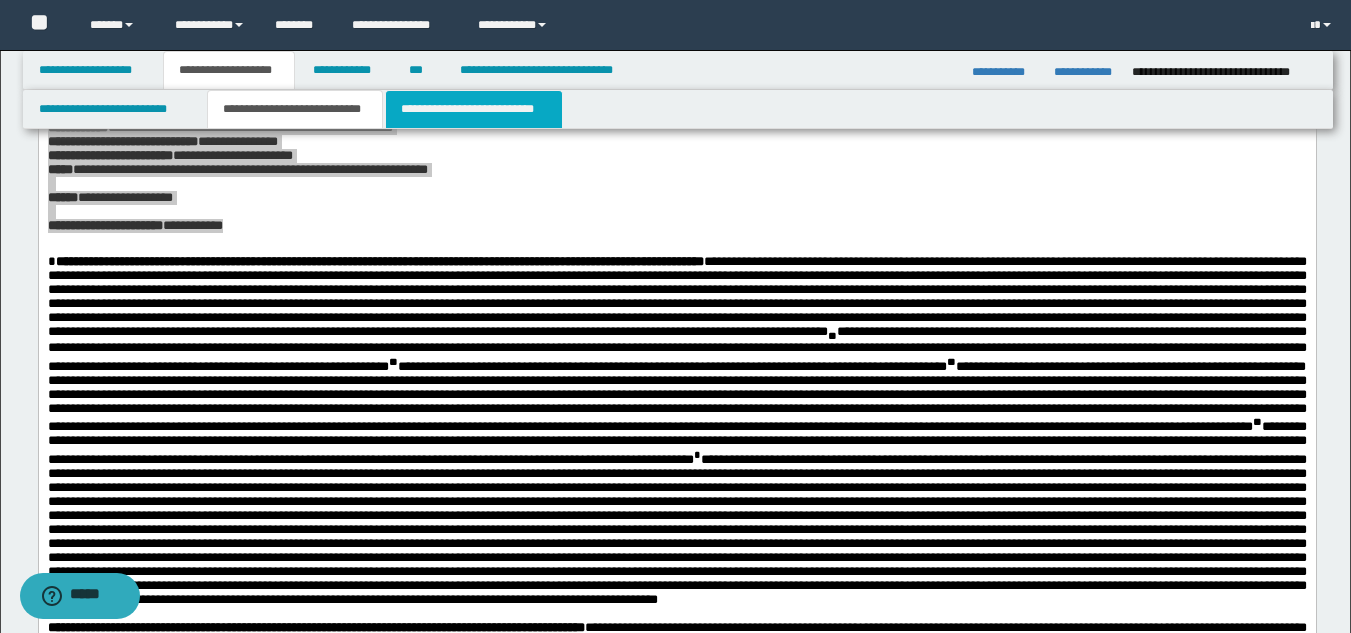 click on "**********" at bounding box center [474, 109] 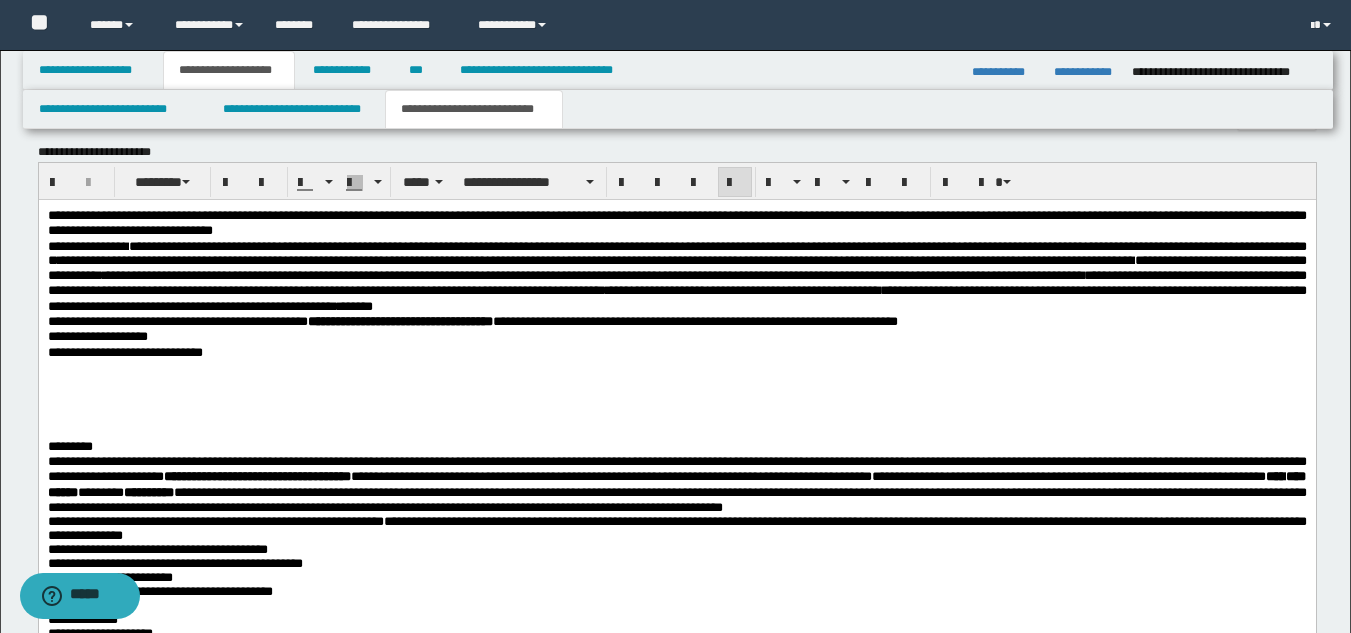 scroll, scrollTop: 1478, scrollLeft: 0, axis: vertical 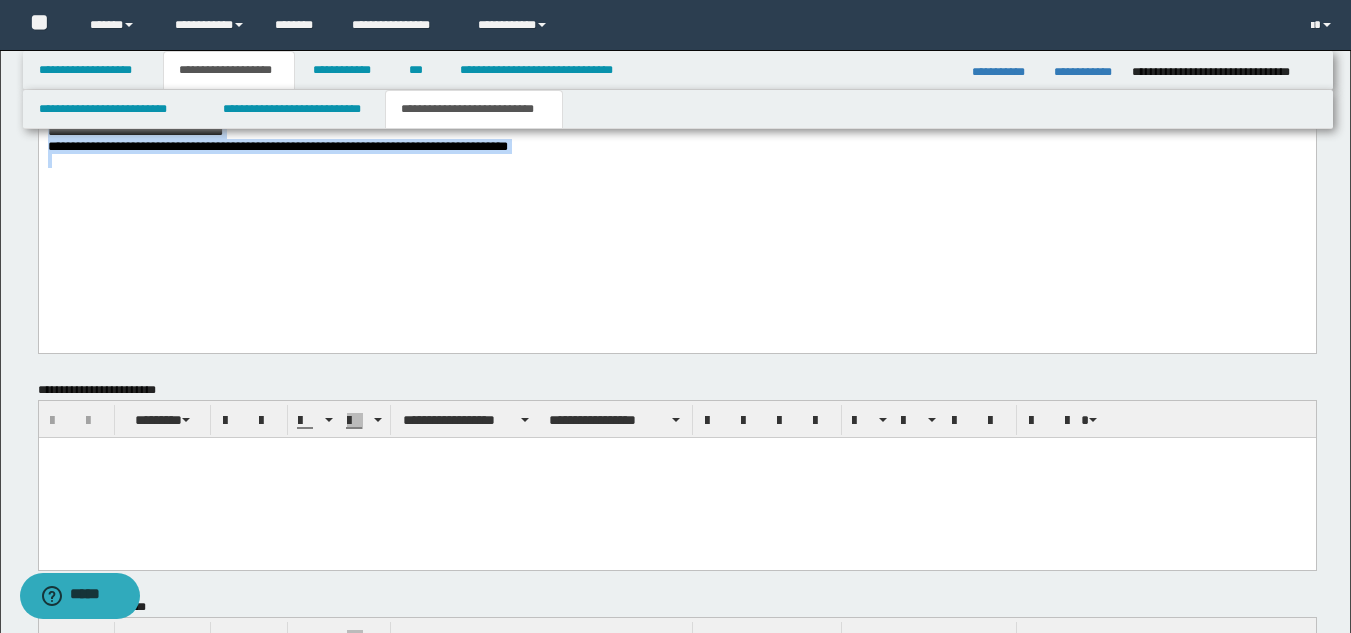drag, startPoint x: 46, startPoint y: -499, endPoint x: 607, endPoint y: -132, distance: 670.3805 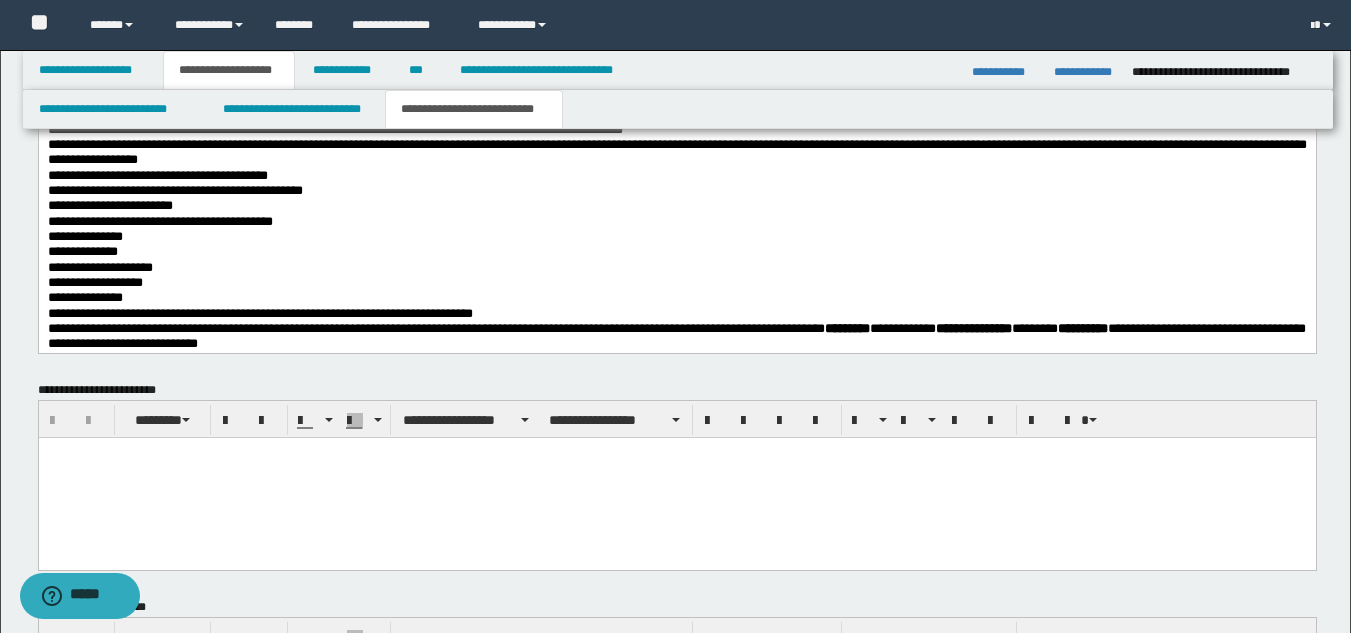 scroll, scrollTop: 1683, scrollLeft: 0, axis: vertical 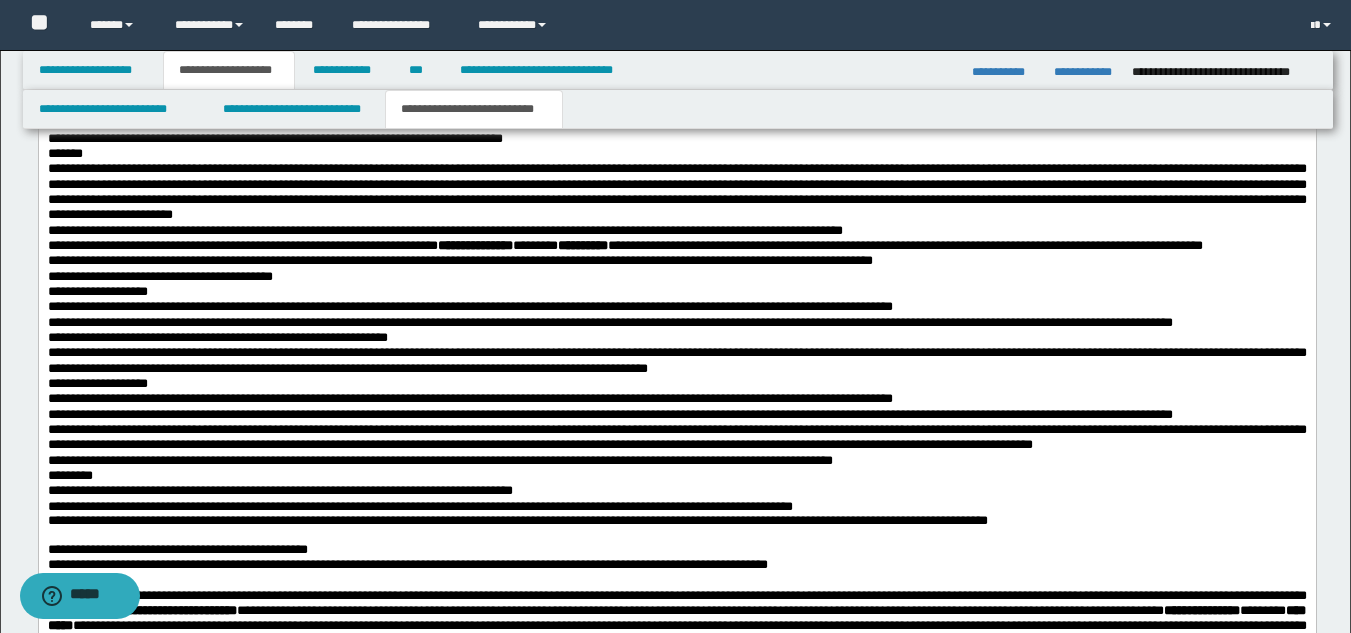 drag, startPoint x: 1349, startPoint y: 348, endPoint x: 1357, endPoint y: 398, distance: 50.635956 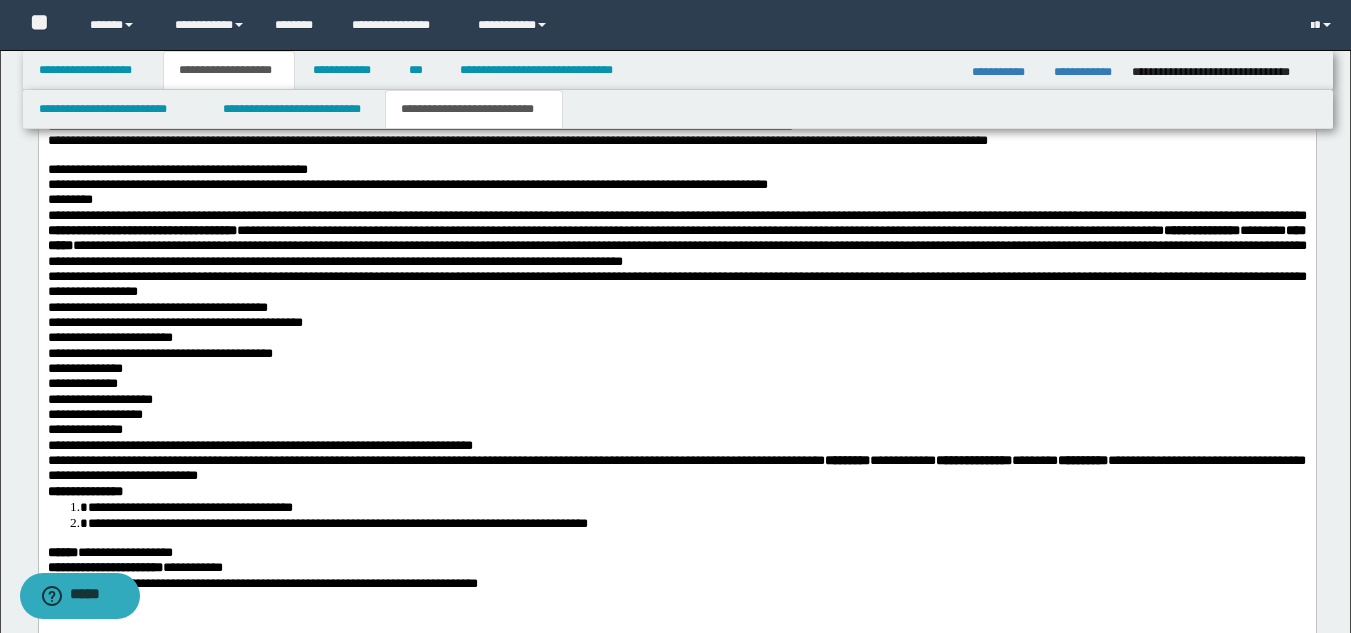 scroll, scrollTop: 2058, scrollLeft: 0, axis: vertical 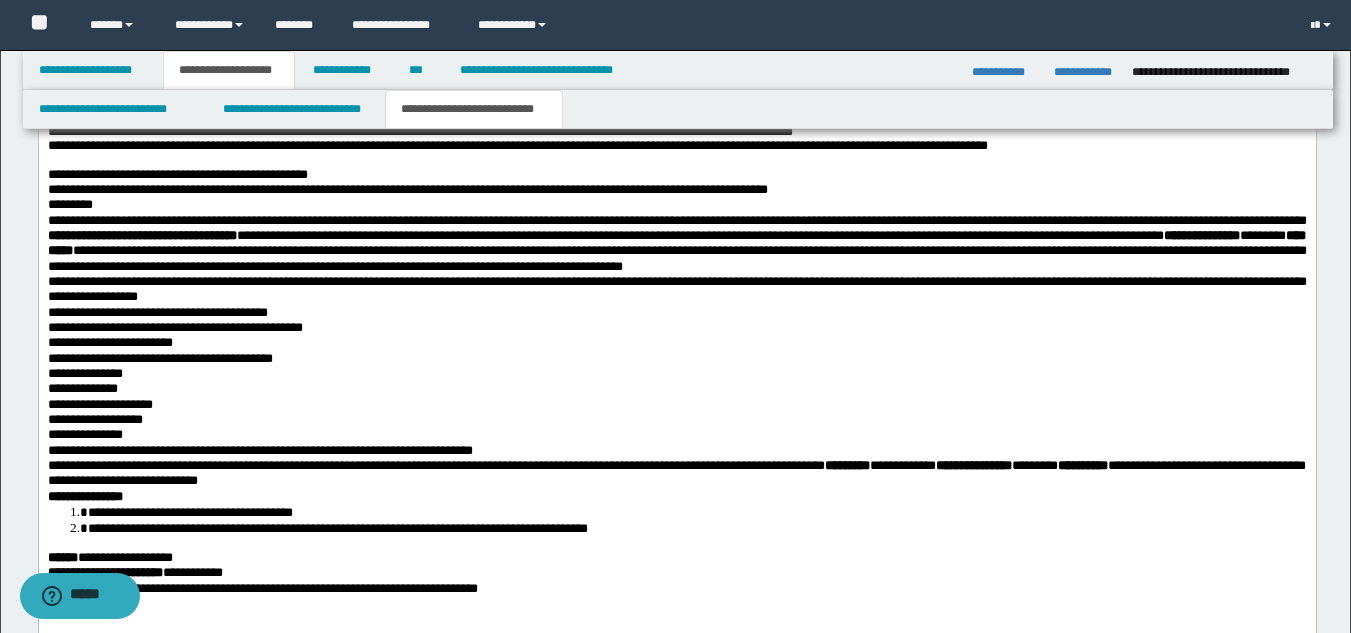click at bounding box center (676, 160) 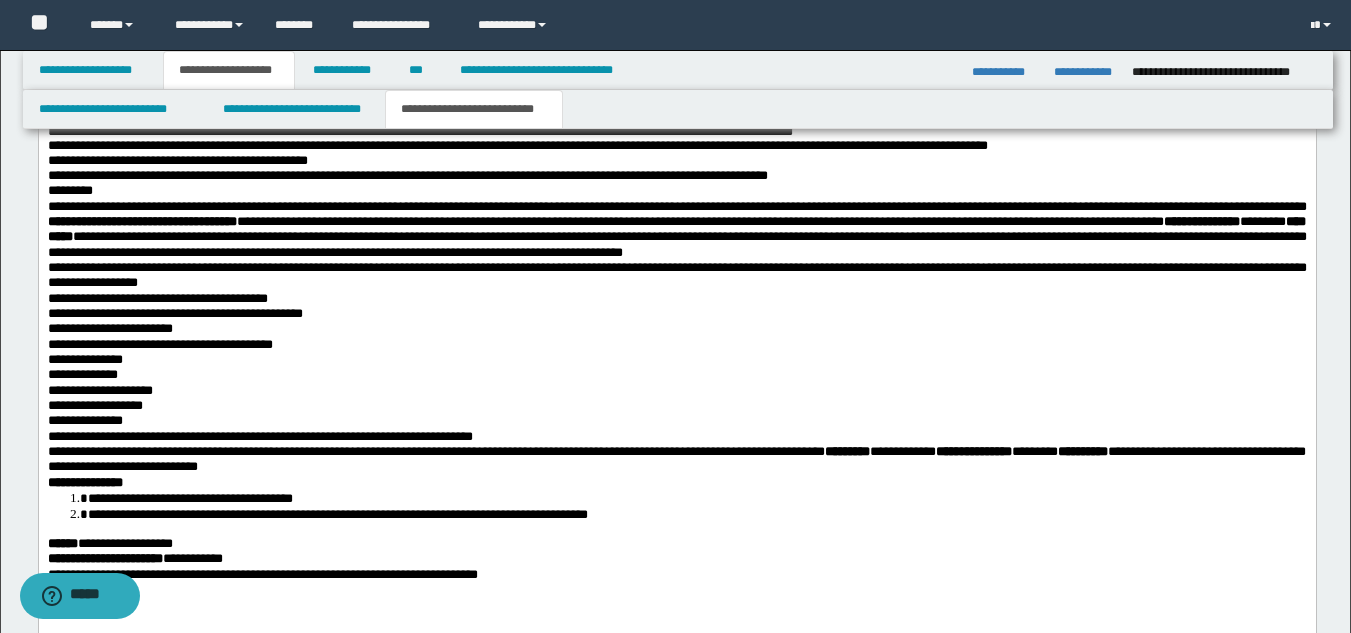click on "**********" at bounding box center [676, 420] 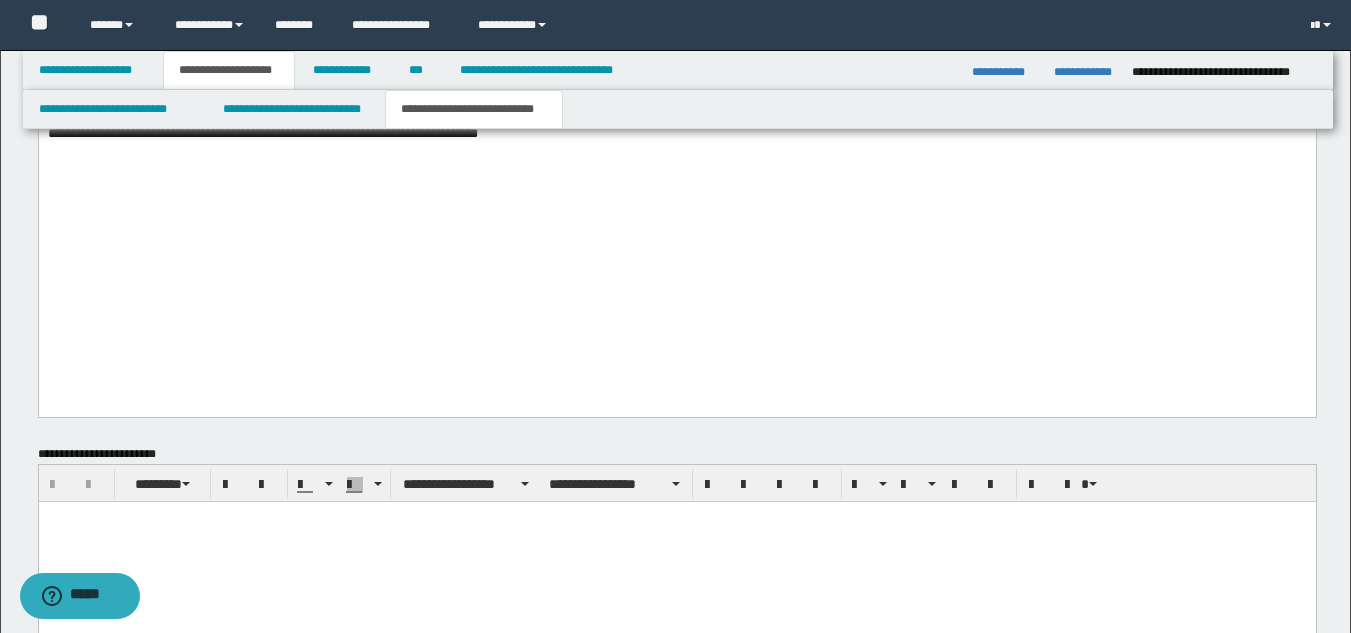 scroll, scrollTop: 2505, scrollLeft: 0, axis: vertical 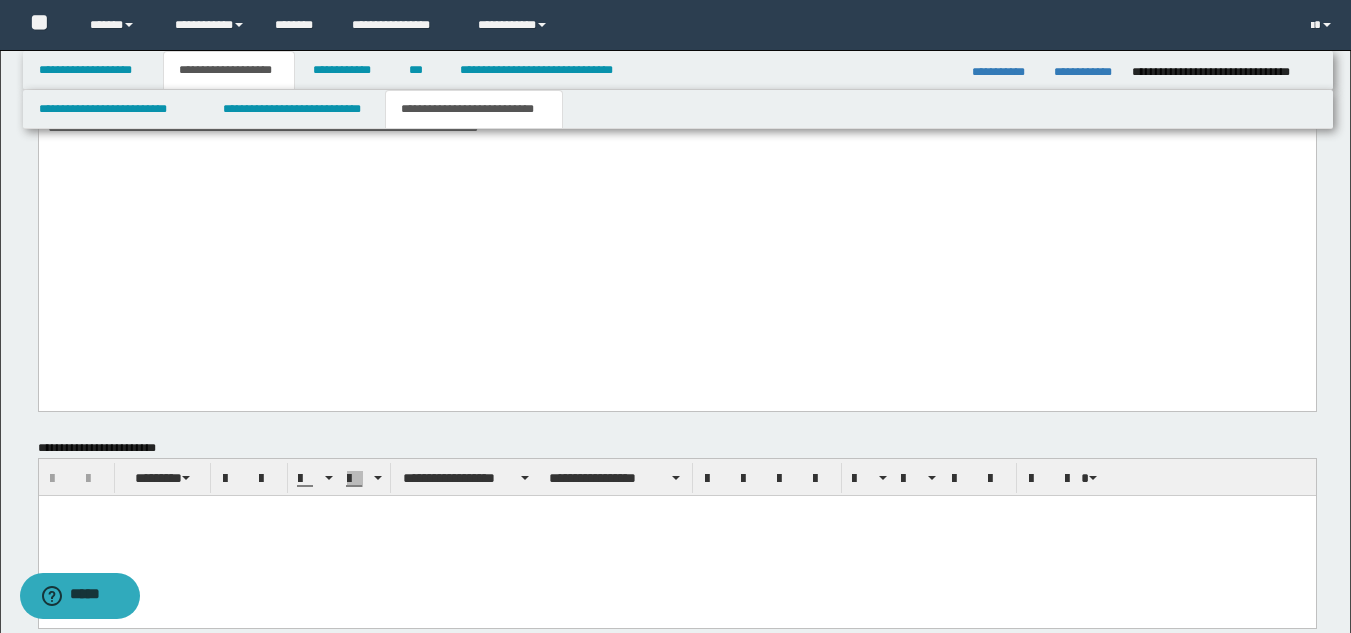 click on "**********" at bounding box center [676, -299] 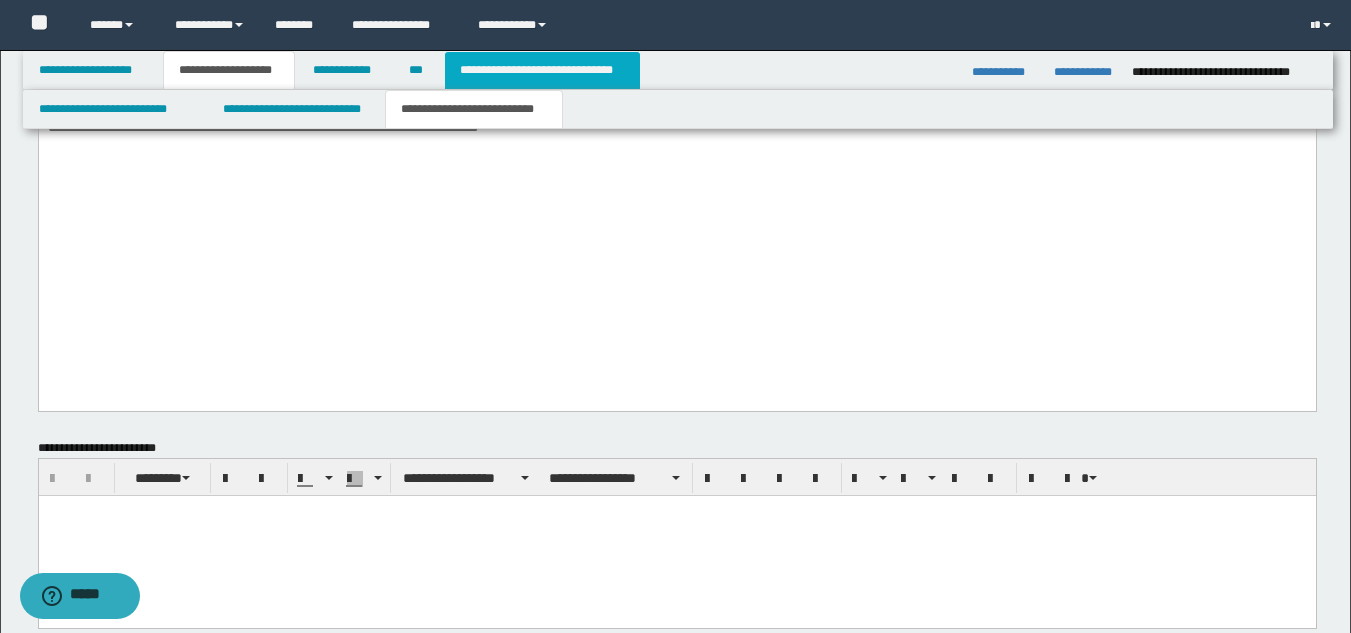 click on "**********" at bounding box center (542, 70) 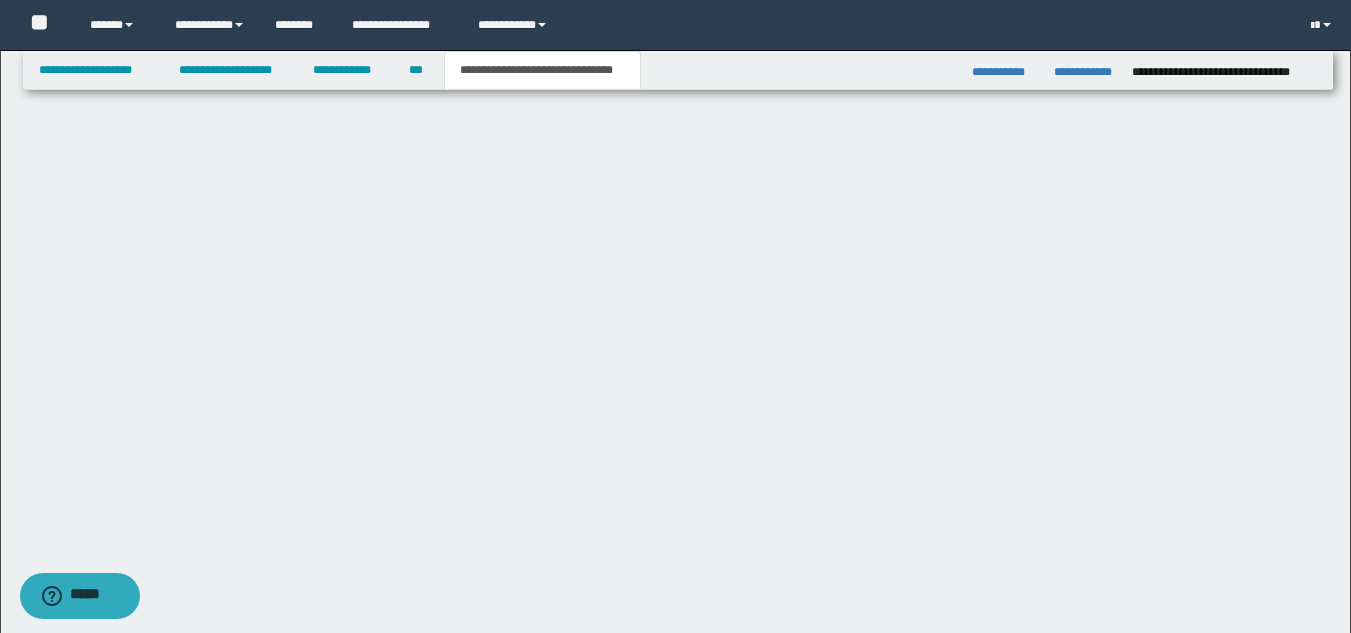 scroll, scrollTop: 764, scrollLeft: 0, axis: vertical 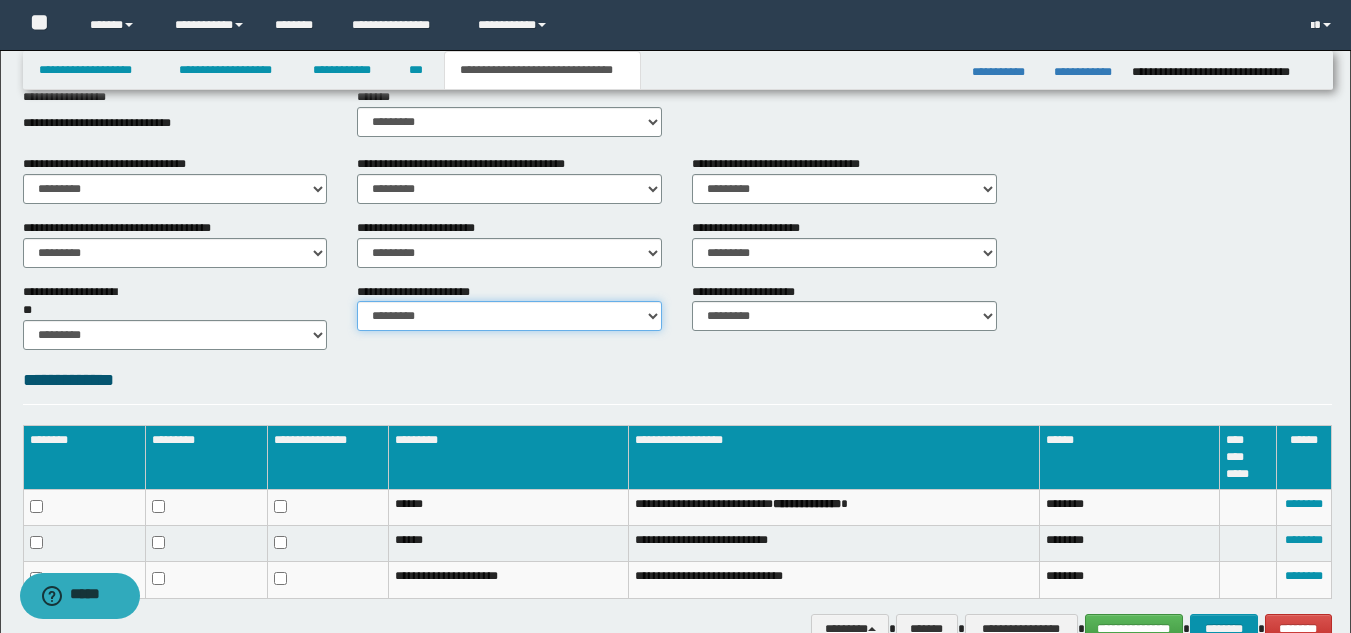 drag, startPoint x: 381, startPoint y: 307, endPoint x: 380, endPoint y: 321, distance: 14.035668 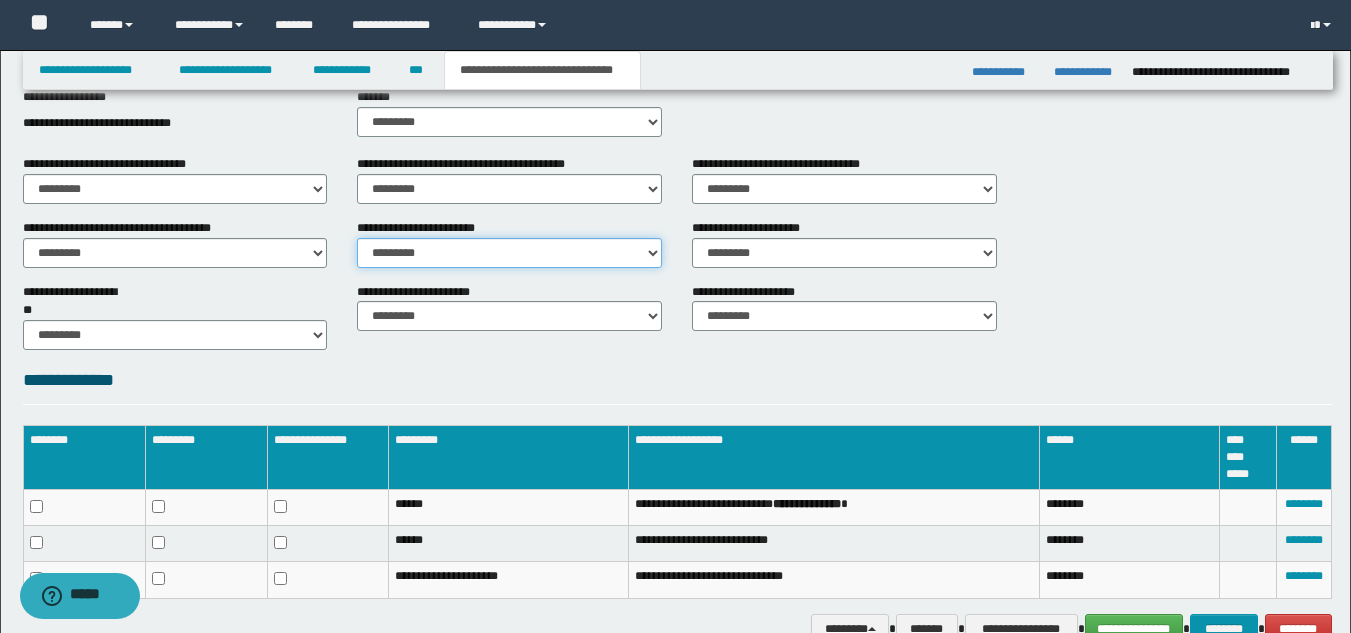 drag, startPoint x: 392, startPoint y: 249, endPoint x: 393, endPoint y: 267, distance: 18.027756 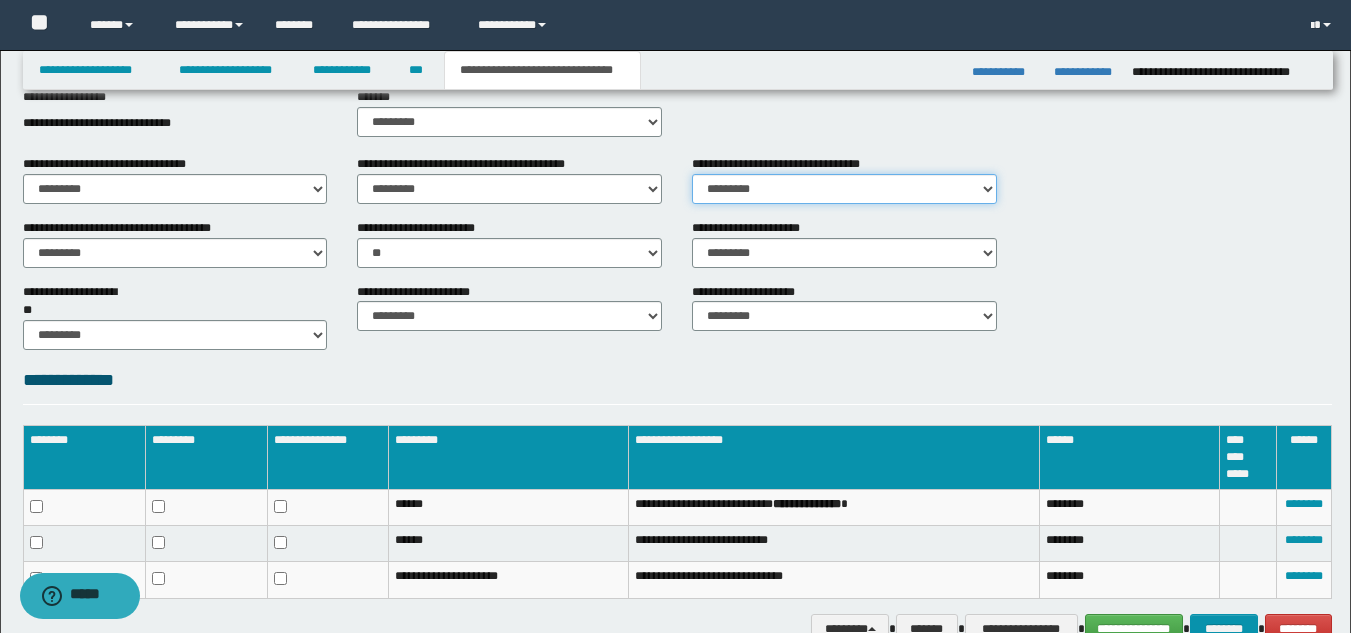 click on "*********
**
**" at bounding box center (844, 189) 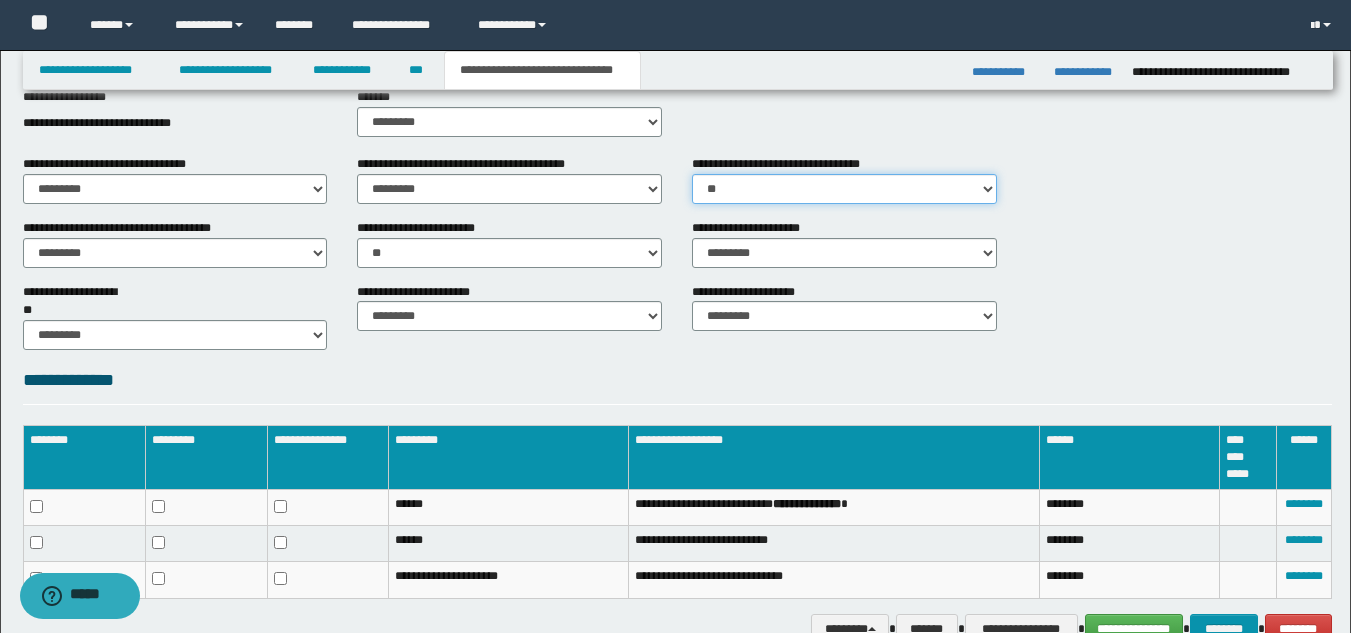 click on "*********
**
**" at bounding box center [844, 189] 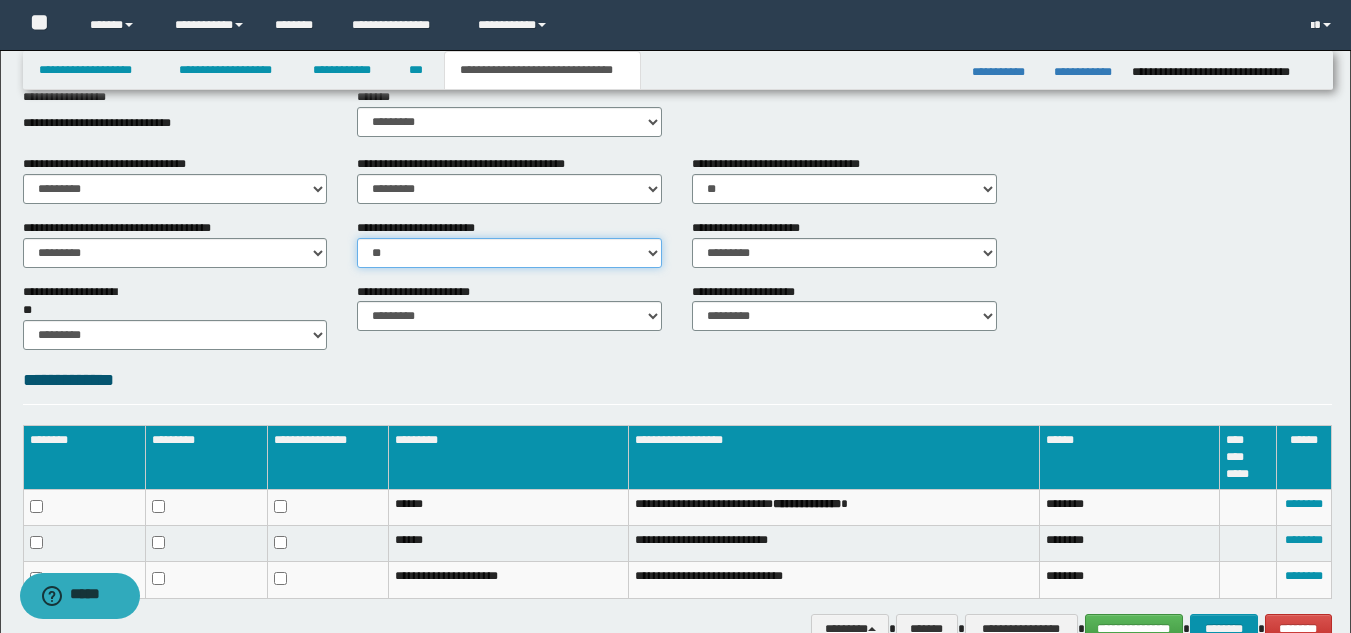 click on "*********
**
**" at bounding box center (509, 253) 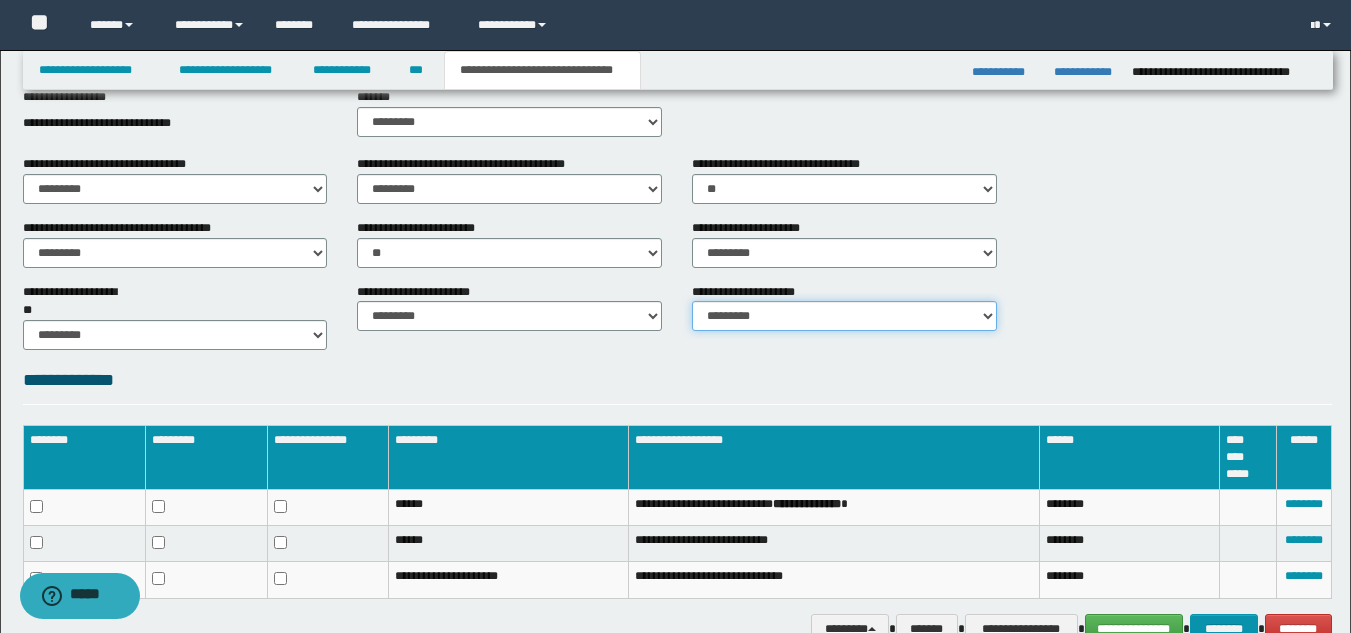 drag, startPoint x: 722, startPoint y: 310, endPoint x: 714, endPoint y: 328, distance: 19.697716 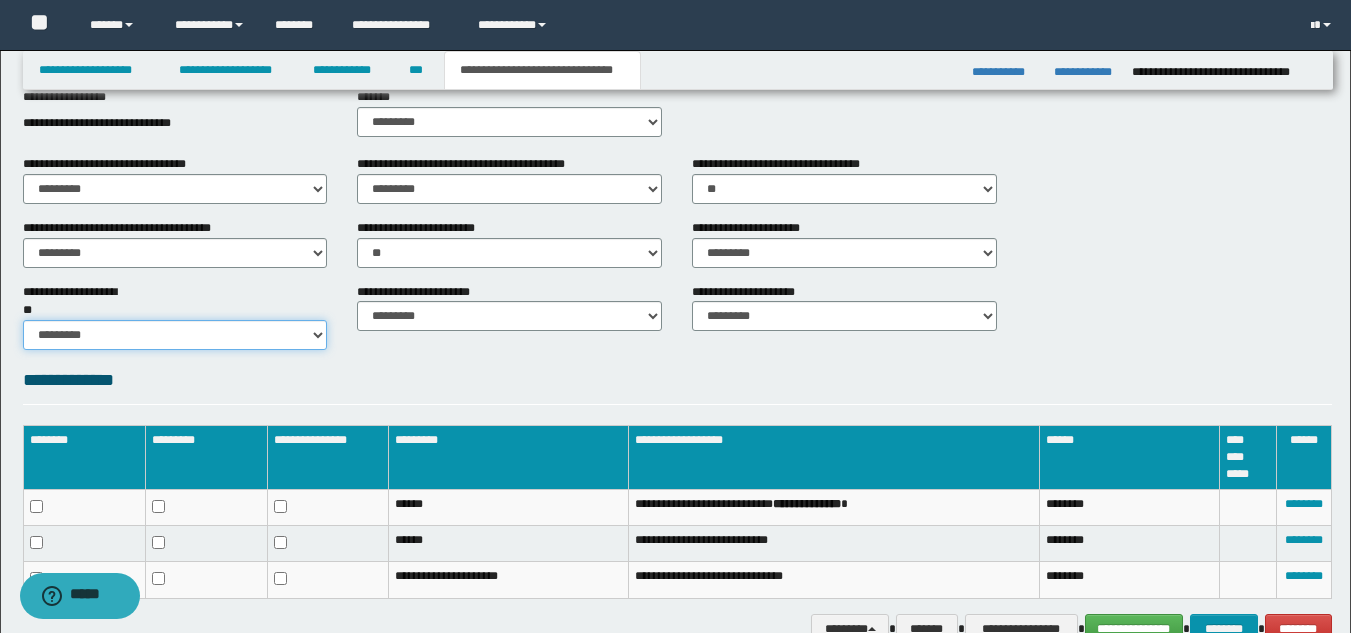 click on "*********
**
**" at bounding box center [175, 335] 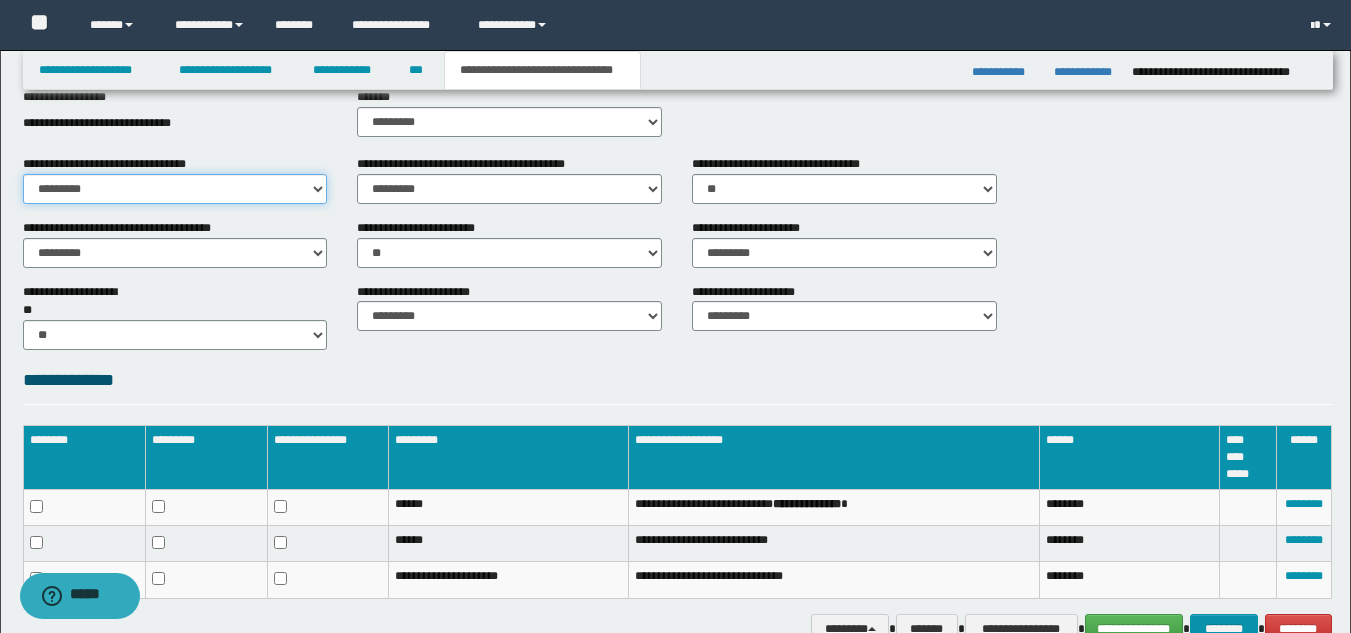 drag, startPoint x: 117, startPoint y: 184, endPoint x: 119, endPoint y: 201, distance: 17.117243 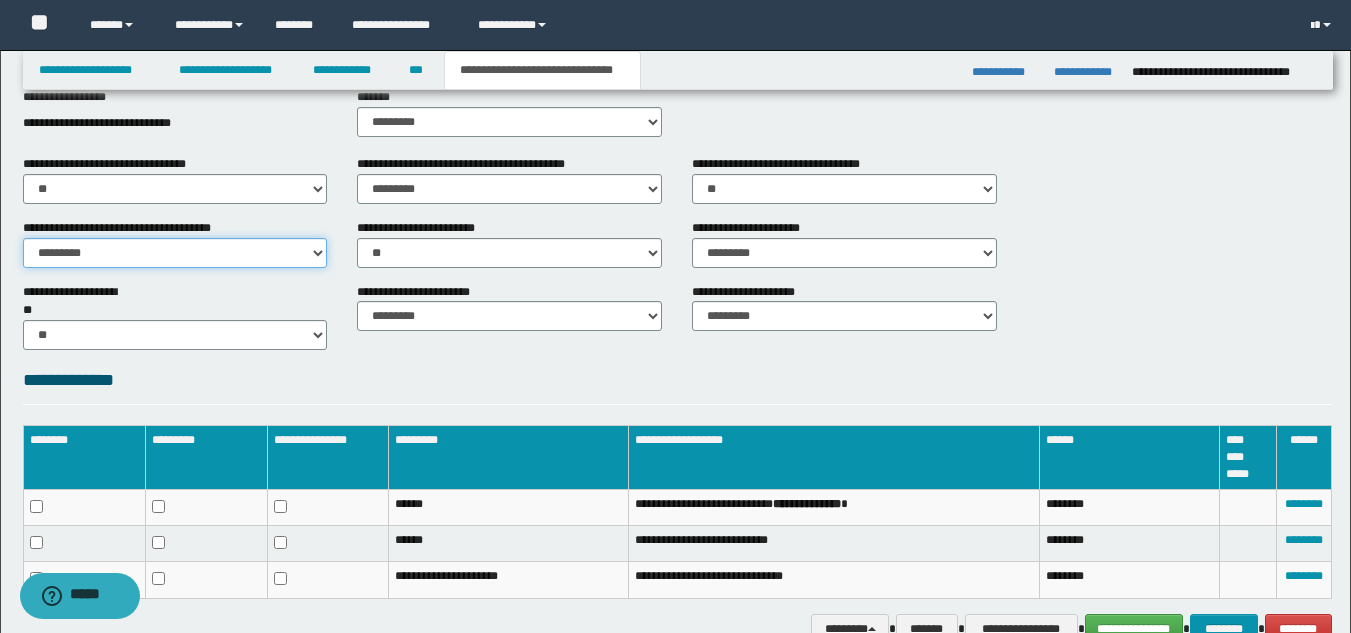 click on "*********
**
**" at bounding box center [175, 253] 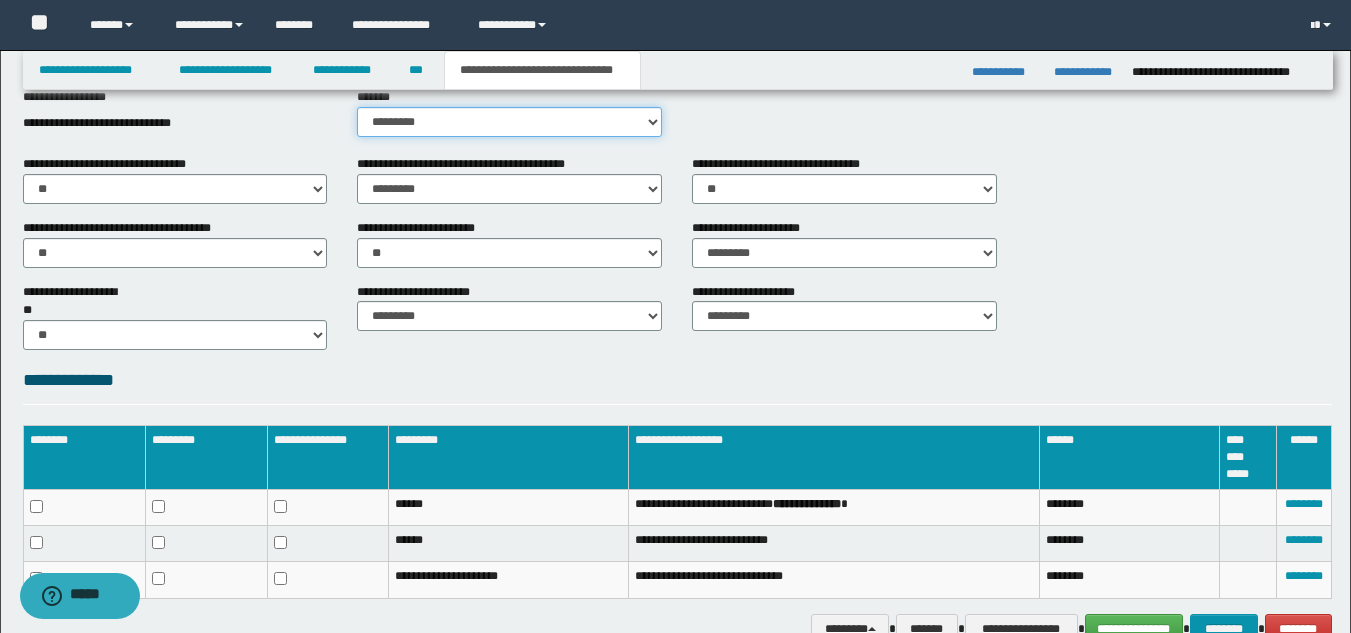drag, startPoint x: 402, startPoint y: 124, endPoint x: 403, endPoint y: 135, distance: 11.045361 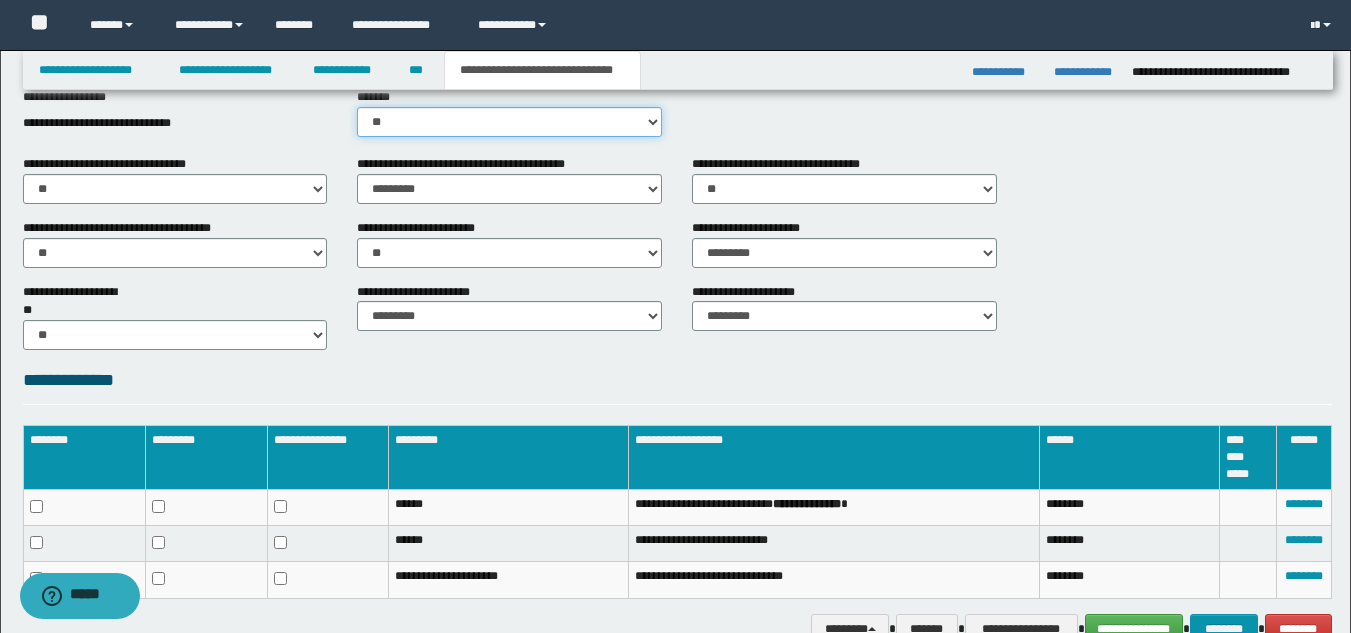 click on "*********
**
**" at bounding box center [509, 122] 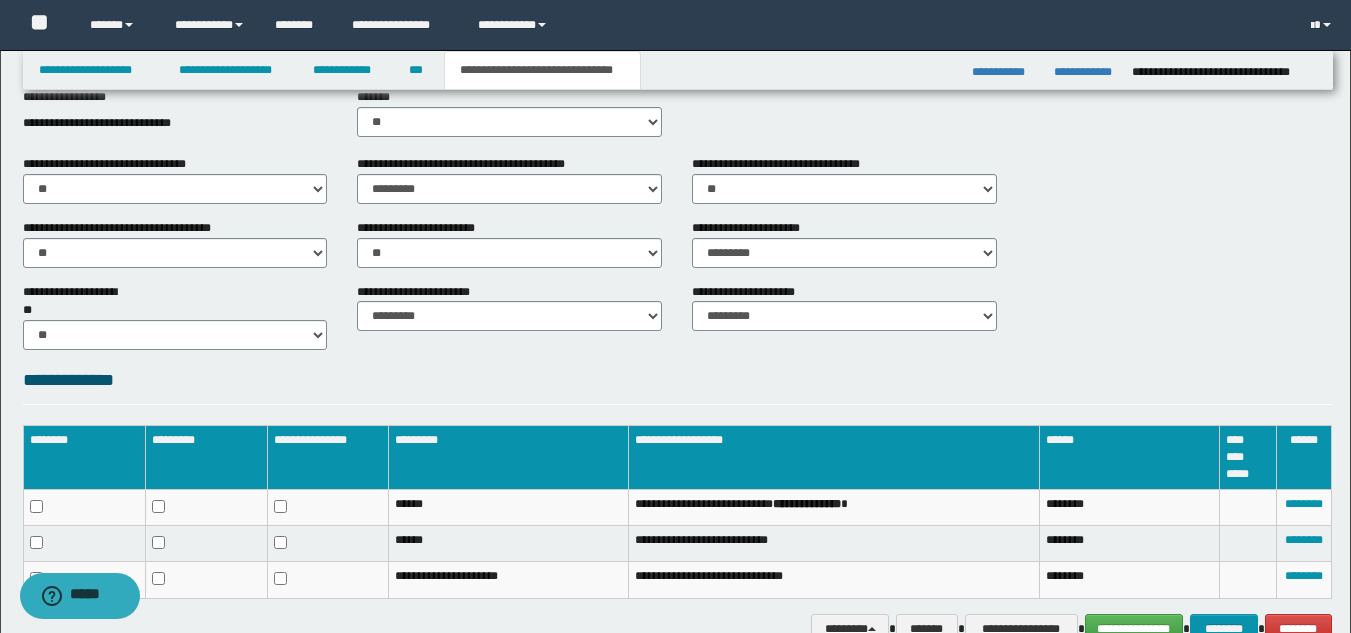click on "**********" at bounding box center (472, 164) 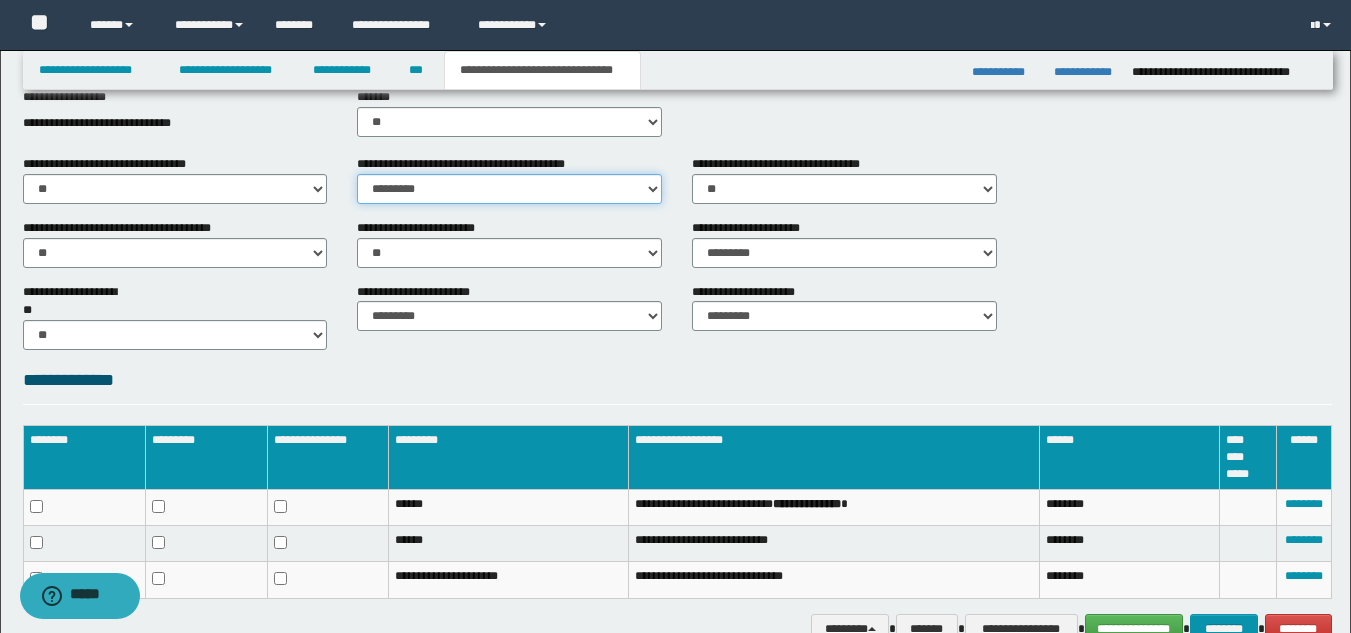 click on "*********
**
**" at bounding box center [509, 189] 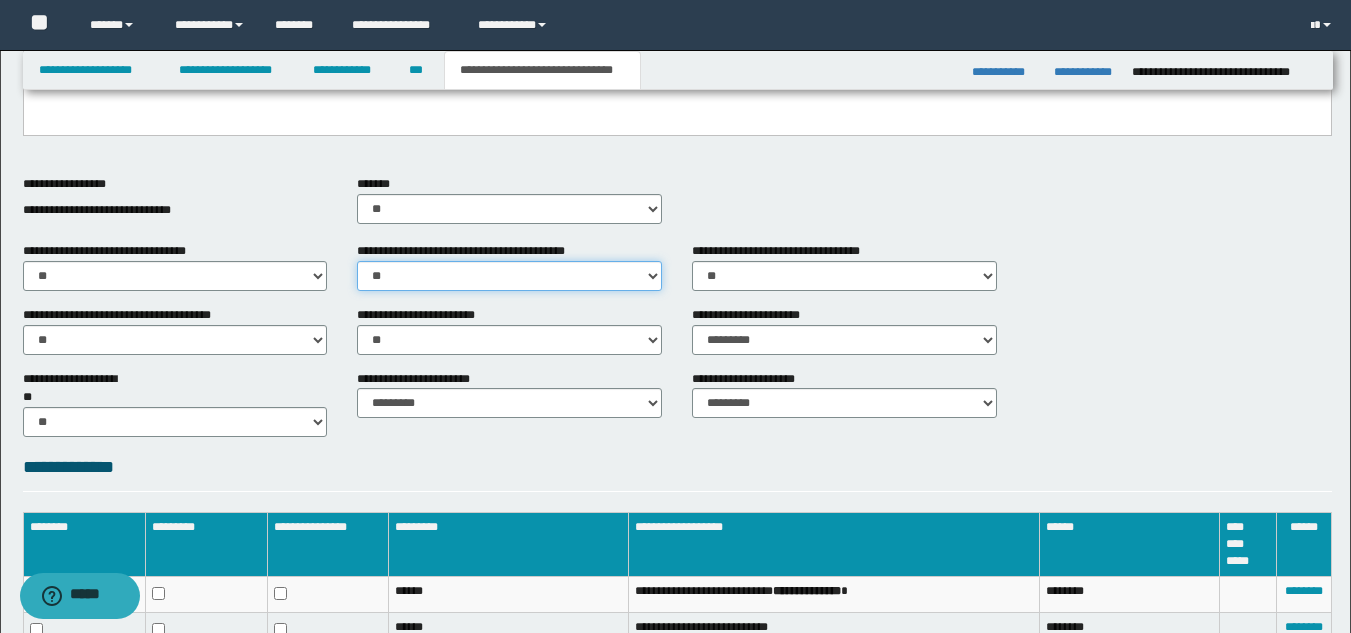scroll, scrollTop: 523, scrollLeft: 0, axis: vertical 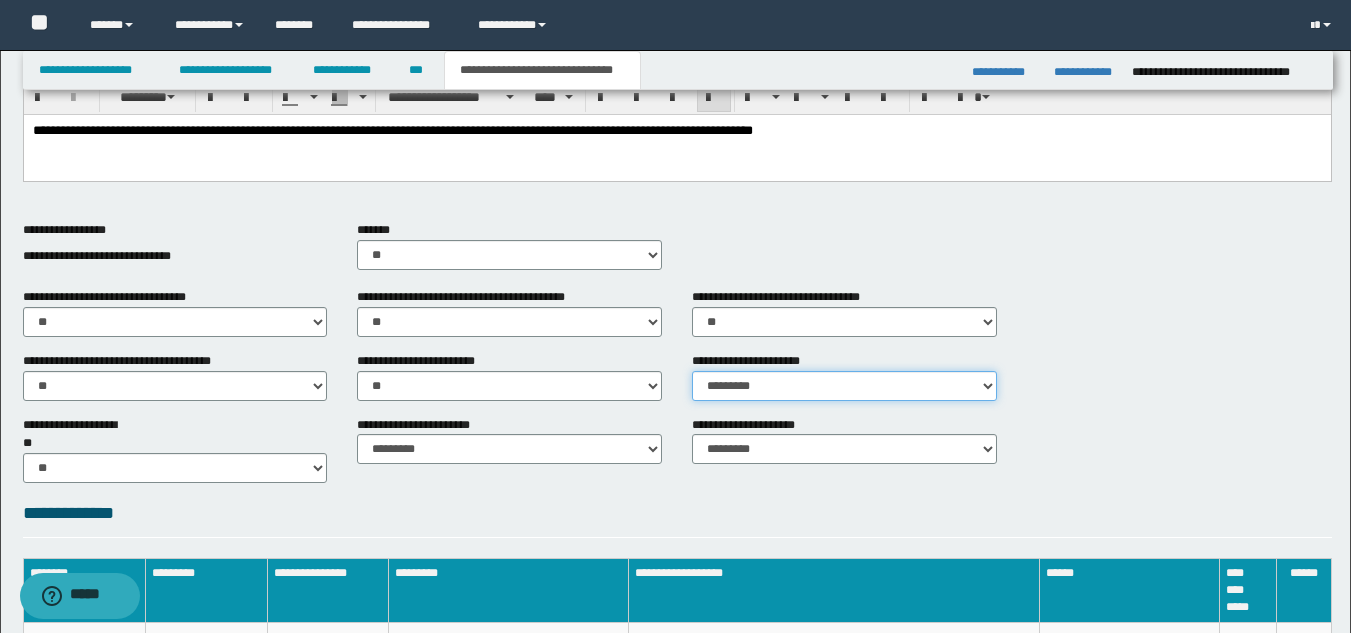 click on "*********
**
**" at bounding box center [844, 386] 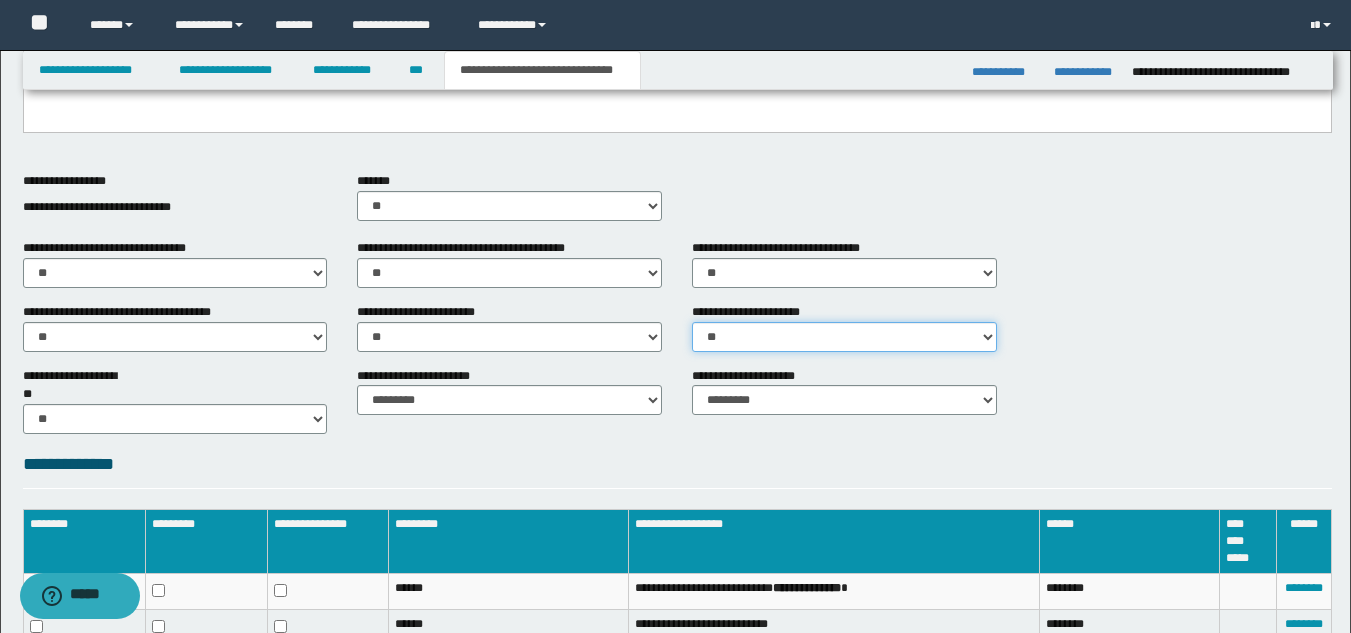 scroll, scrollTop: 764, scrollLeft: 0, axis: vertical 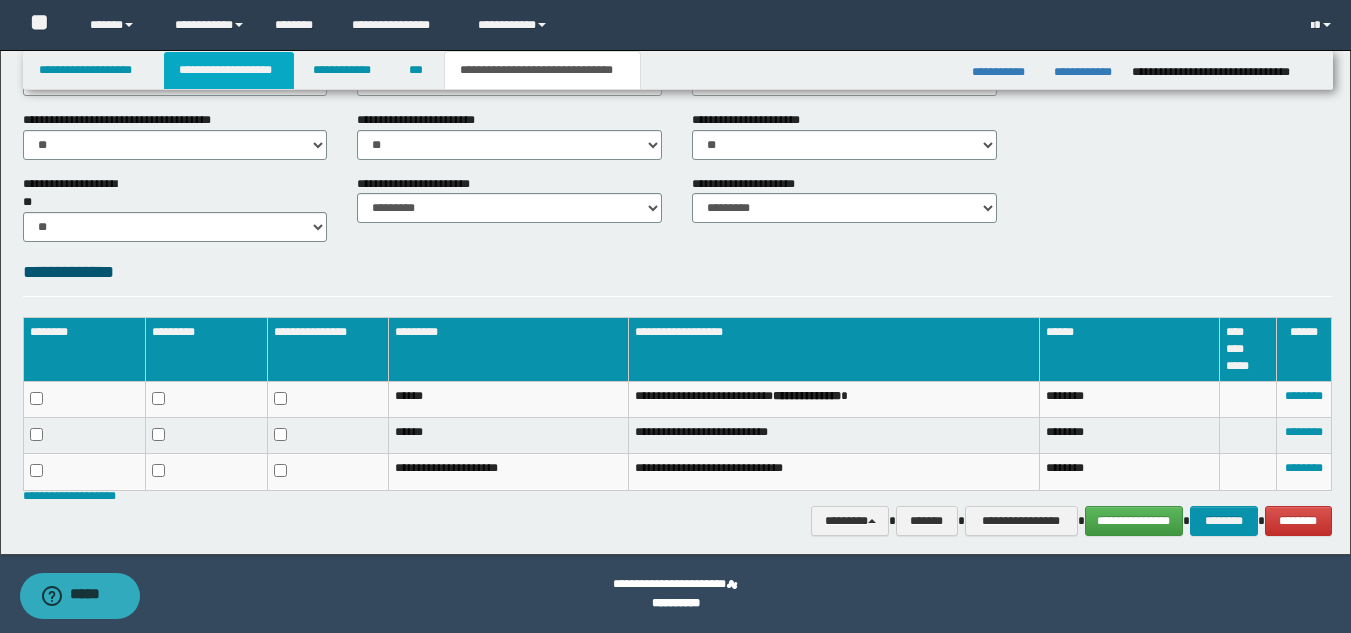 click on "**********" at bounding box center [229, 70] 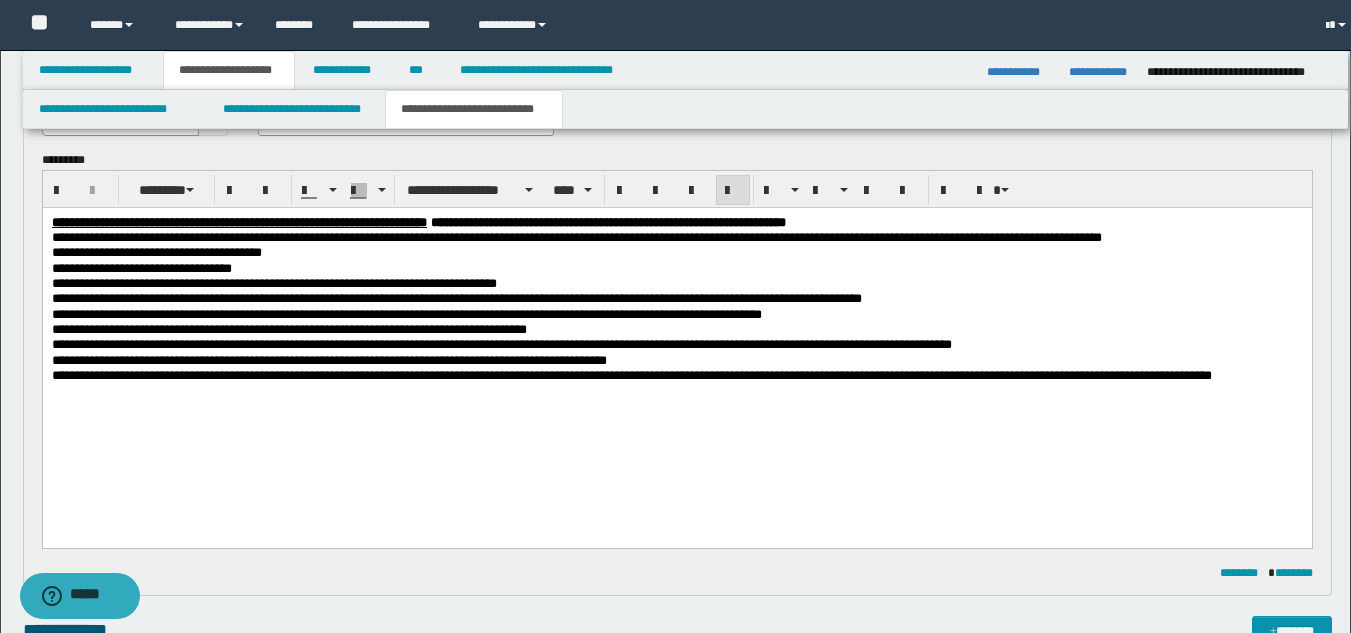 scroll, scrollTop: 795, scrollLeft: 0, axis: vertical 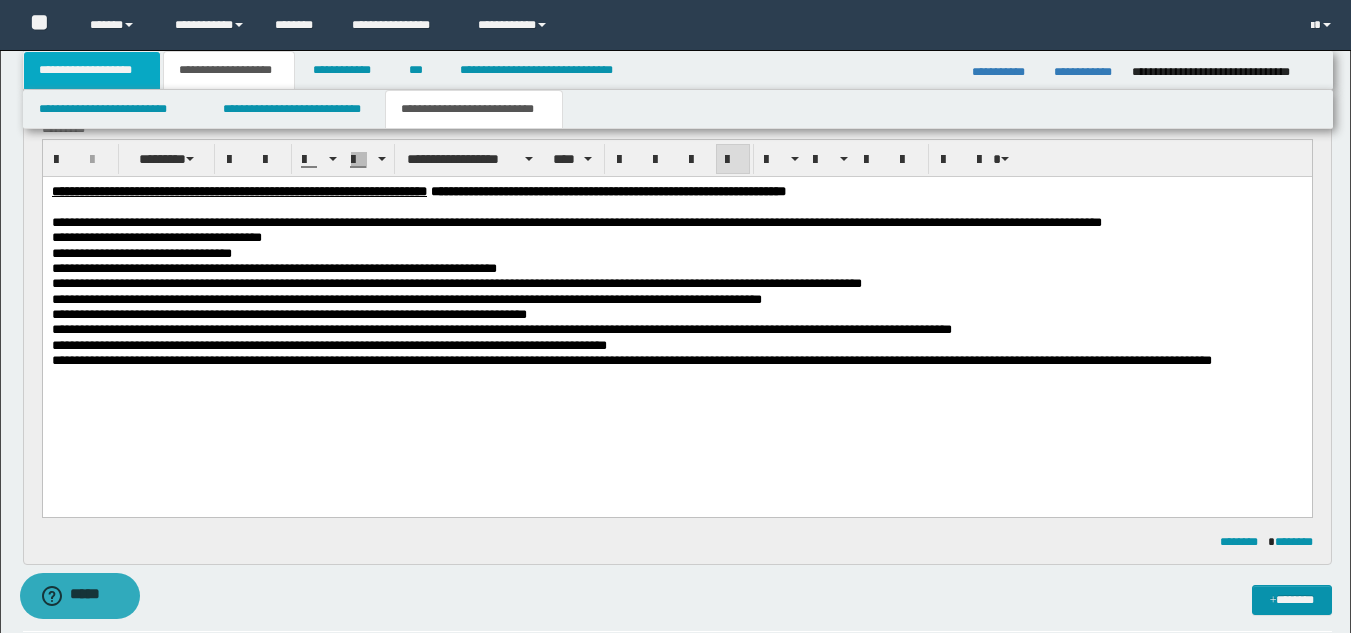 click on "**********" at bounding box center (92, 70) 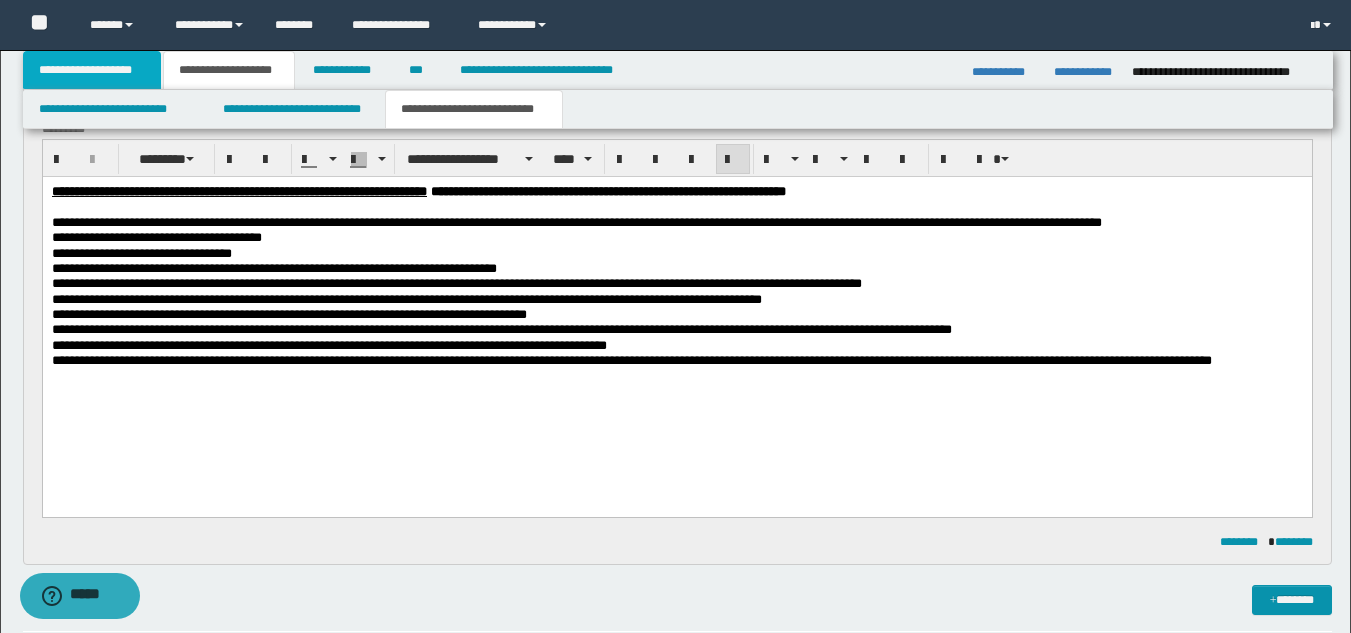 scroll, scrollTop: 509, scrollLeft: 0, axis: vertical 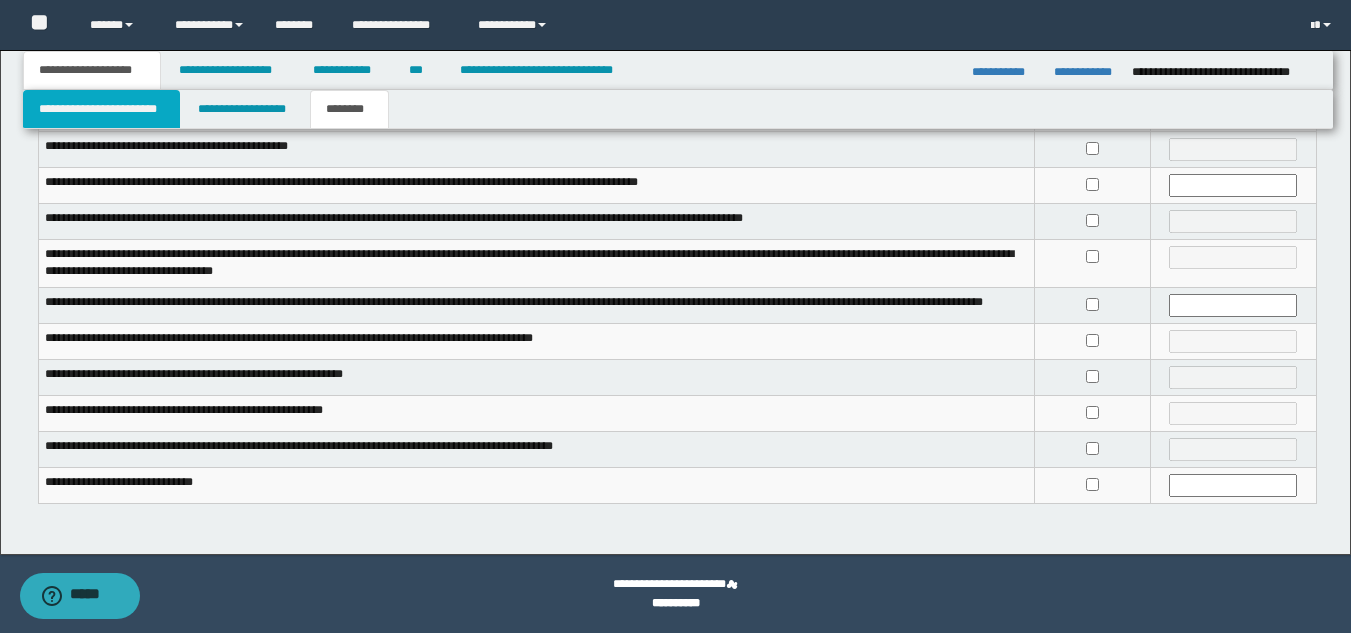 drag, startPoint x: 49, startPoint y: 122, endPoint x: 74, endPoint y: 190, distance: 72.44998 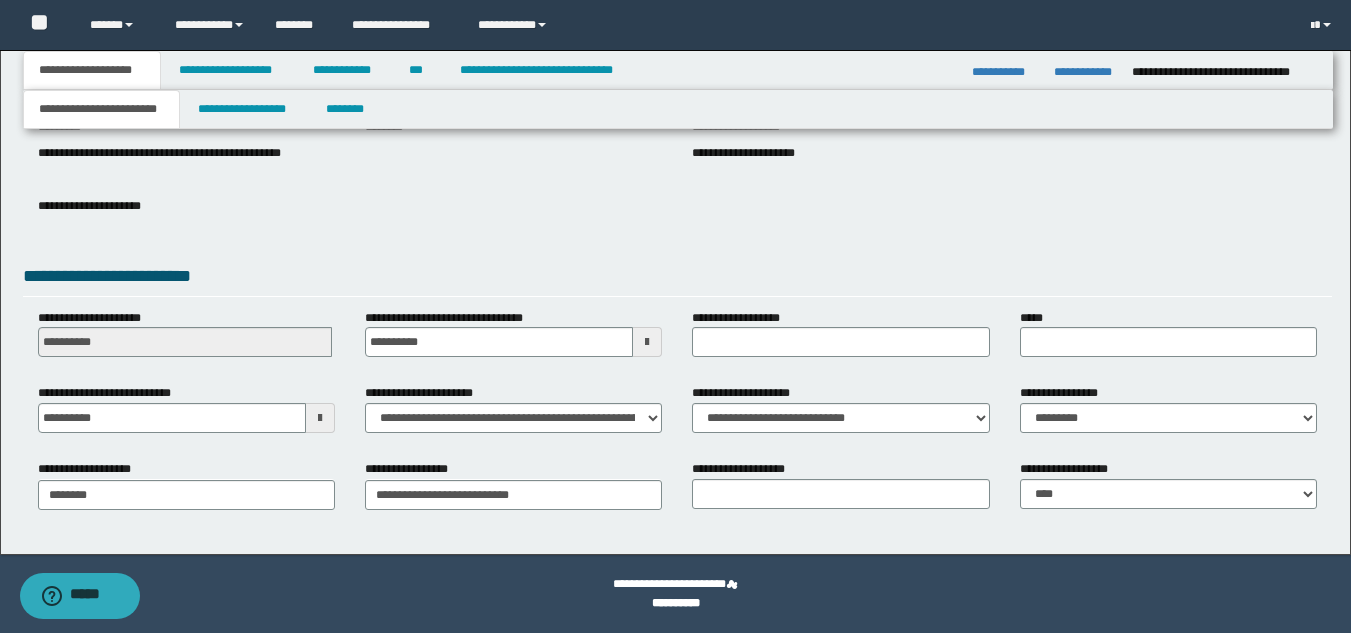 scroll, scrollTop: 251, scrollLeft: 0, axis: vertical 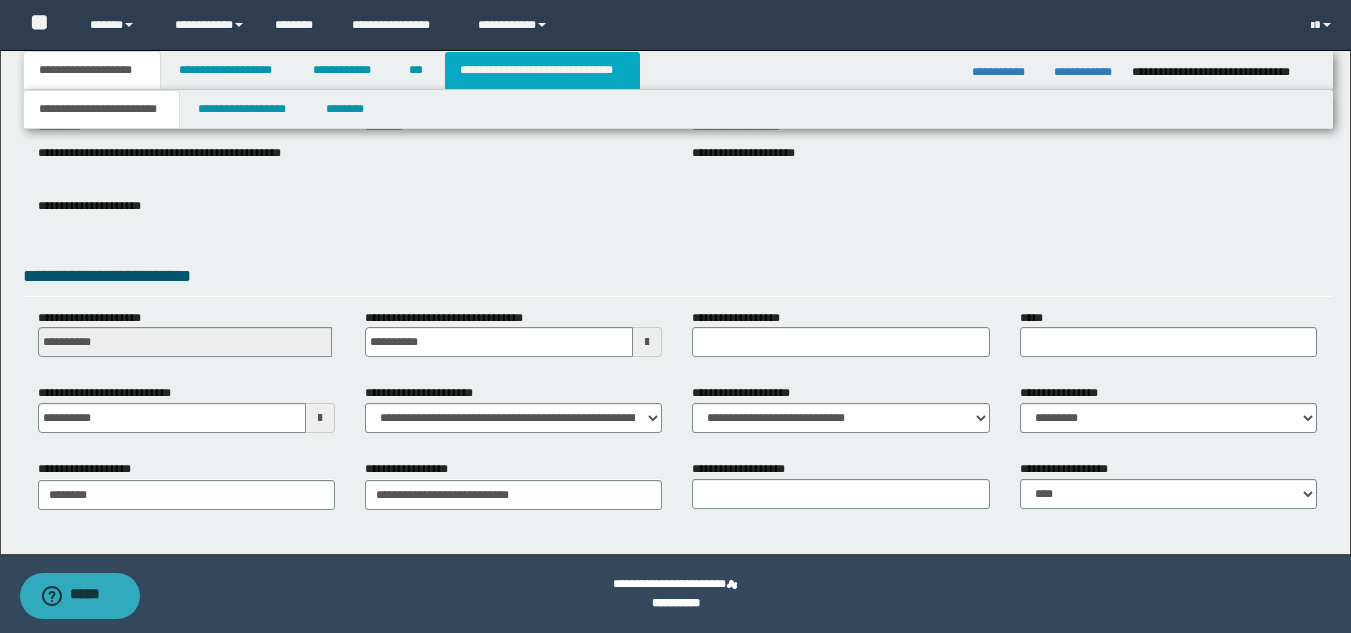 click on "**********" at bounding box center [542, 70] 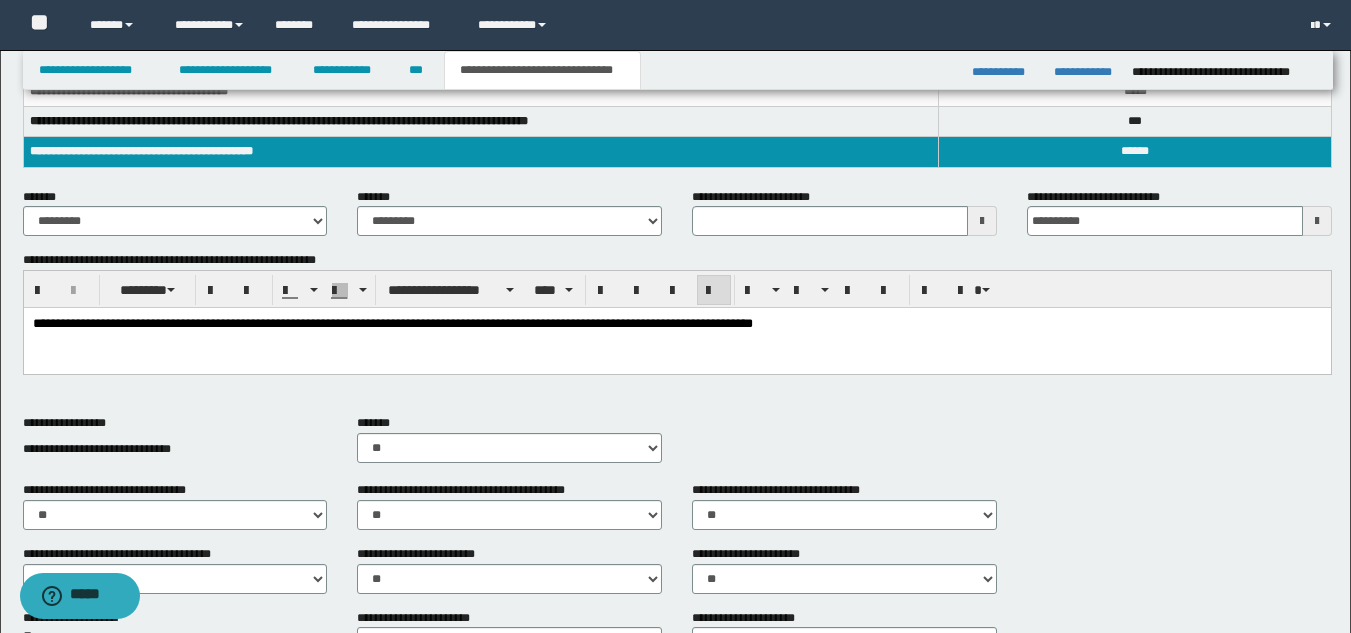 scroll, scrollTop: 318, scrollLeft: 0, axis: vertical 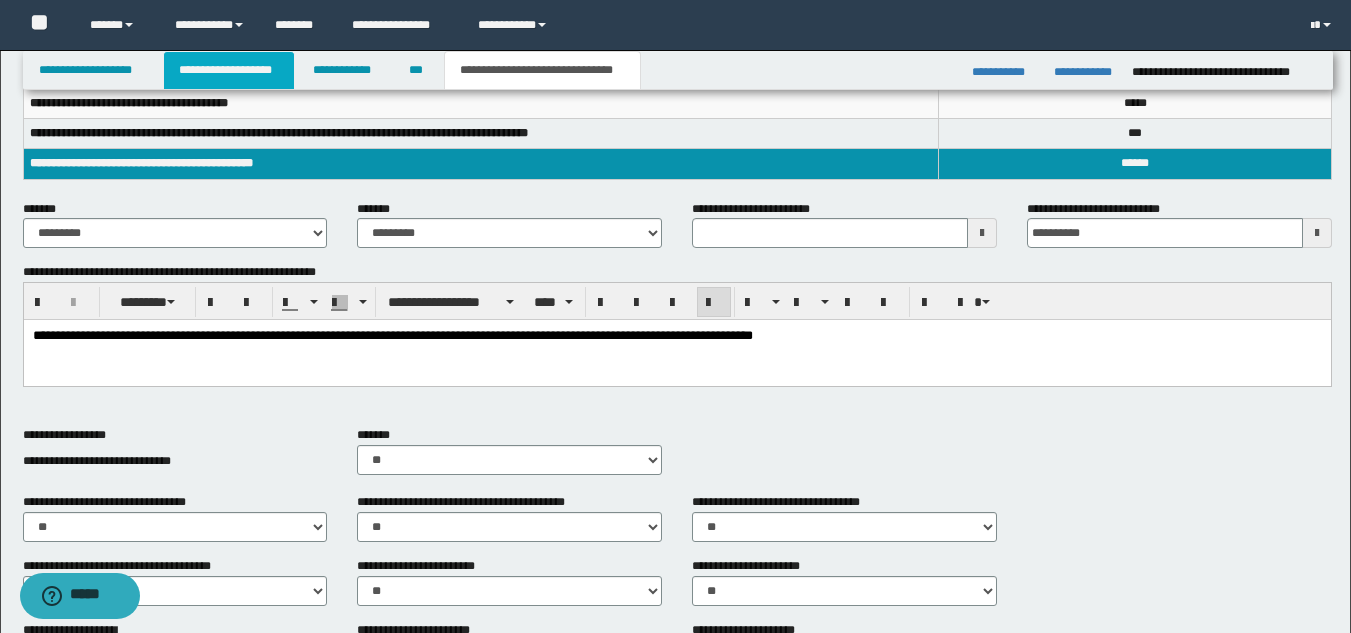 click on "**********" at bounding box center [229, 70] 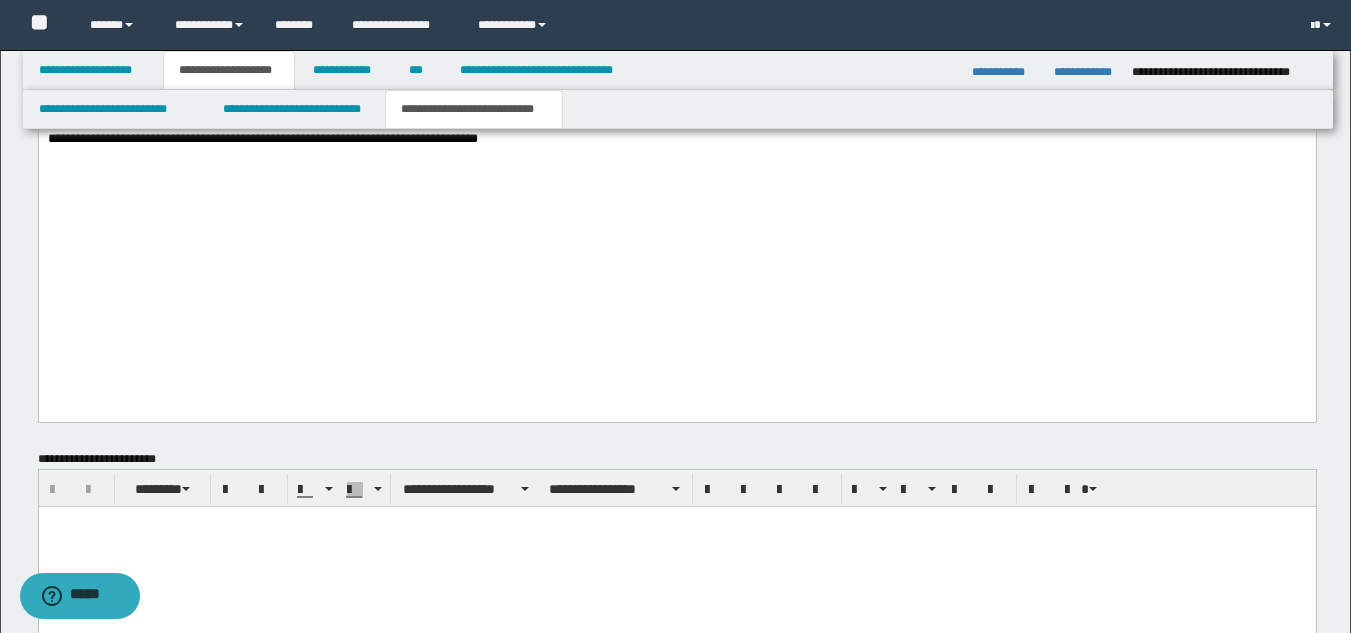 scroll, scrollTop: 2380, scrollLeft: 0, axis: vertical 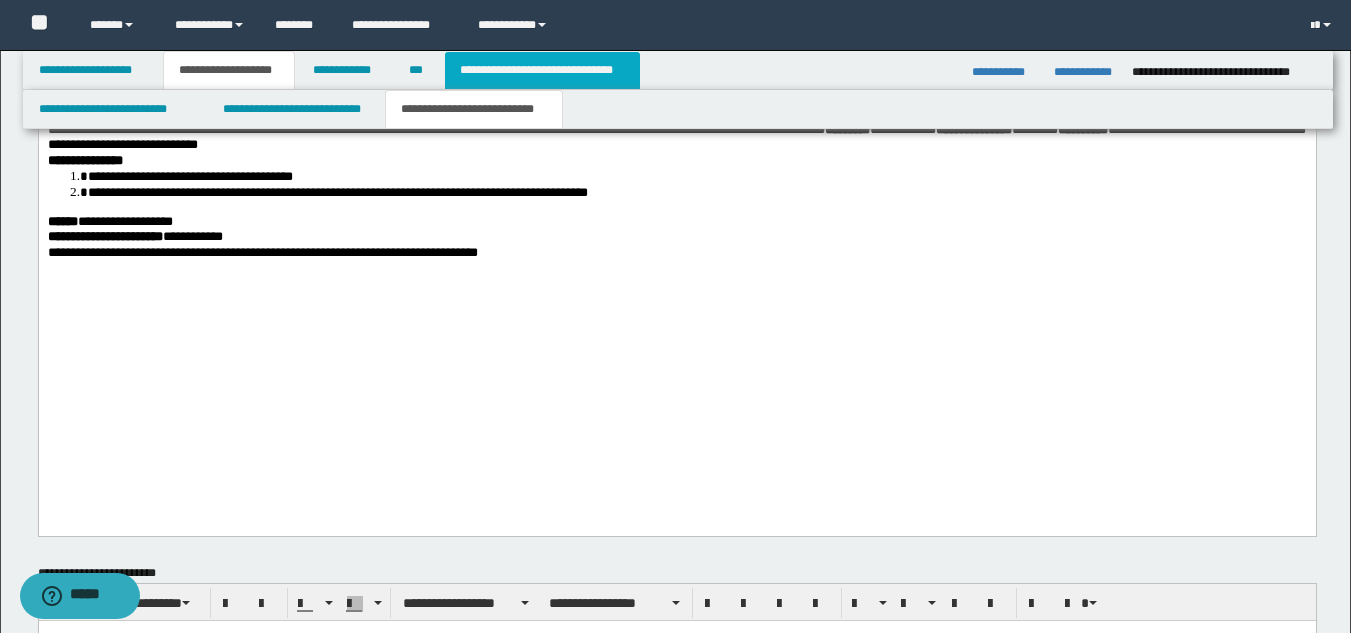 click on "**********" at bounding box center [542, 70] 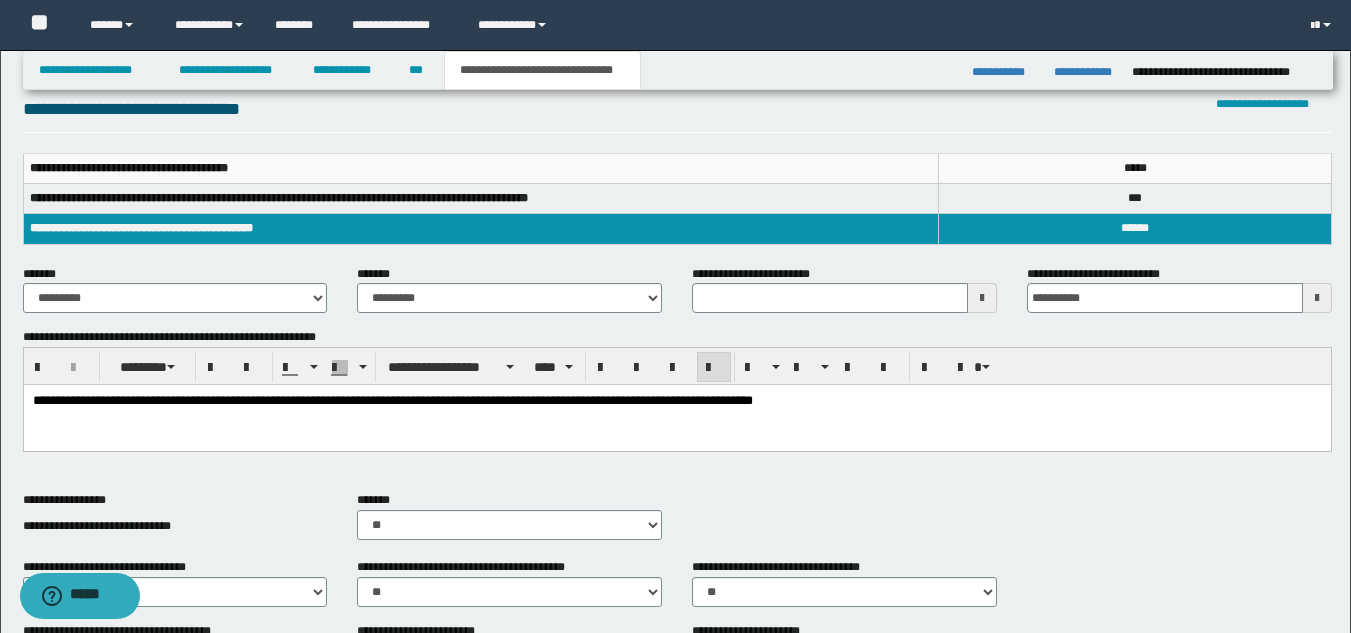 scroll, scrollTop: 264, scrollLeft: 0, axis: vertical 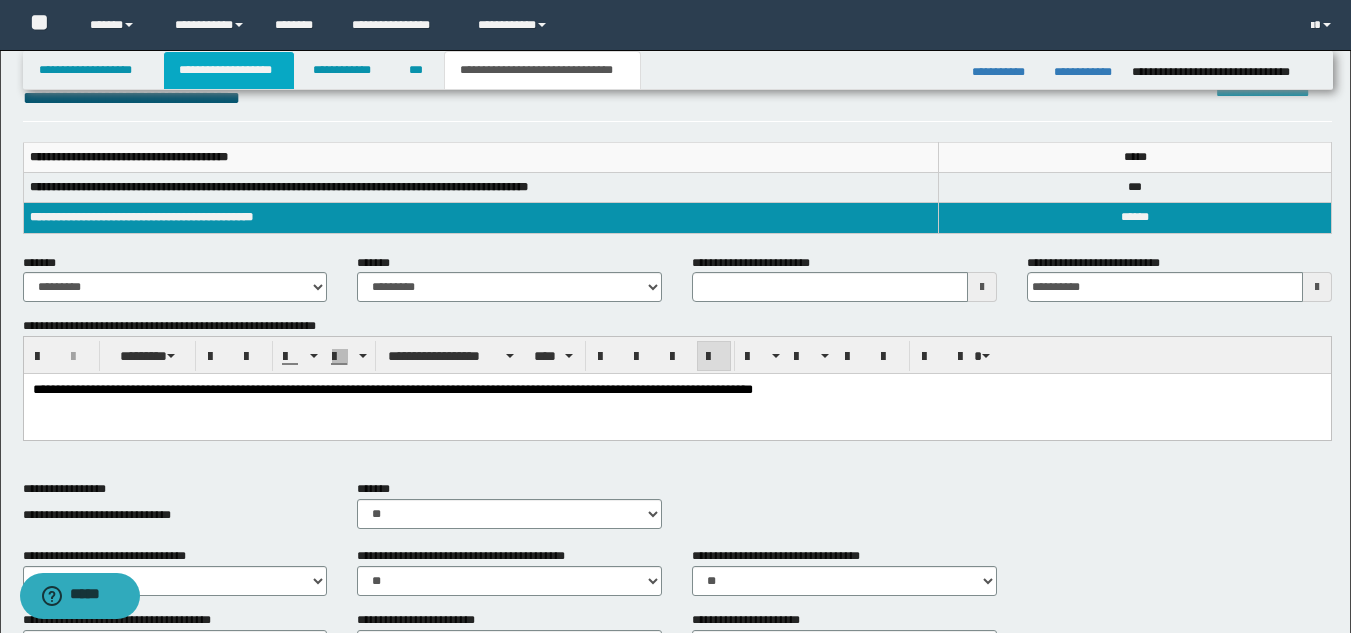 click on "**********" at bounding box center [229, 70] 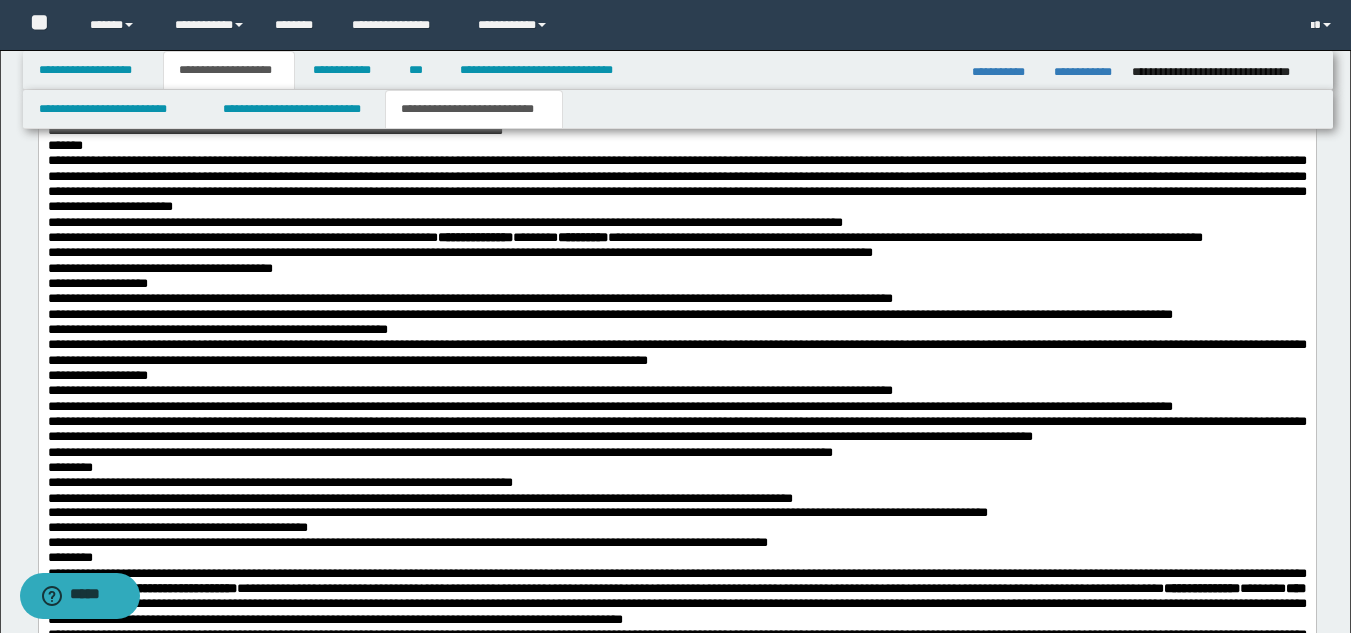 scroll, scrollTop: 1679, scrollLeft: 0, axis: vertical 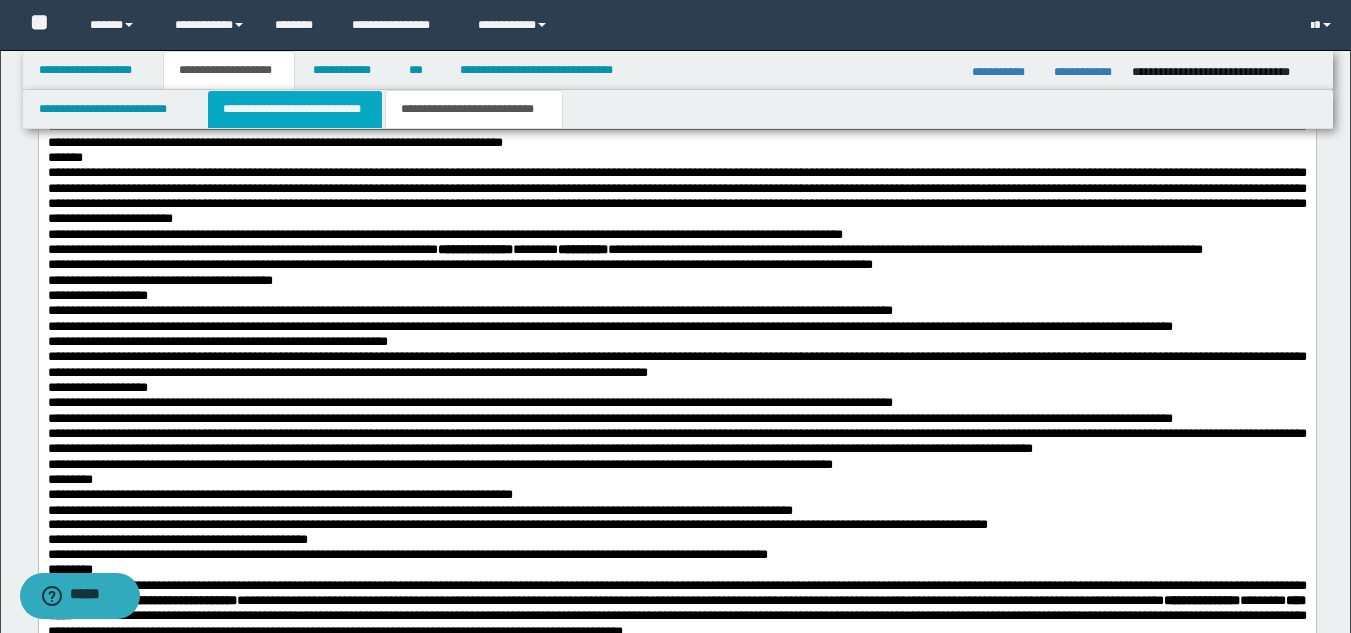 click on "**********" at bounding box center [295, 109] 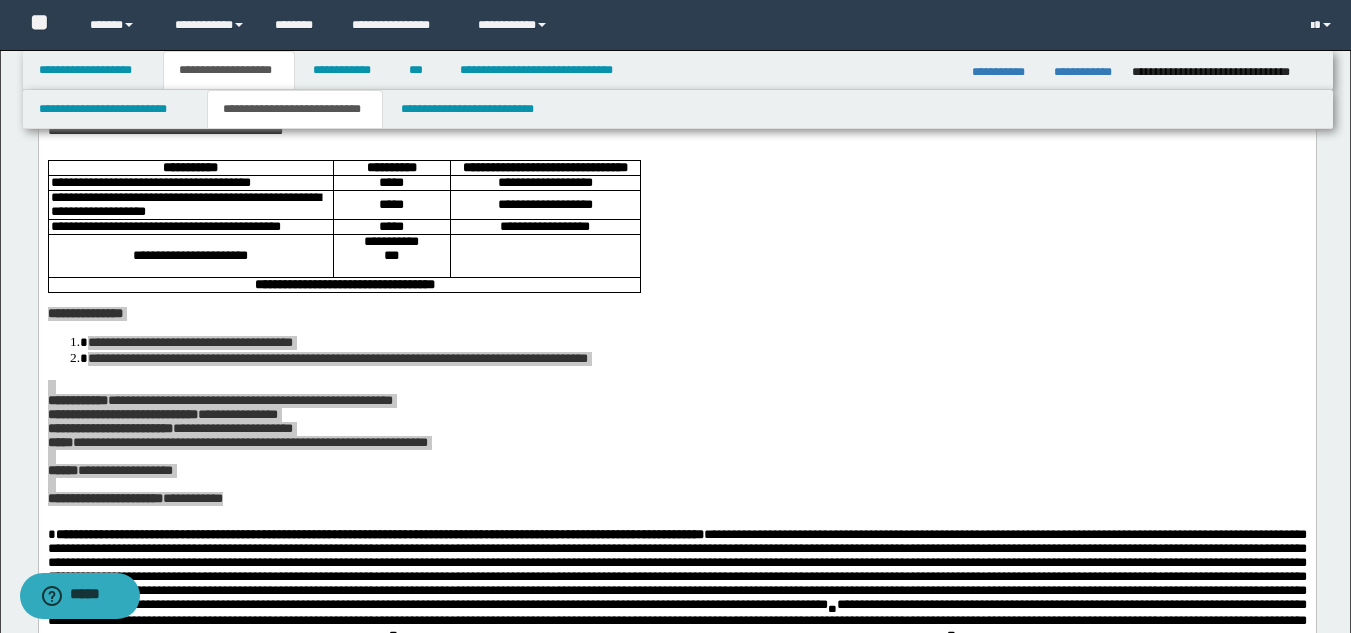 scroll, scrollTop: 217, scrollLeft: 0, axis: vertical 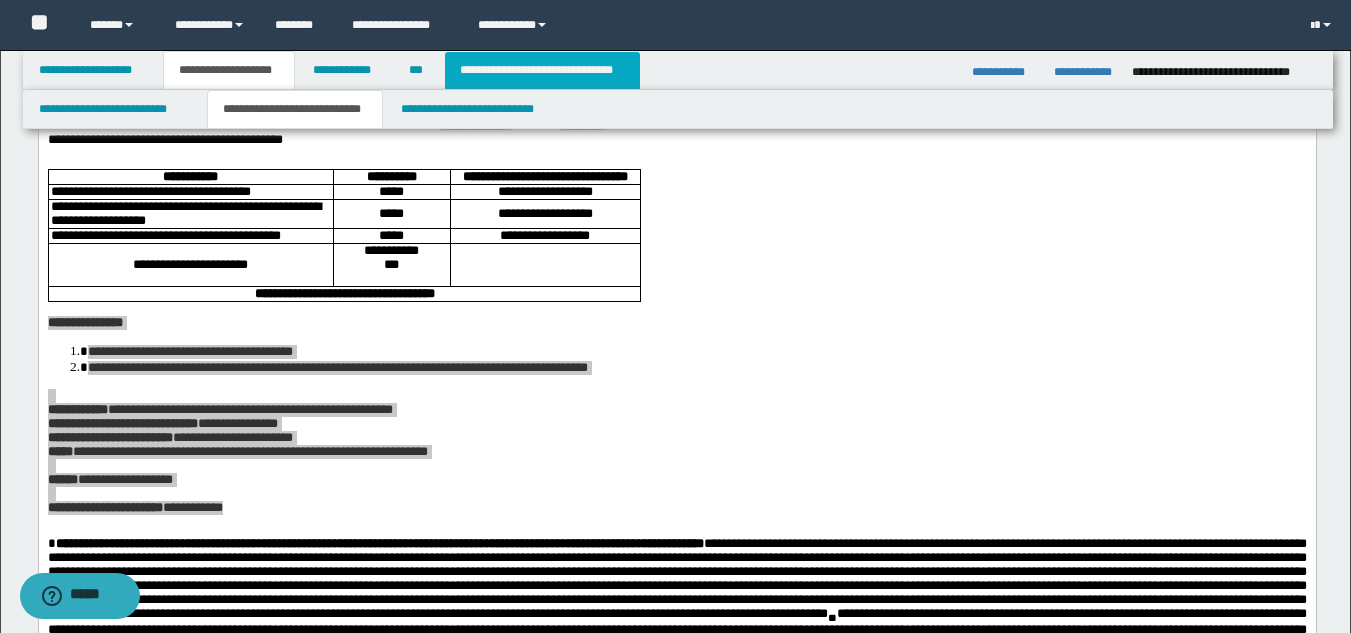 click on "**********" at bounding box center (542, 70) 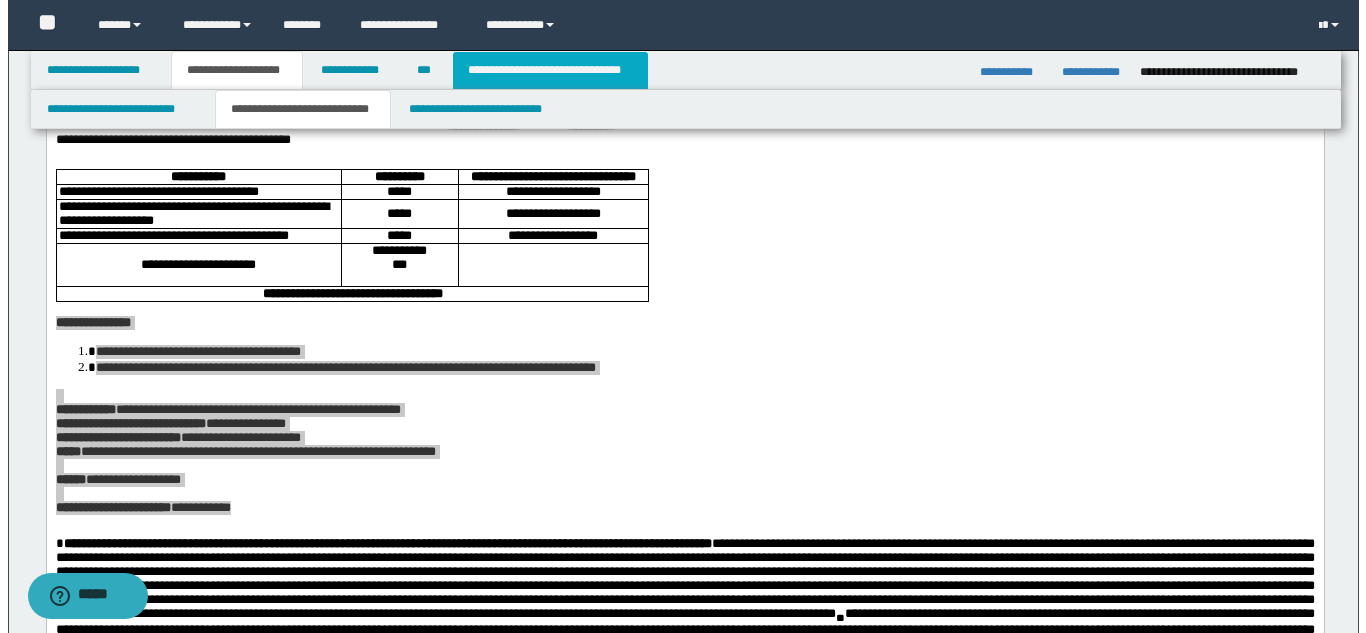 type 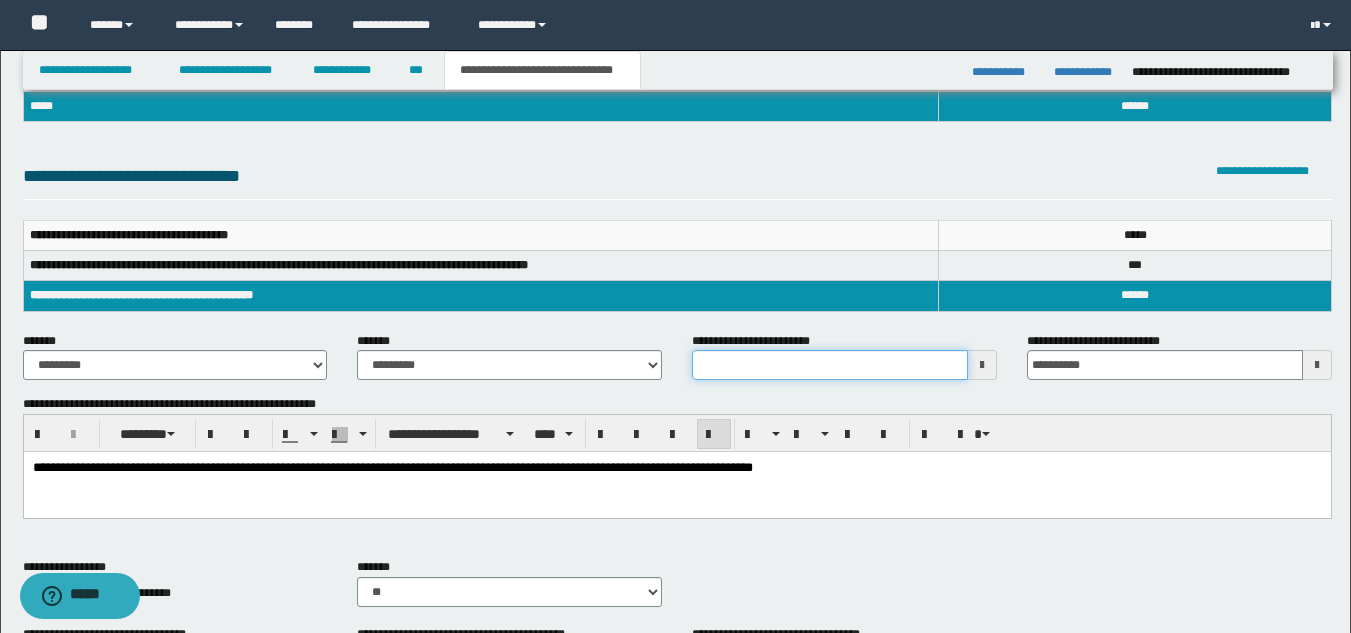 click on "**********" at bounding box center [830, 365] 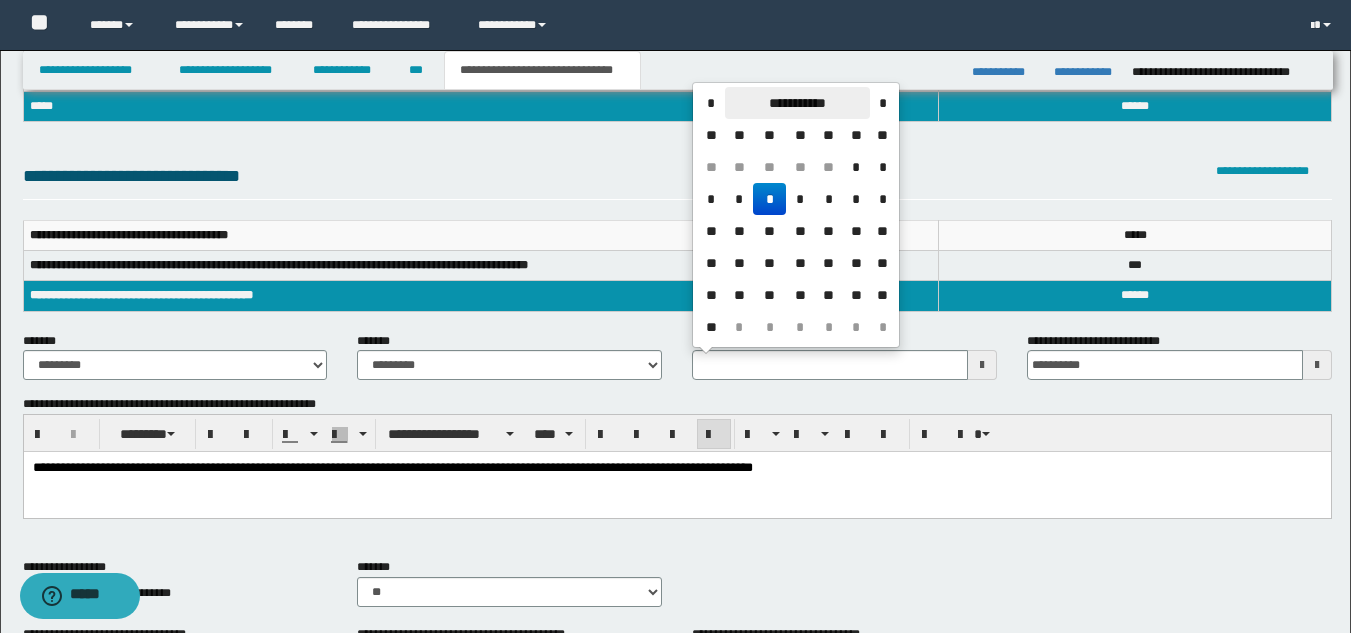 click on "**********" at bounding box center [797, 103] 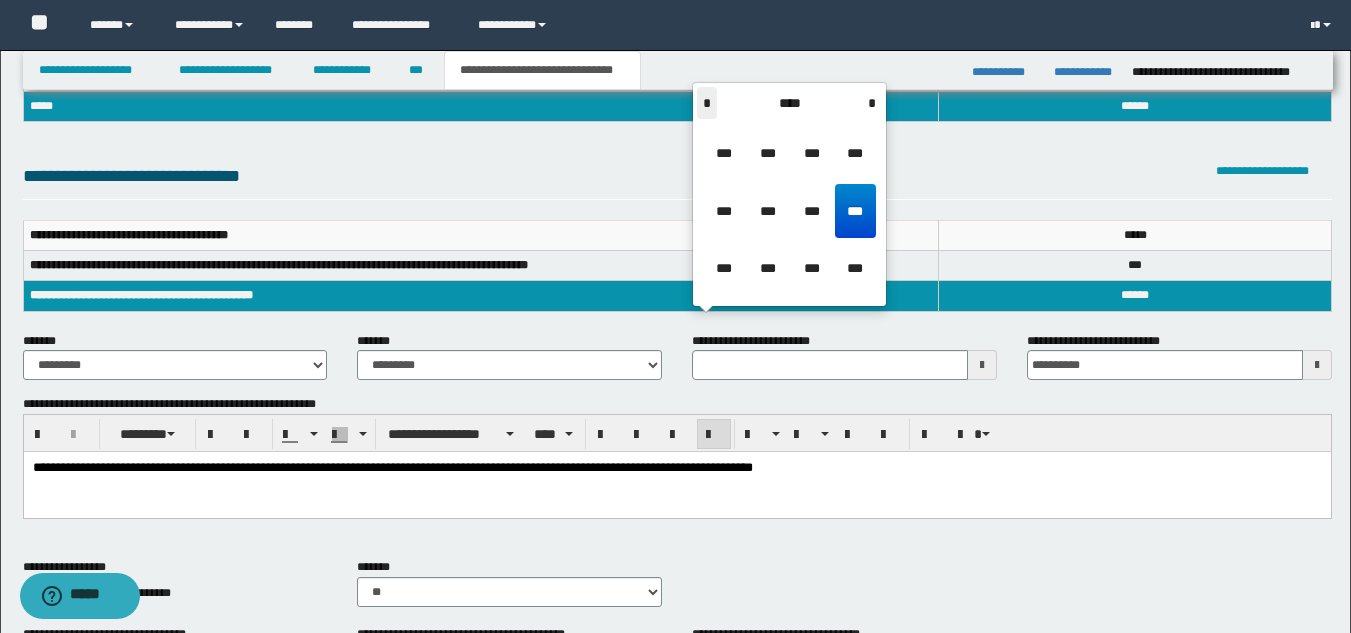 click on "*" at bounding box center [707, 103] 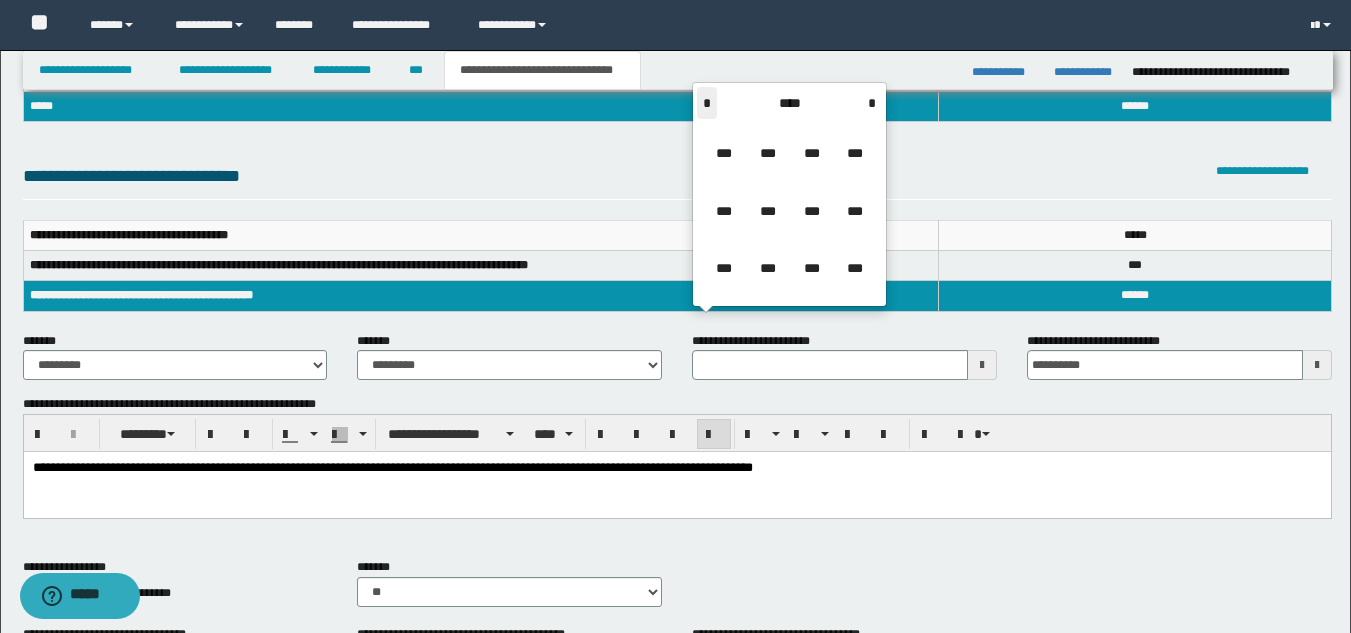 click on "*" at bounding box center (707, 103) 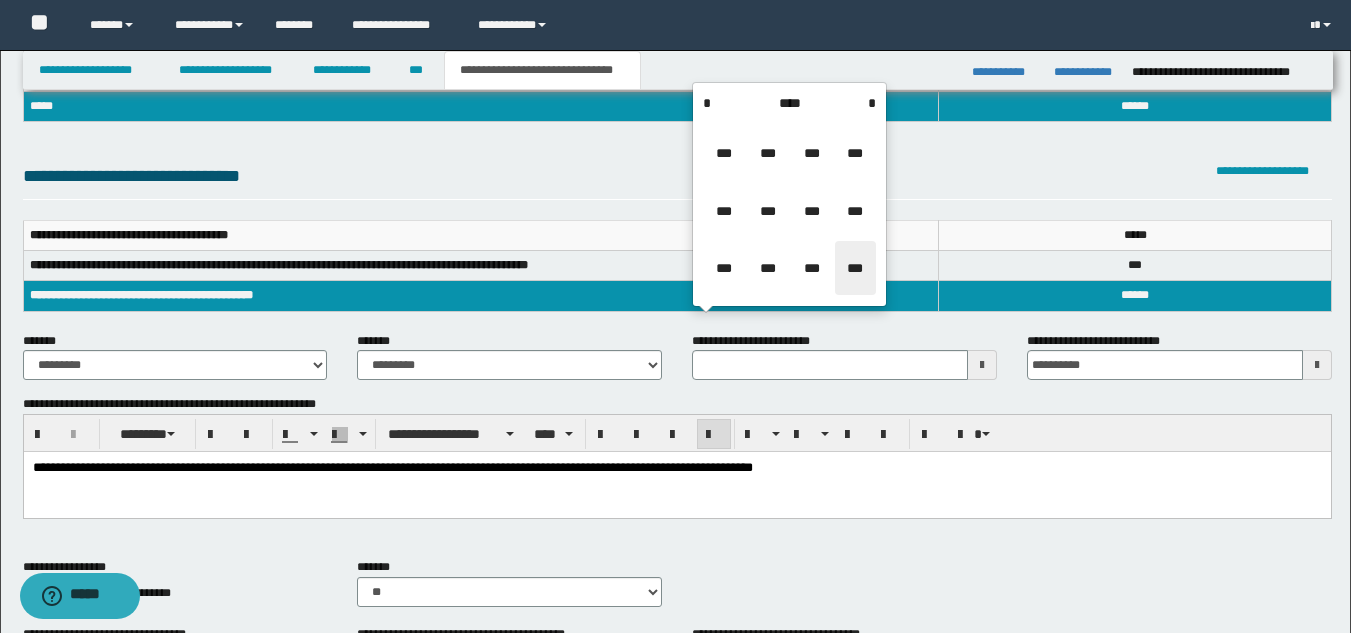 click on "***" at bounding box center (855, 268) 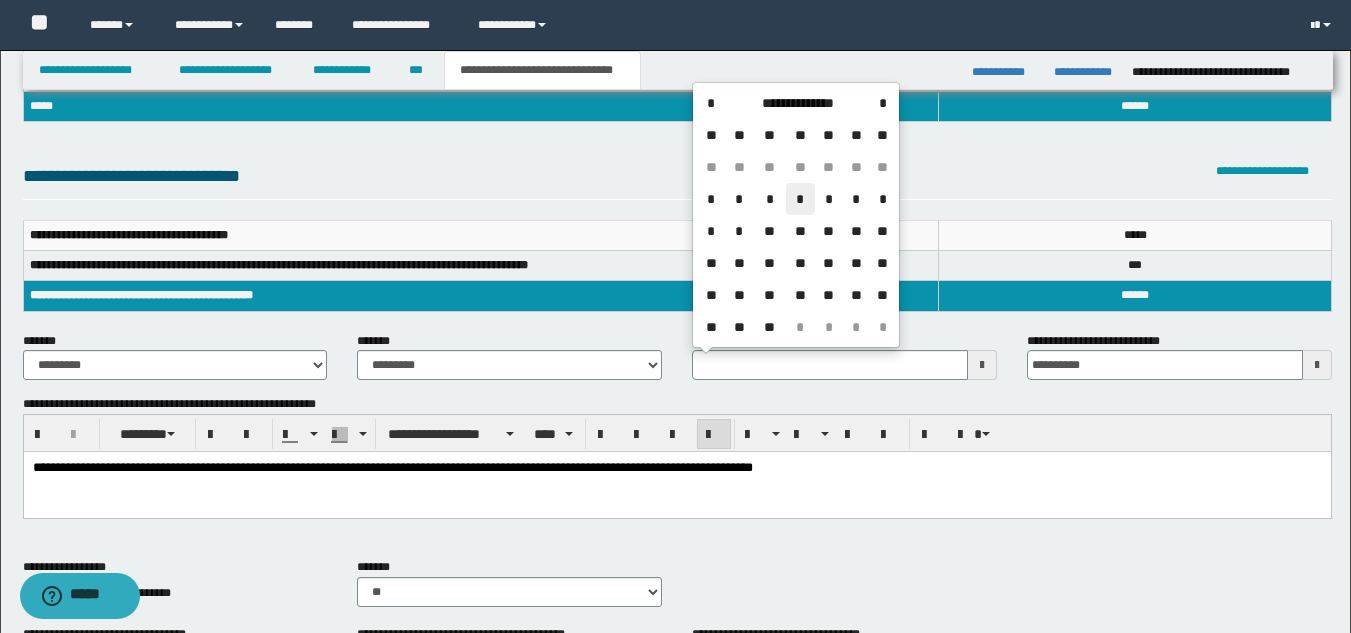 click on "*" at bounding box center (800, 199) 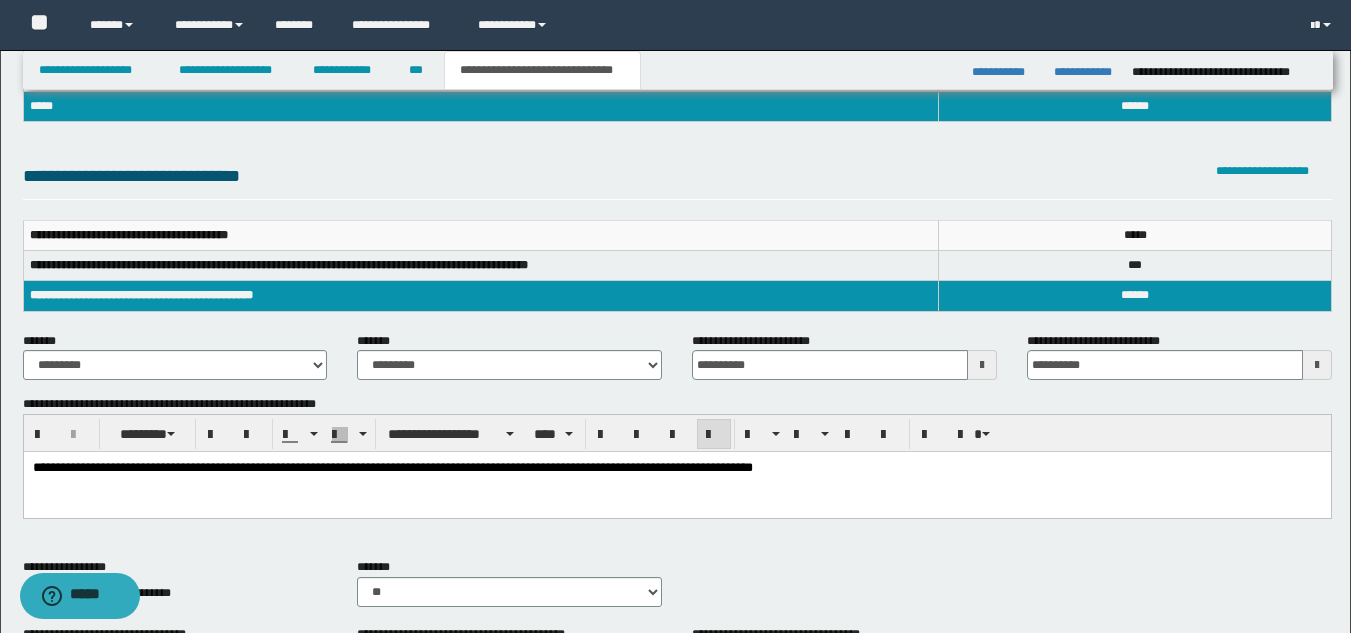 click on "**********" at bounding box center (676, 492) 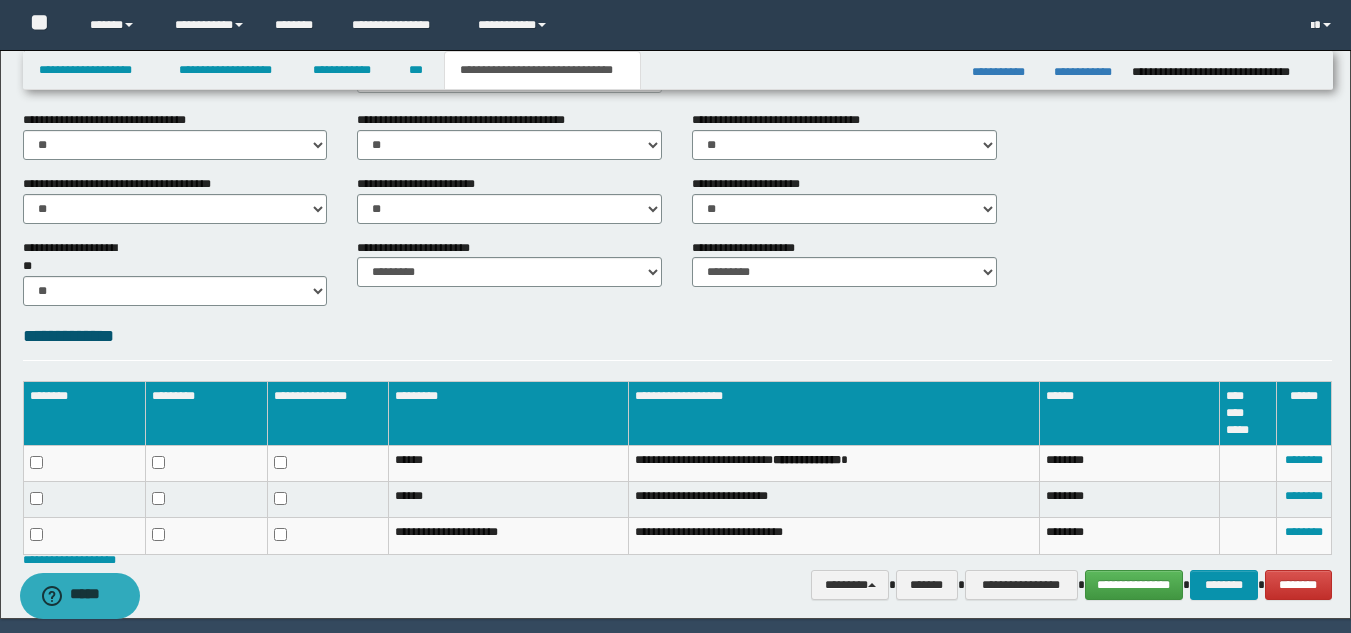 scroll, scrollTop: 830, scrollLeft: 0, axis: vertical 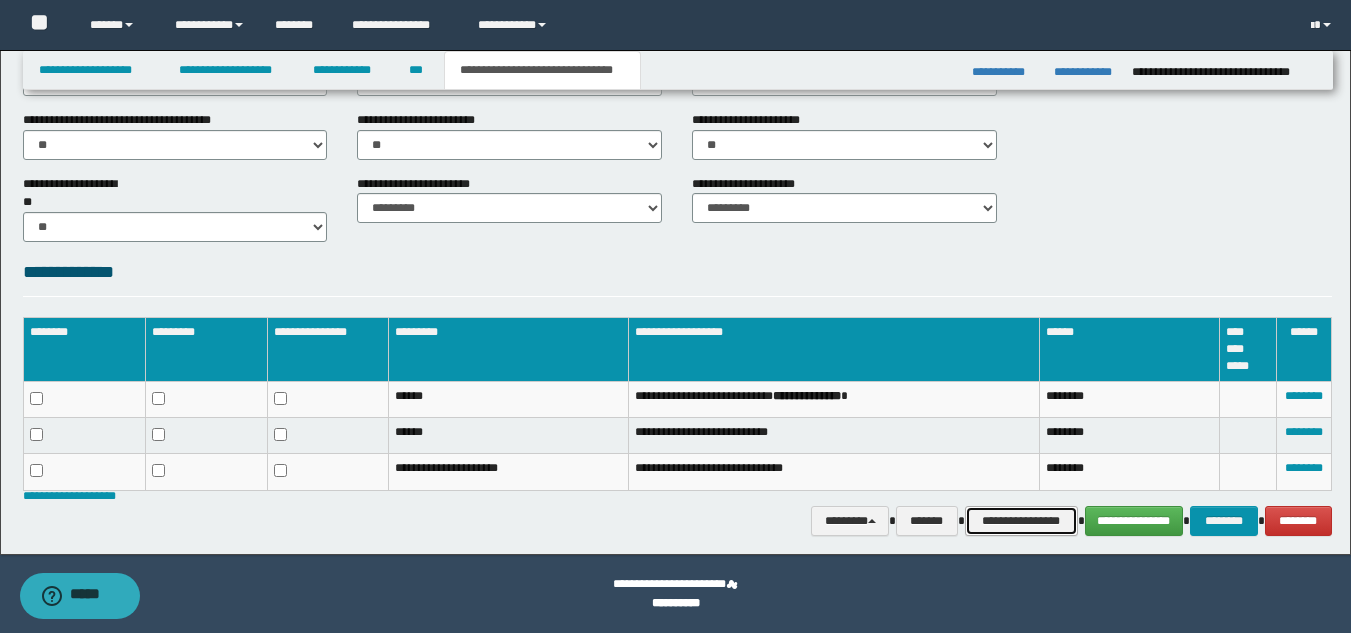 click on "**********" at bounding box center (1021, 521) 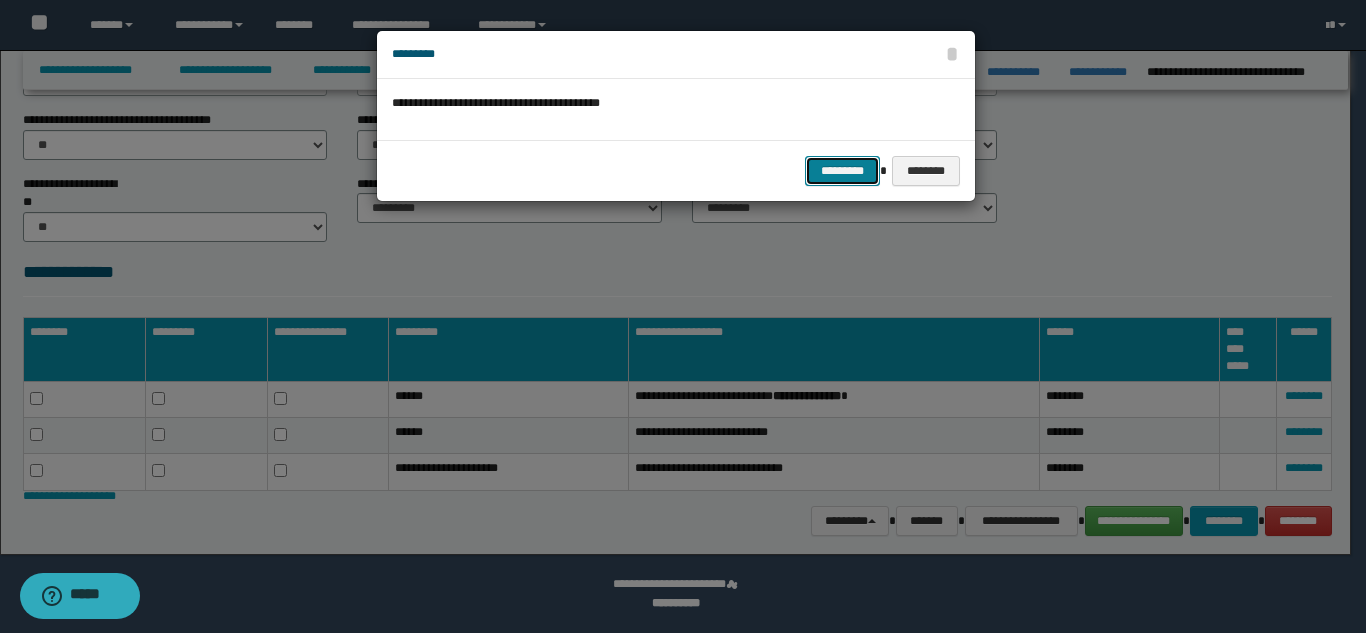click on "*********" at bounding box center [842, 171] 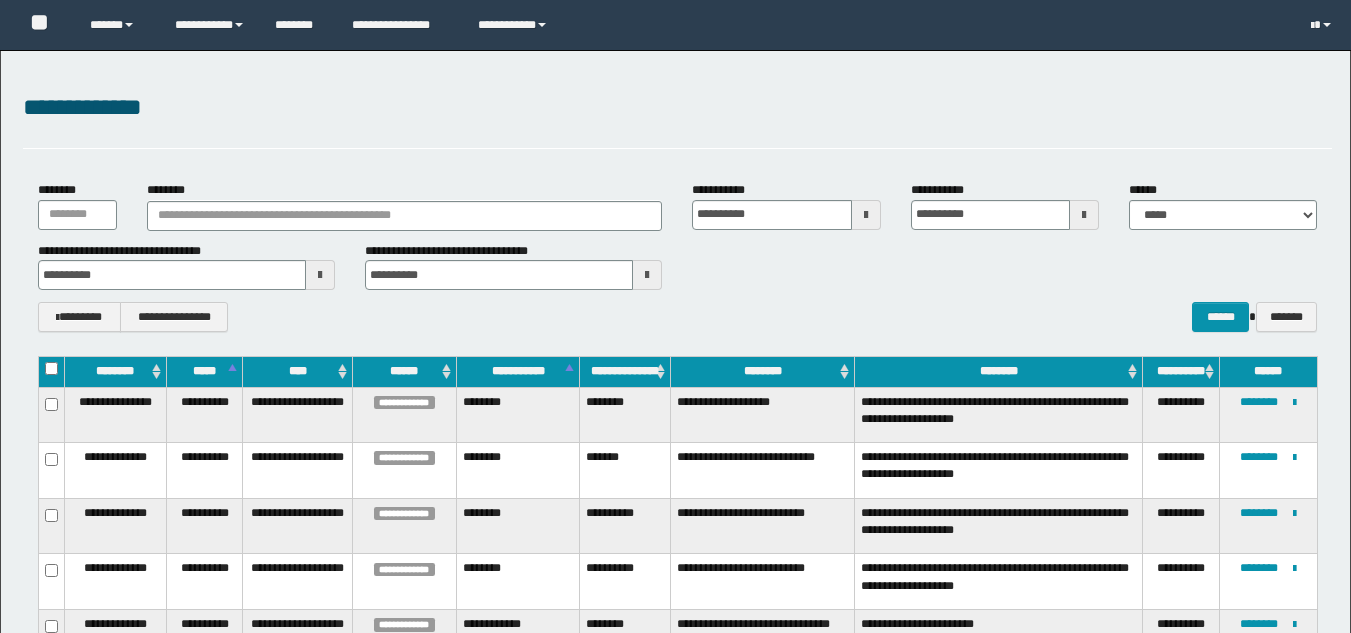 scroll, scrollTop: 0, scrollLeft: 0, axis: both 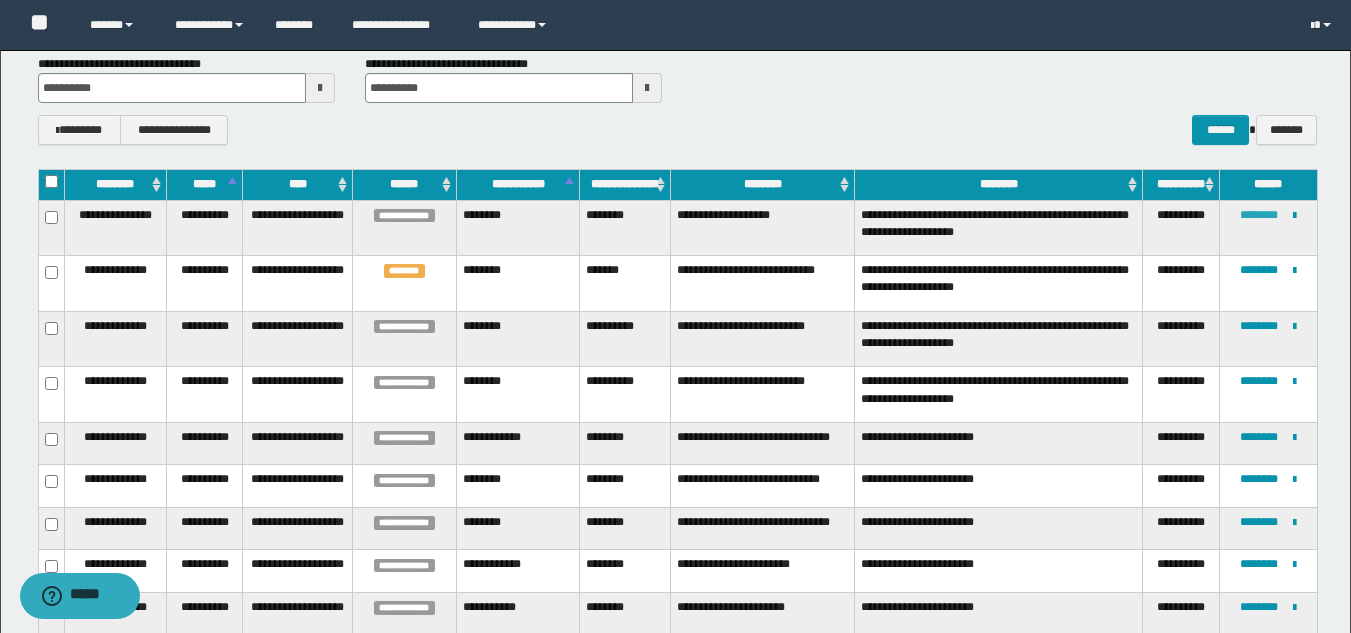 click on "********" at bounding box center [1259, 215] 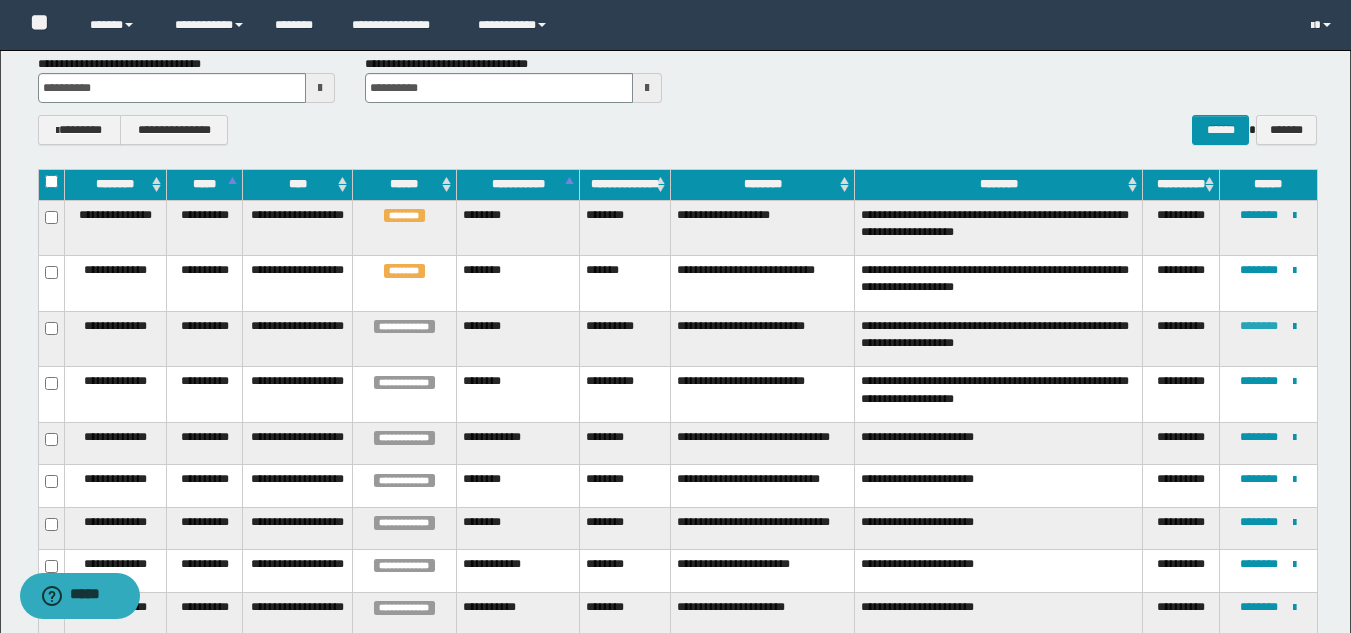 click on "********" at bounding box center (1259, 326) 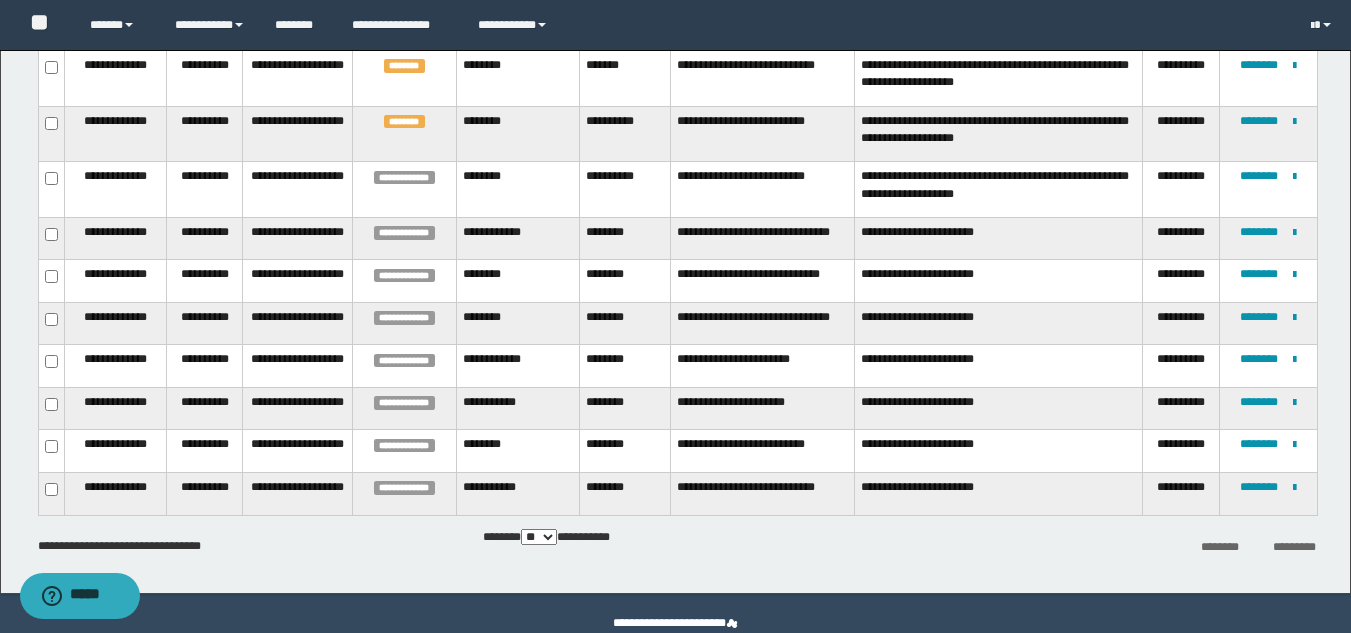 scroll, scrollTop: 394, scrollLeft: 0, axis: vertical 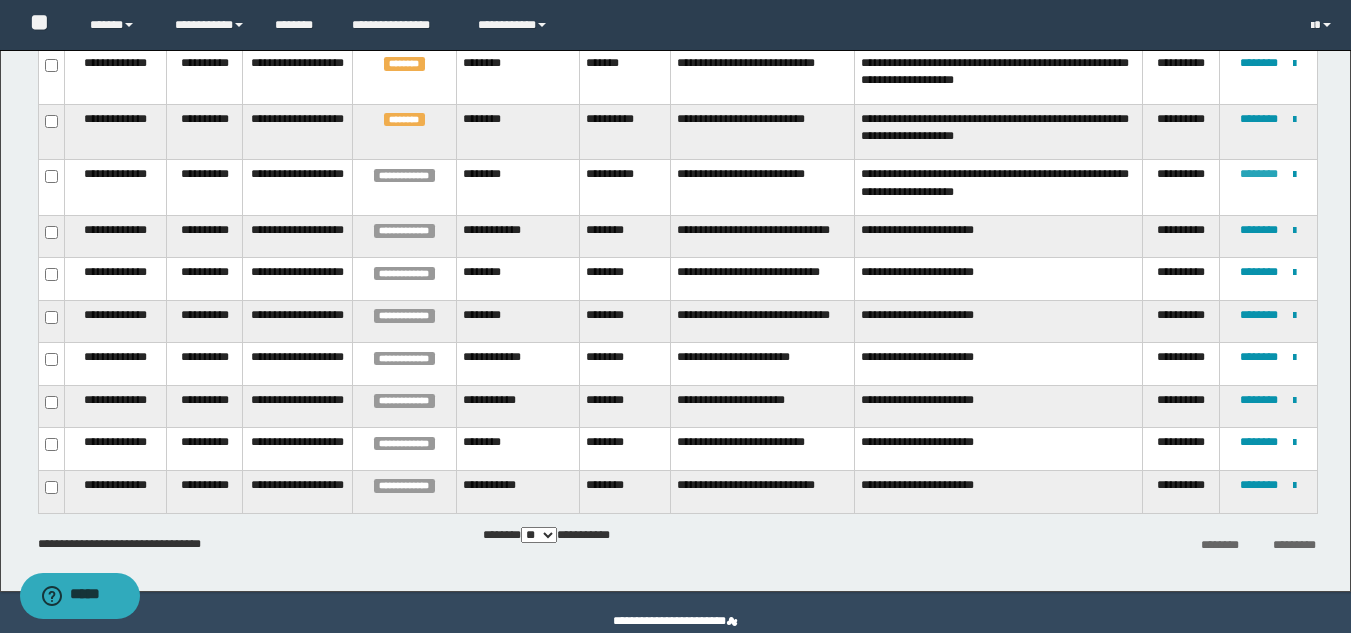 click on "********" at bounding box center (1259, 174) 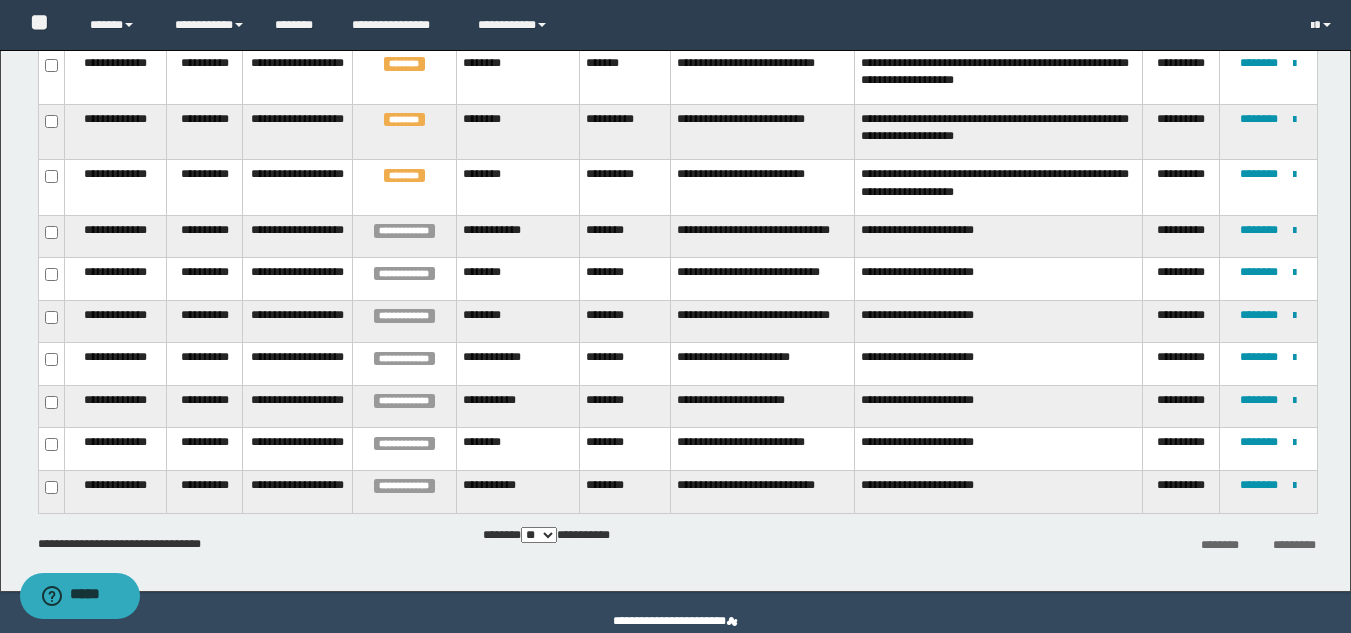 scroll, scrollTop: 289, scrollLeft: 0, axis: vertical 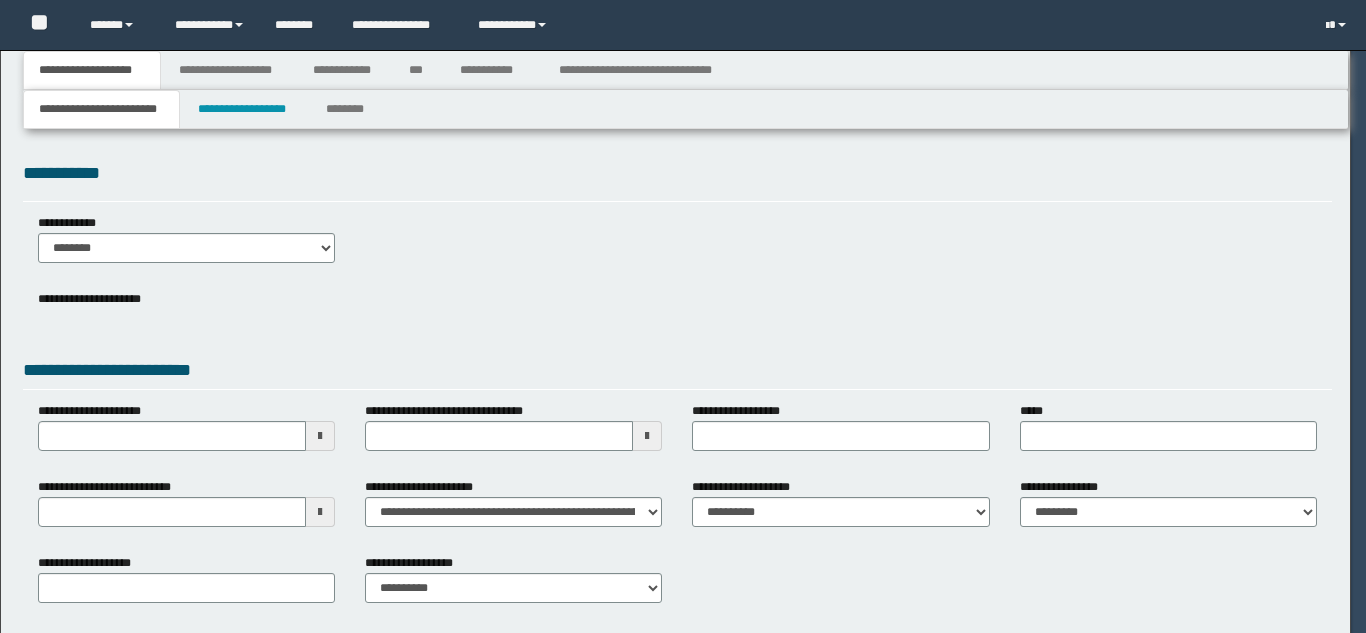 select on "**" 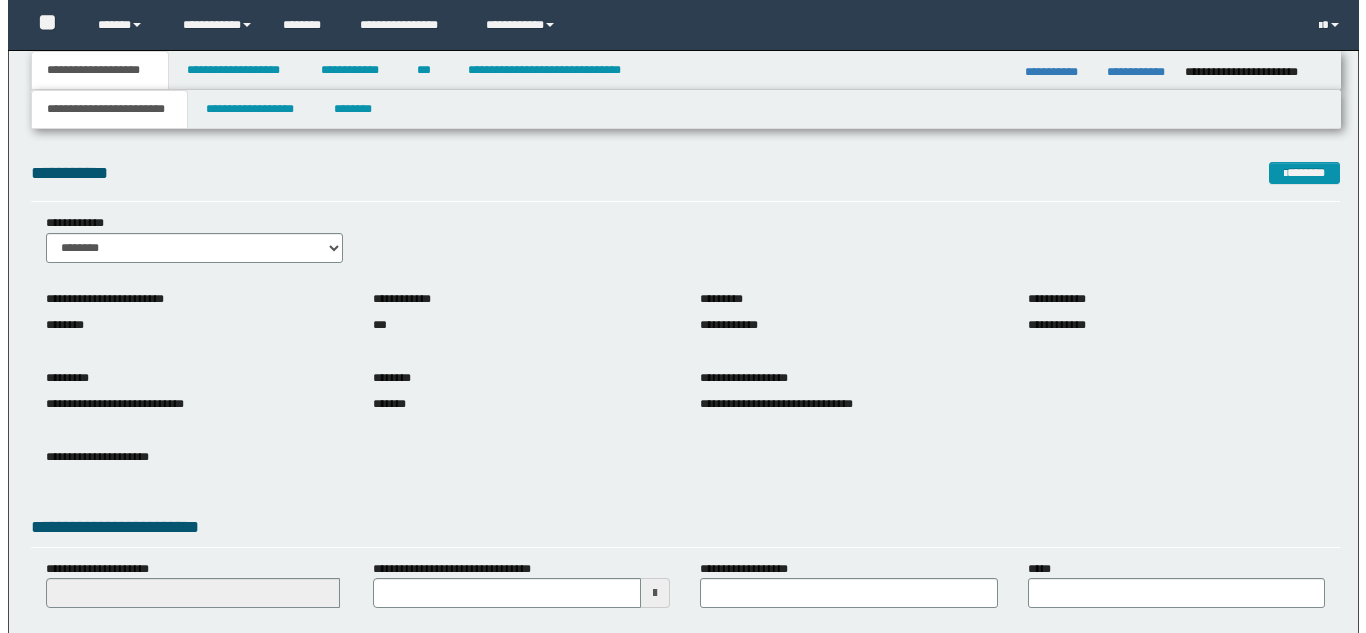 scroll, scrollTop: 0, scrollLeft: 0, axis: both 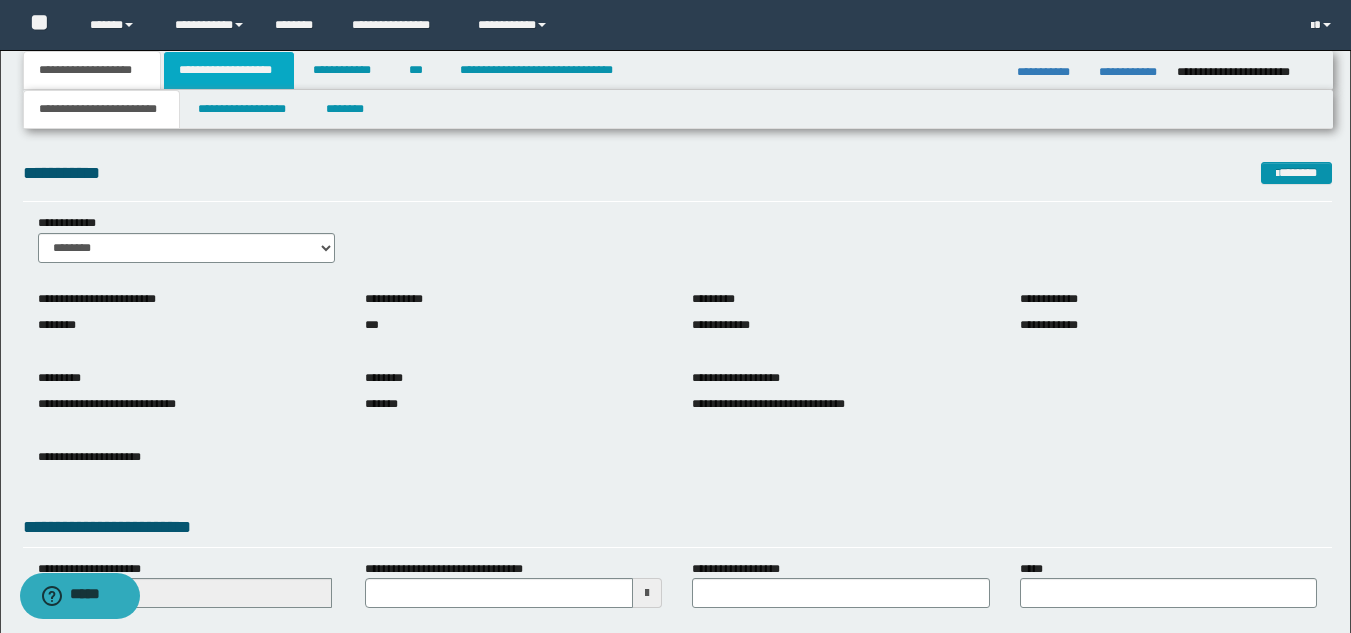 click on "**********" at bounding box center [229, 70] 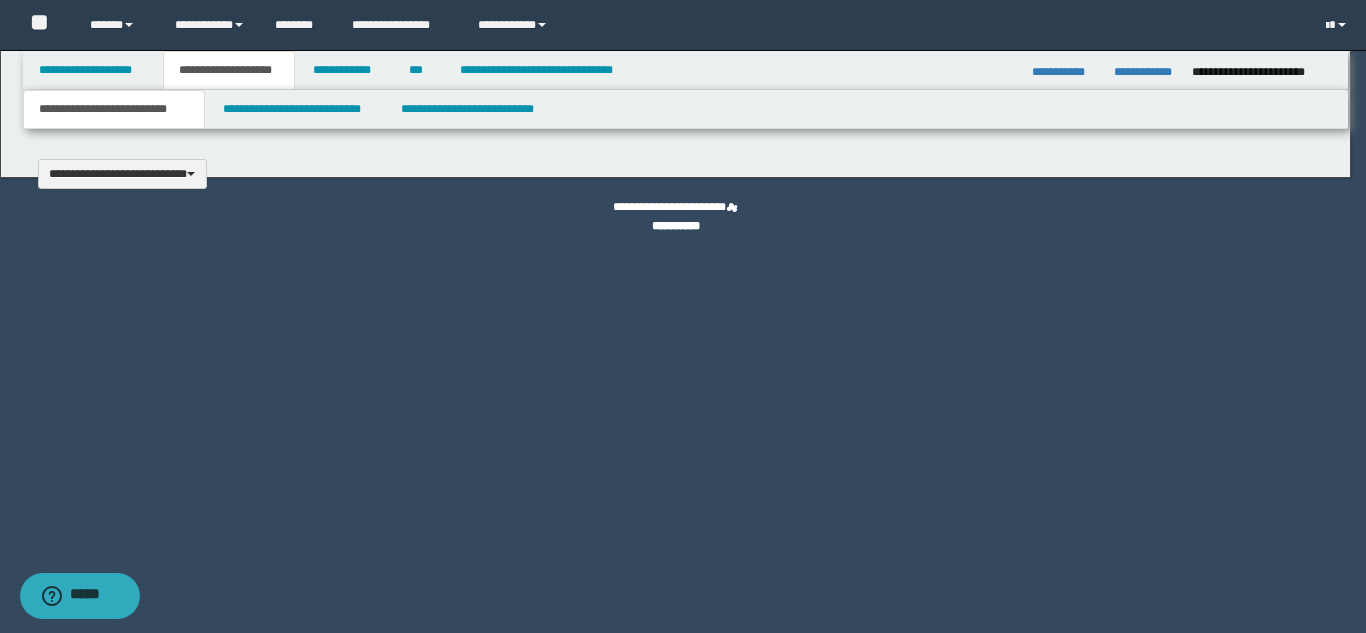 type 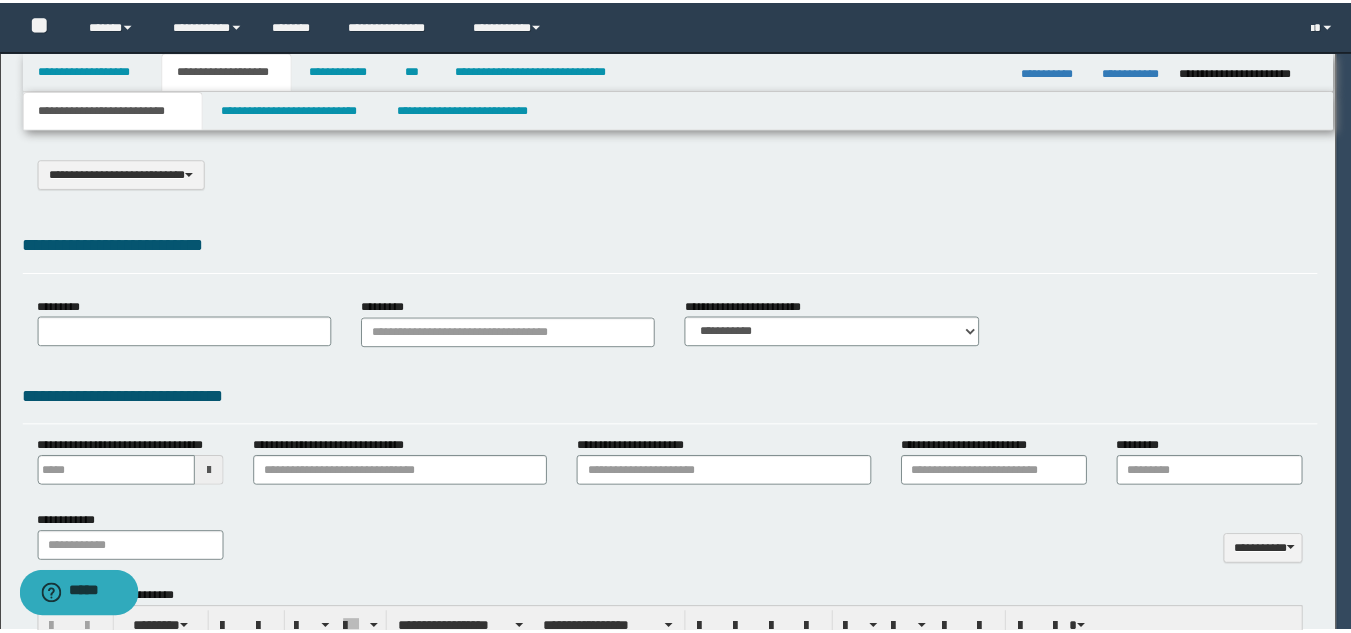 scroll, scrollTop: 0, scrollLeft: 0, axis: both 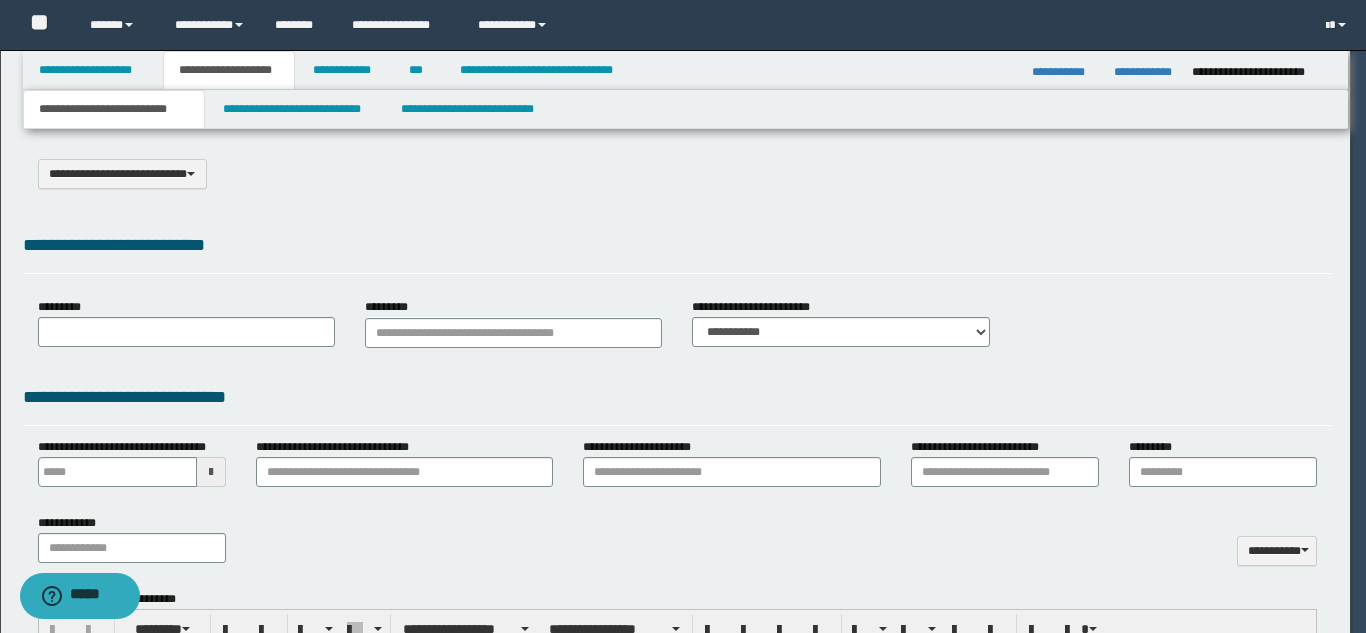 type on "**********" 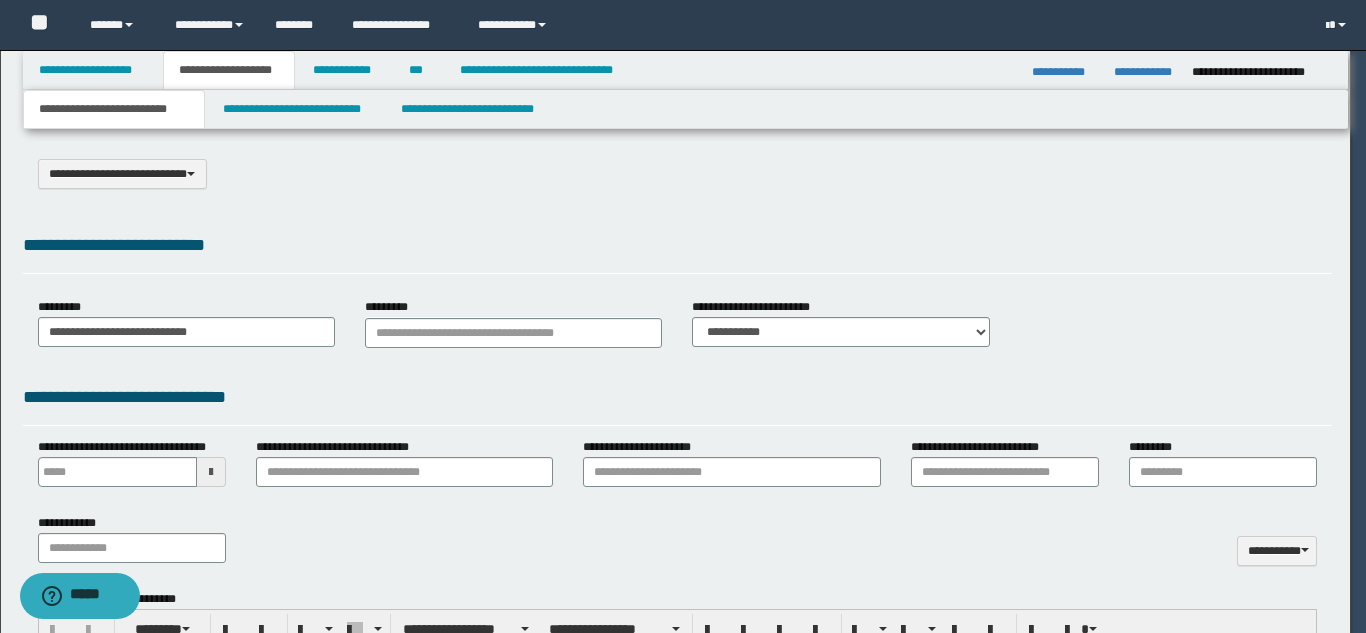 type on "**********" 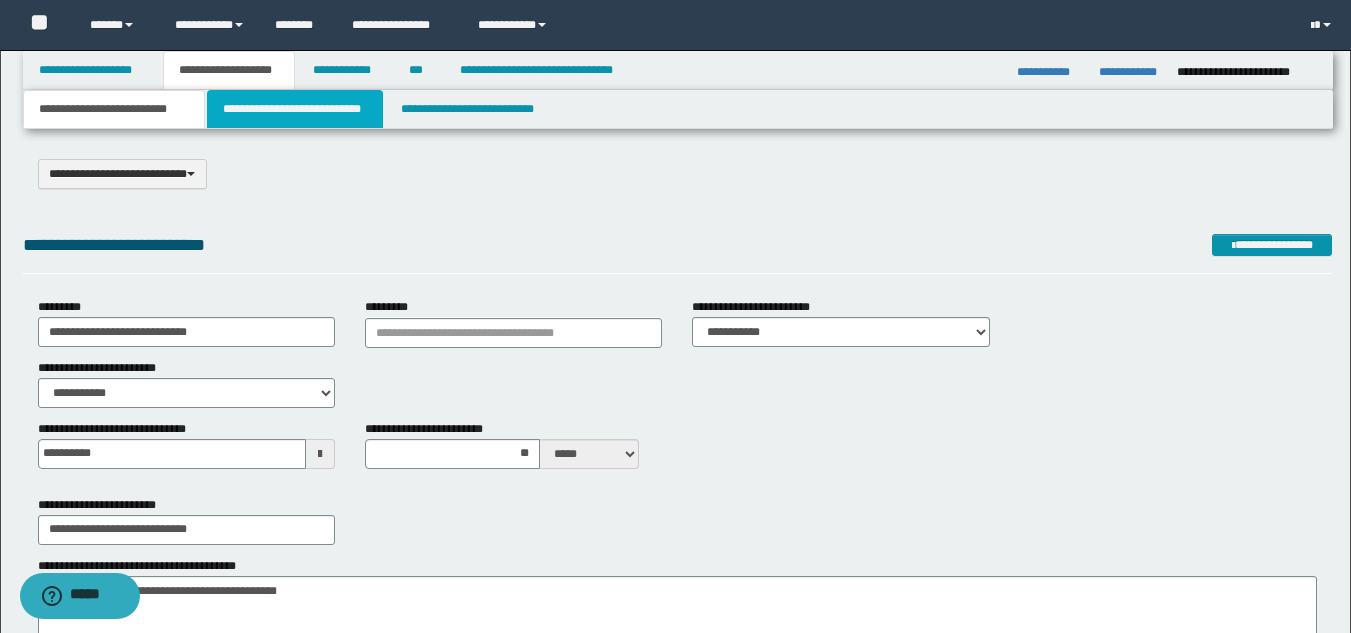 click on "**********" at bounding box center (295, 109) 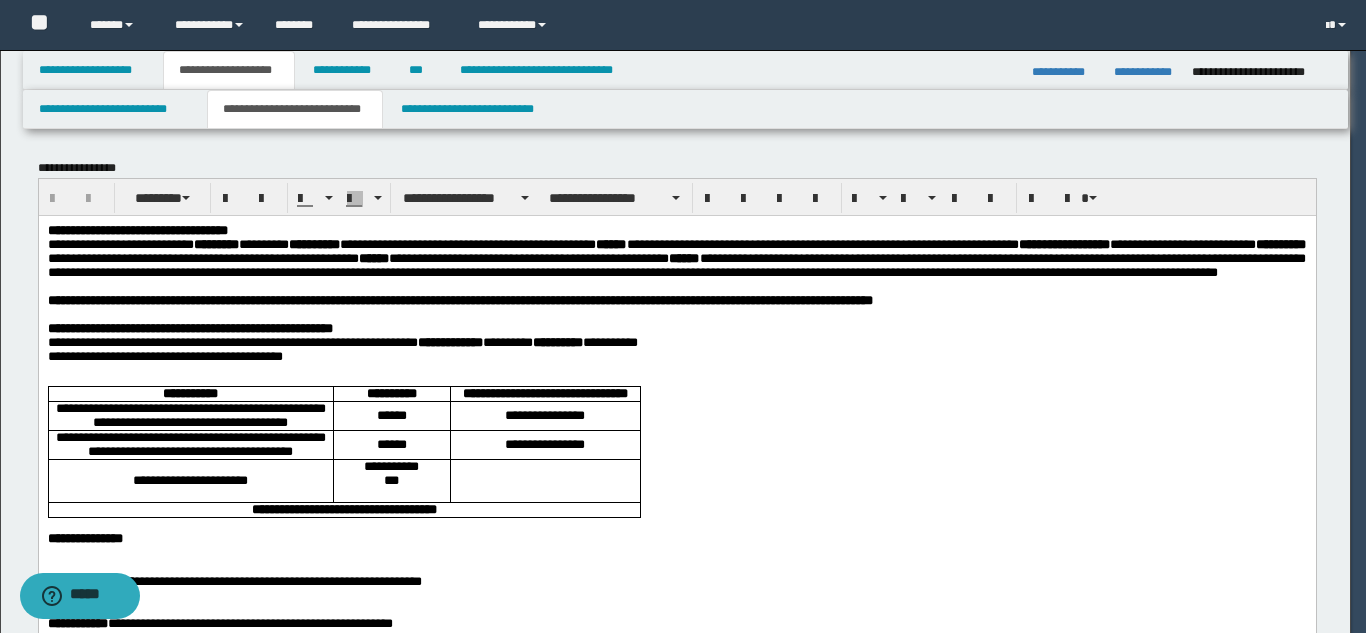 scroll, scrollTop: 0, scrollLeft: 0, axis: both 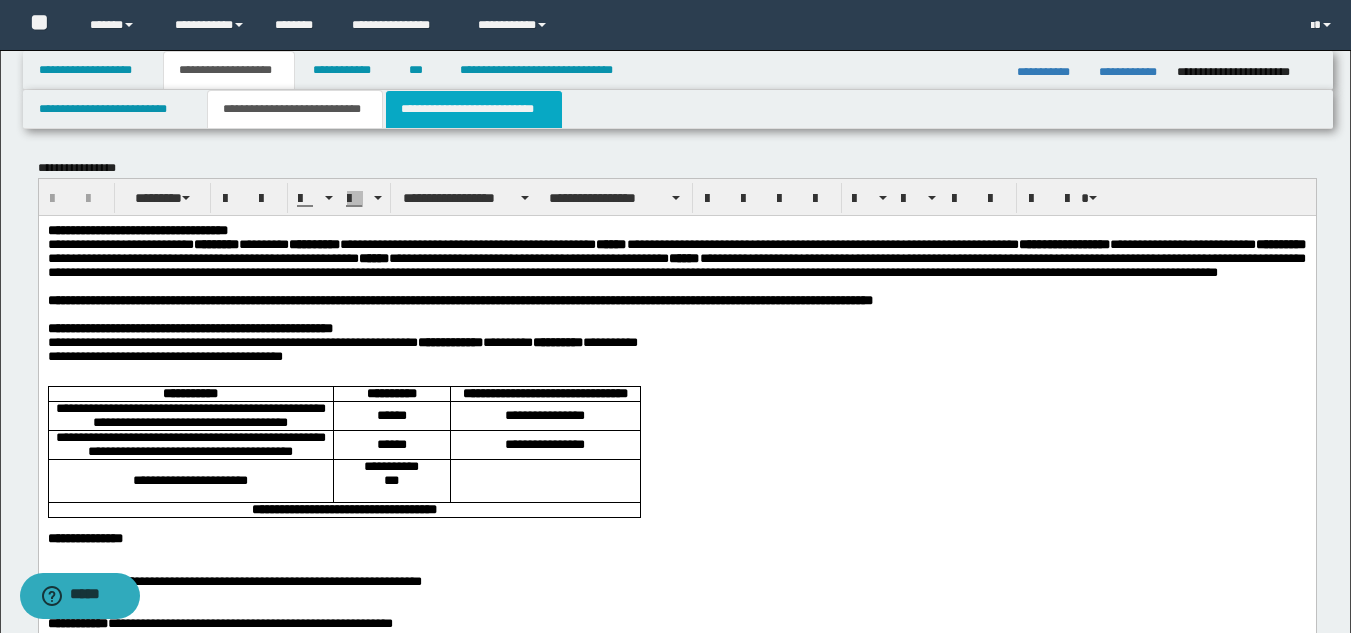click on "**********" at bounding box center (474, 109) 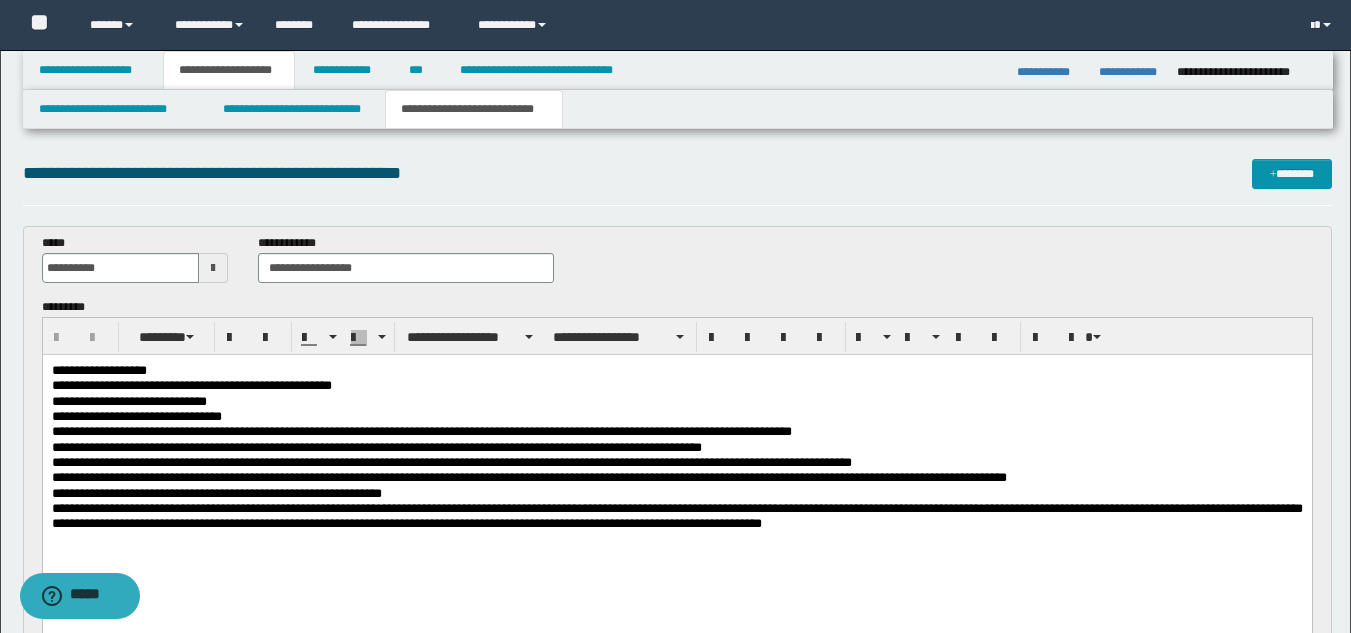 scroll, scrollTop: 0, scrollLeft: 0, axis: both 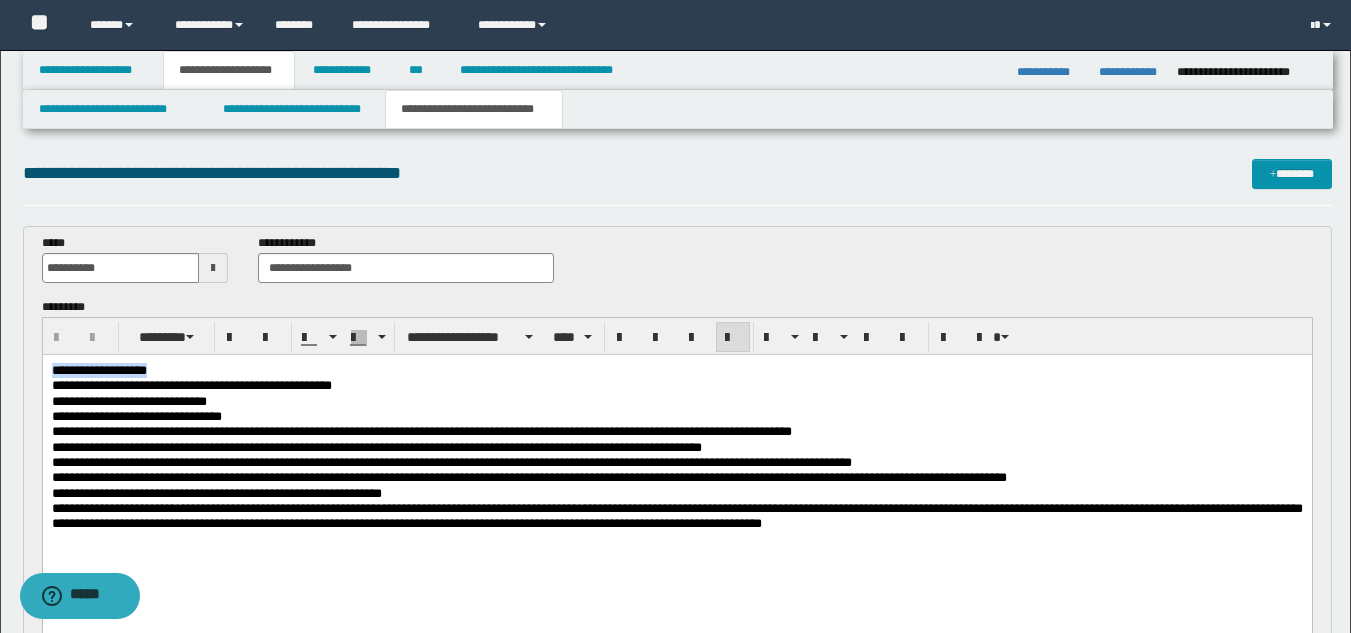drag, startPoint x: 224, startPoint y: 364, endPoint x: 47, endPoint y: 350, distance: 177.55281 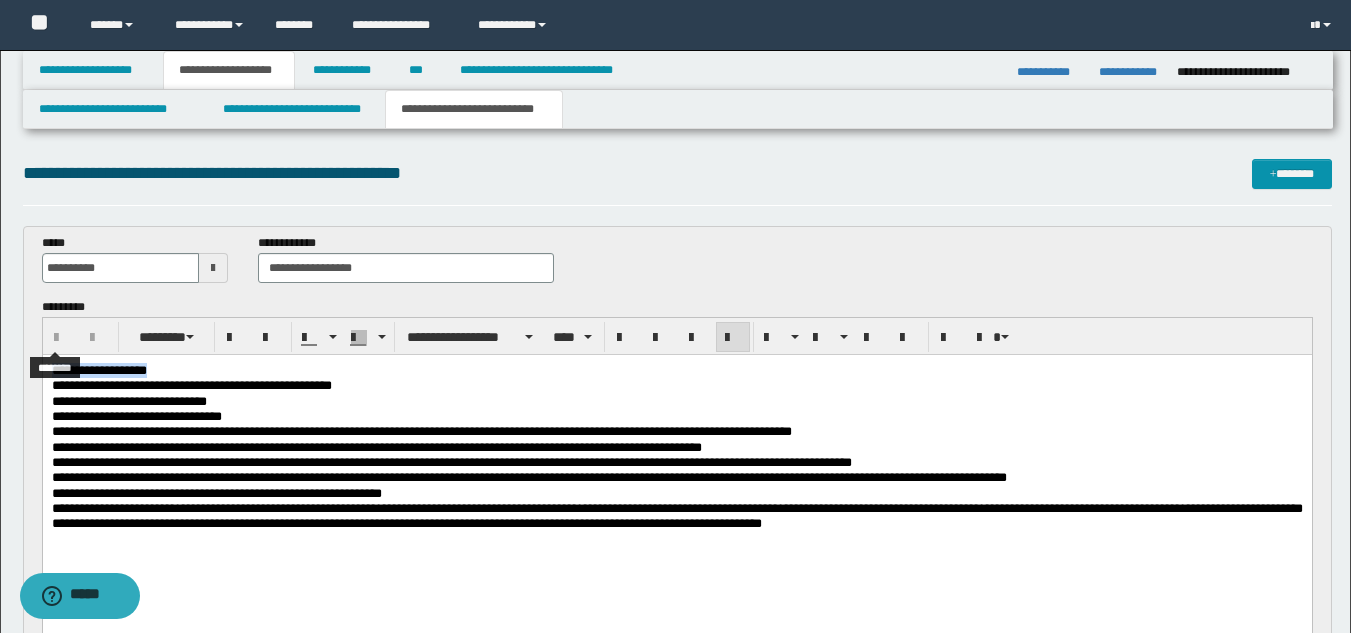 type 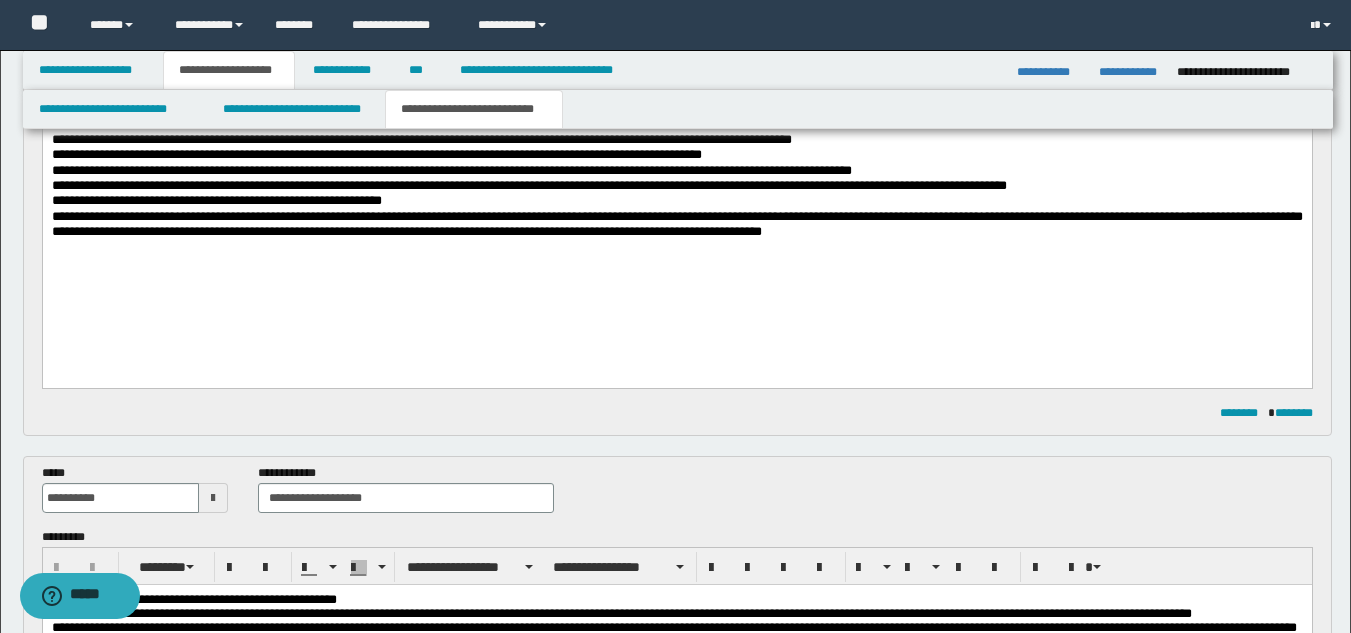 scroll, scrollTop: 355, scrollLeft: 0, axis: vertical 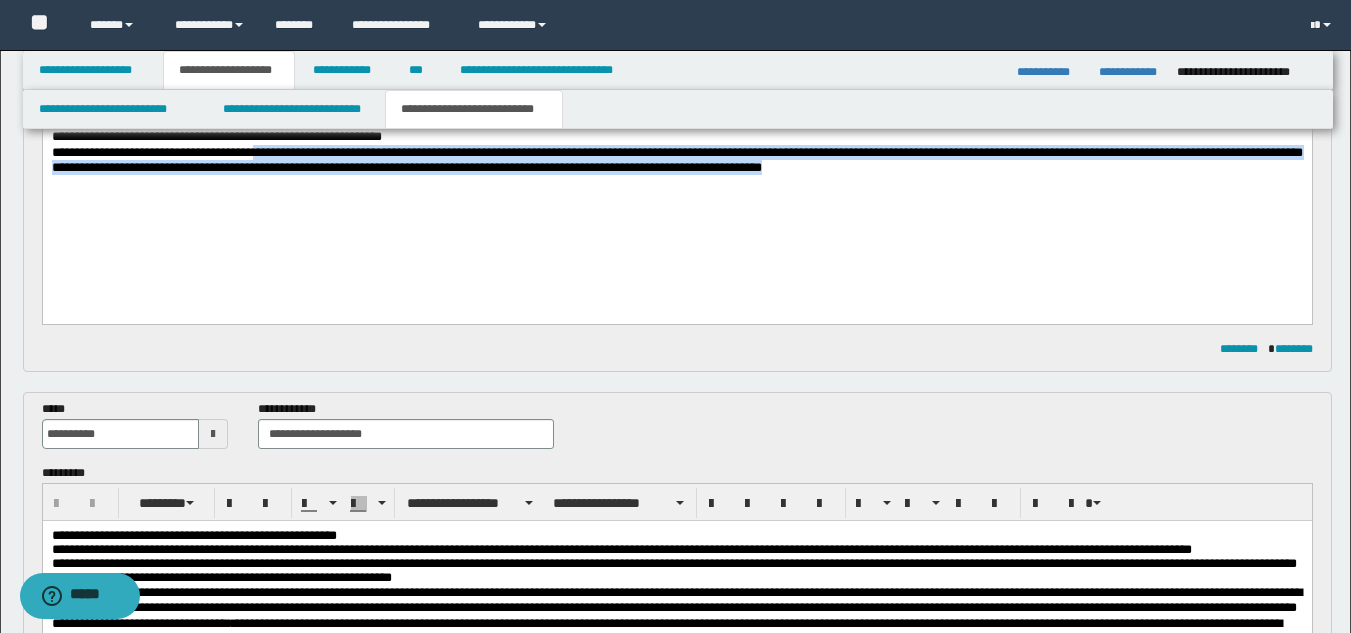 drag, startPoint x: 288, startPoint y: 156, endPoint x: 1138, endPoint y: 176, distance: 850.2353 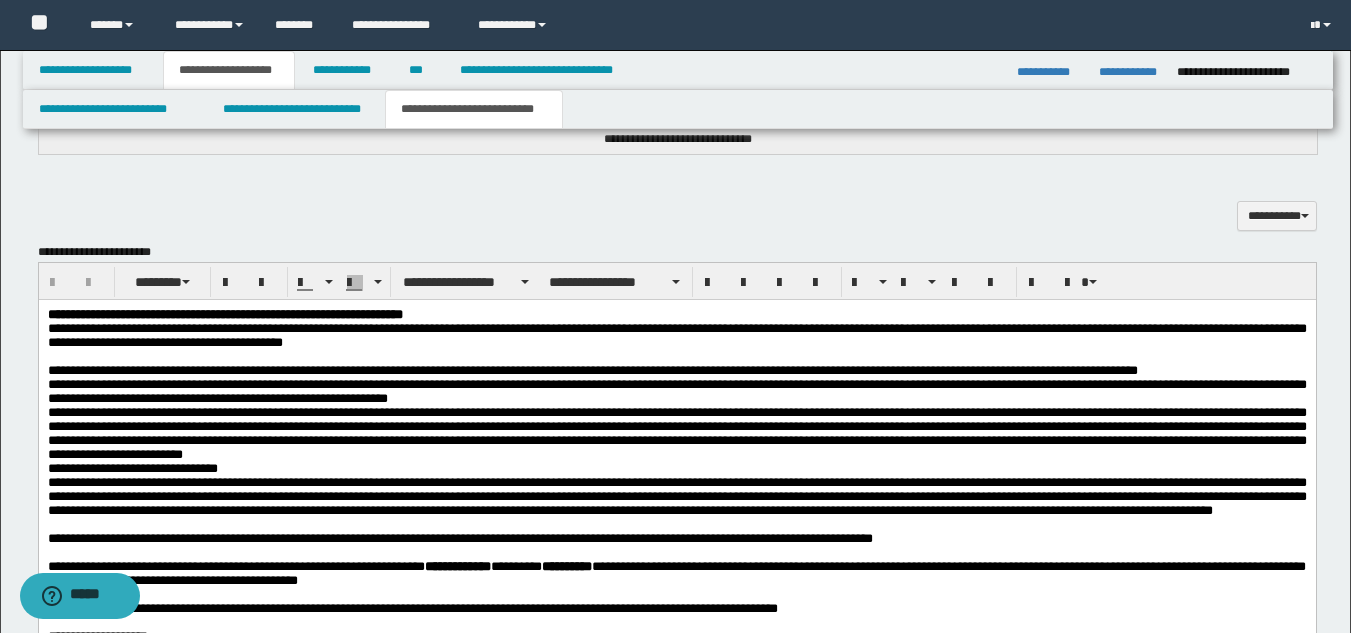 scroll, scrollTop: 1597, scrollLeft: 0, axis: vertical 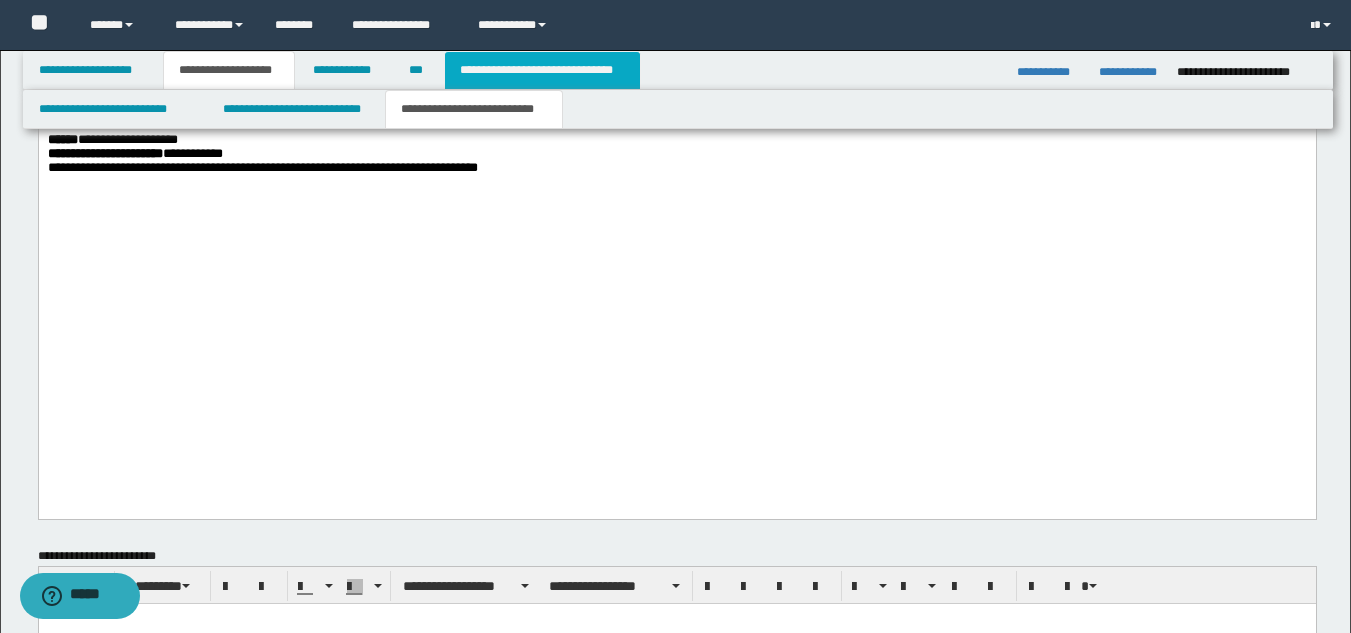 click on "**********" at bounding box center (542, 70) 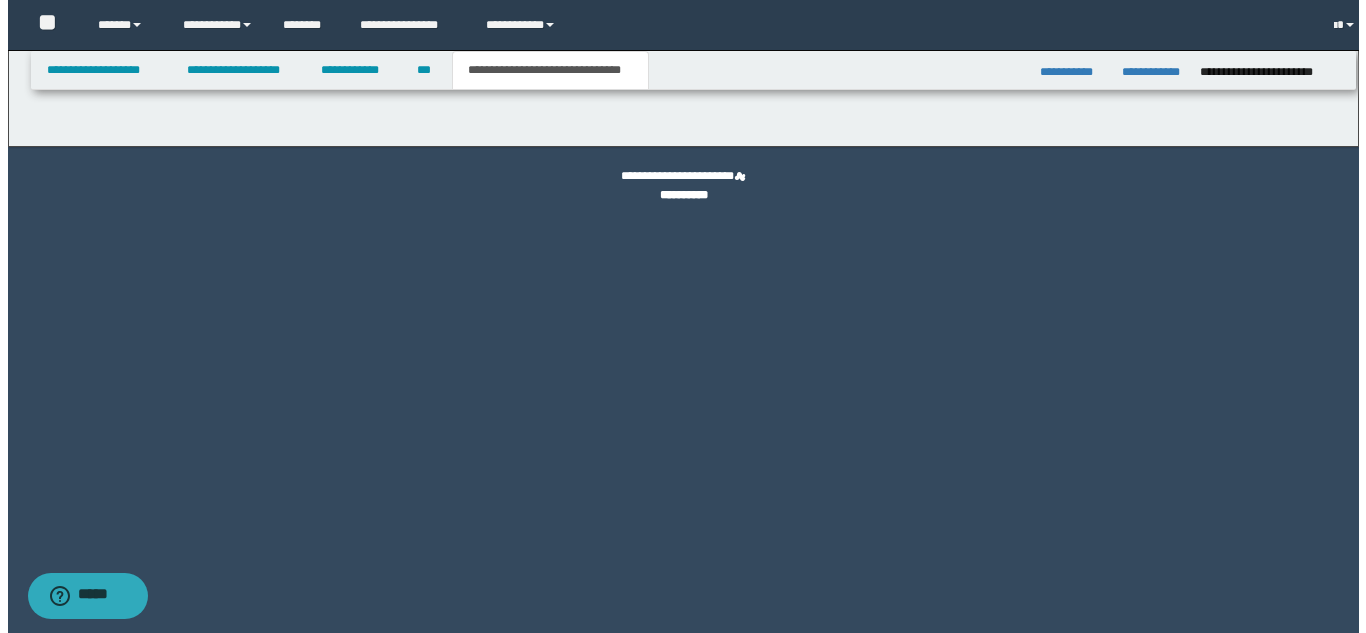 scroll, scrollTop: 0, scrollLeft: 0, axis: both 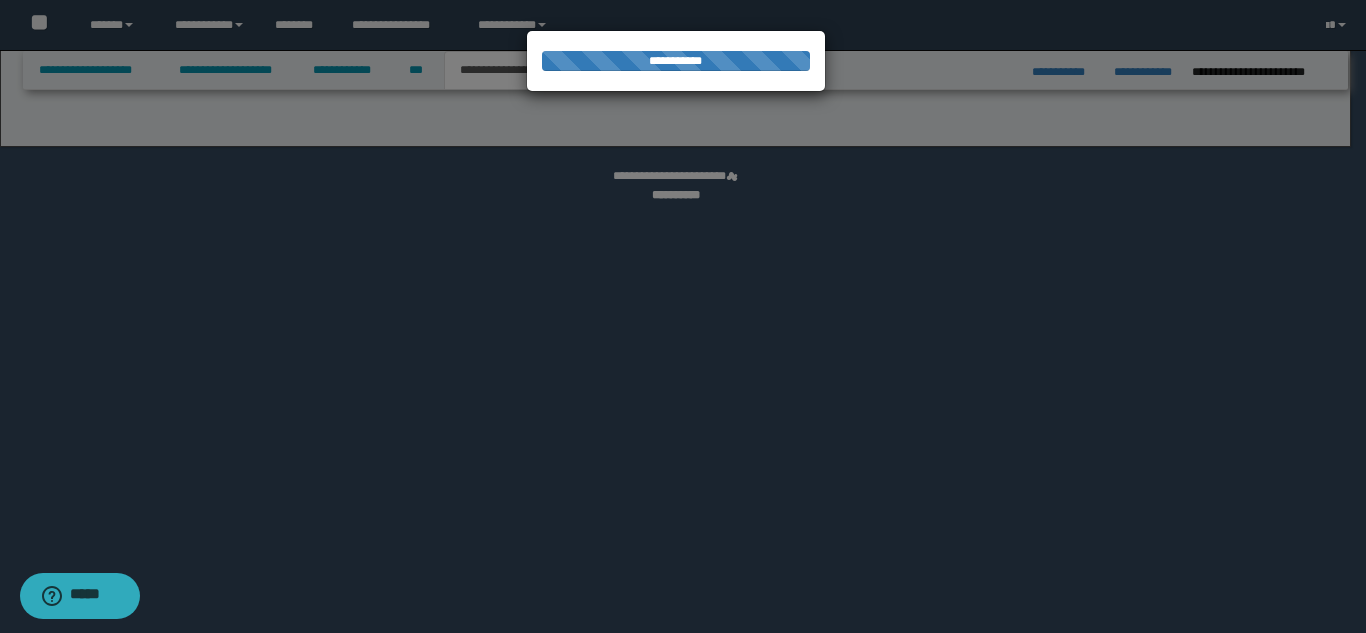 select on "*" 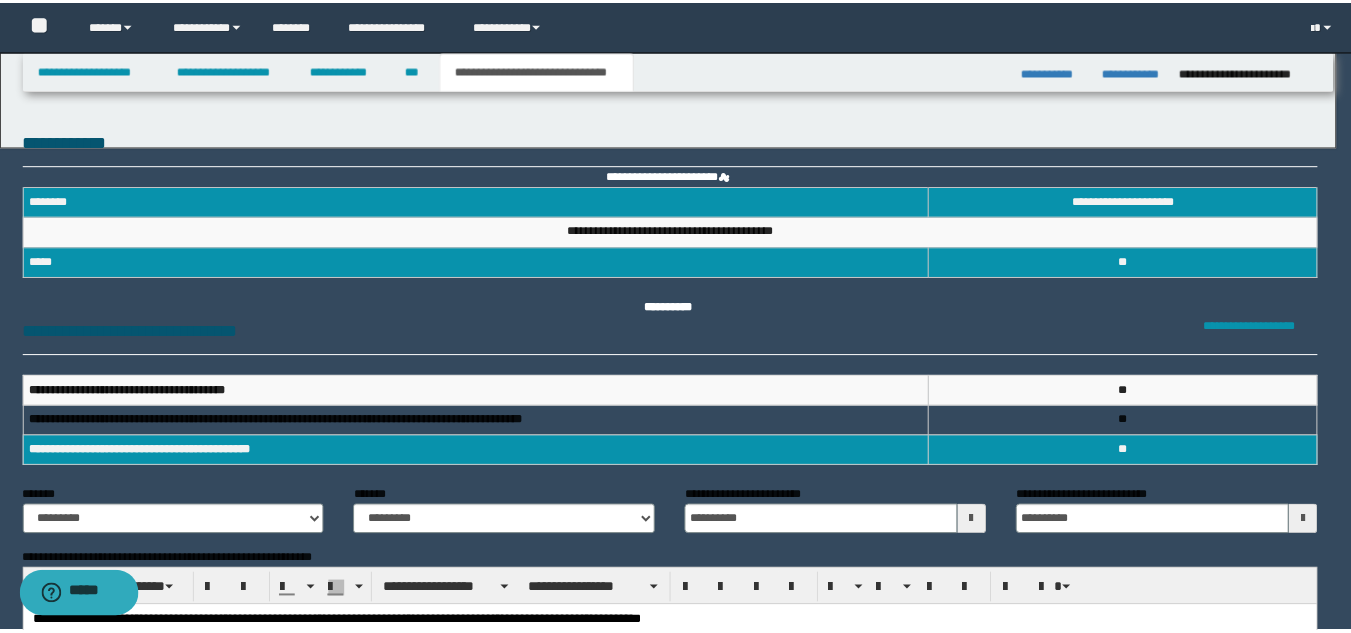 scroll, scrollTop: 0, scrollLeft: 0, axis: both 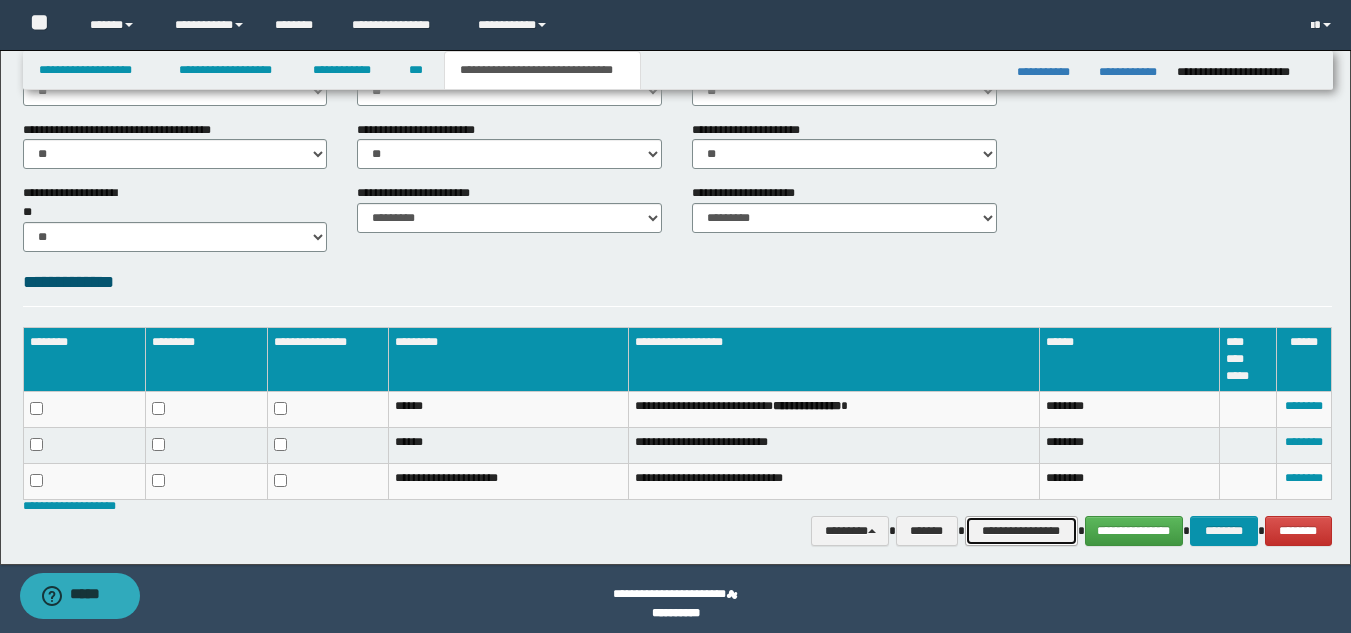 click on "**********" at bounding box center [1021, 531] 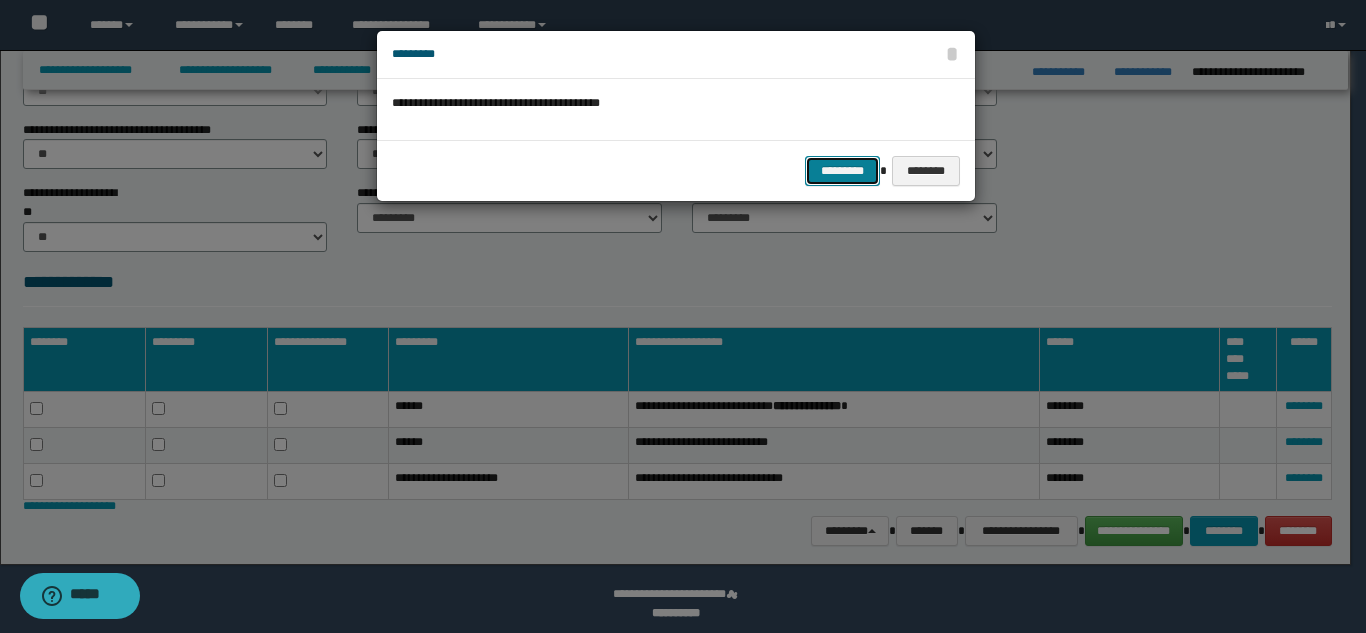 click on "*********" at bounding box center [842, 171] 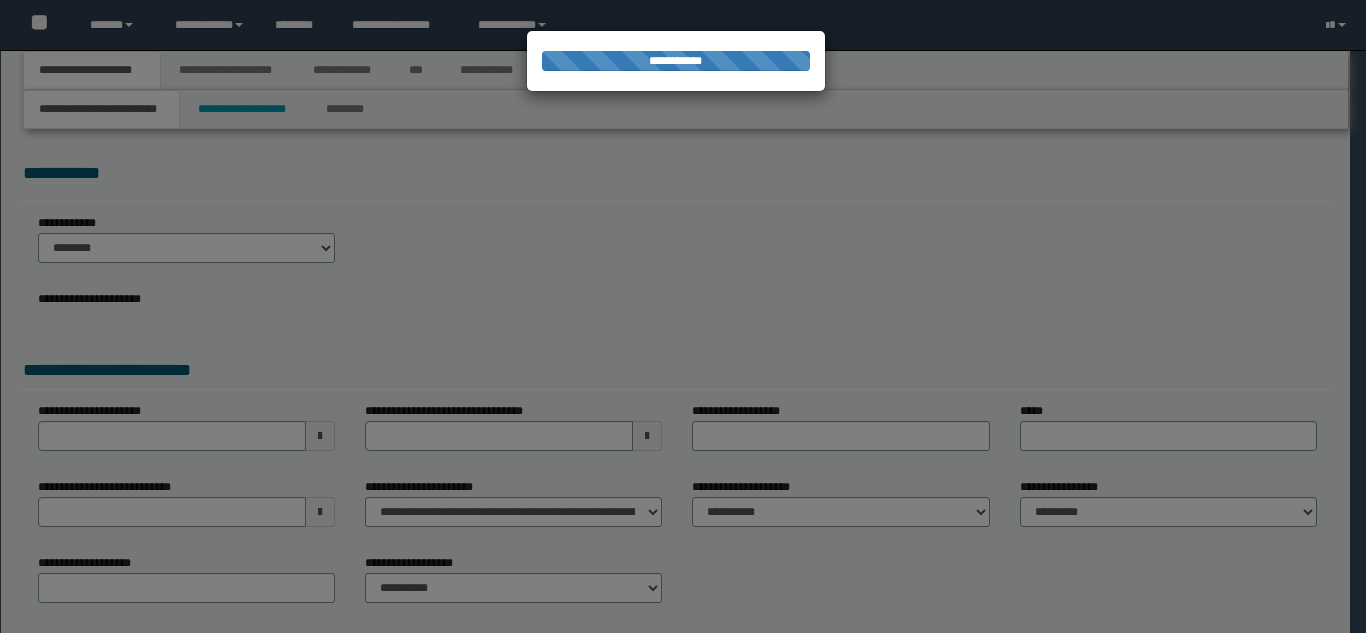 scroll, scrollTop: 0, scrollLeft: 0, axis: both 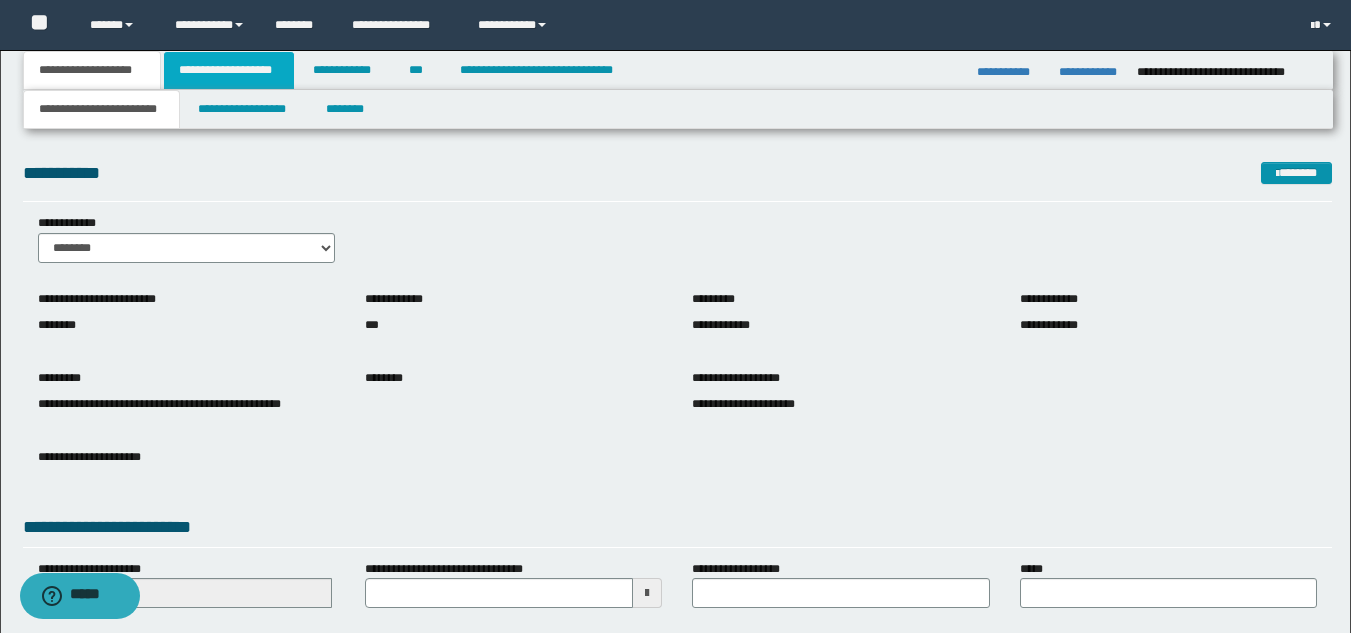 click on "**********" at bounding box center [229, 70] 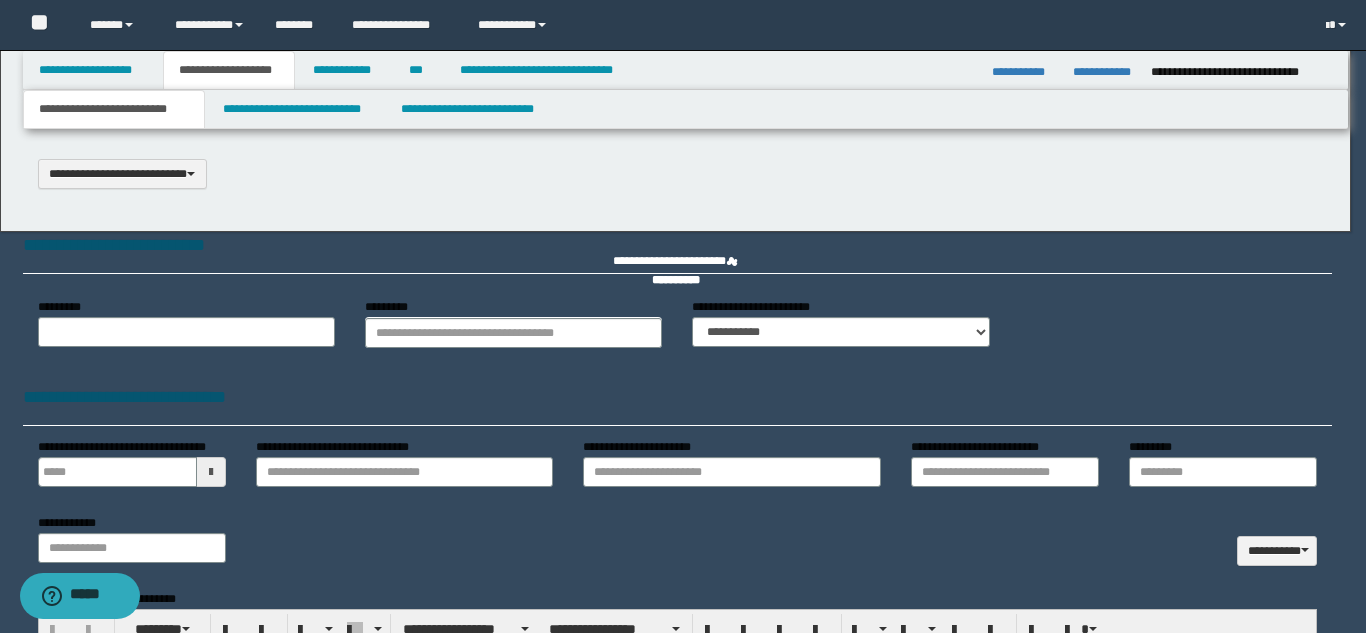 type on "**********" 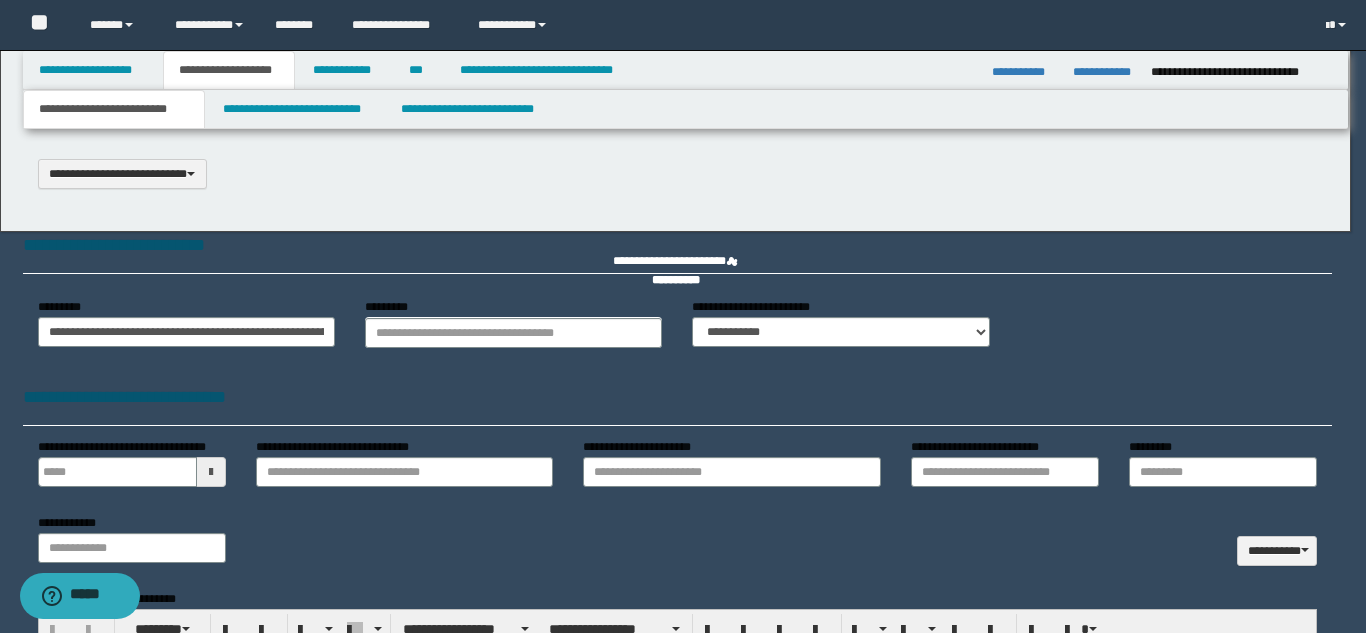 scroll, scrollTop: 0, scrollLeft: 0, axis: both 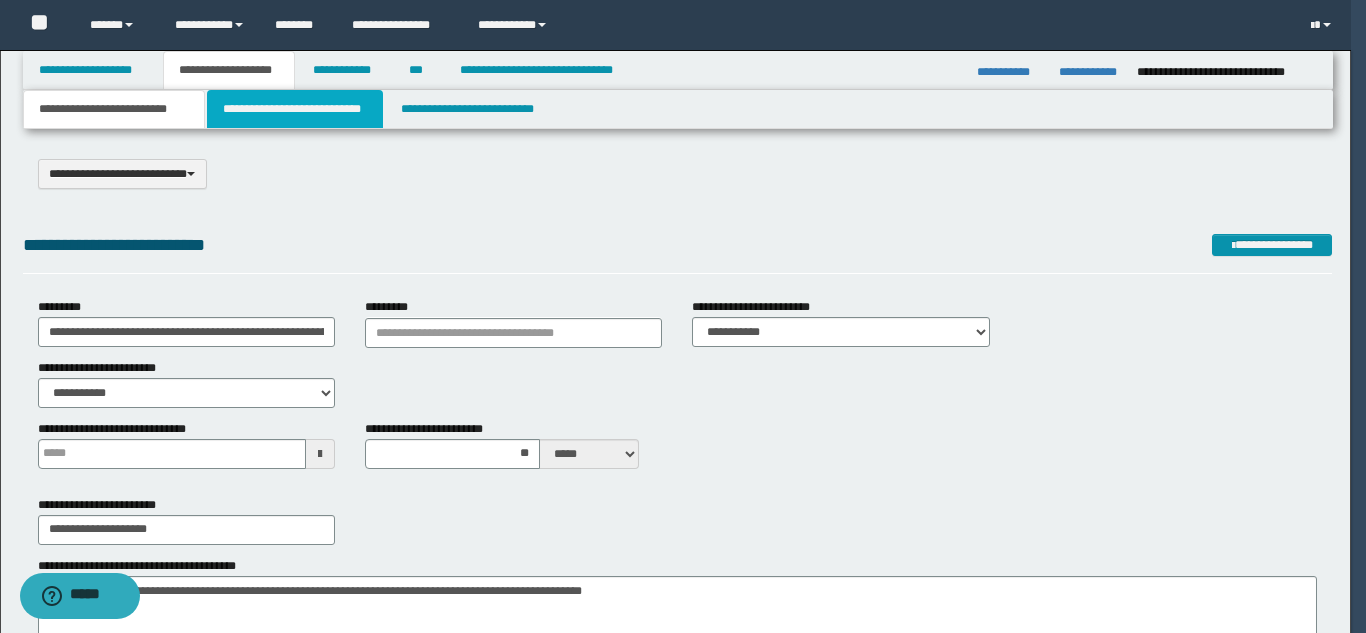 click on "**********" at bounding box center [295, 109] 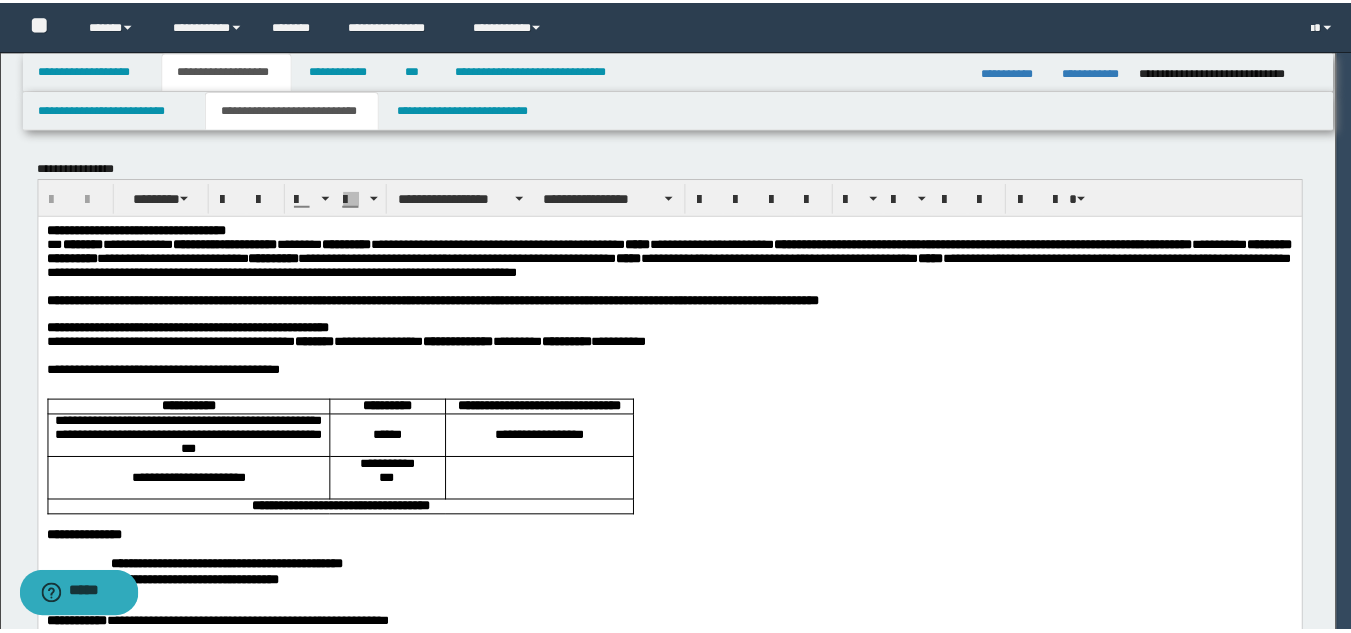 scroll, scrollTop: 0, scrollLeft: 0, axis: both 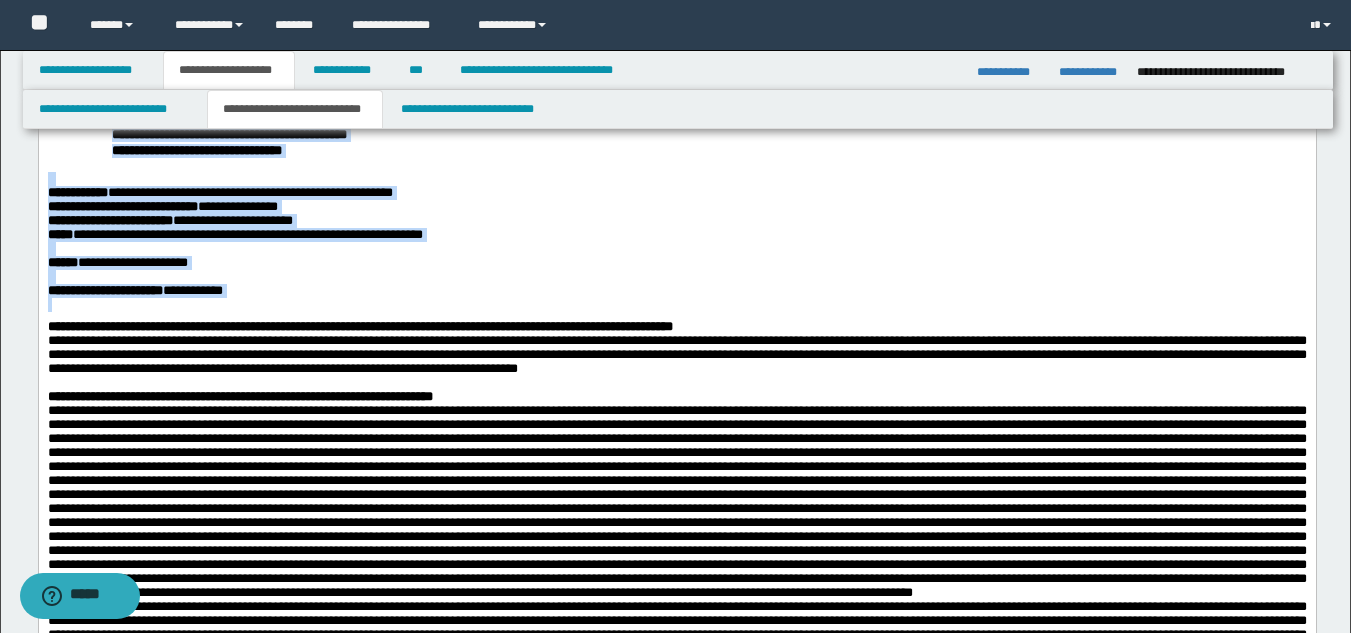 drag, startPoint x: 48, startPoint y: -185, endPoint x: 341, endPoint y: 394, distance: 648.9145 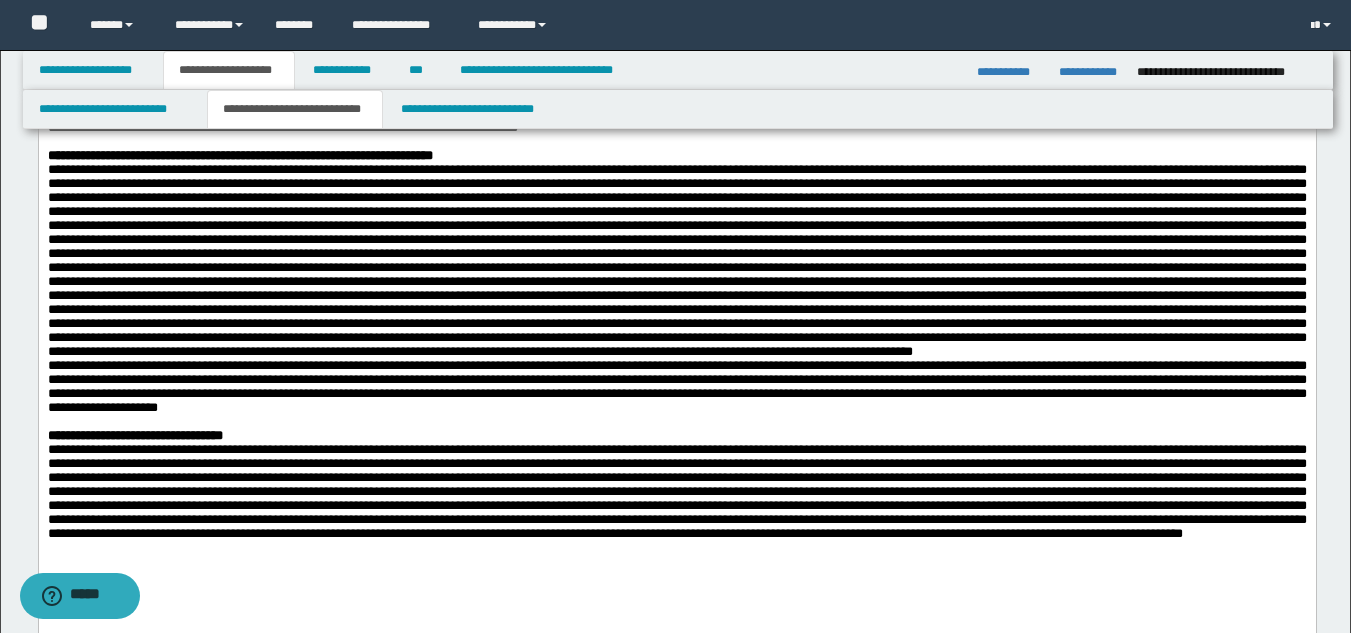 scroll, scrollTop: 685, scrollLeft: 0, axis: vertical 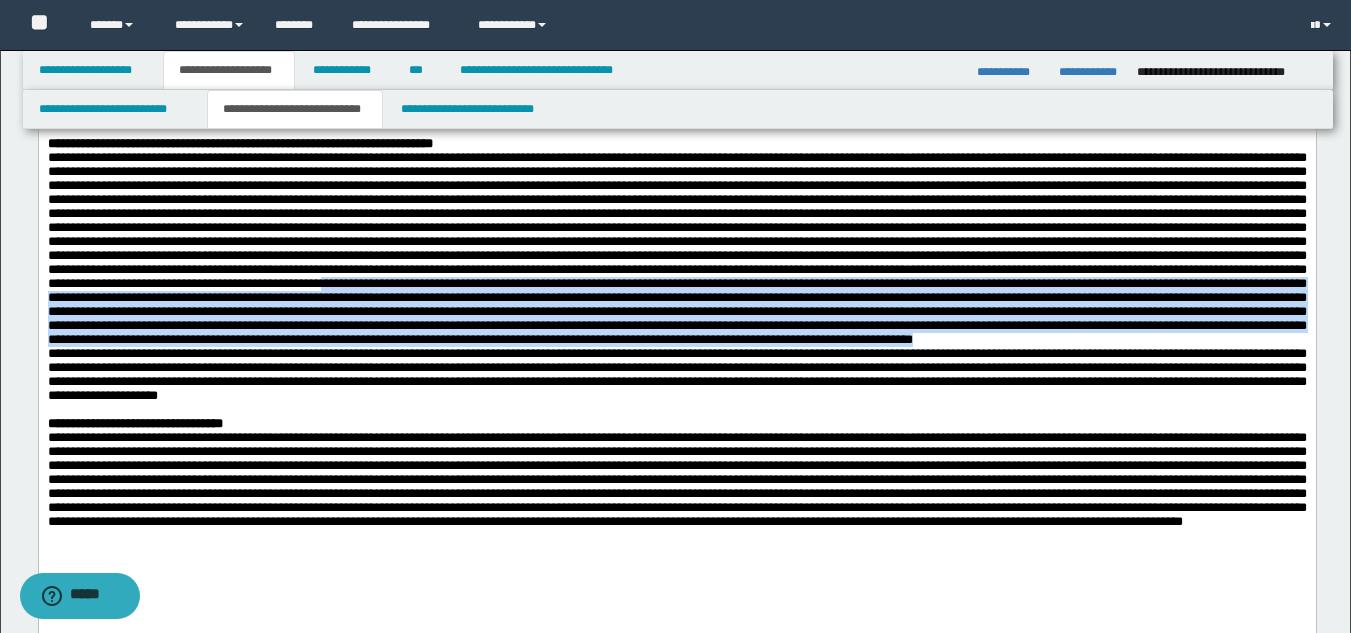 drag, startPoint x: 508, startPoint y: 436, endPoint x: 1017, endPoint y: 516, distance: 515.2485 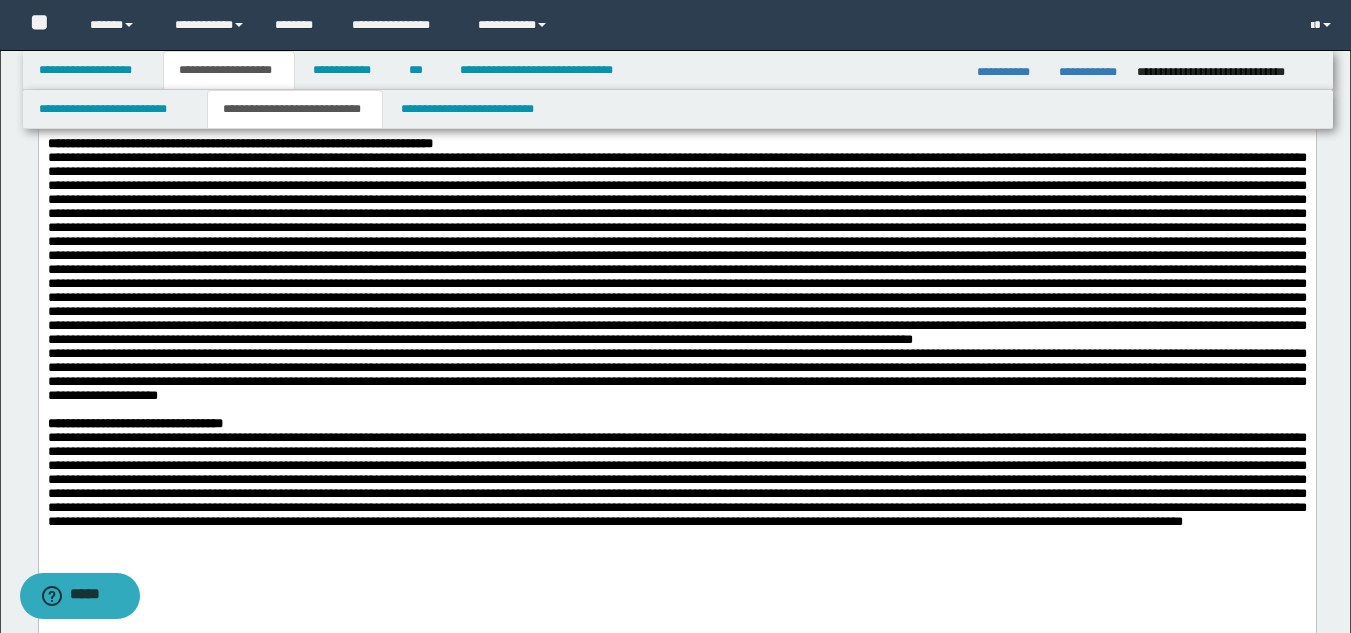 click on "**********" at bounding box center [676, 374] 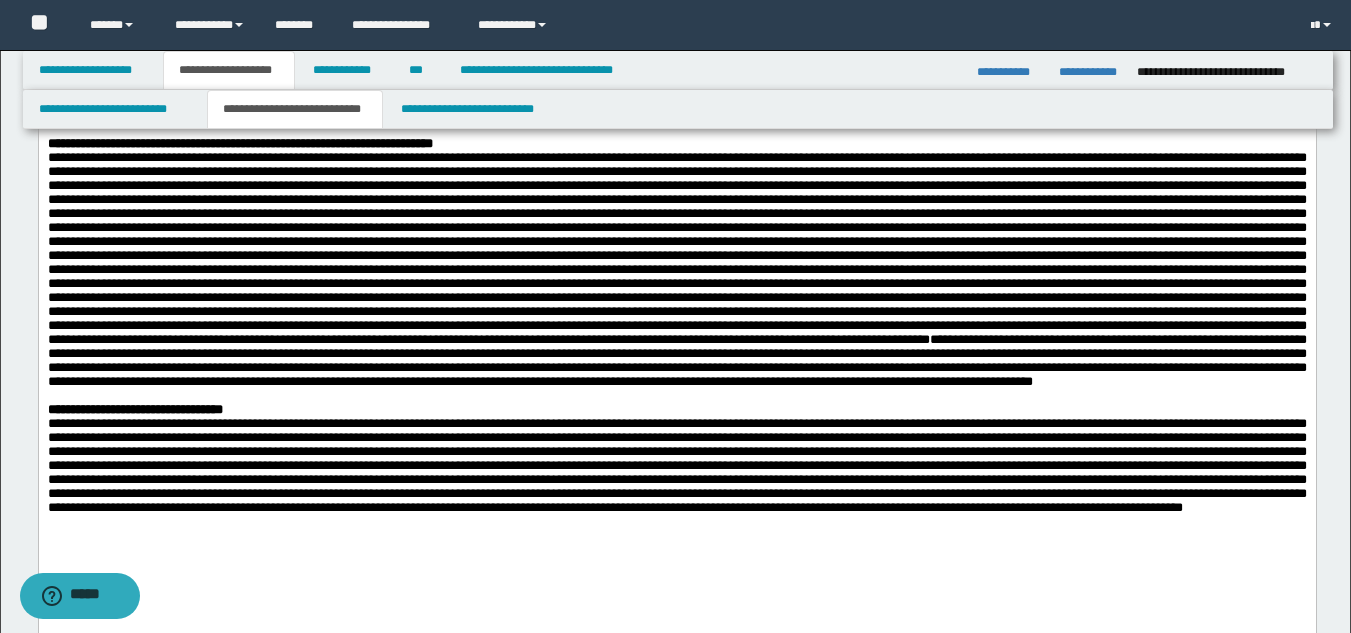 type 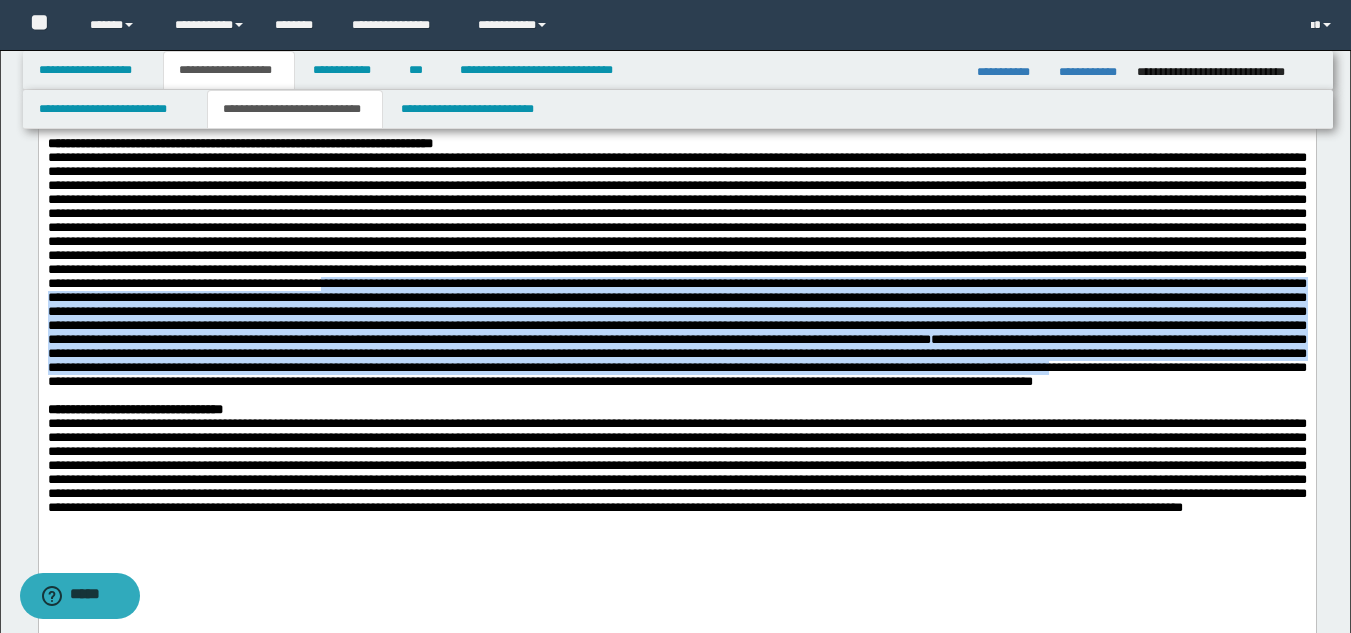 drag, startPoint x: 511, startPoint y: 435, endPoint x: 437, endPoint y: 559, distance: 144.40222 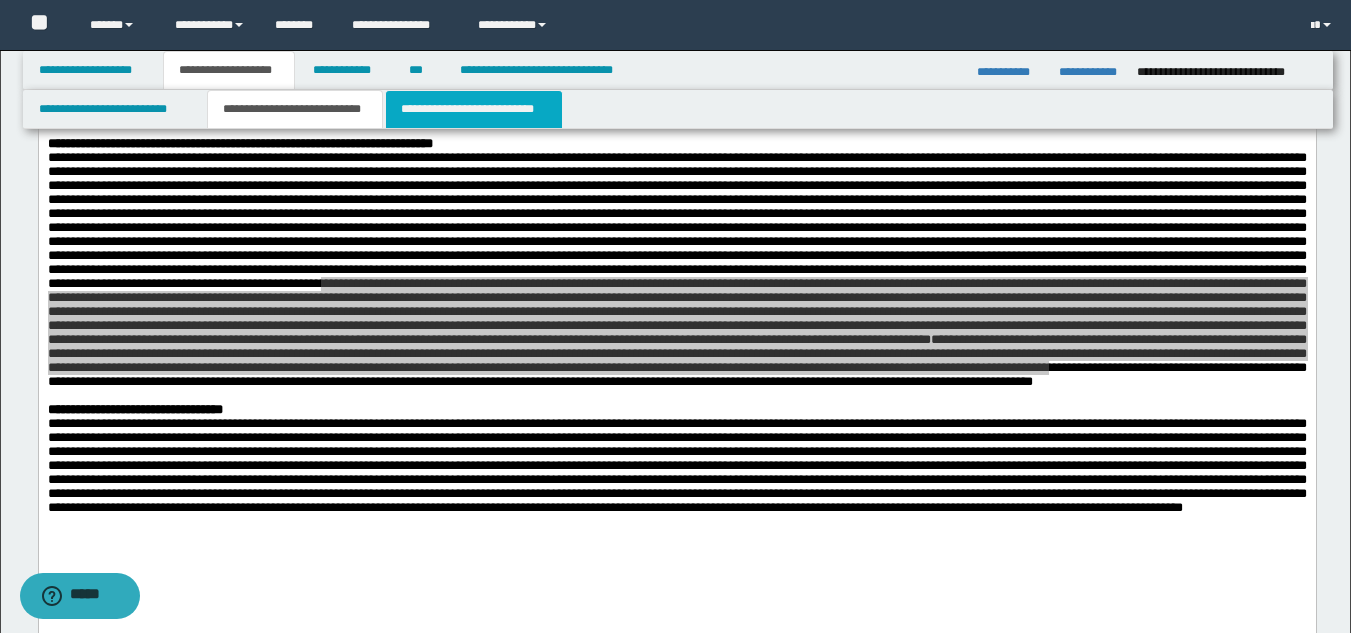 click on "**********" at bounding box center (474, 109) 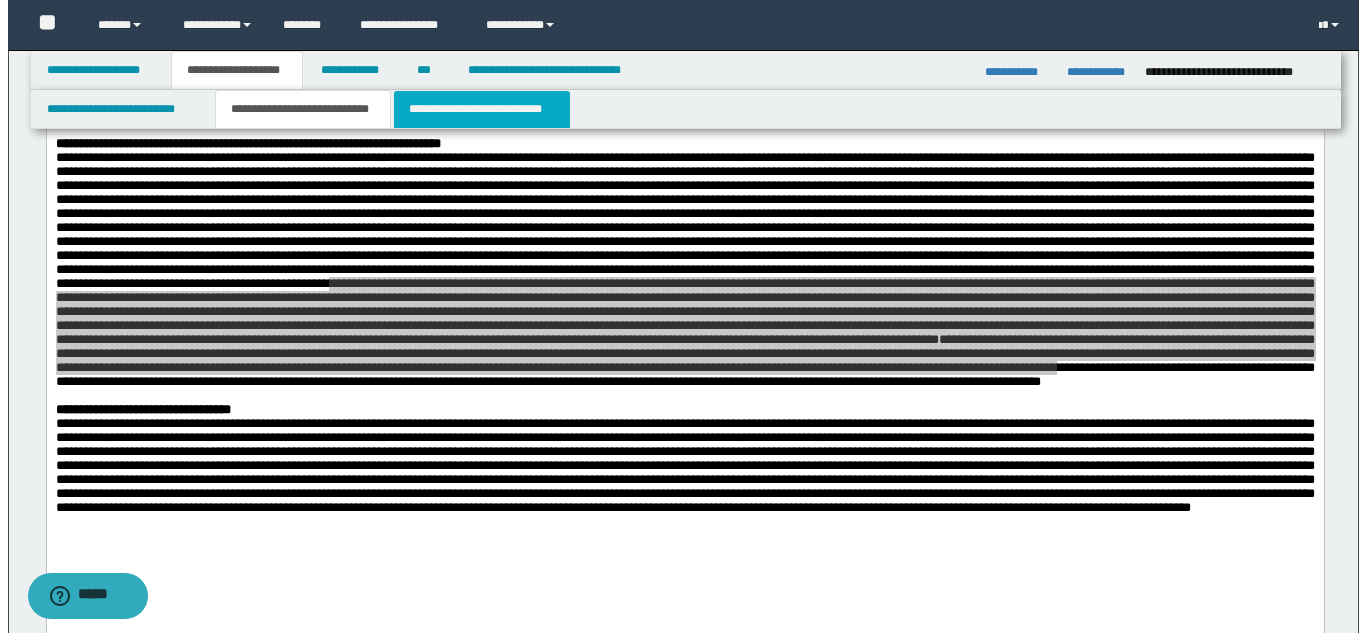 scroll, scrollTop: 0, scrollLeft: 0, axis: both 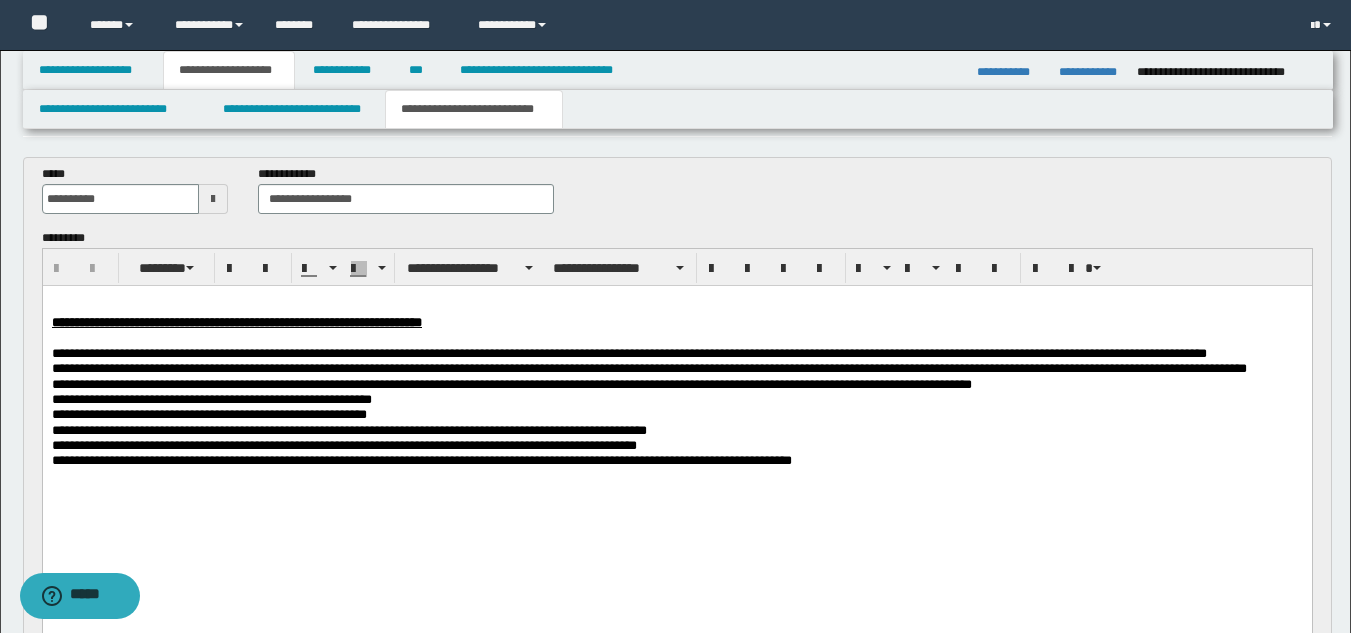 click at bounding box center (213, 199) 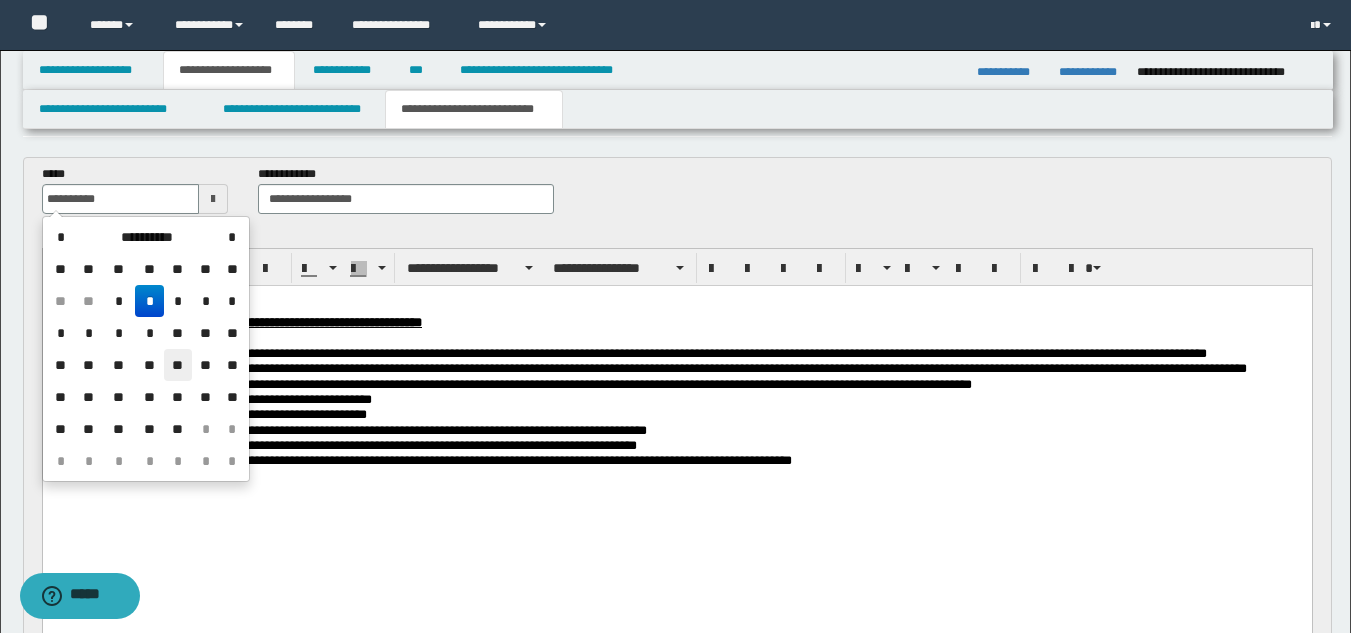 click on "**" at bounding box center [178, 365] 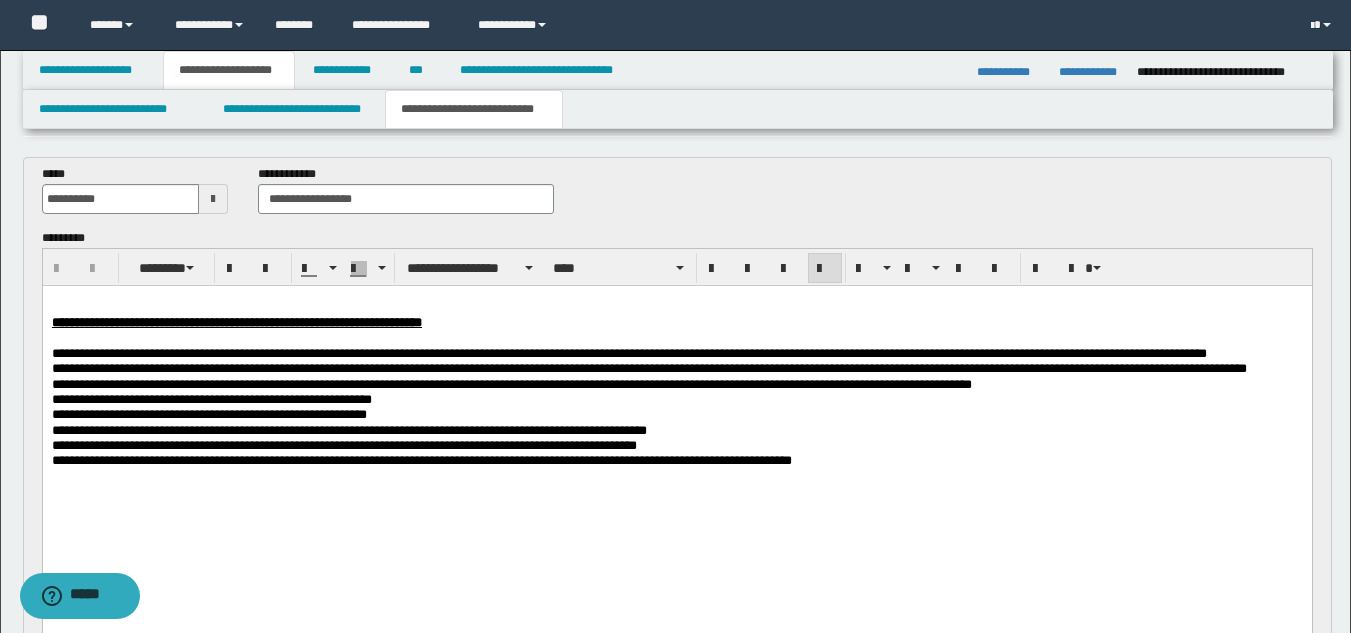 click on "**********" at bounding box center [421, 460] 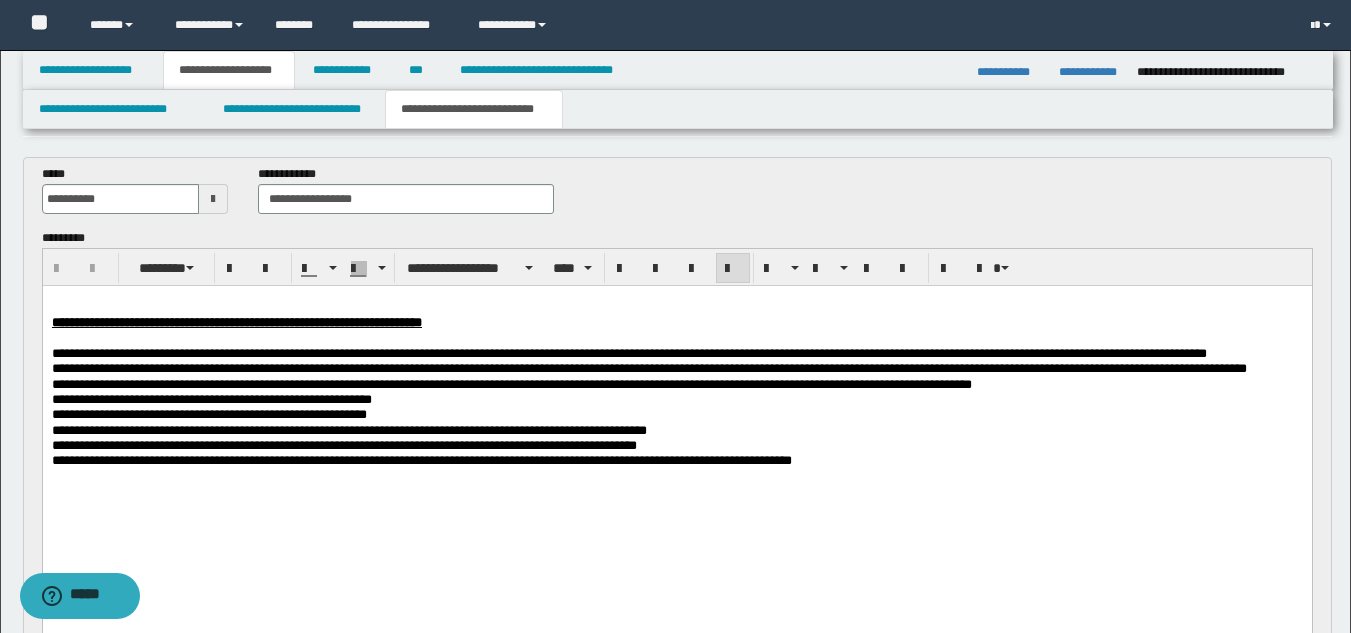 type 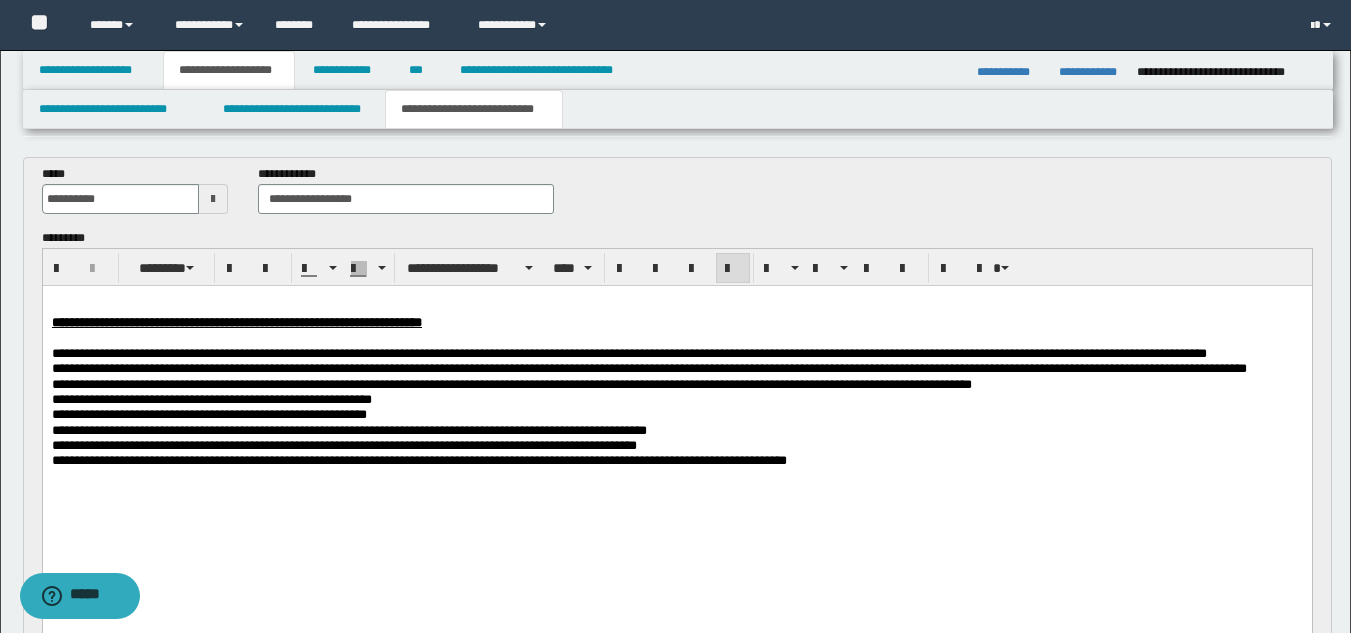 click on "**********" at bounding box center (418, 460) 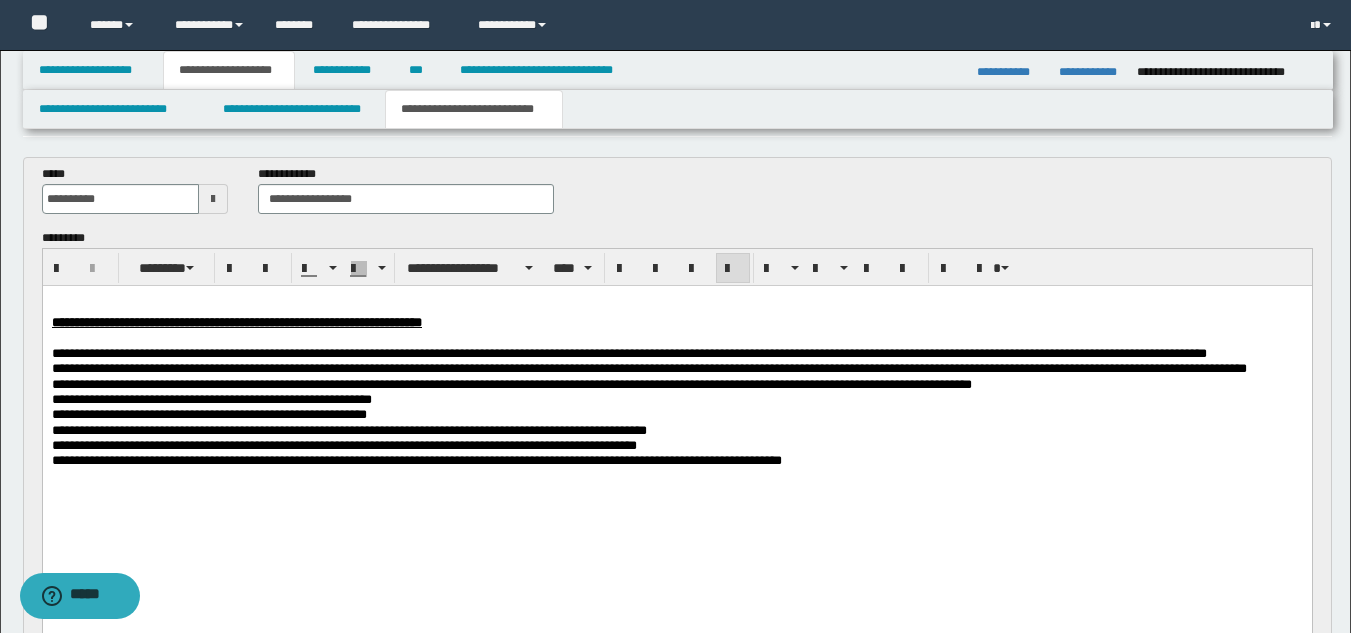 click on "**********" at bounding box center (676, 460) 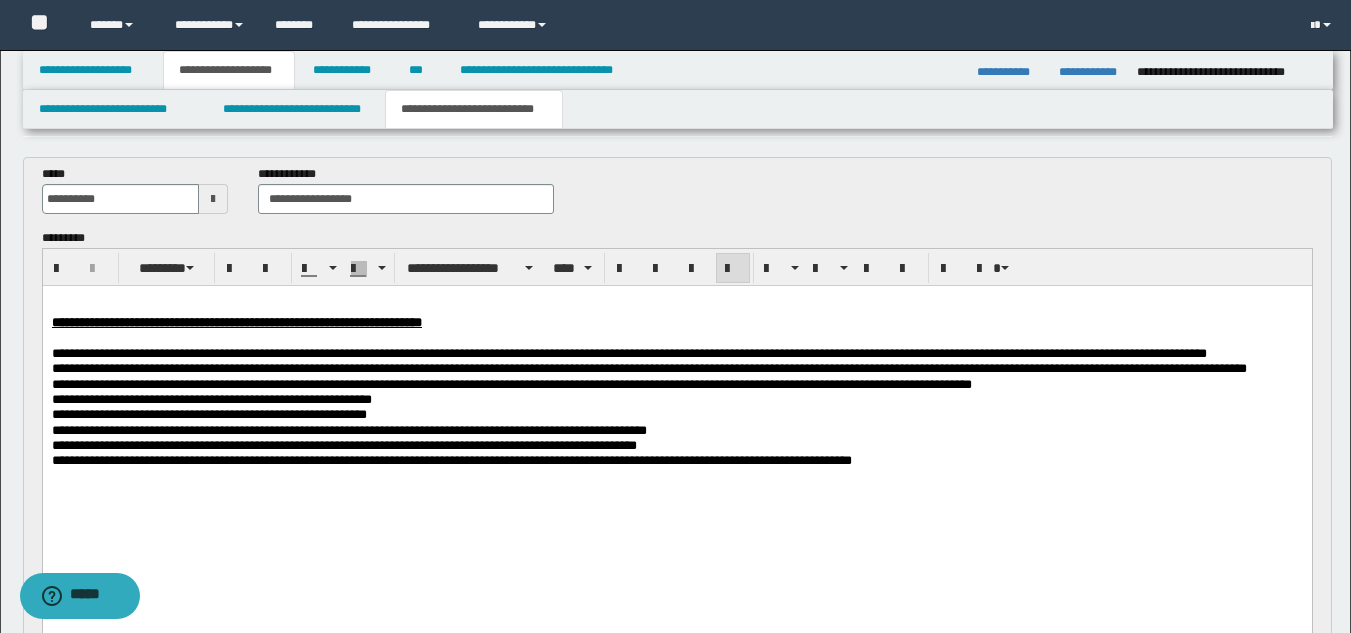 click on "**********" at bounding box center (451, 460) 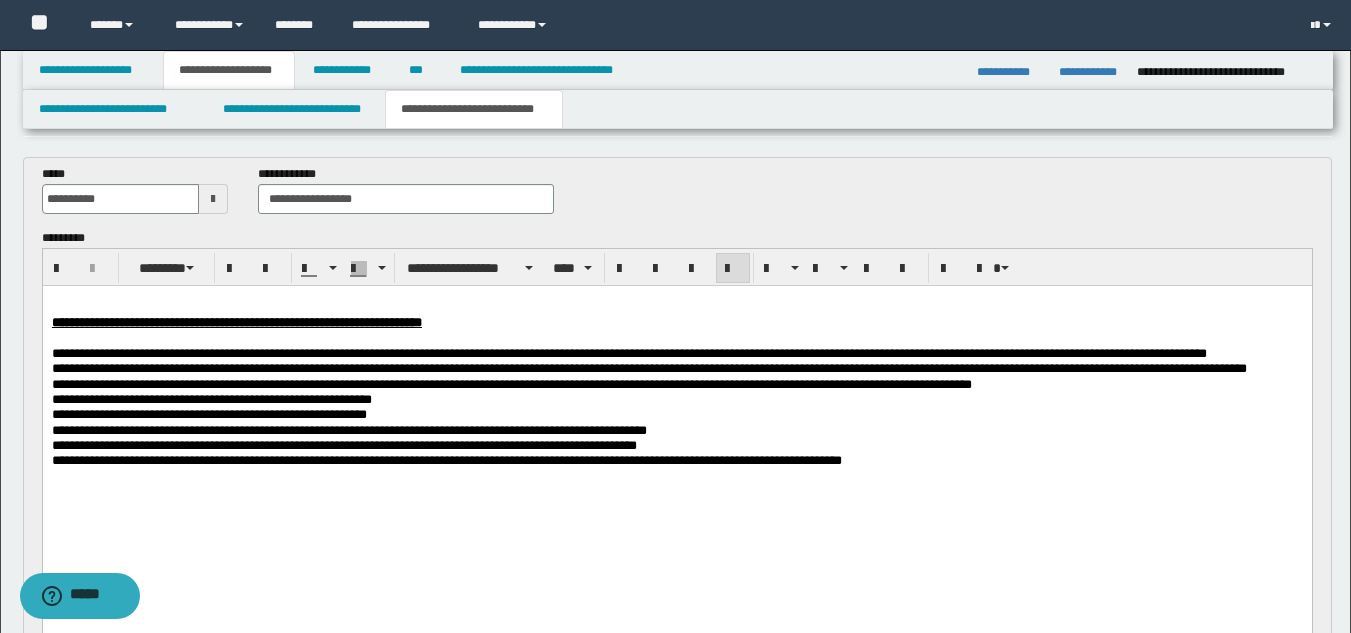 click on "**********" at bounding box center (446, 460) 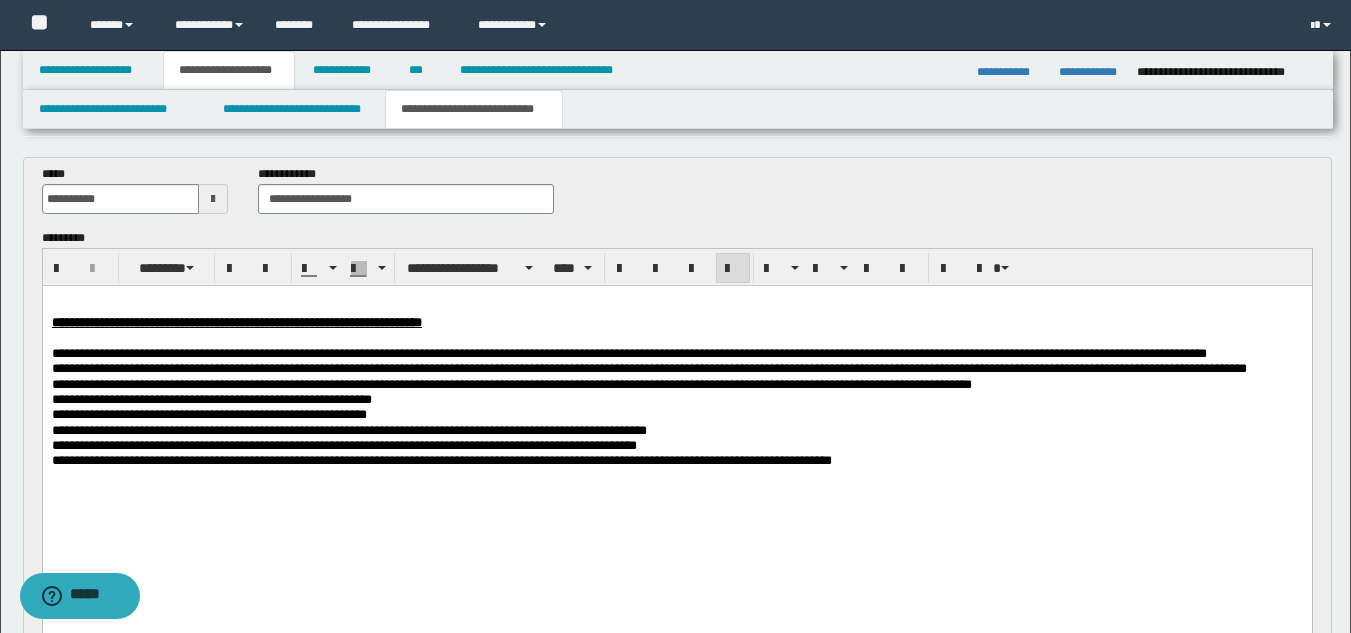 click on "**********" at bounding box center [441, 460] 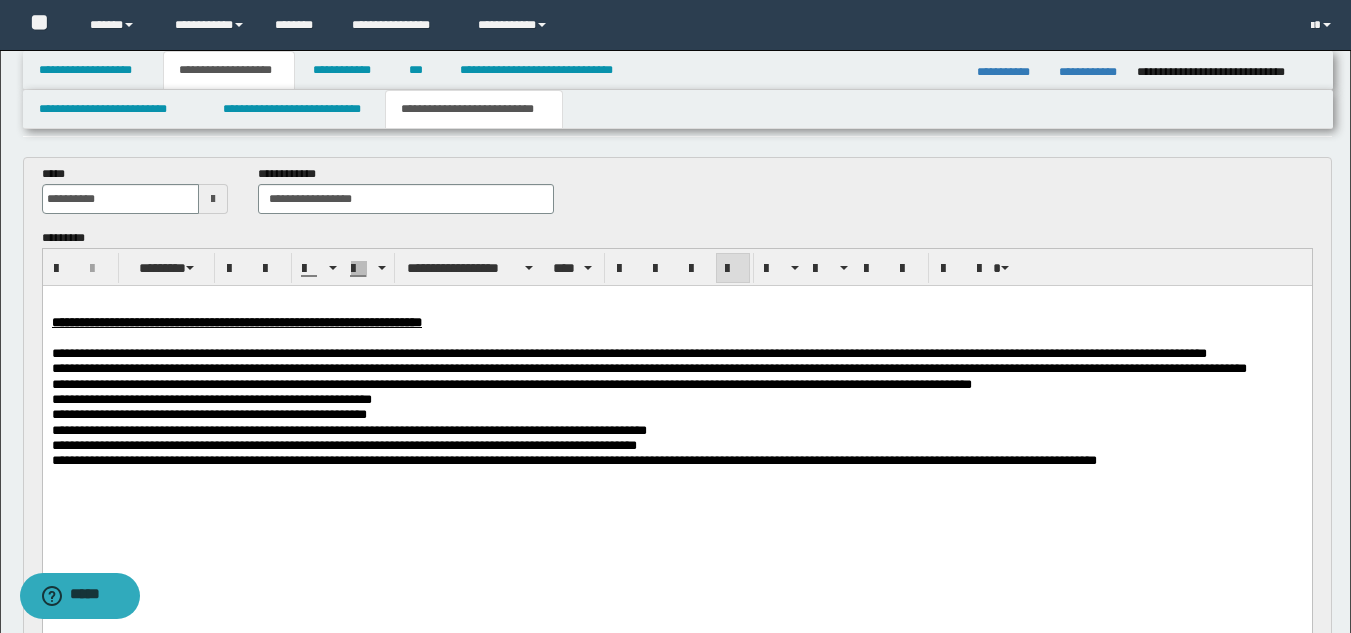 click on "**********" at bounding box center [676, 414] 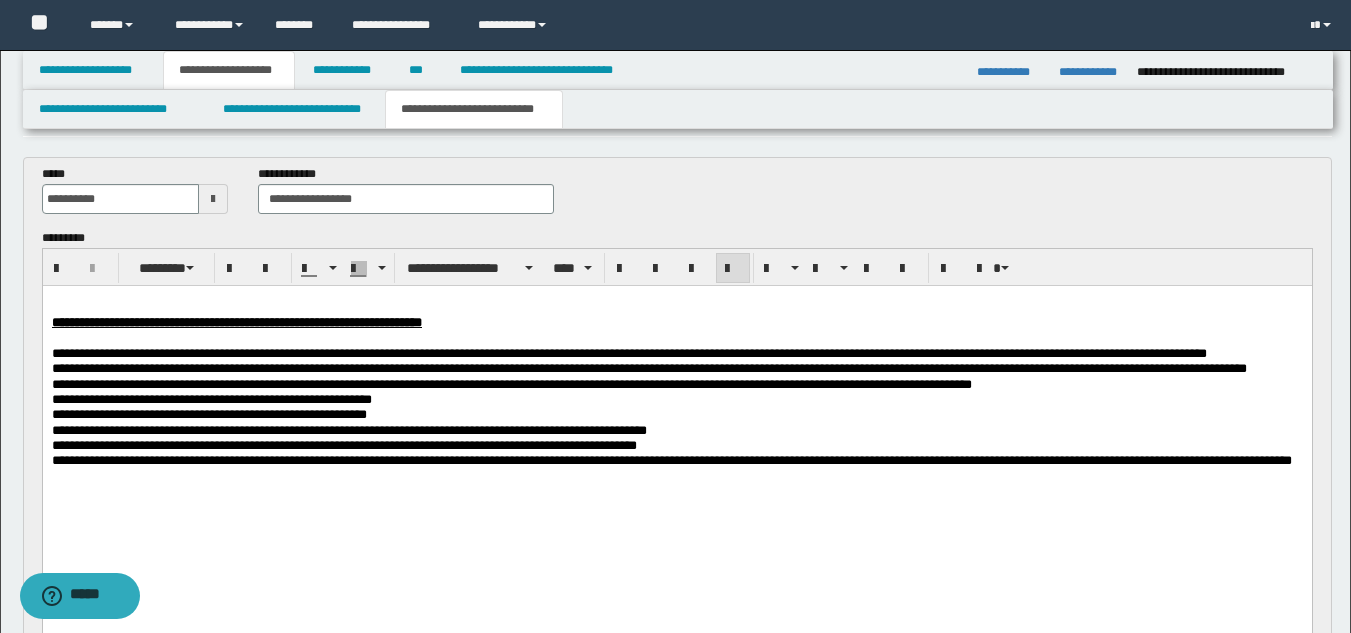 drag, startPoint x: 435, startPoint y: 515, endPoint x: 421, endPoint y: 510, distance: 14.866069 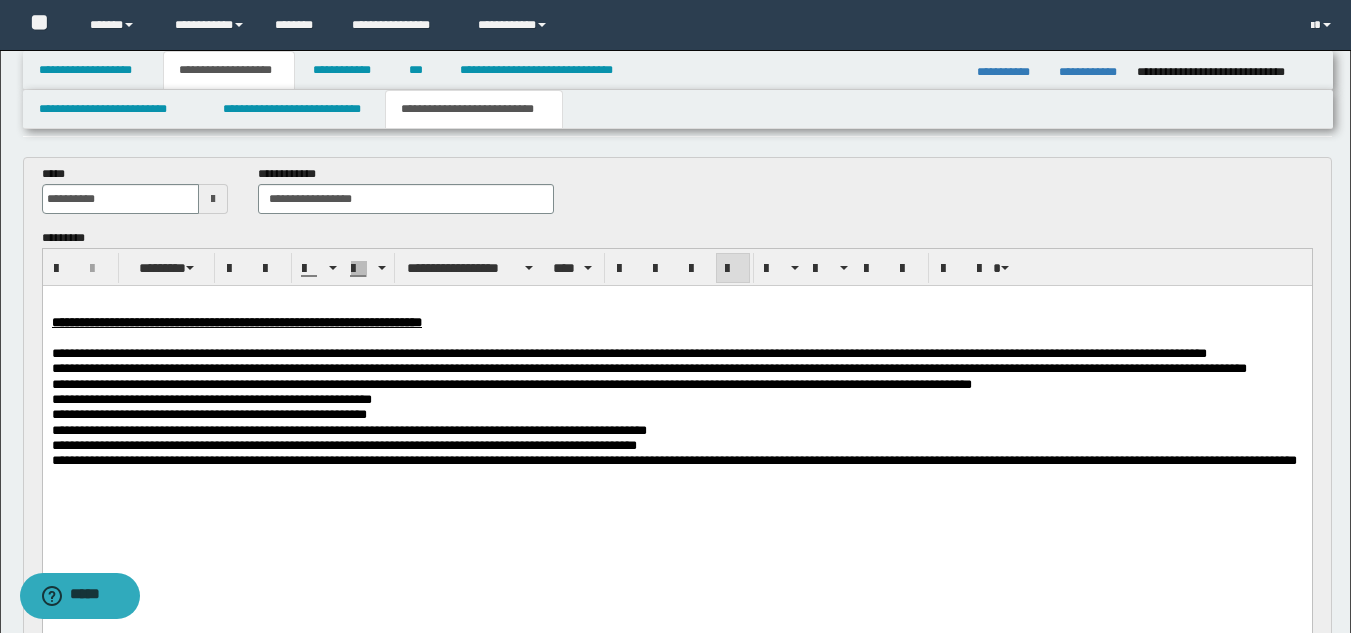 drag, startPoint x: 501, startPoint y: 519, endPoint x: 471, endPoint y: 528, distance: 31.320919 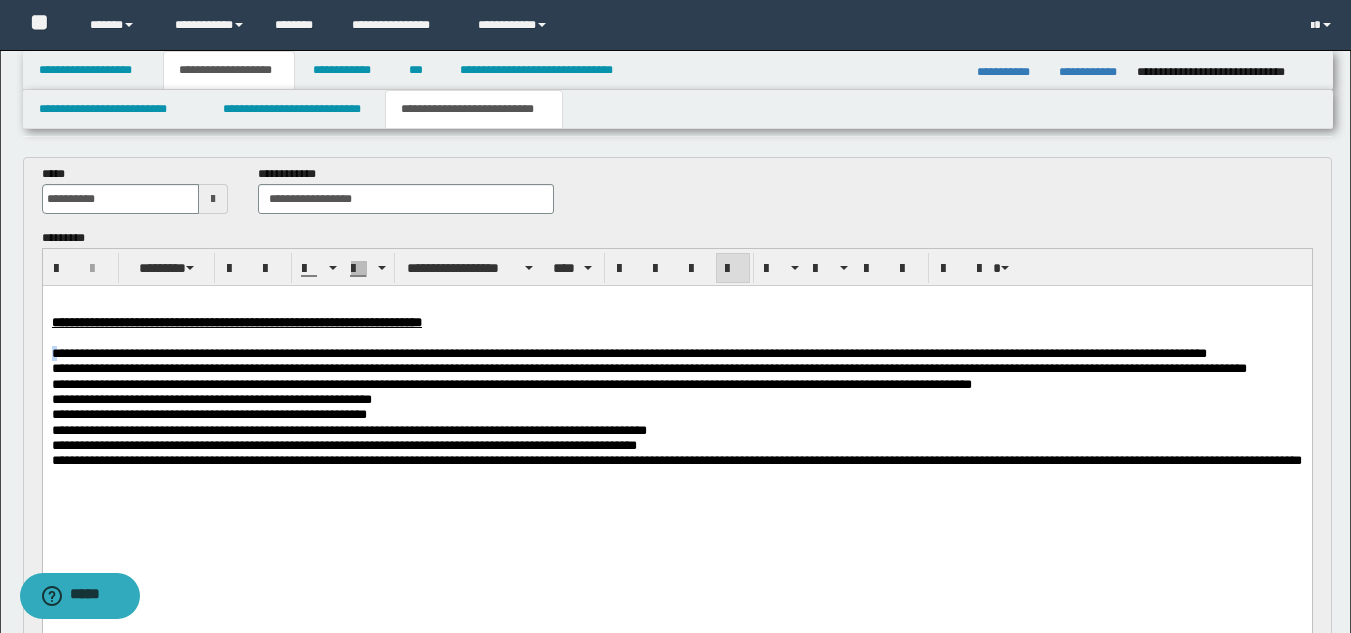 click on "**********" at bounding box center [593, 353] 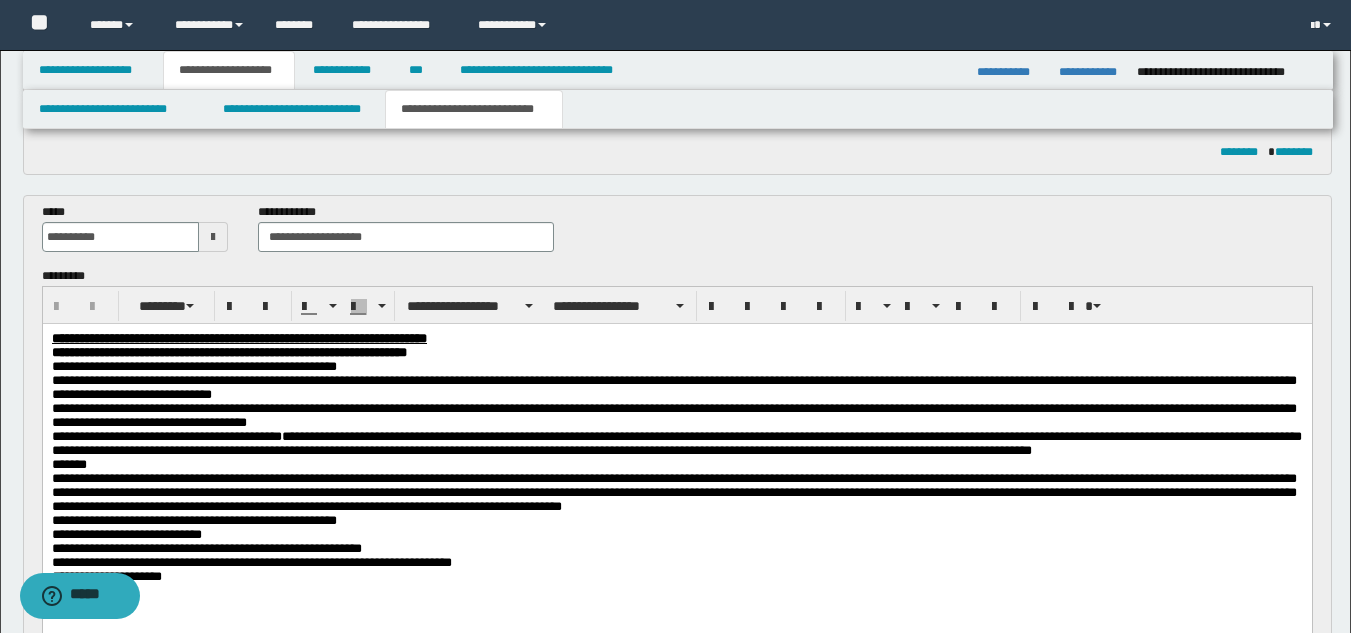 scroll, scrollTop: 678, scrollLeft: 0, axis: vertical 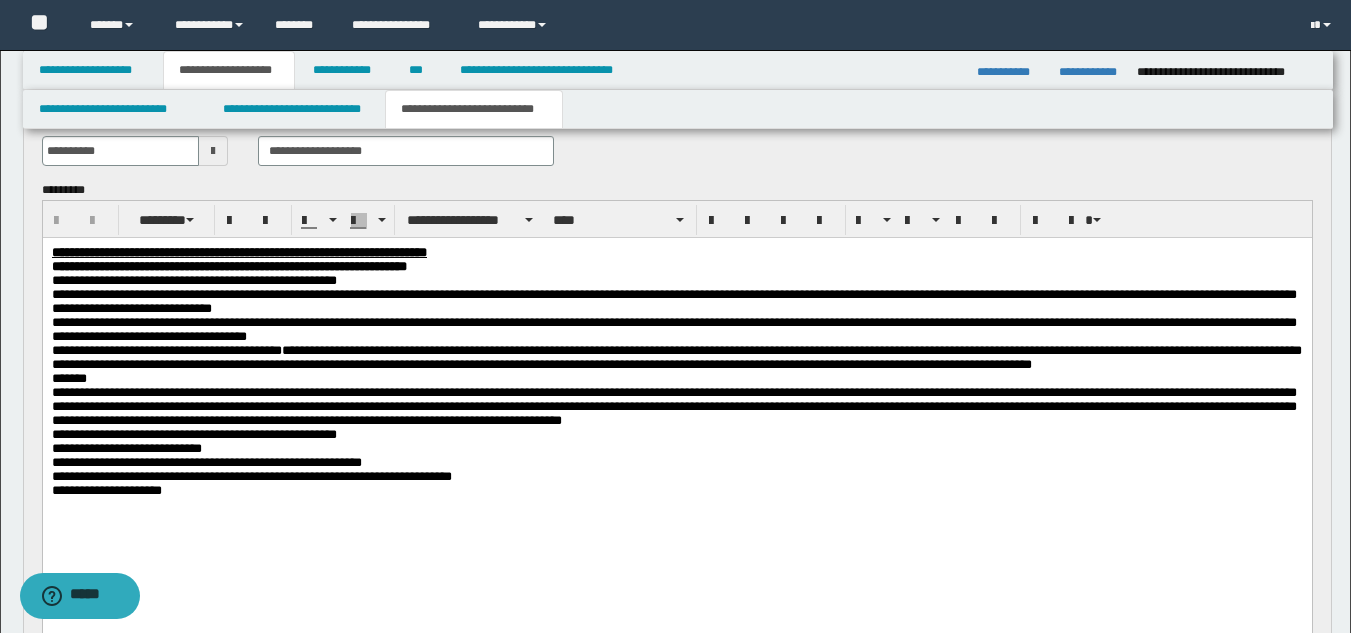 click on "**********" at bounding box center [673, 300] 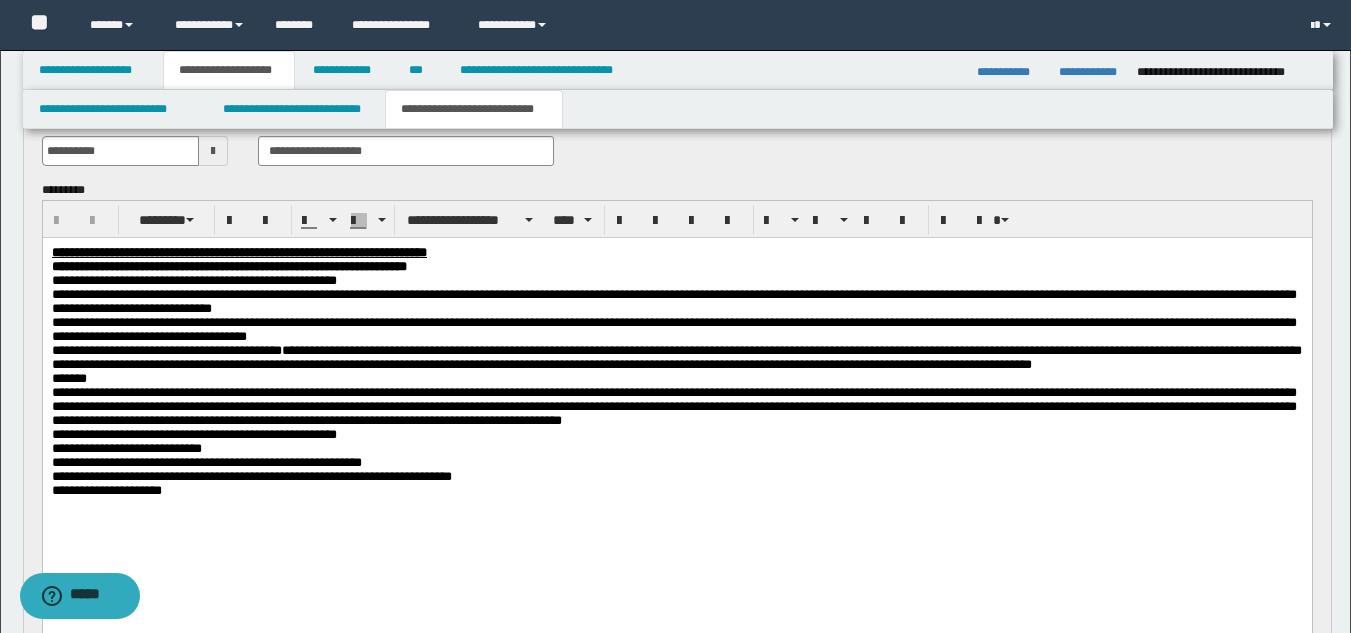 type 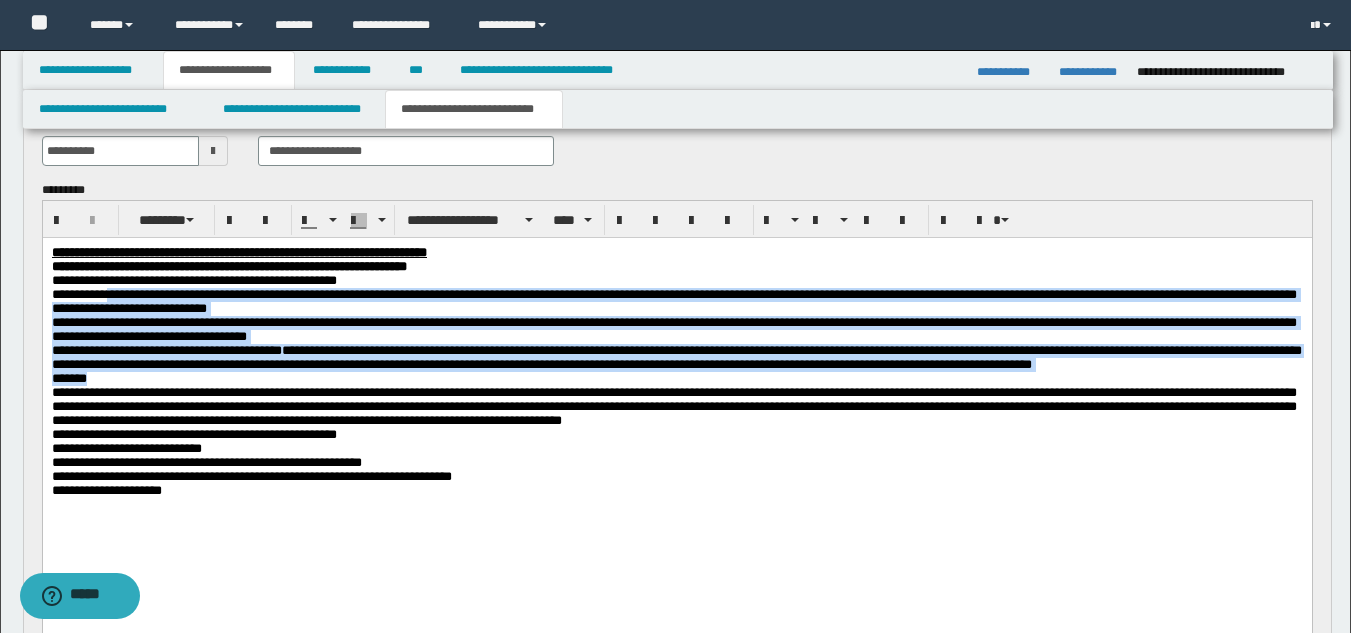 drag, startPoint x: 120, startPoint y: 301, endPoint x: 169, endPoint y: 411, distance: 120.4201 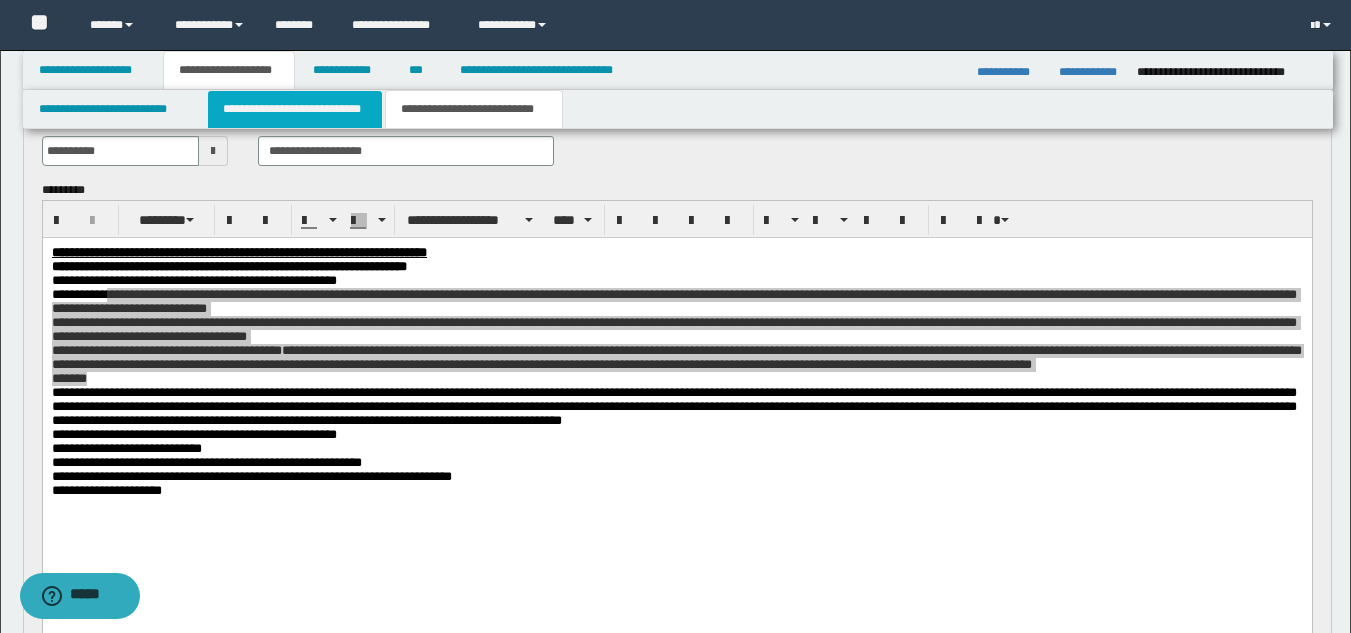 click on "**********" at bounding box center (295, 109) 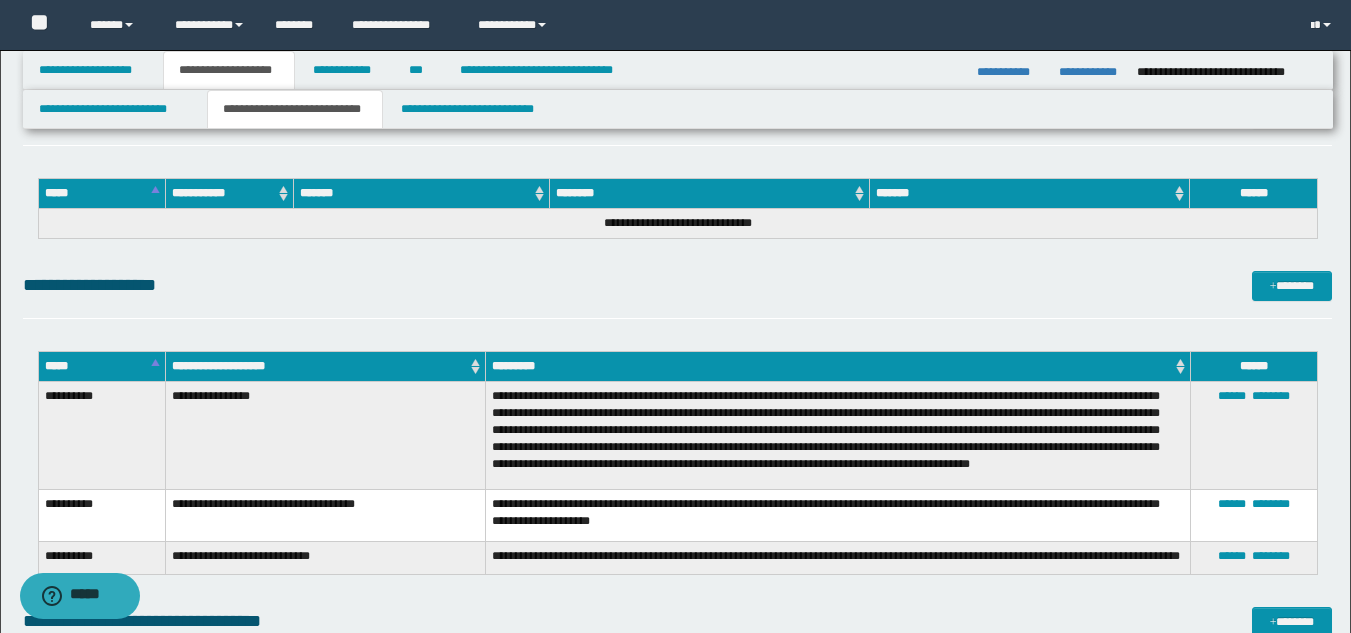 scroll, scrollTop: 2325, scrollLeft: 0, axis: vertical 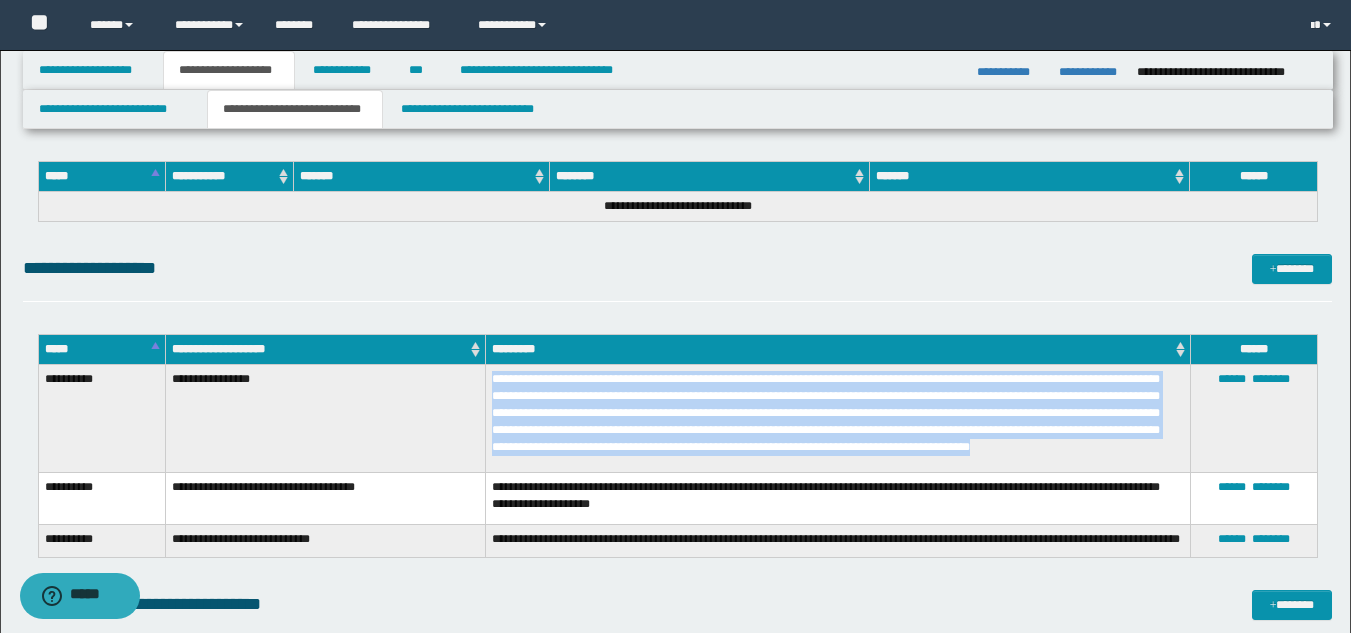 drag, startPoint x: 492, startPoint y: 378, endPoint x: 1149, endPoint y: 441, distance: 660.0136 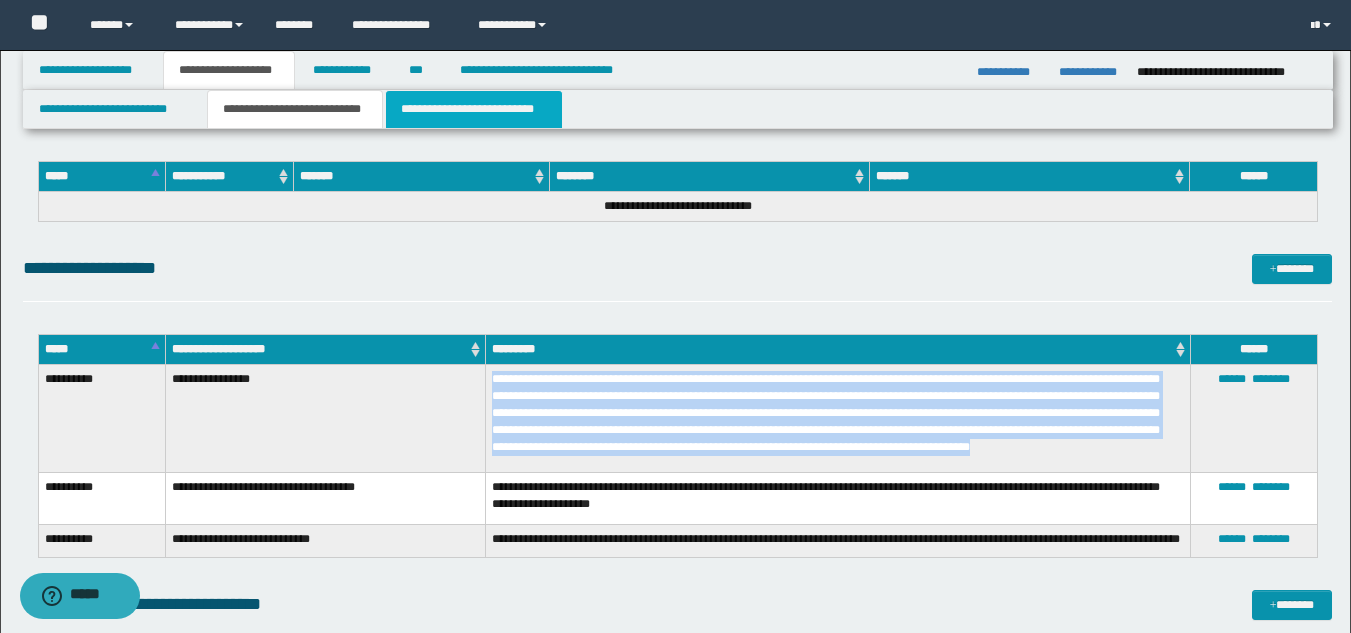 click on "**********" at bounding box center (474, 109) 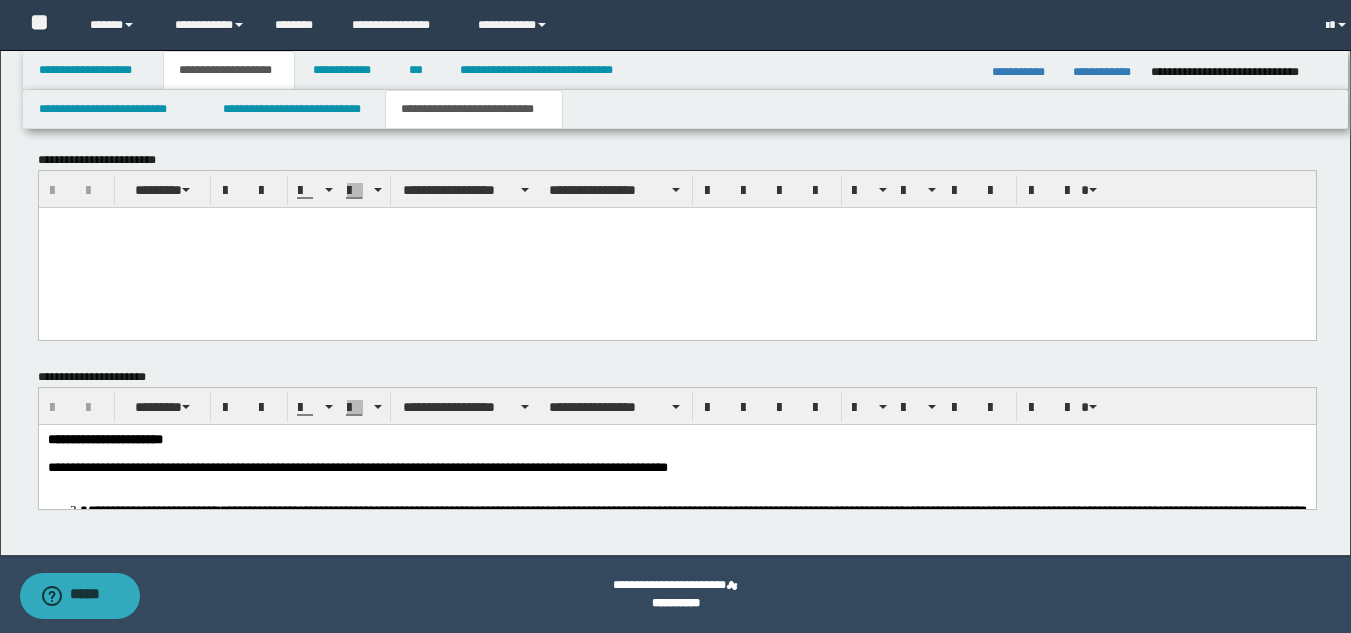 scroll, scrollTop: 2161, scrollLeft: 0, axis: vertical 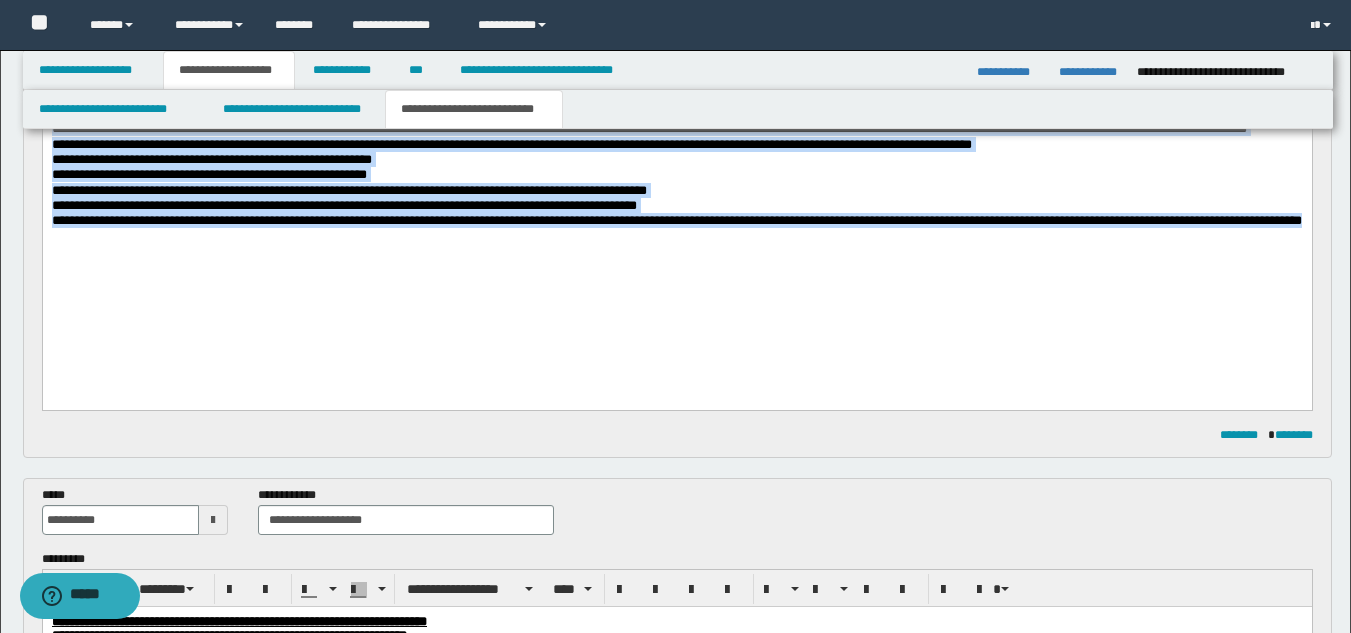 drag, startPoint x: 160, startPoint y: 258, endPoint x: 331, endPoint y: 280, distance: 172.4094 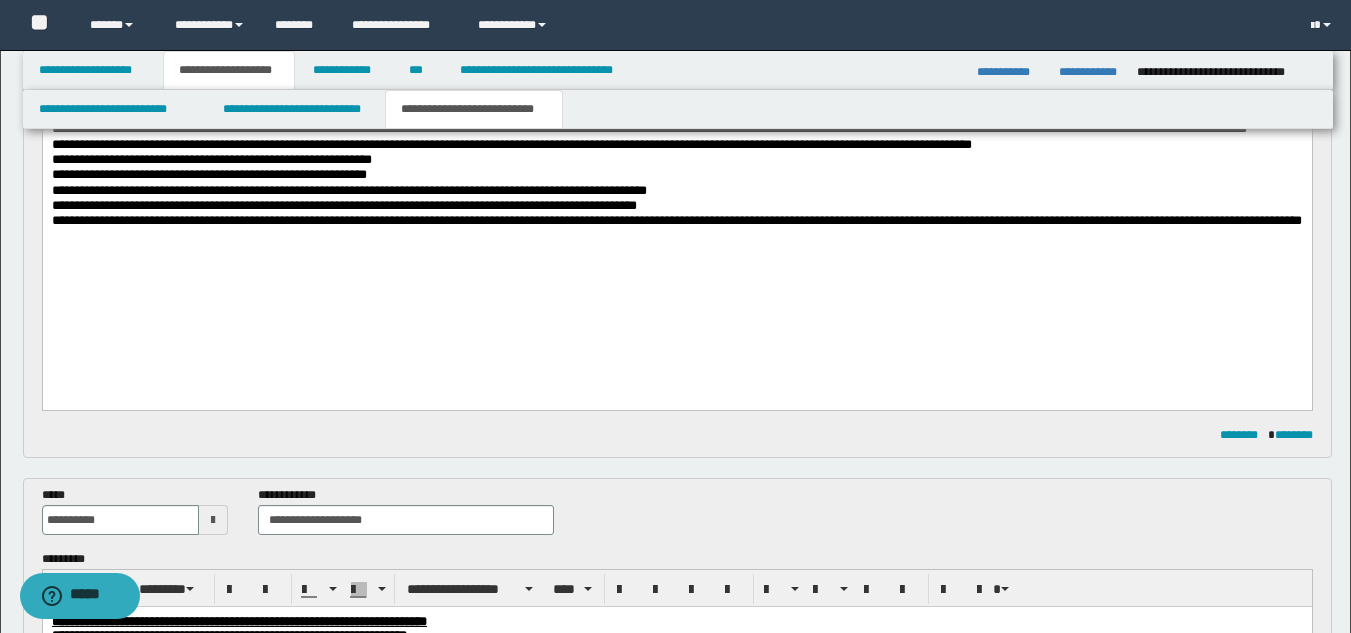 click at bounding box center (676, 237) 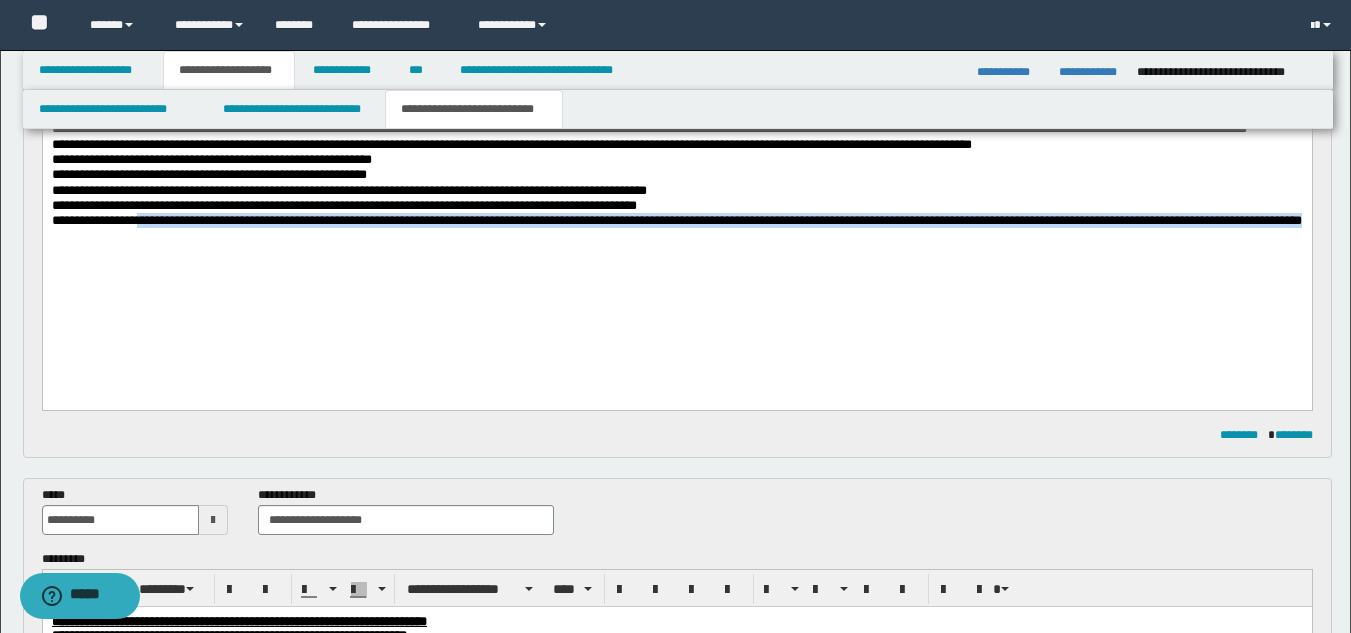drag, startPoint x: 160, startPoint y: 262, endPoint x: 376, endPoint y: 284, distance: 217.11748 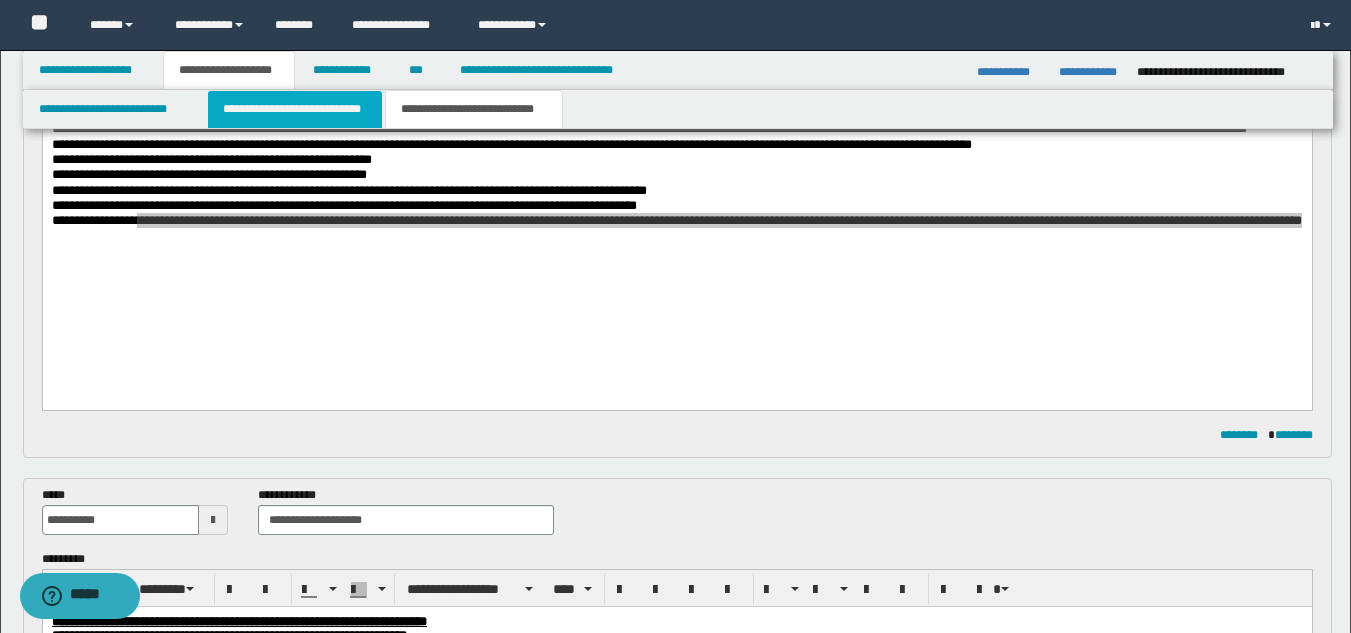 click on "**********" at bounding box center (295, 109) 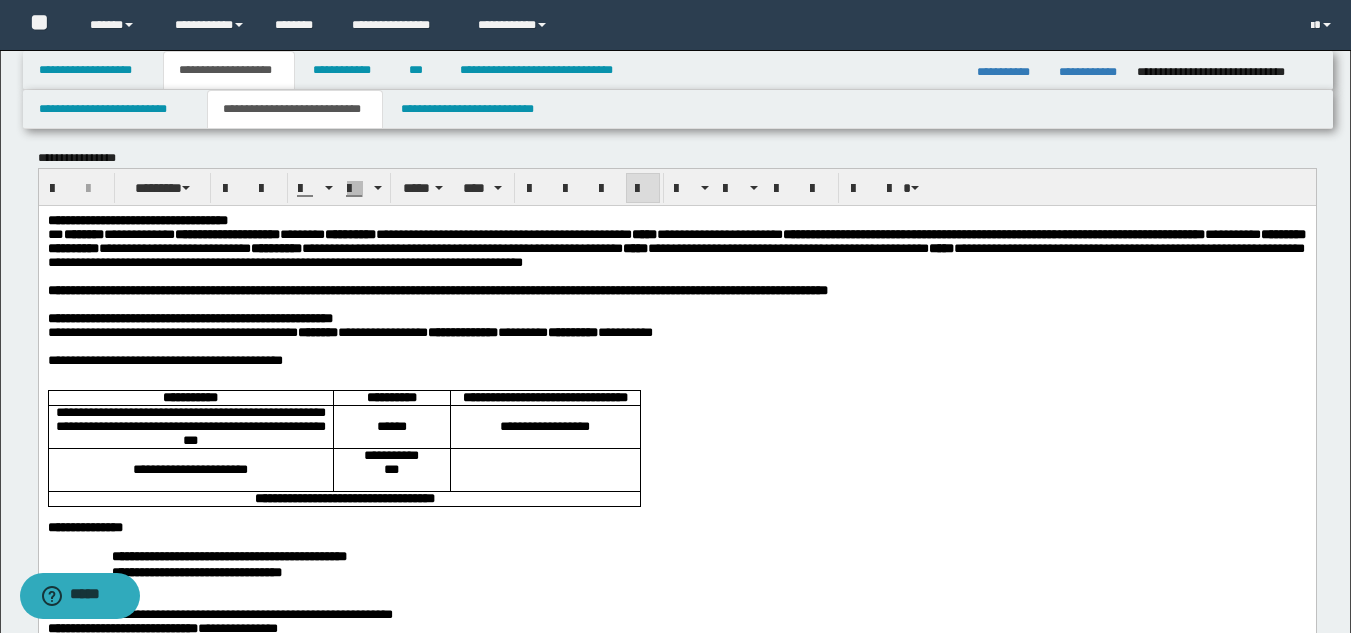 scroll, scrollTop: 0, scrollLeft: 0, axis: both 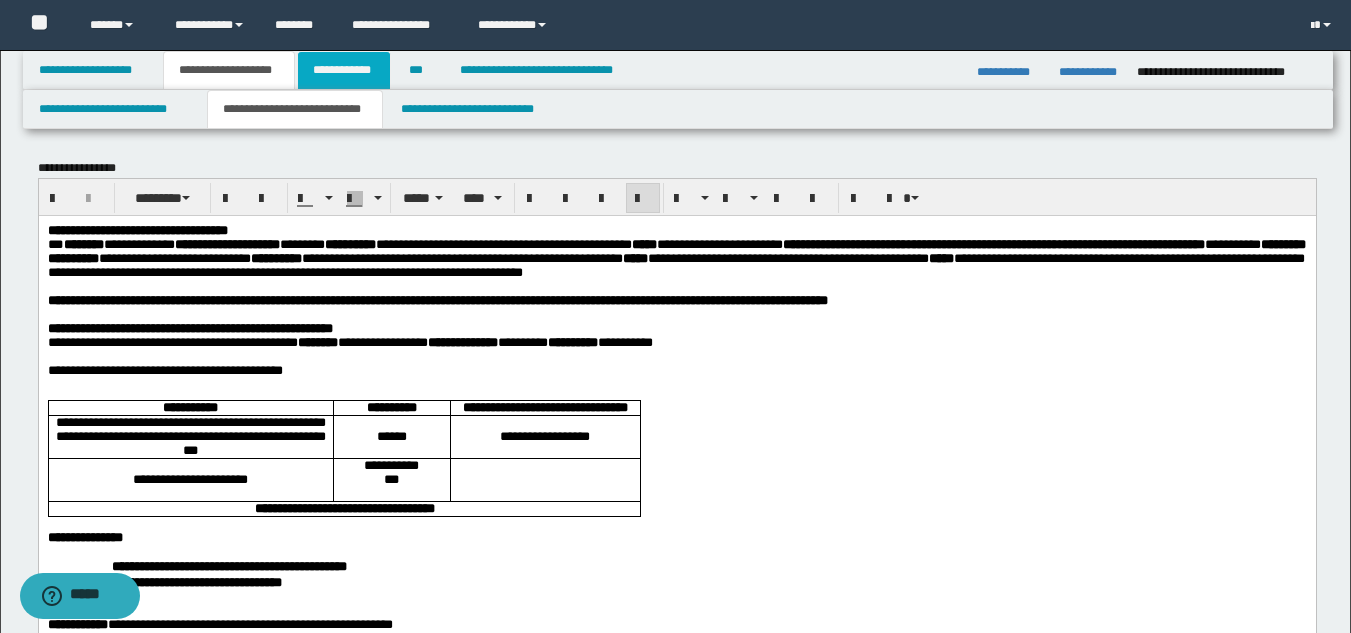 click on "**********" at bounding box center [344, 70] 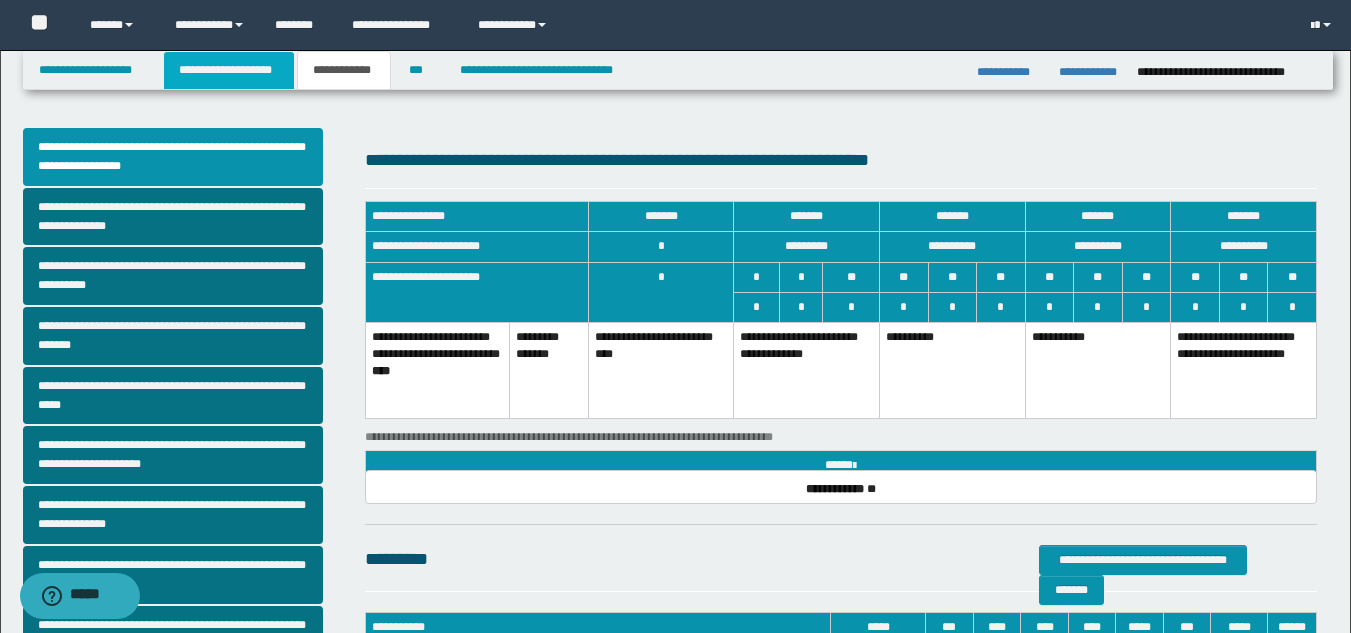 click on "**********" at bounding box center [229, 70] 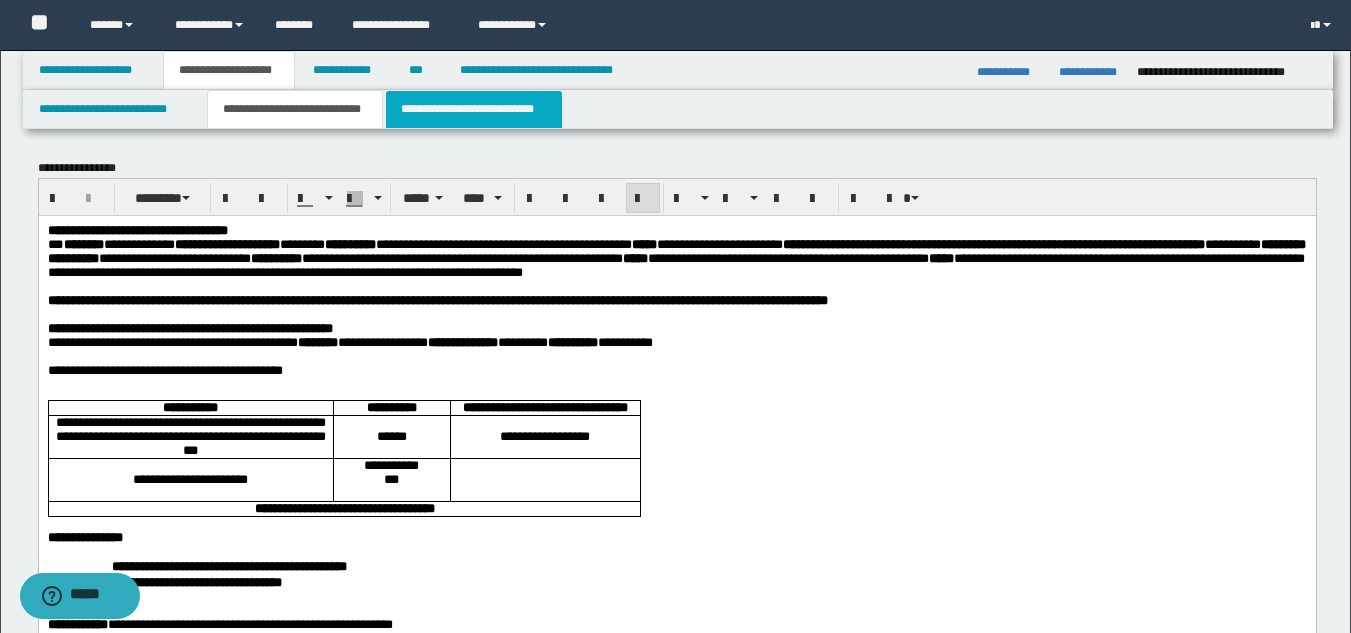 click on "**********" at bounding box center (474, 109) 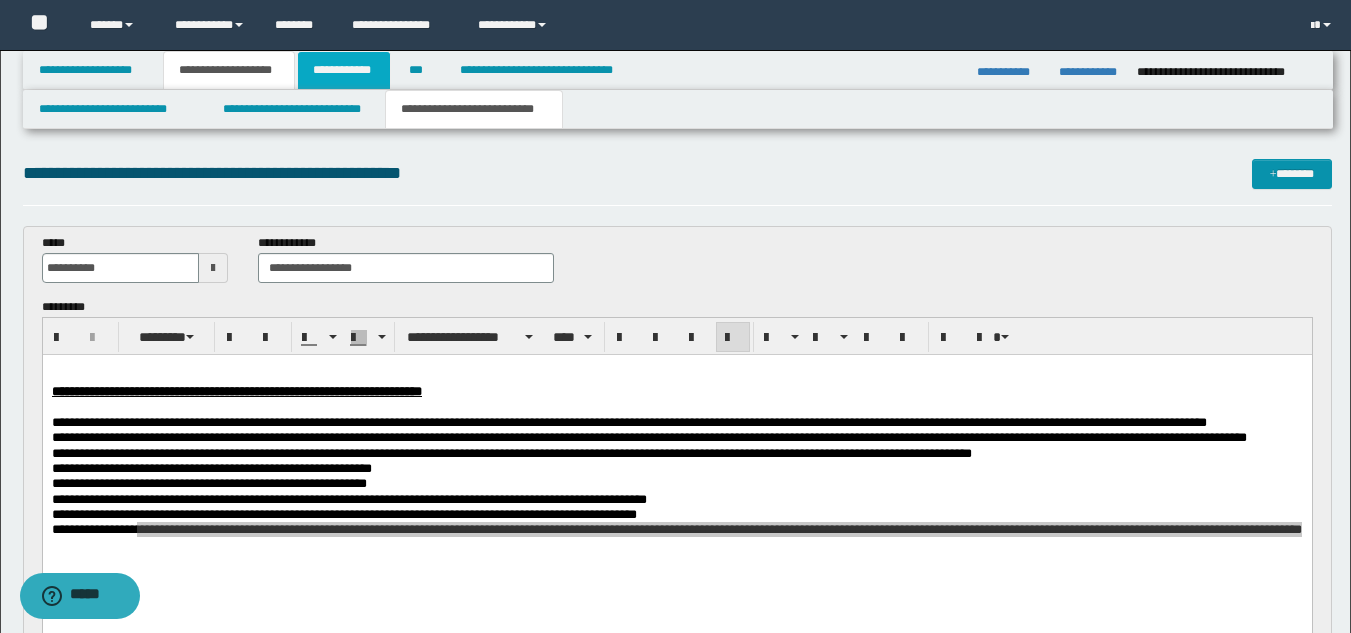 click on "**********" at bounding box center (344, 70) 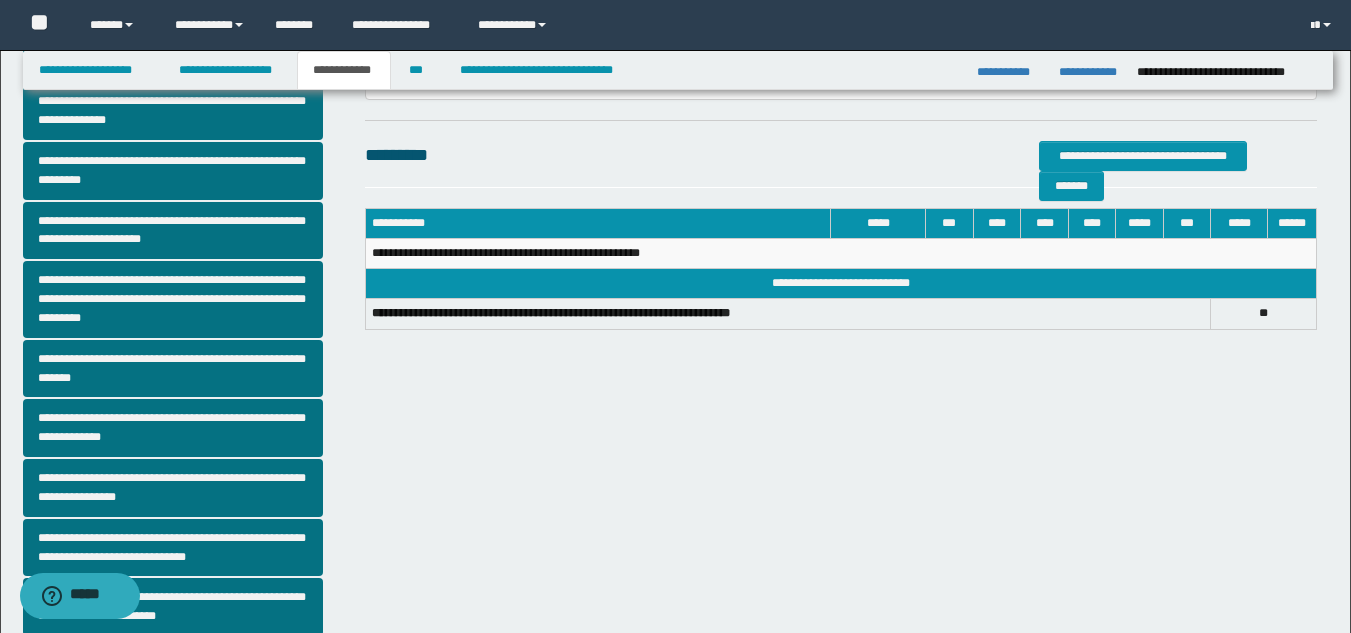 scroll, scrollTop: 429, scrollLeft: 0, axis: vertical 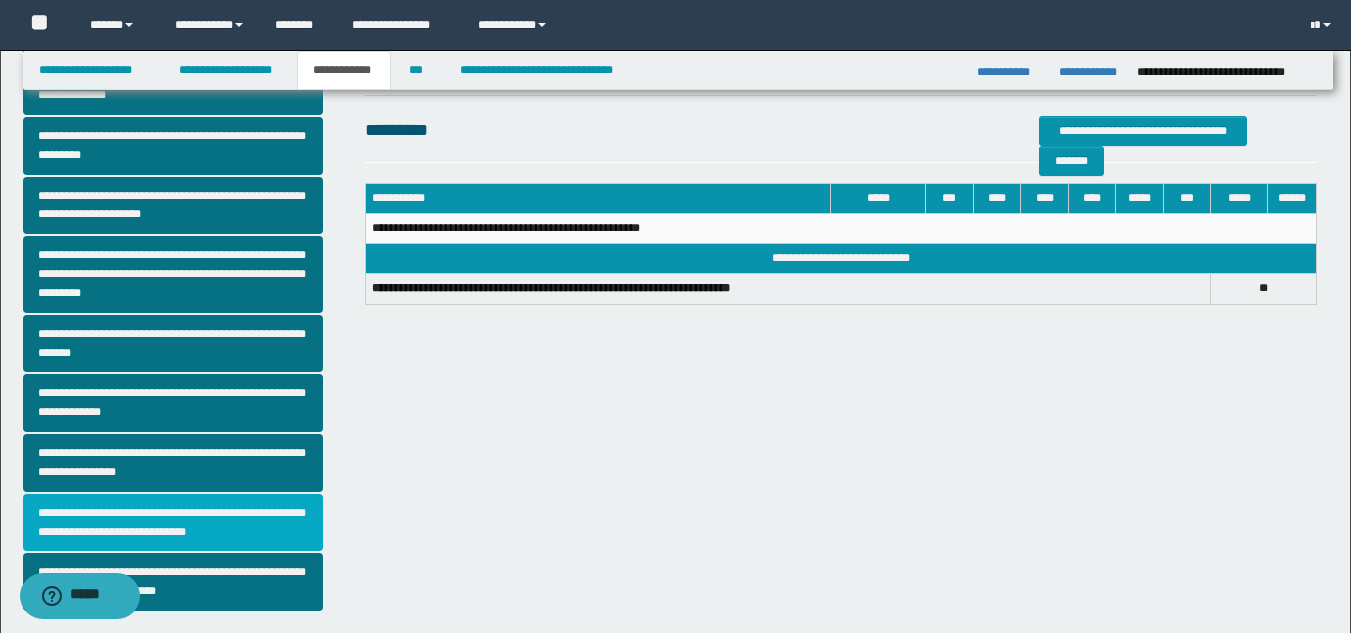 click on "**********" at bounding box center [173, 523] 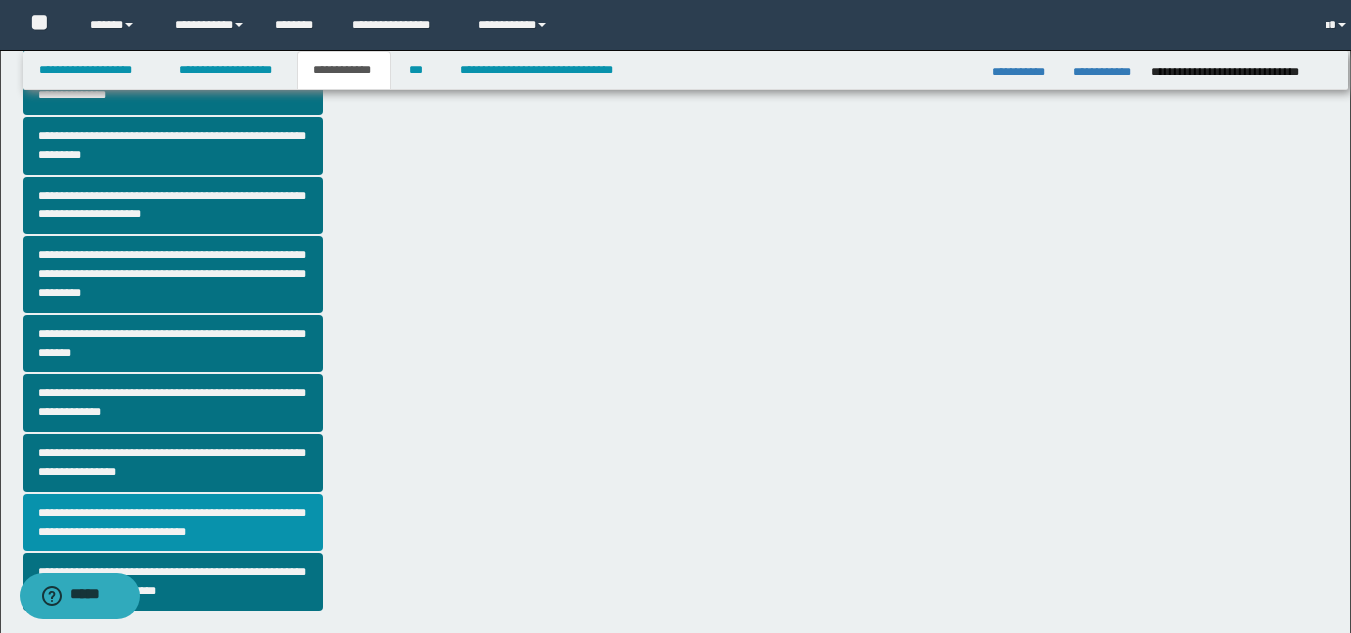 scroll, scrollTop: 0, scrollLeft: 0, axis: both 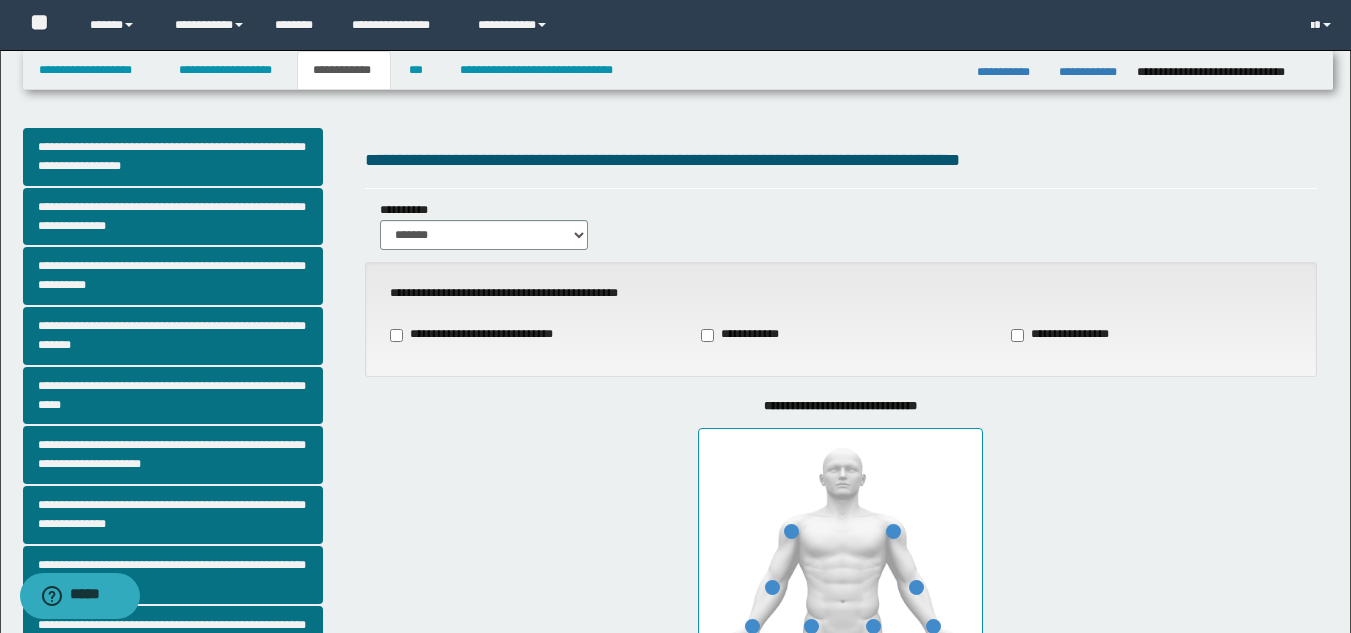 click on "**********" at bounding box center (840, 645) 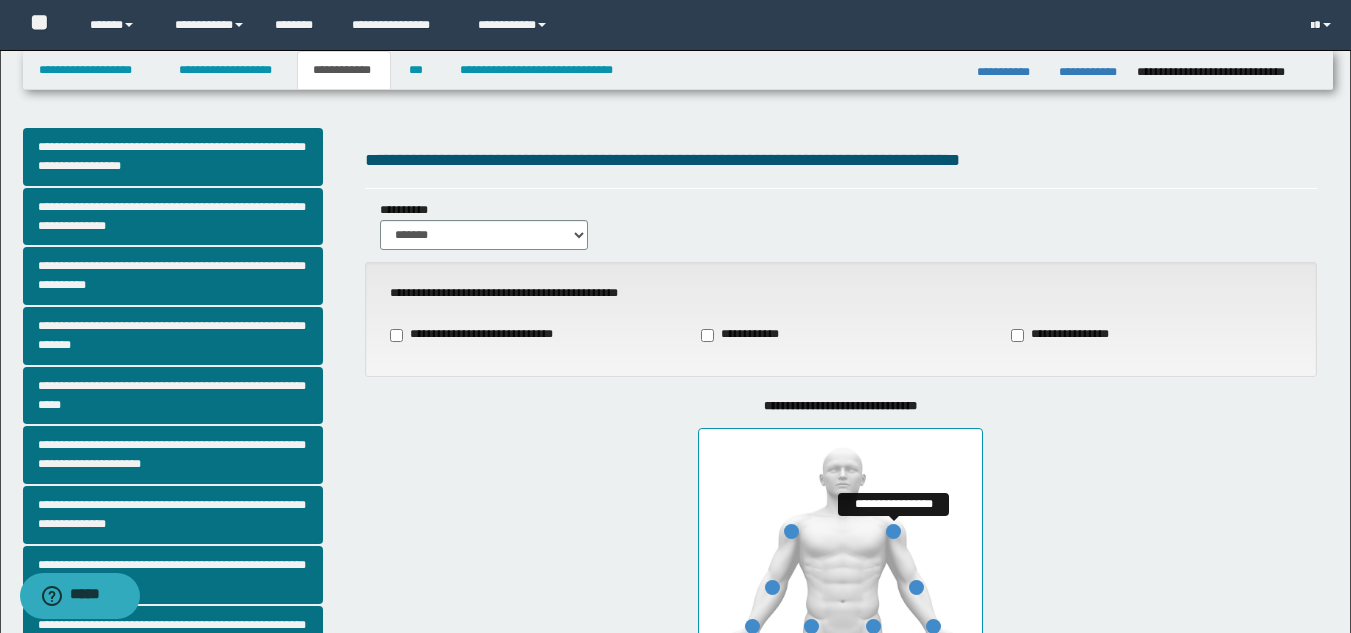 click at bounding box center [893, 531] 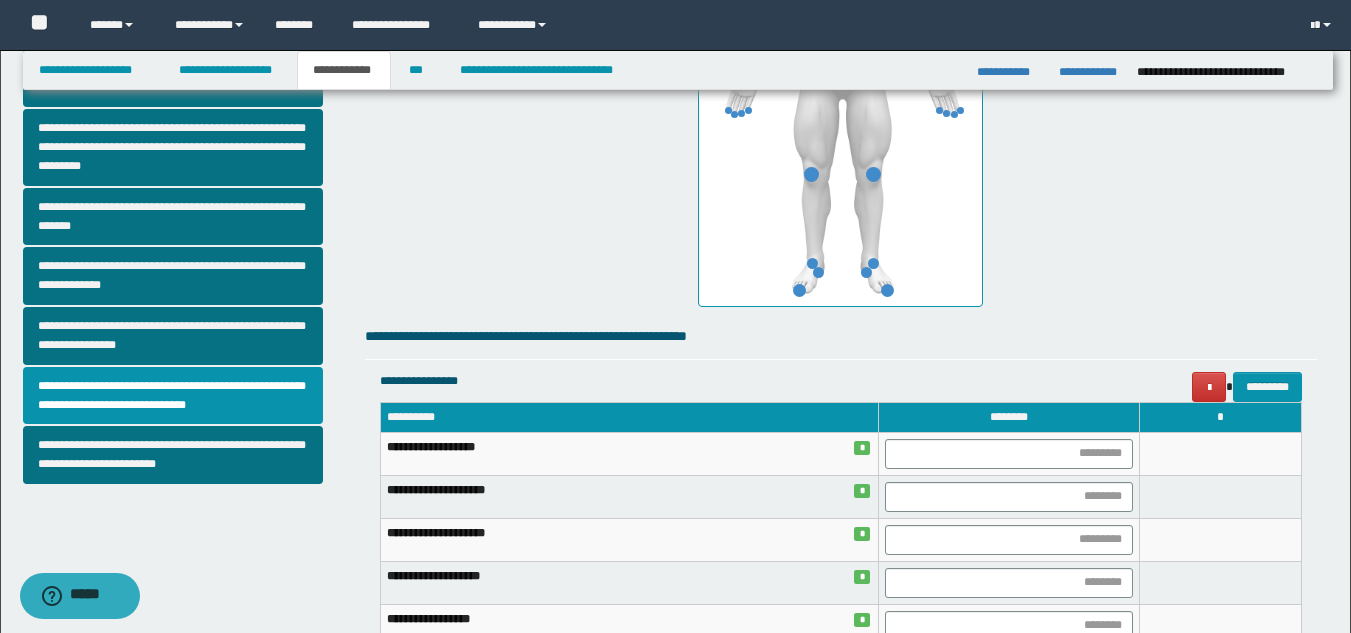 scroll, scrollTop: 573, scrollLeft: 0, axis: vertical 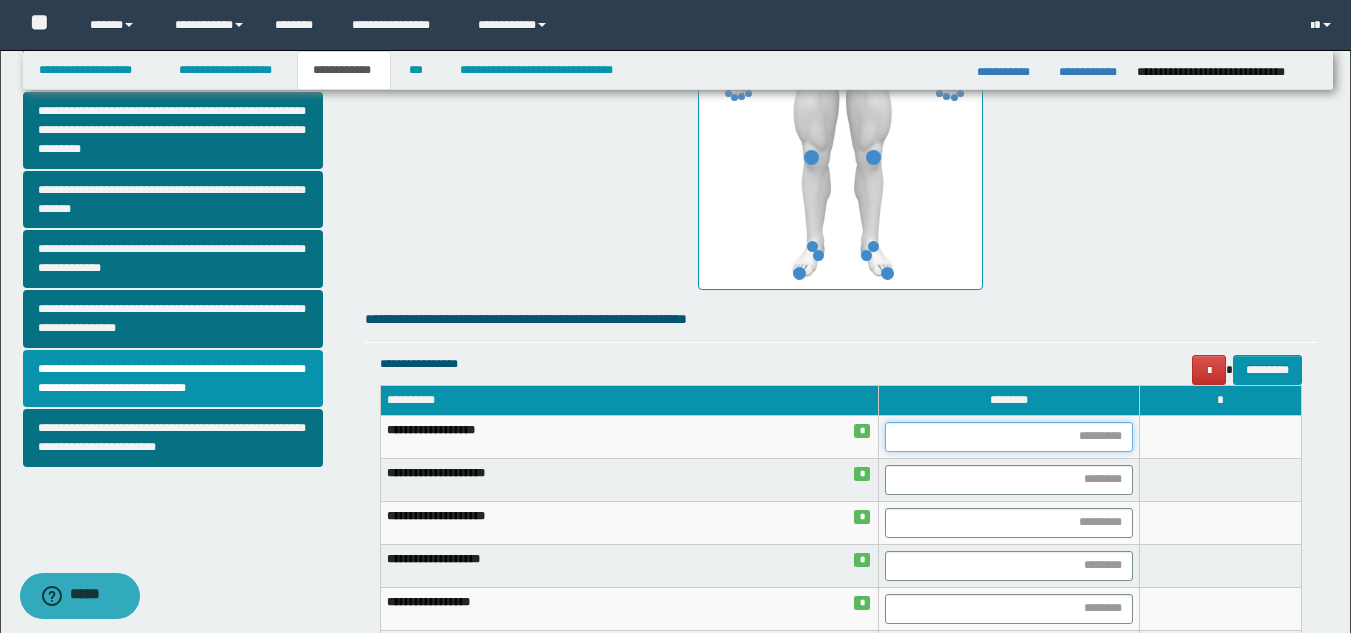 click at bounding box center (1009, 437) 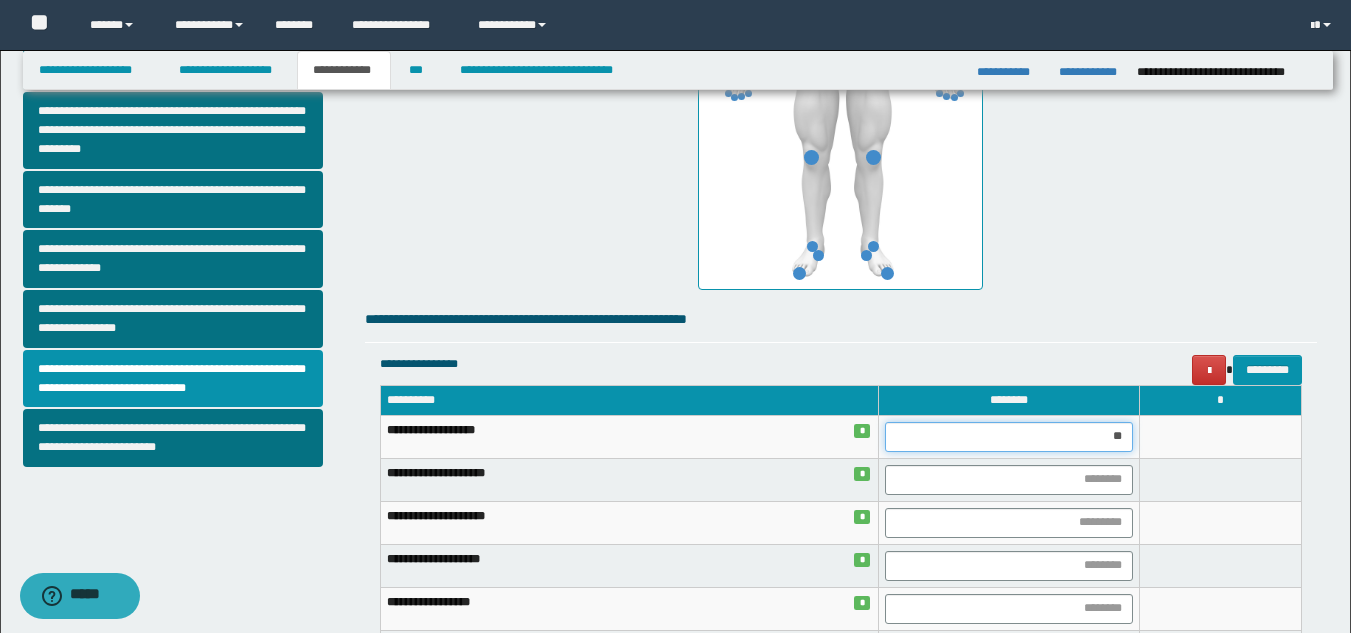 type on "*" 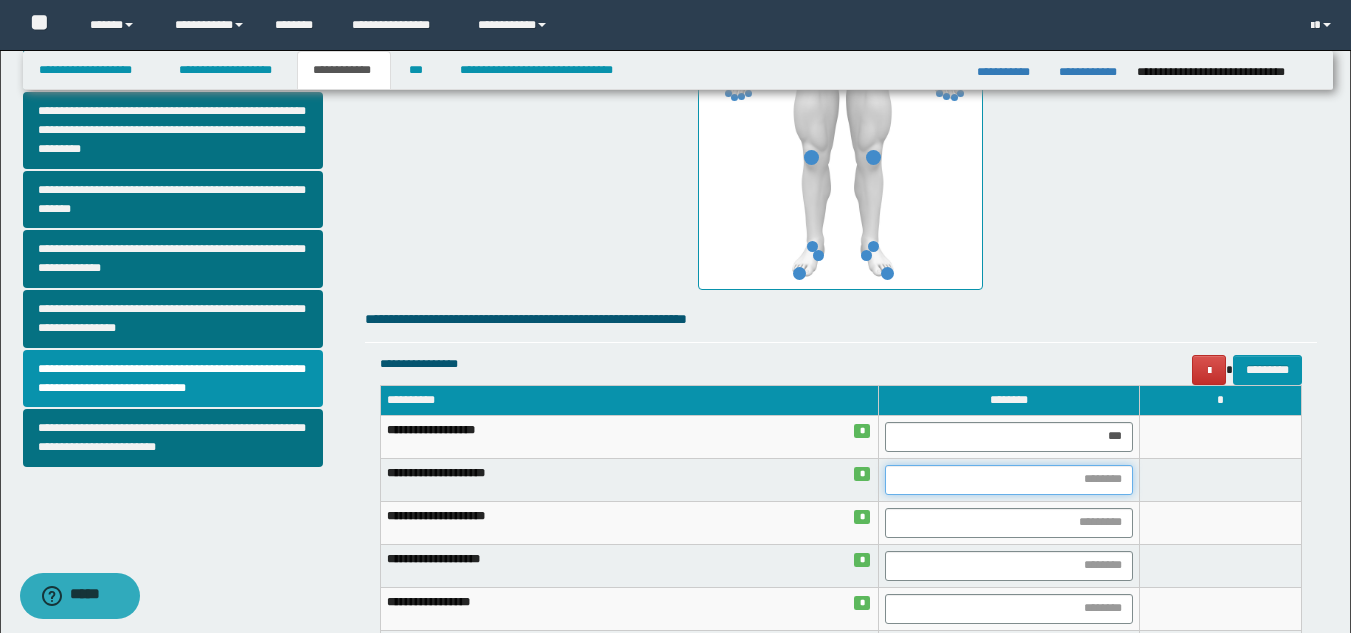 click at bounding box center (1009, 480) 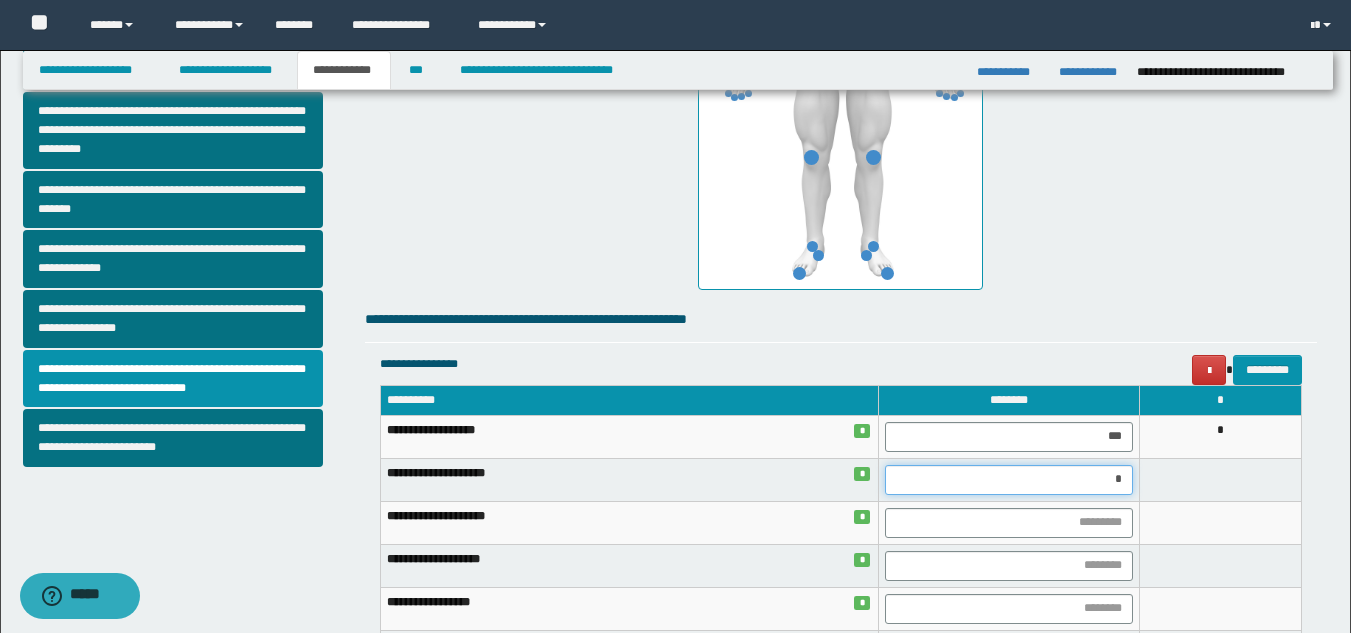 type on "**" 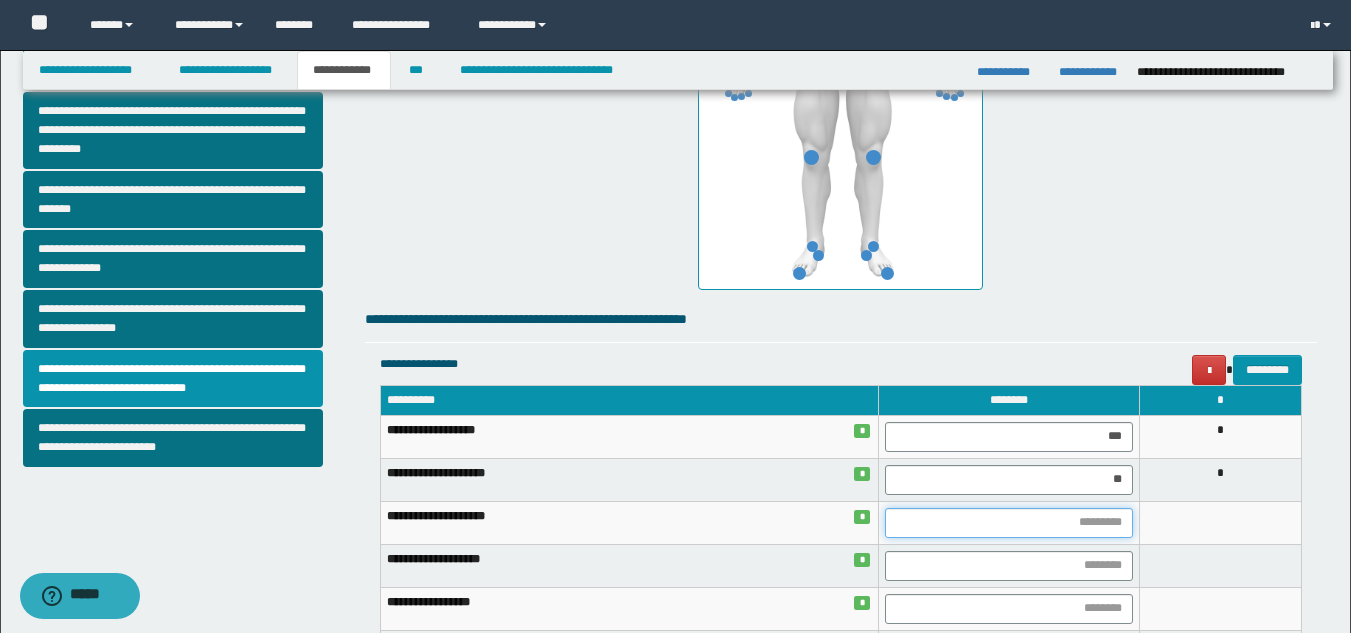 click at bounding box center [1009, 523] 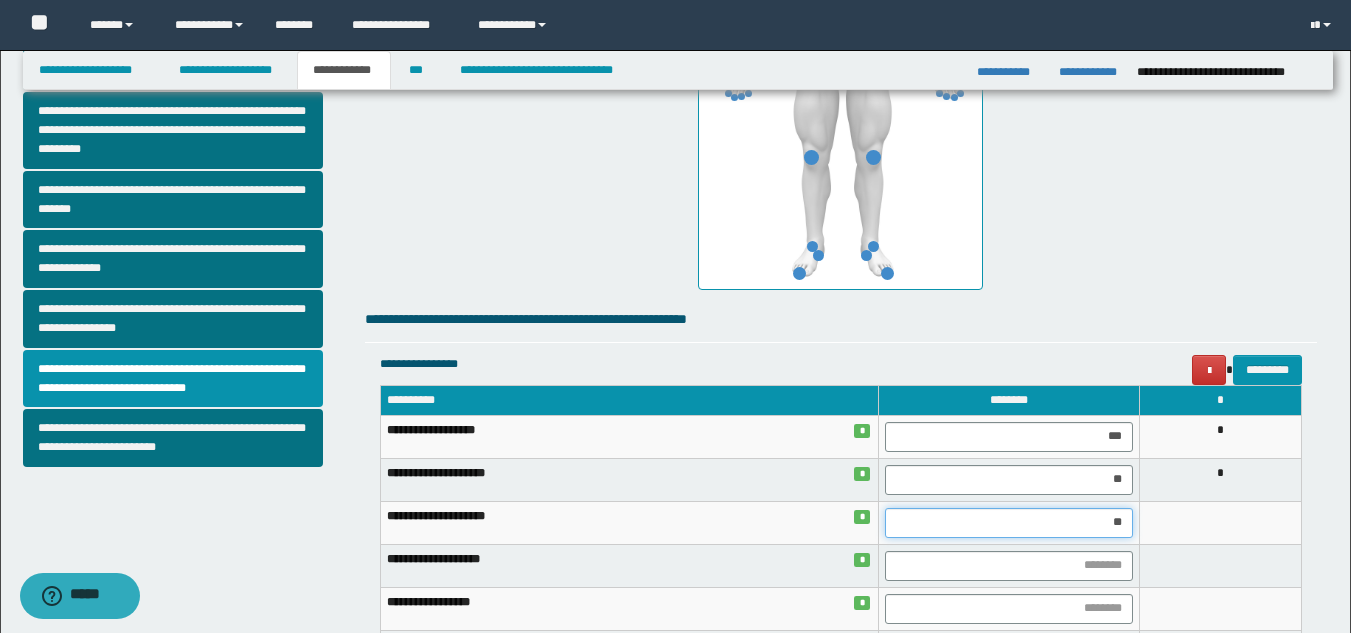 type on "***" 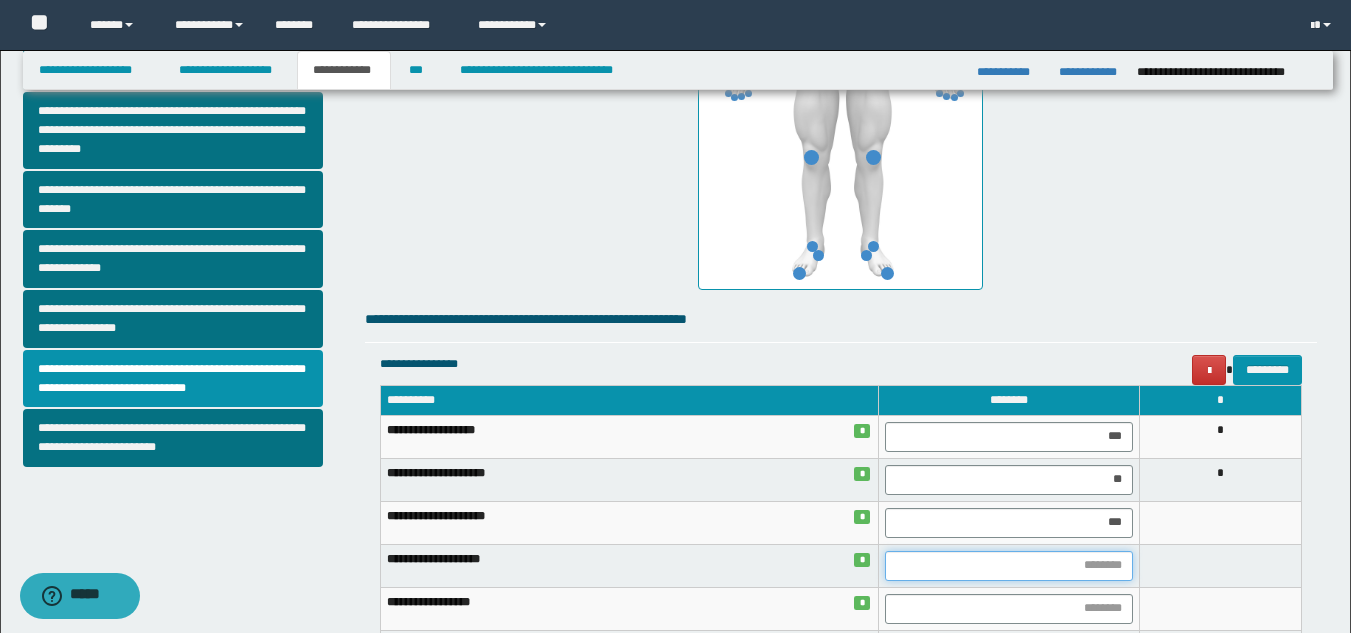 click at bounding box center (1009, 566) 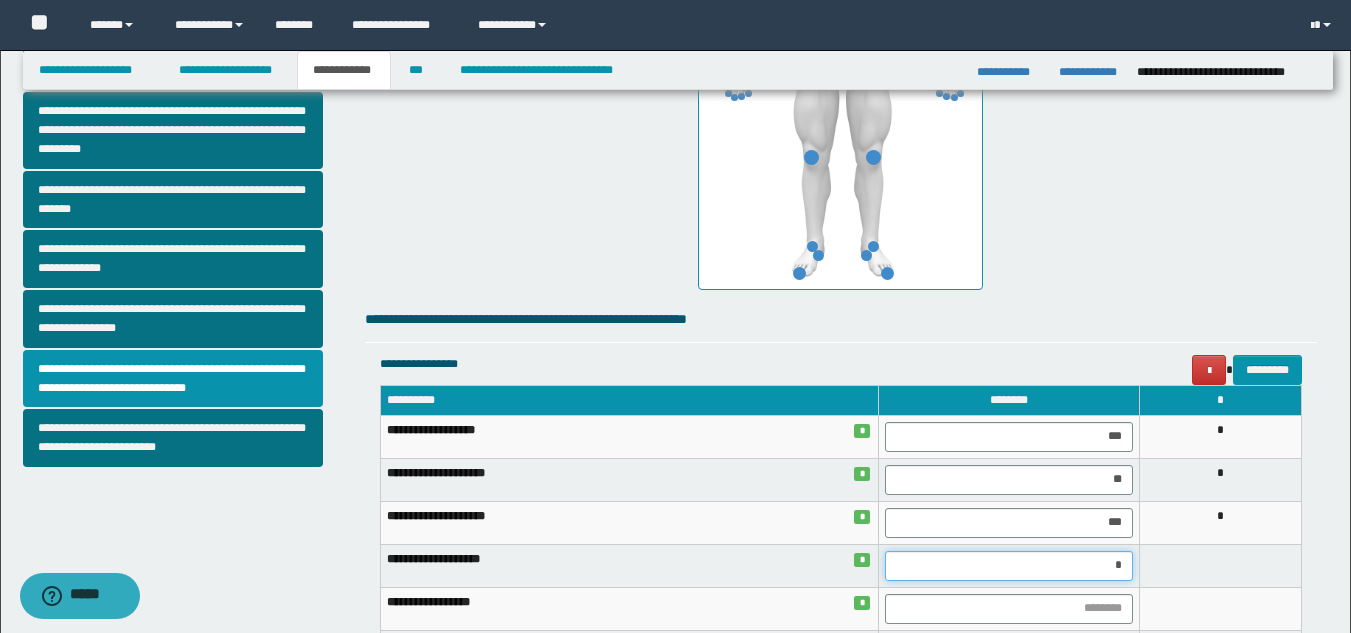 type on "**" 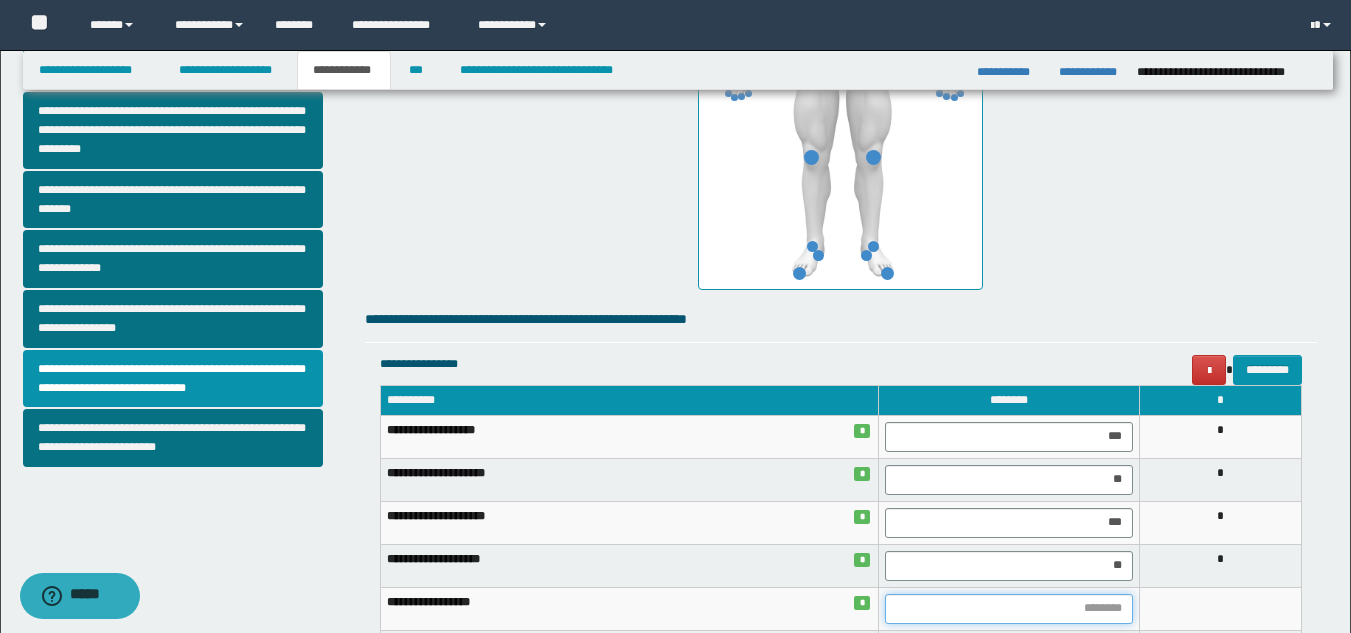 click at bounding box center (1009, 609) 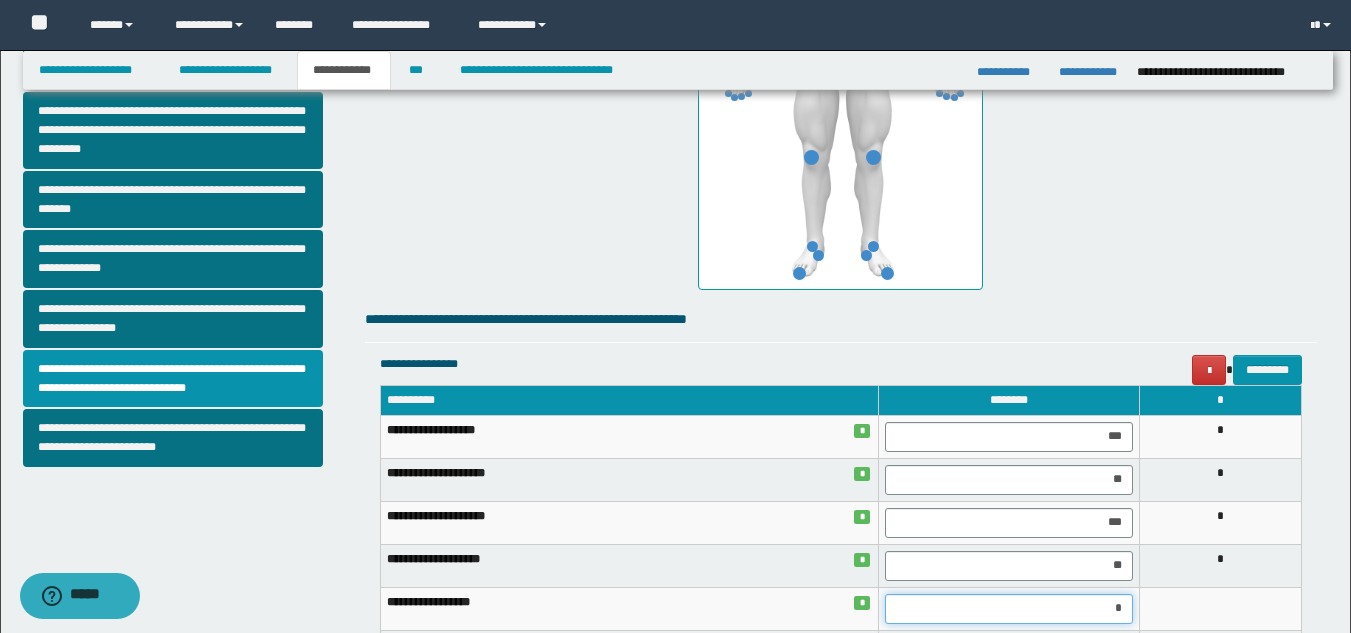 type on "**" 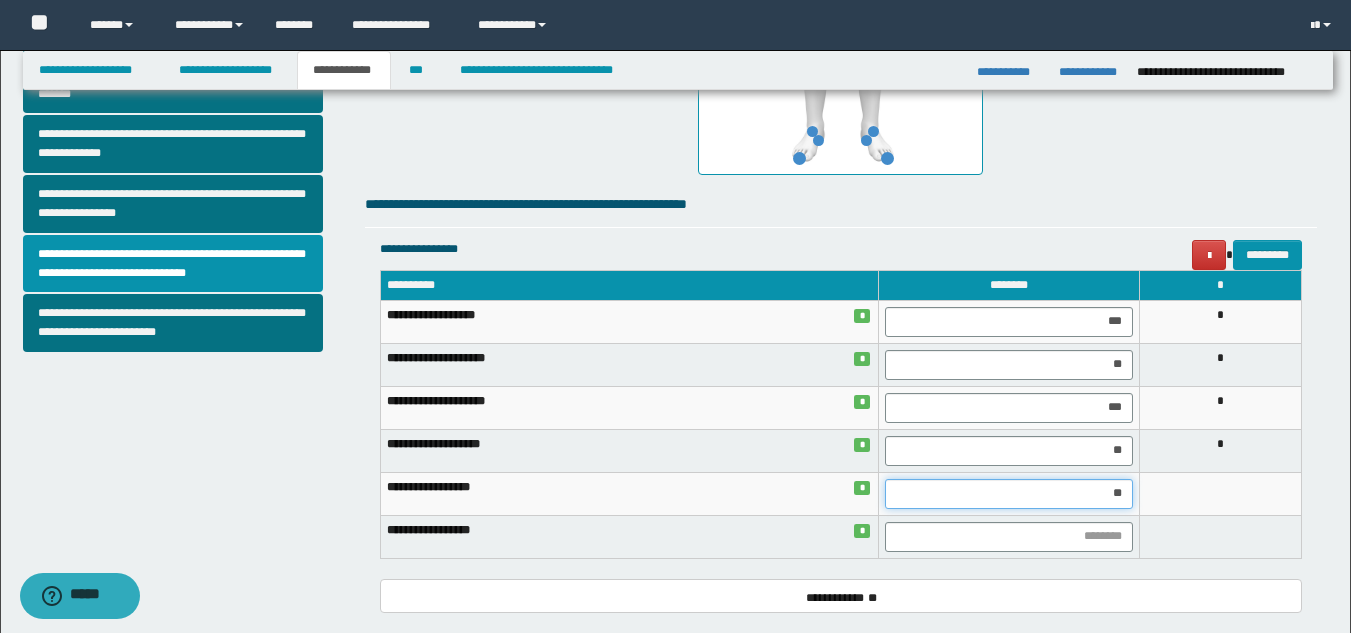 scroll, scrollTop: 713, scrollLeft: 0, axis: vertical 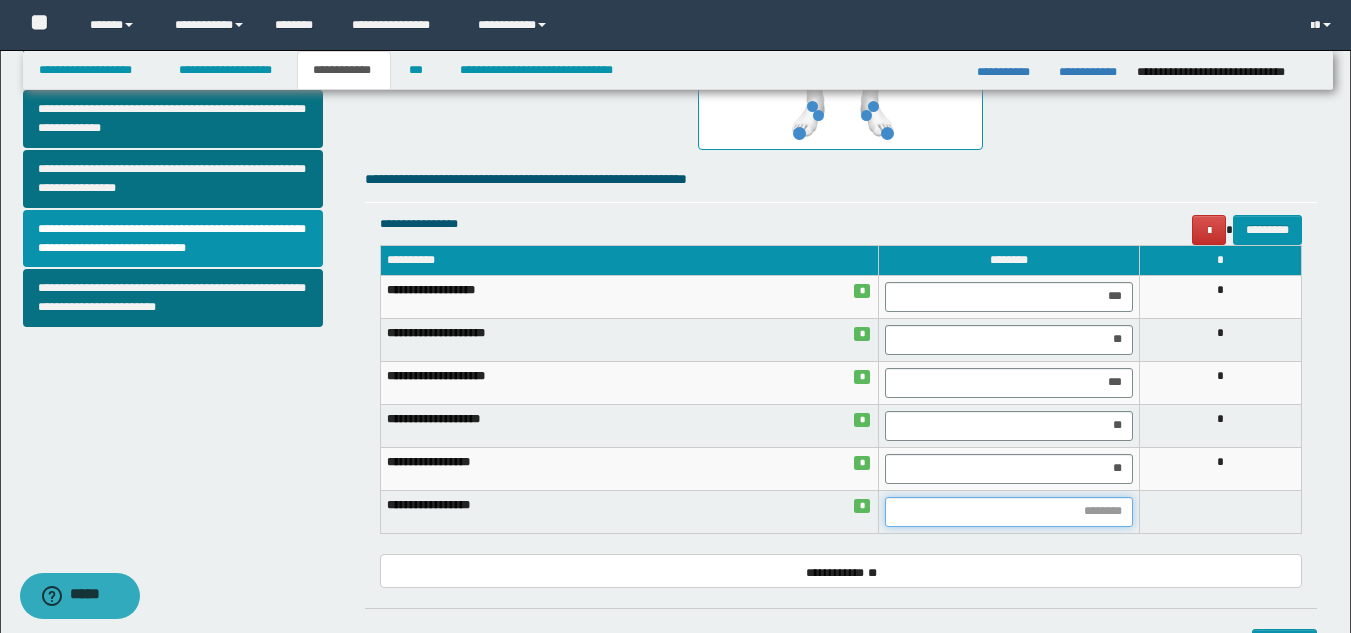 click at bounding box center [1009, 512] 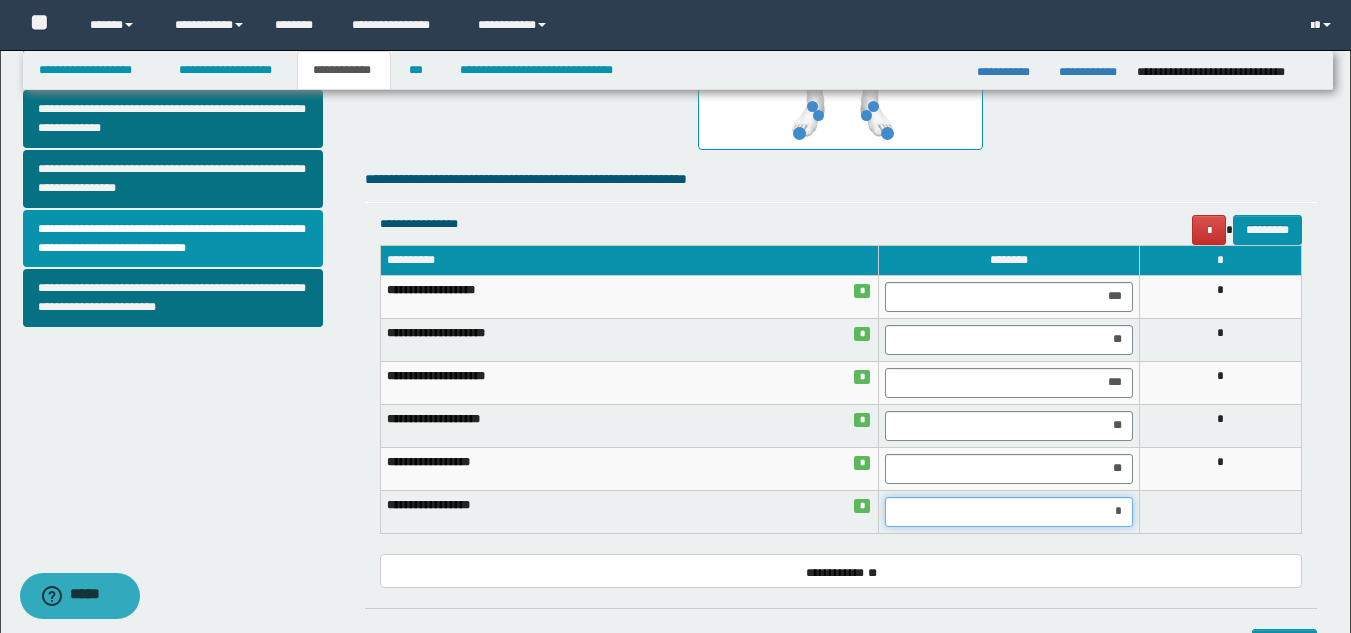 type on "**" 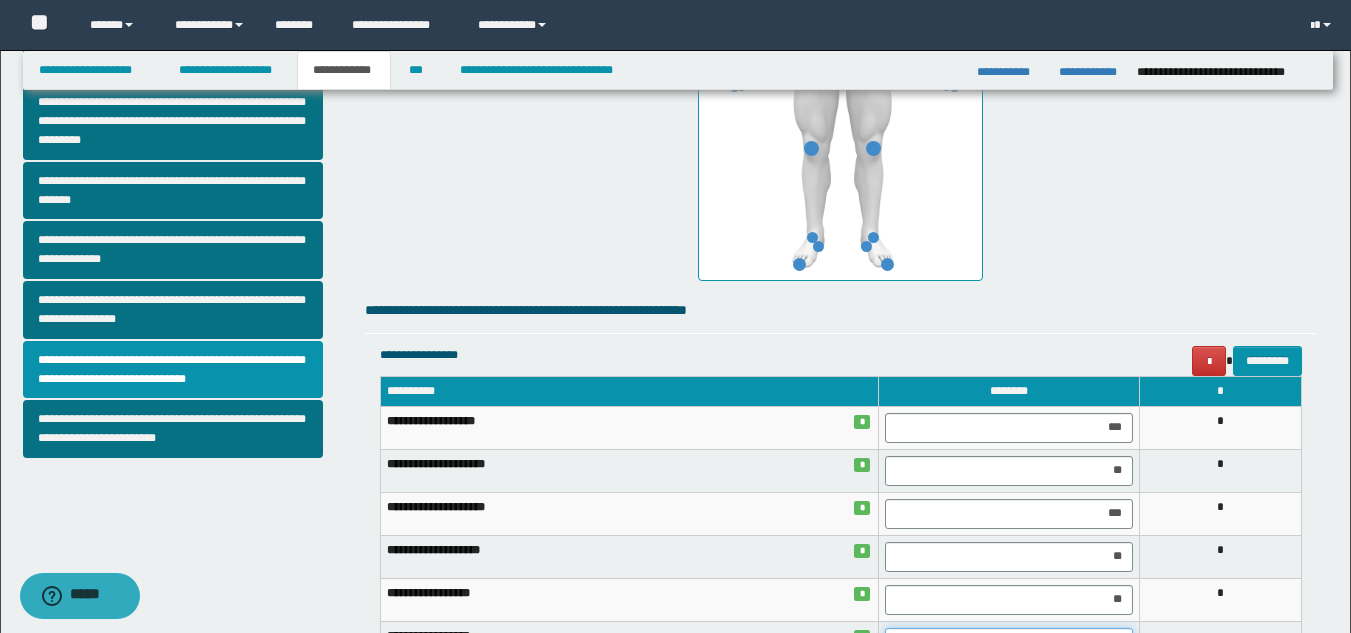 scroll, scrollTop: 568, scrollLeft: 0, axis: vertical 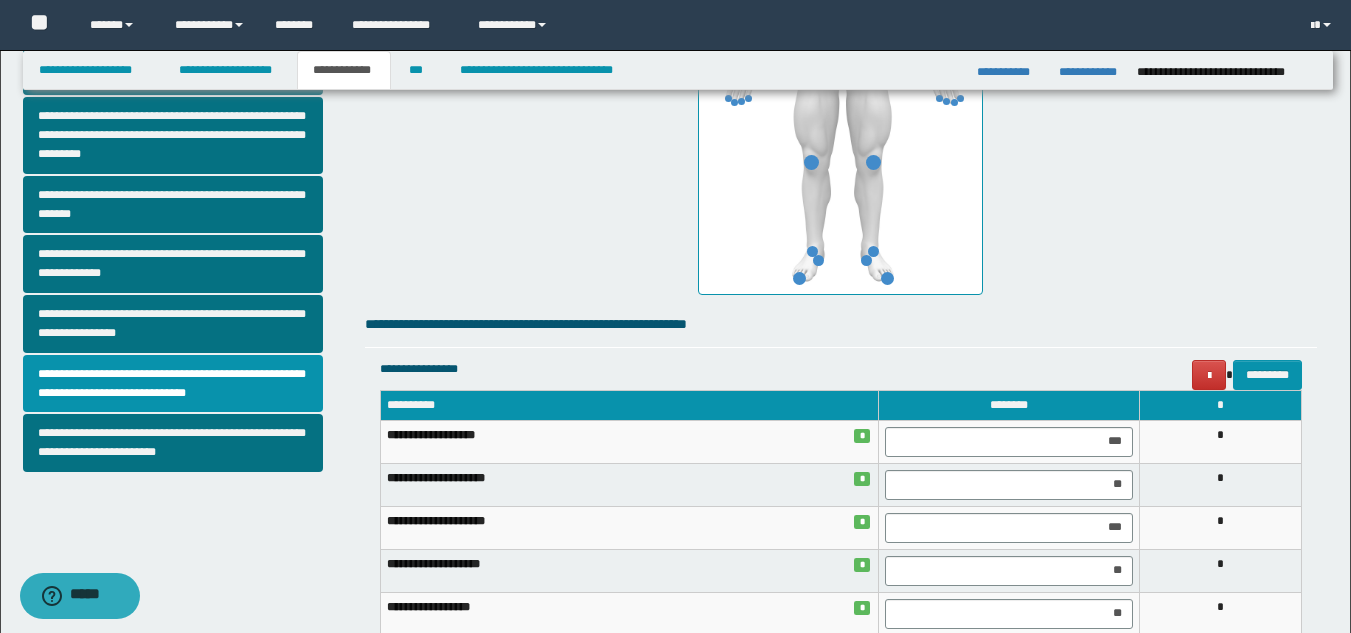click at bounding box center [840, 77] 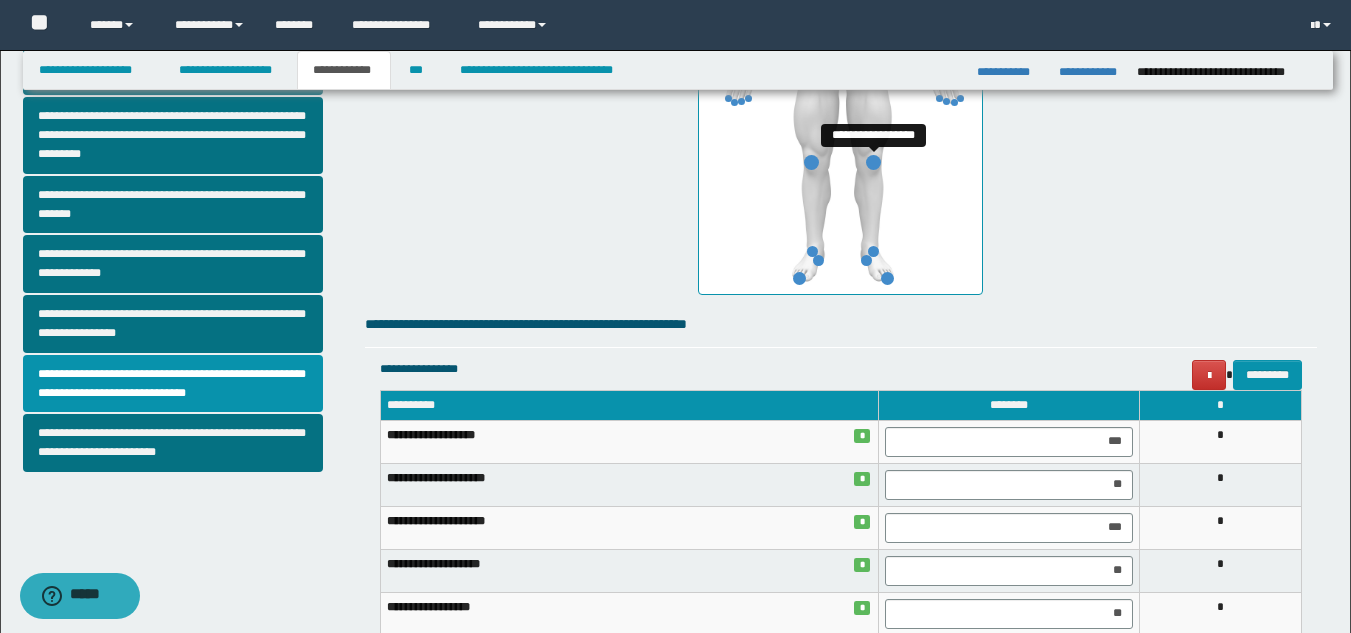drag, startPoint x: 874, startPoint y: 160, endPoint x: 958, endPoint y: 186, distance: 87.93179 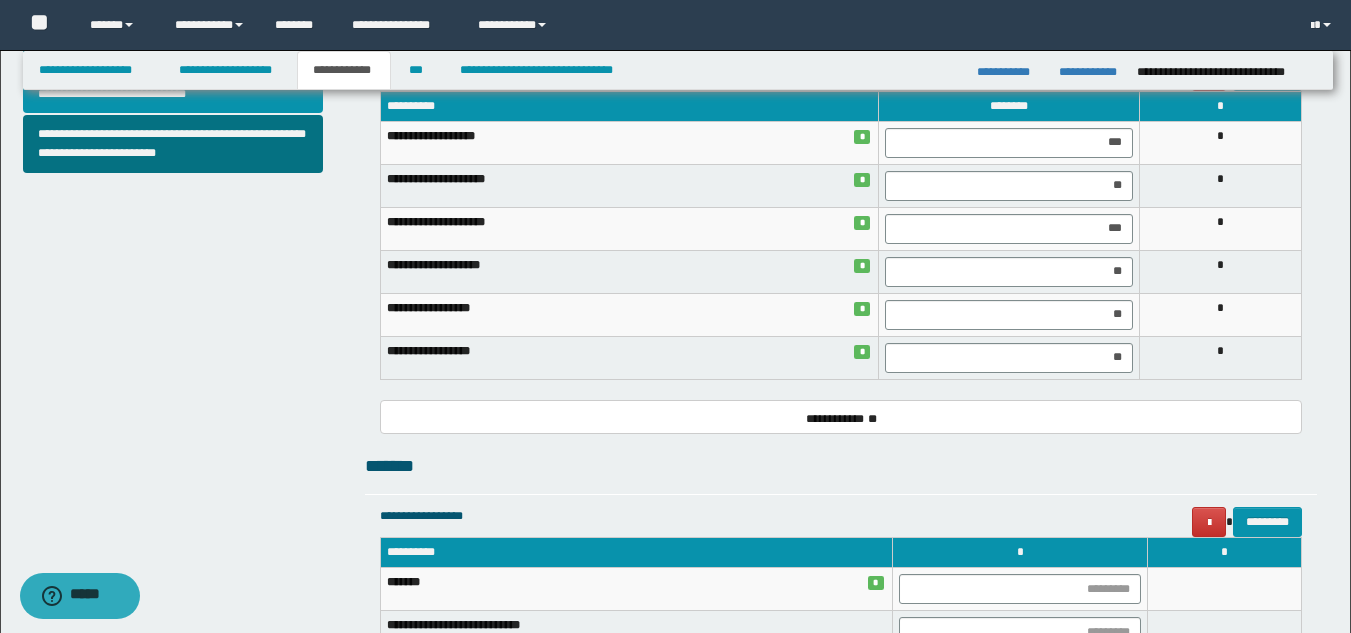 scroll, scrollTop: 910, scrollLeft: 0, axis: vertical 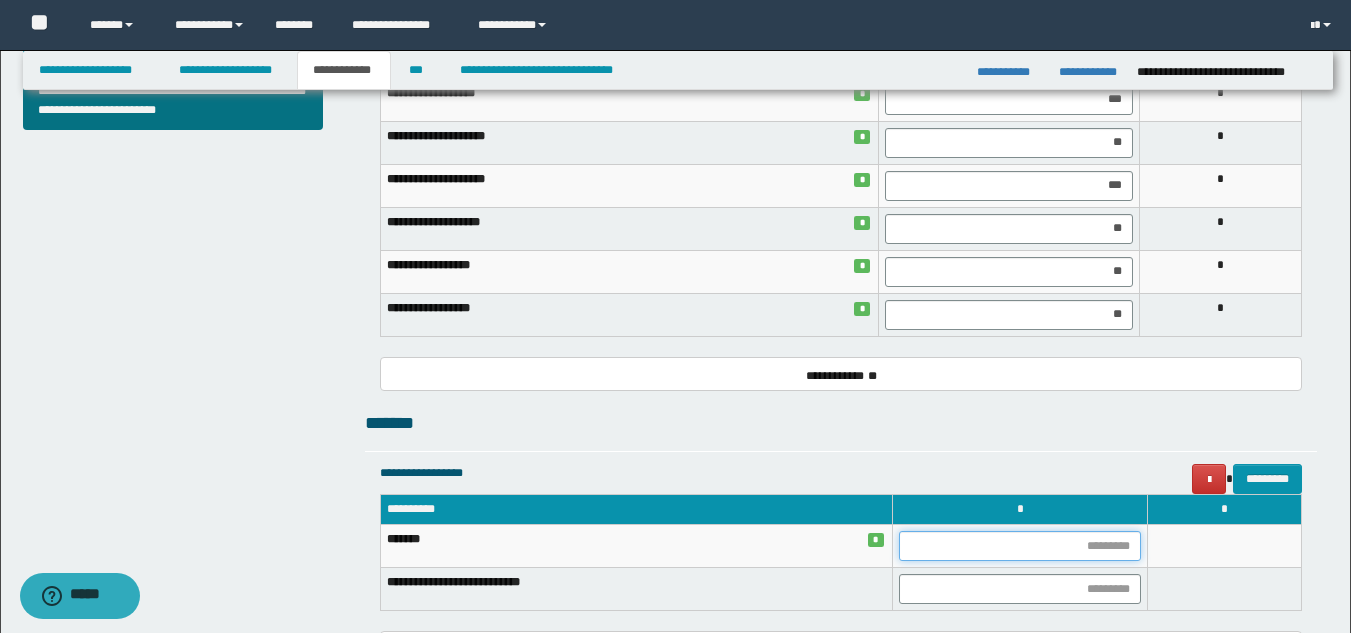 click at bounding box center (1020, 546) 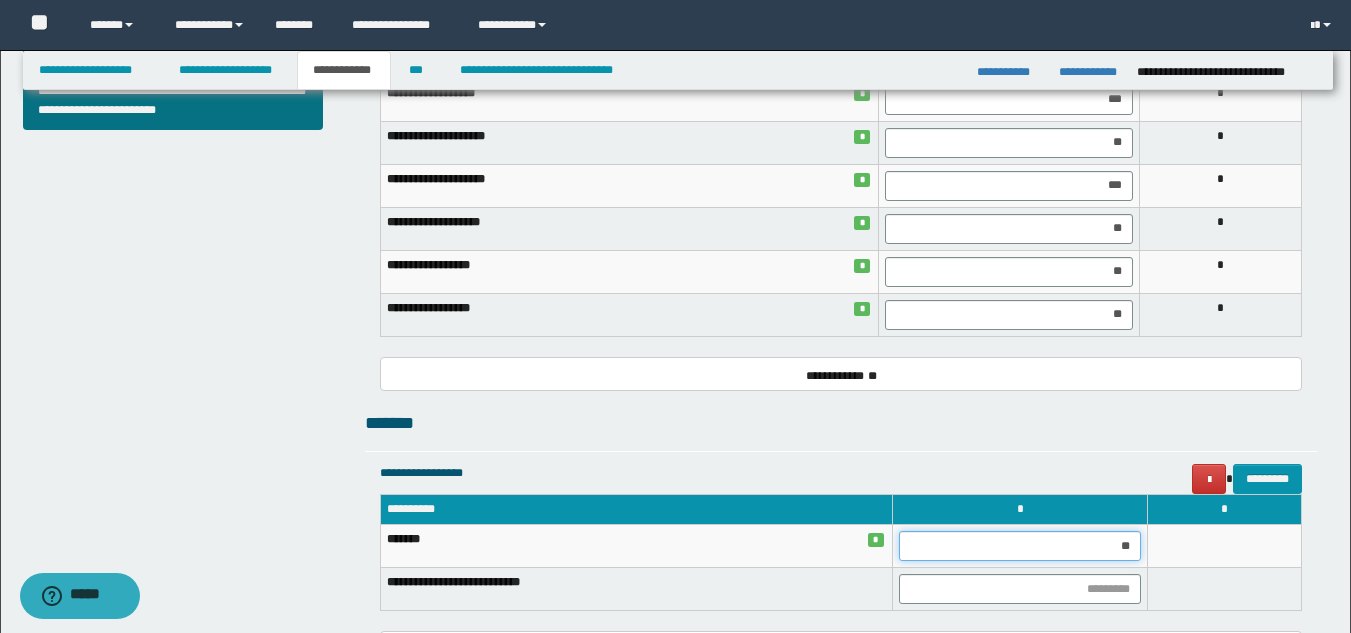 type on "***" 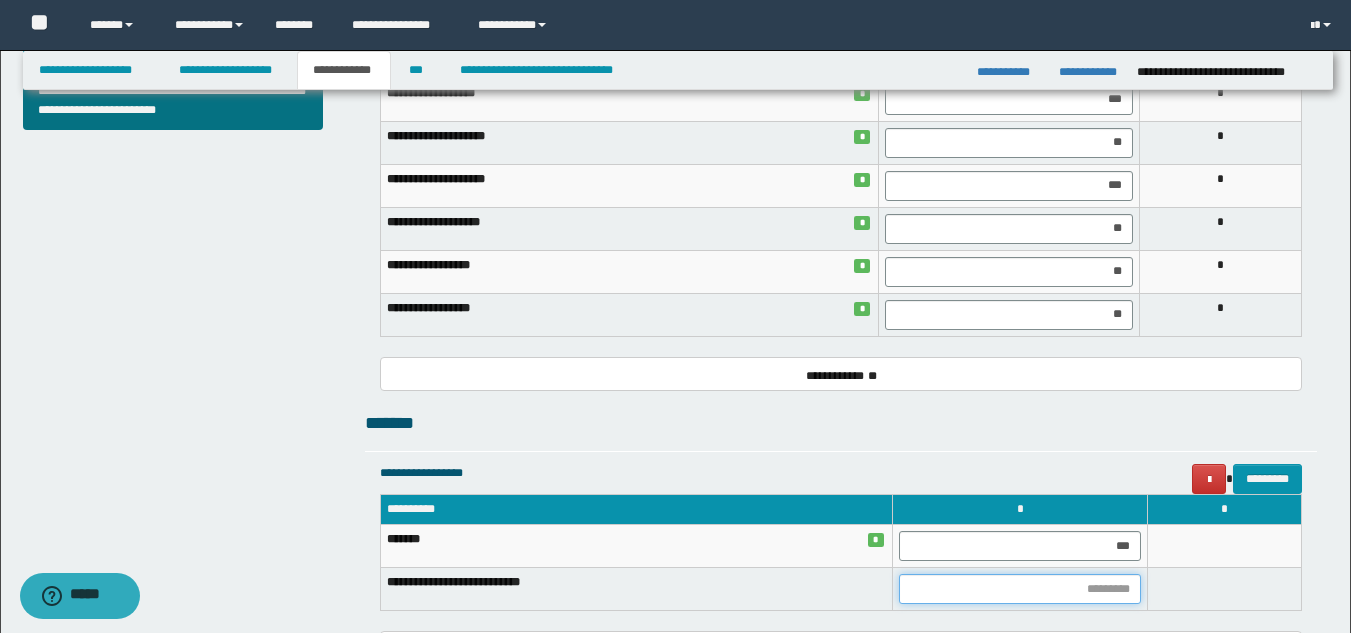 click at bounding box center (1020, 589) 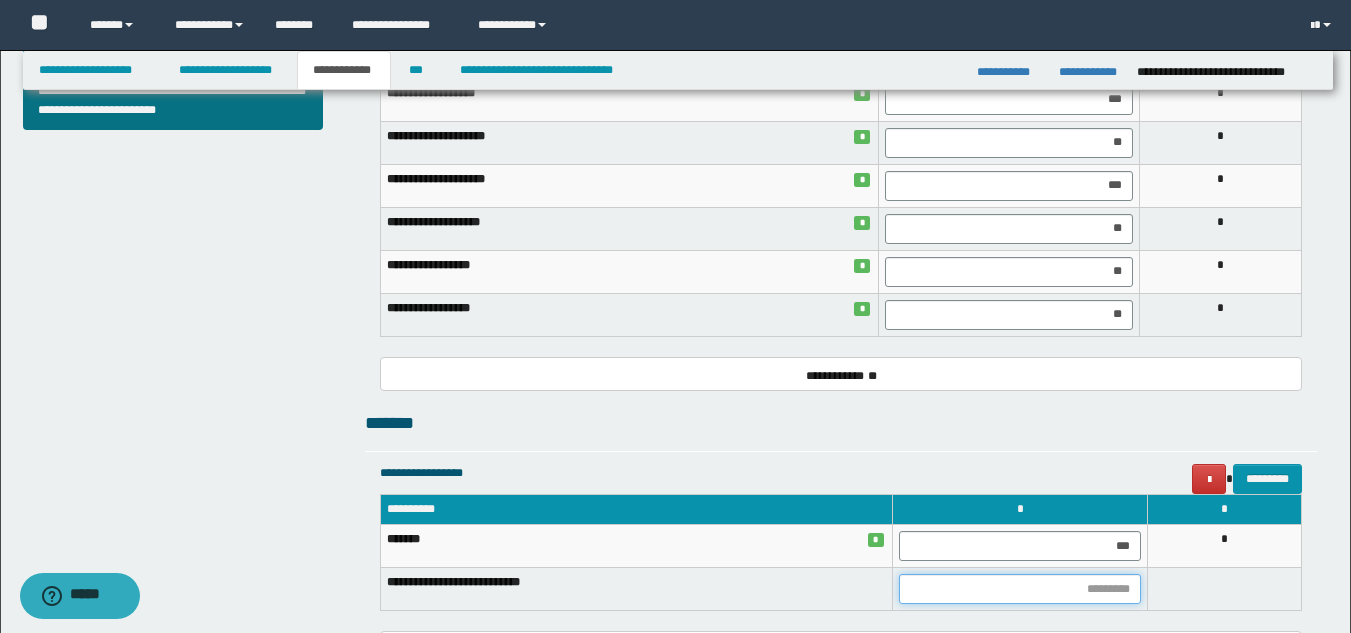 type on "*" 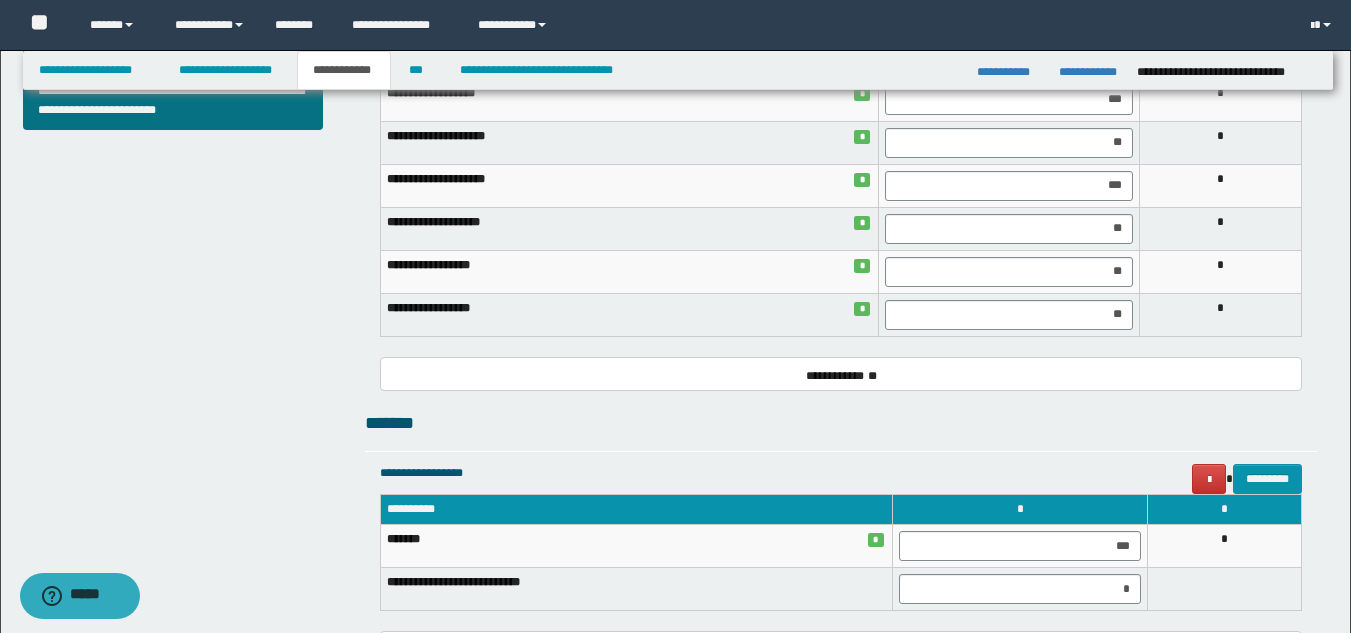 click on "*******" at bounding box center (841, 423) 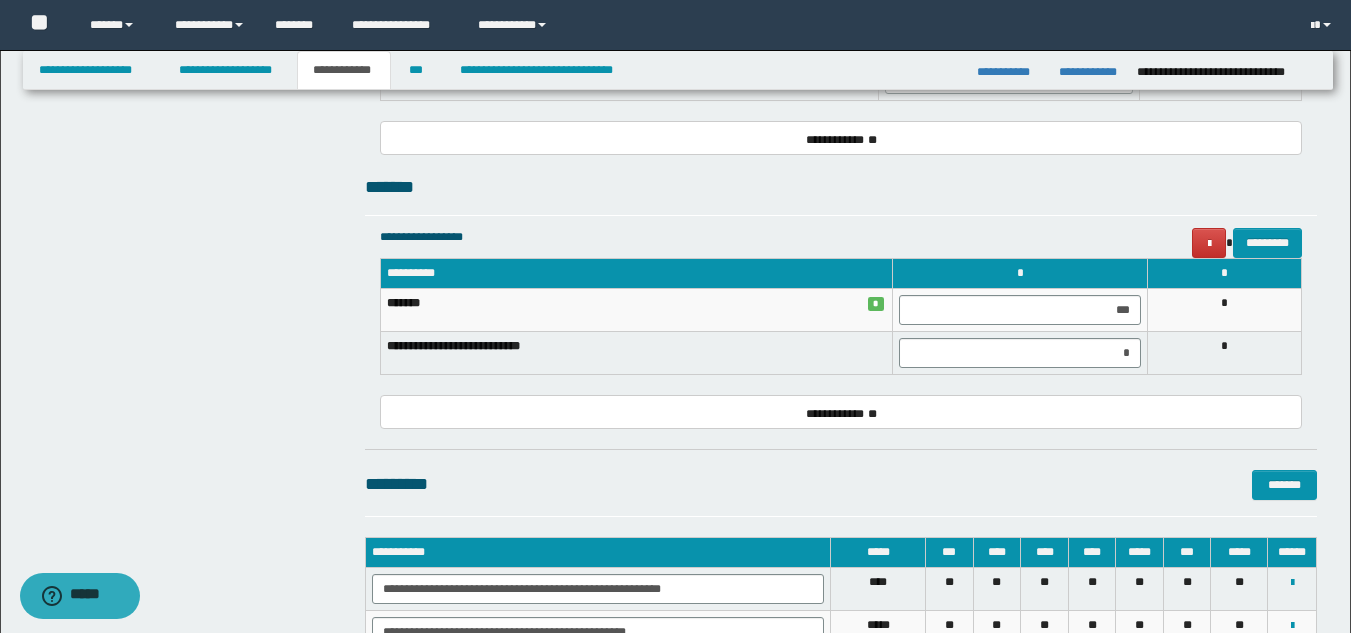 scroll, scrollTop: 1160, scrollLeft: 0, axis: vertical 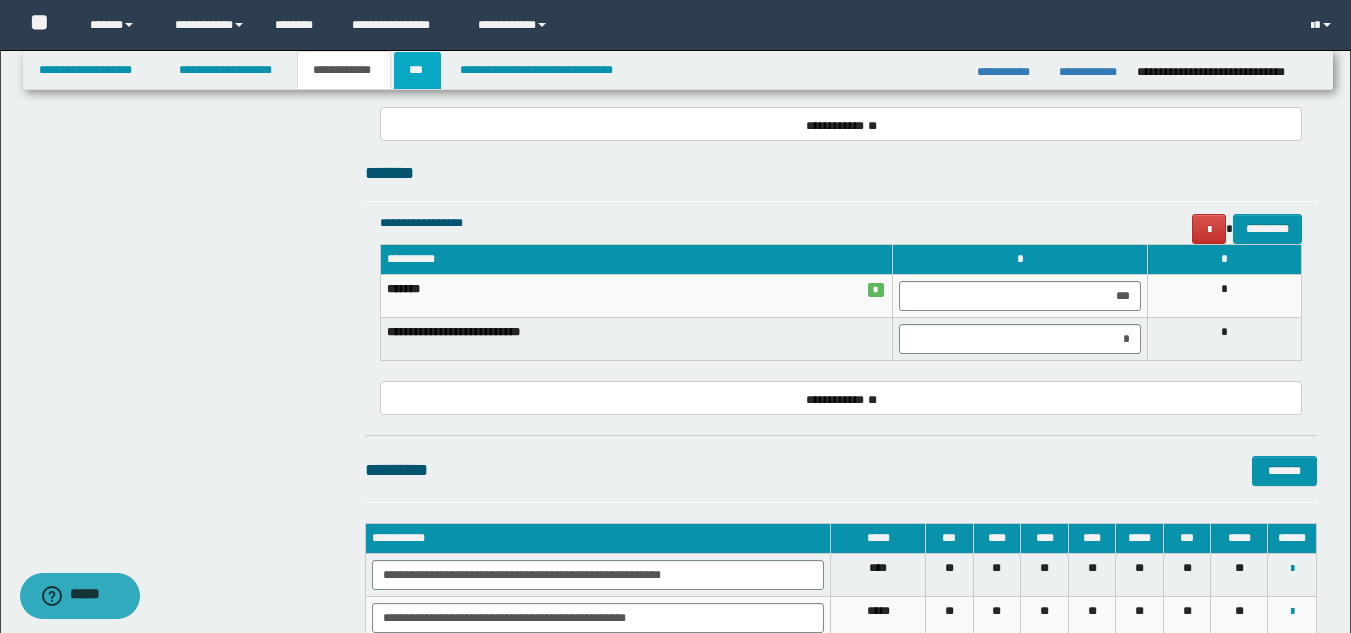 click on "***" at bounding box center (417, 70) 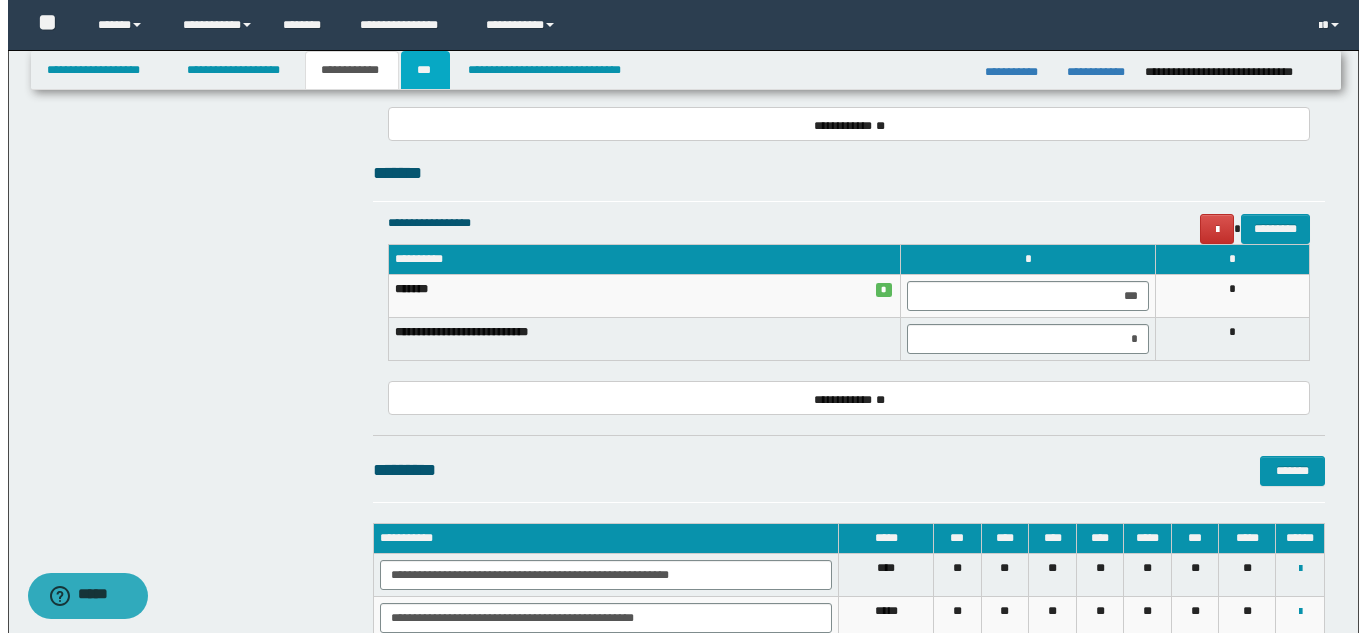 scroll, scrollTop: 0, scrollLeft: 0, axis: both 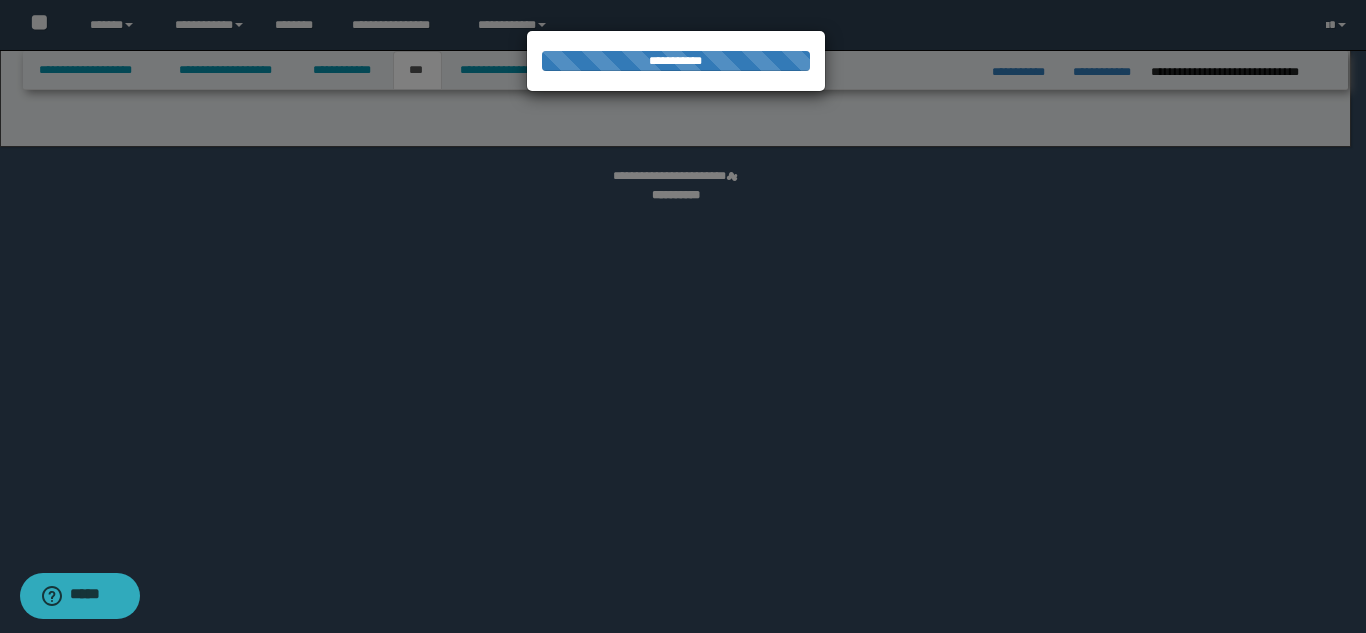 select on "*" 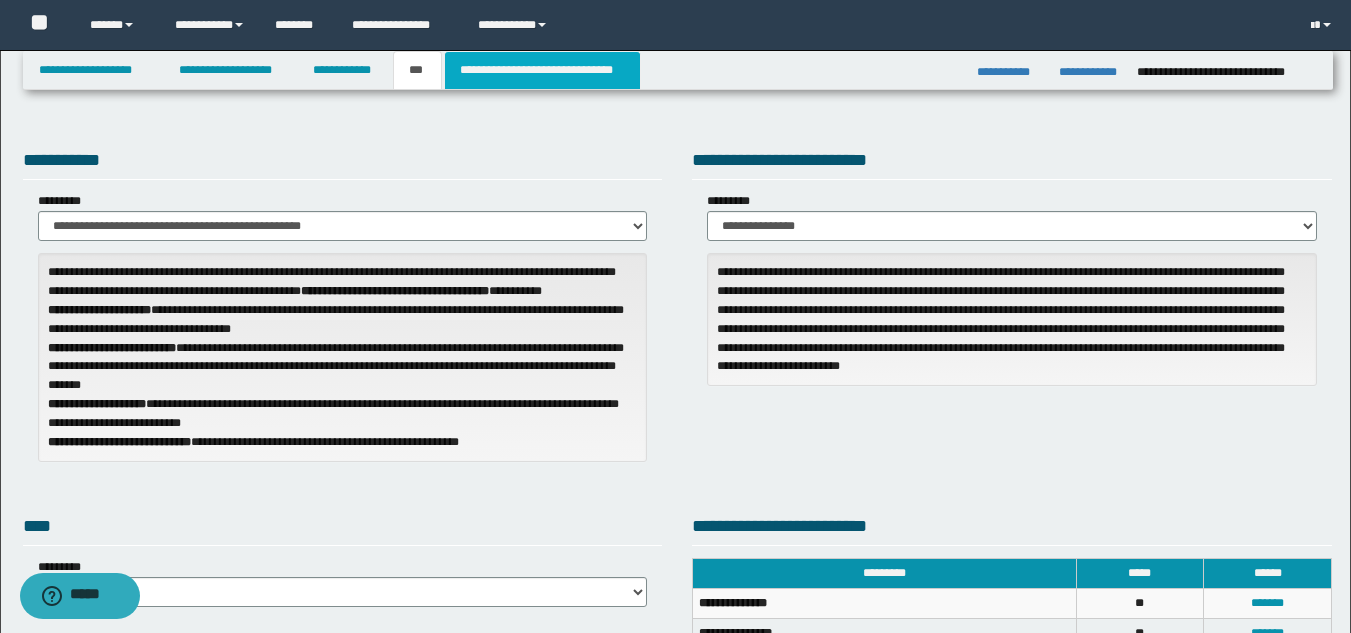 click on "**********" at bounding box center (542, 70) 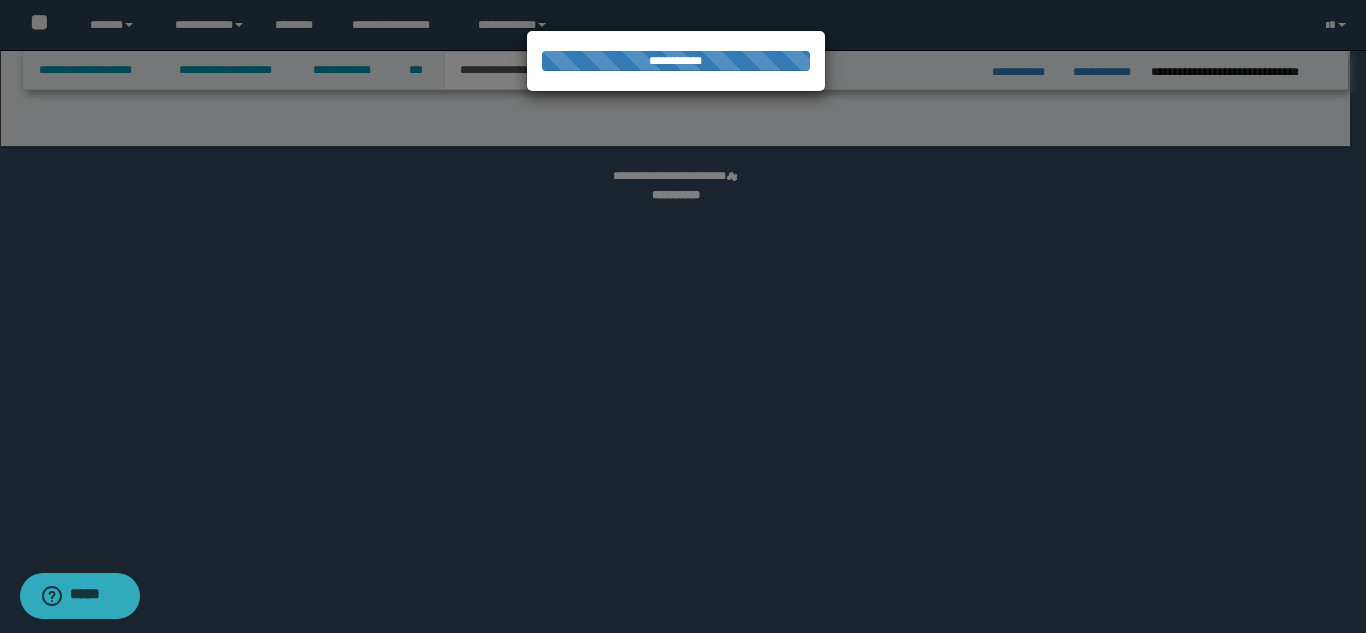 select on "*" 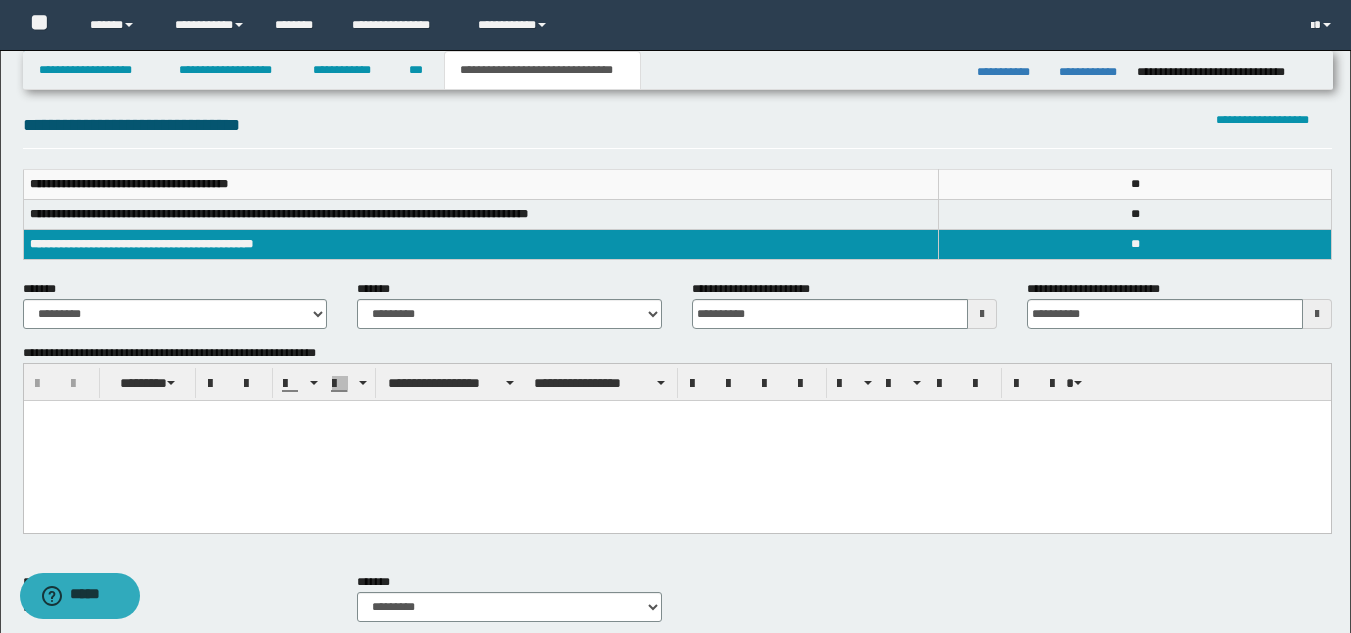 scroll, scrollTop: 264, scrollLeft: 0, axis: vertical 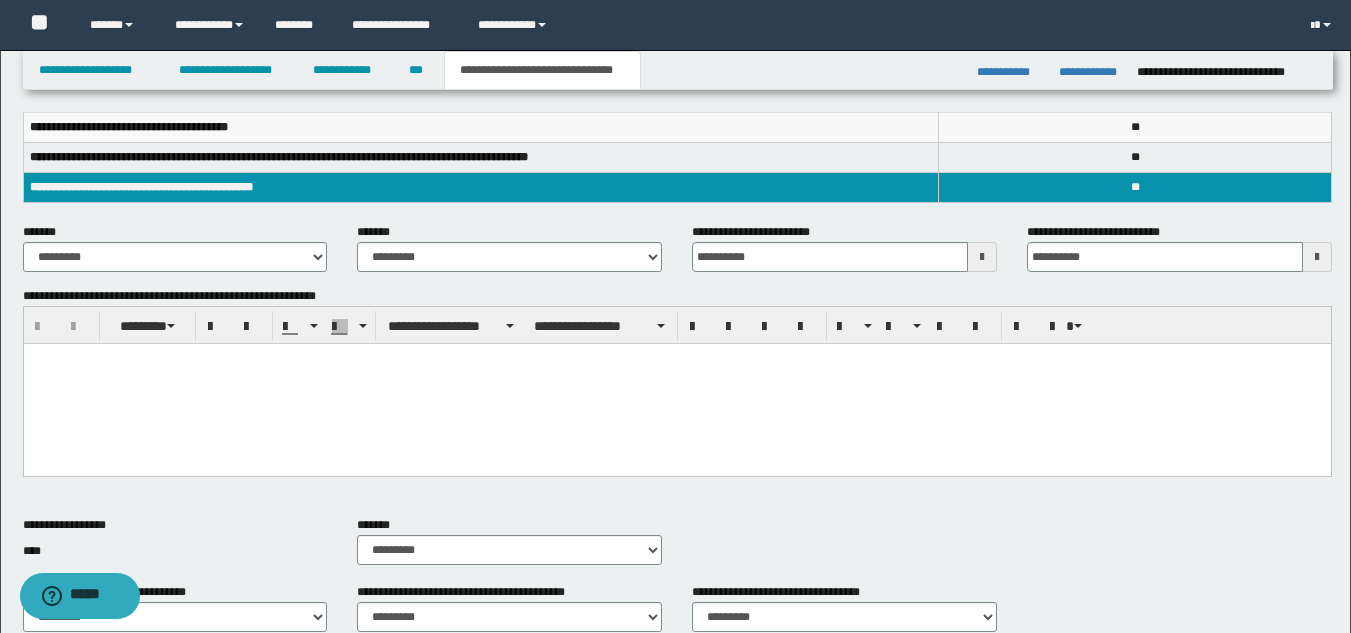 drag, startPoint x: 197, startPoint y: 399, endPoint x: 213, endPoint y: 408, distance: 18.35756 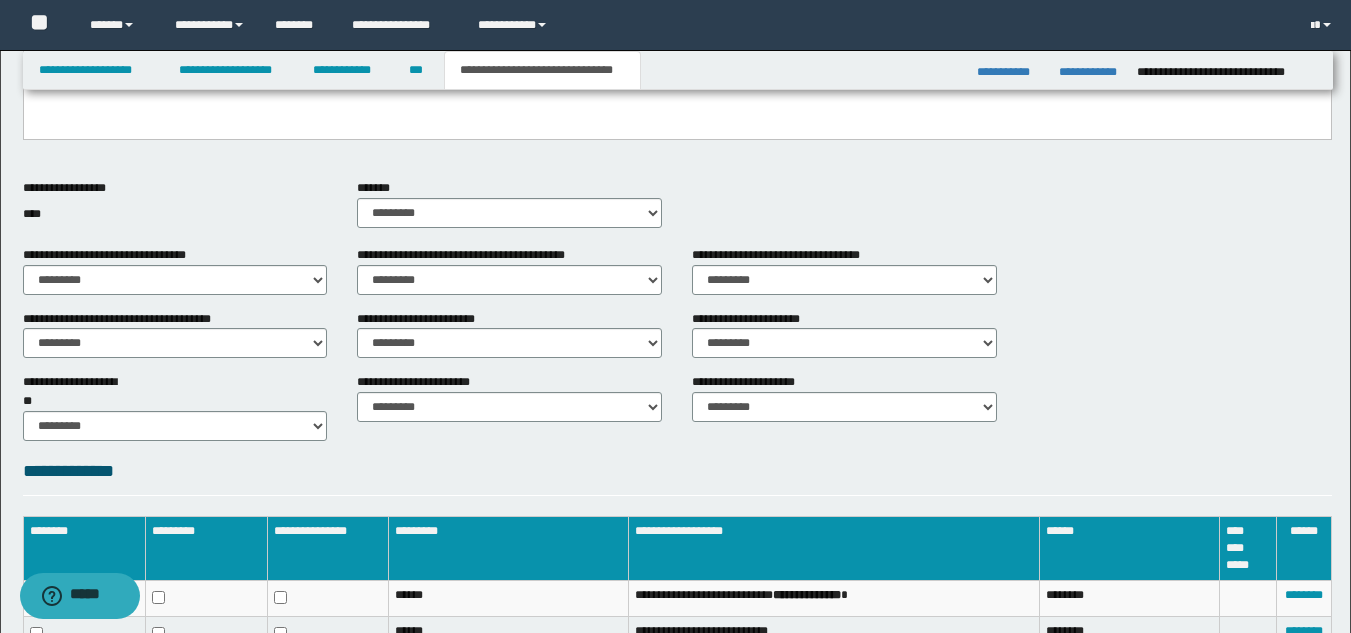 scroll, scrollTop: 651, scrollLeft: 0, axis: vertical 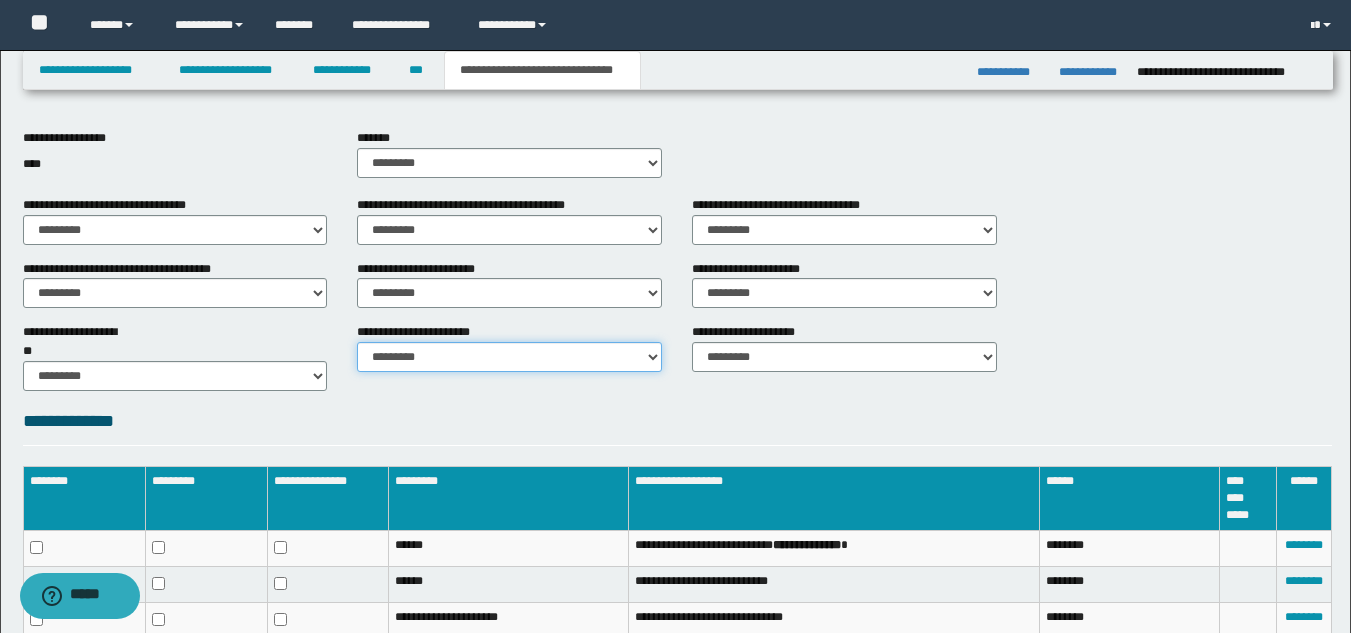 click on "*********
*********
*********" at bounding box center [509, 357] 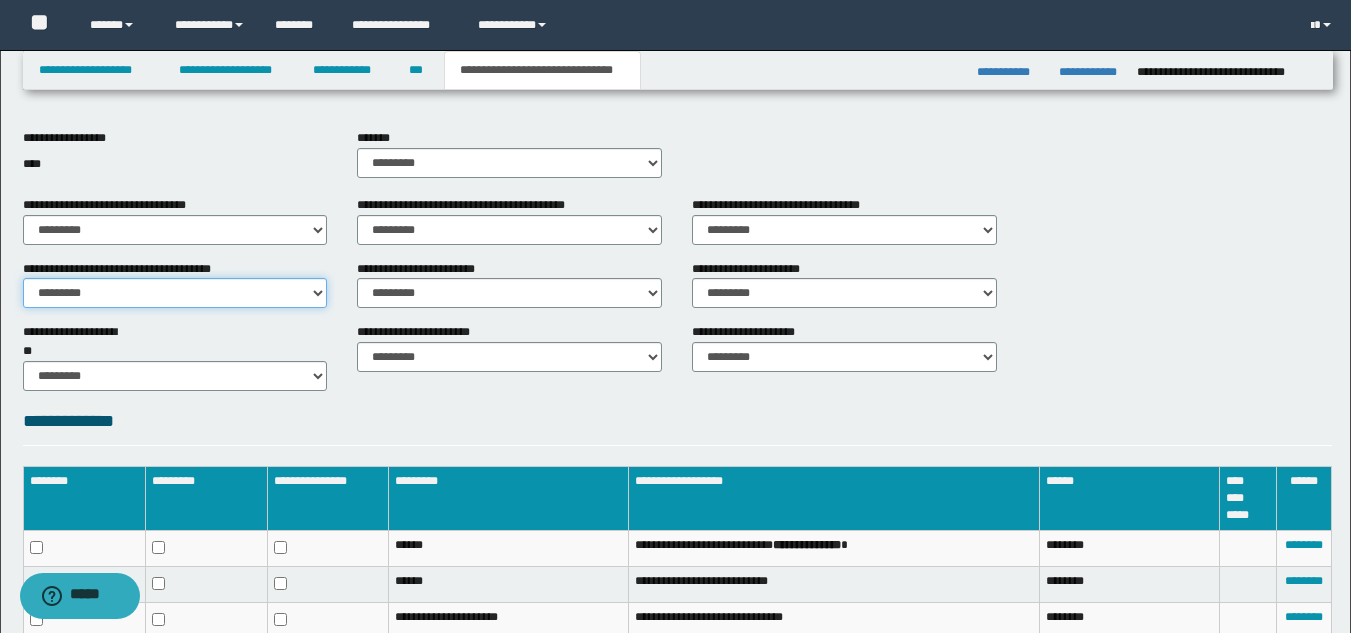 click on "*********
**
**" at bounding box center [175, 293] 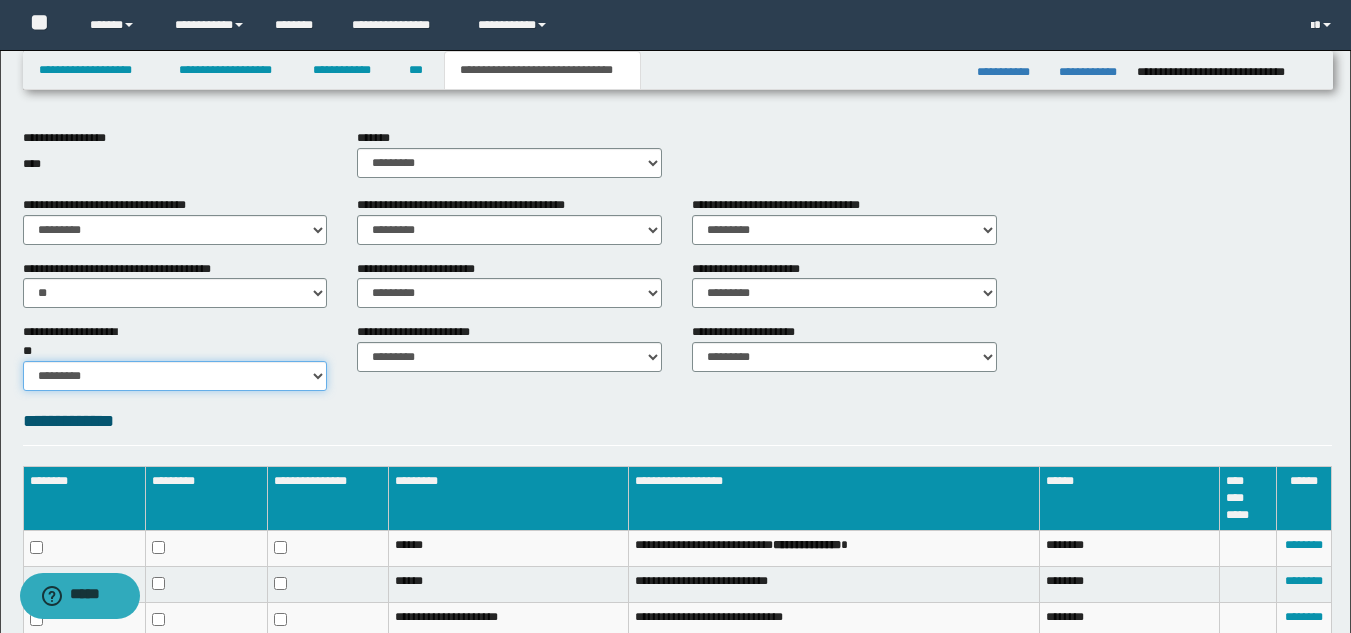 click on "*********
**
**" at bounding box center [175, 376] 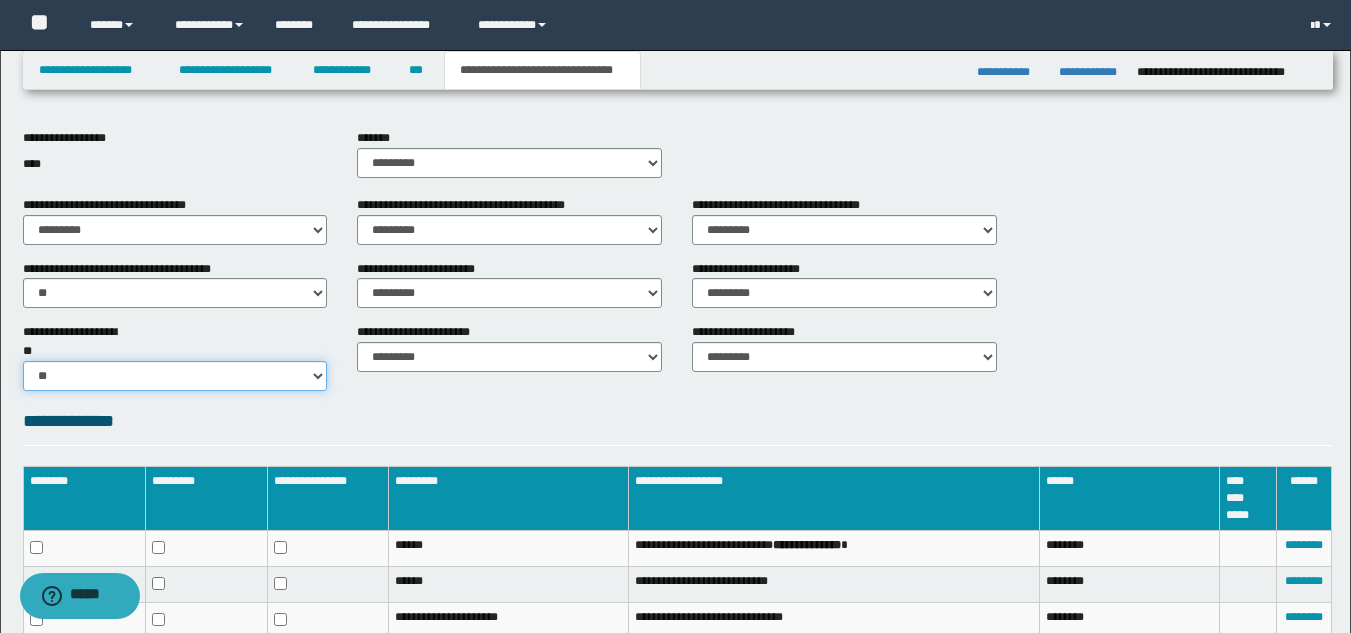 click on "*********
**
**" at bounding box center (175, 376) 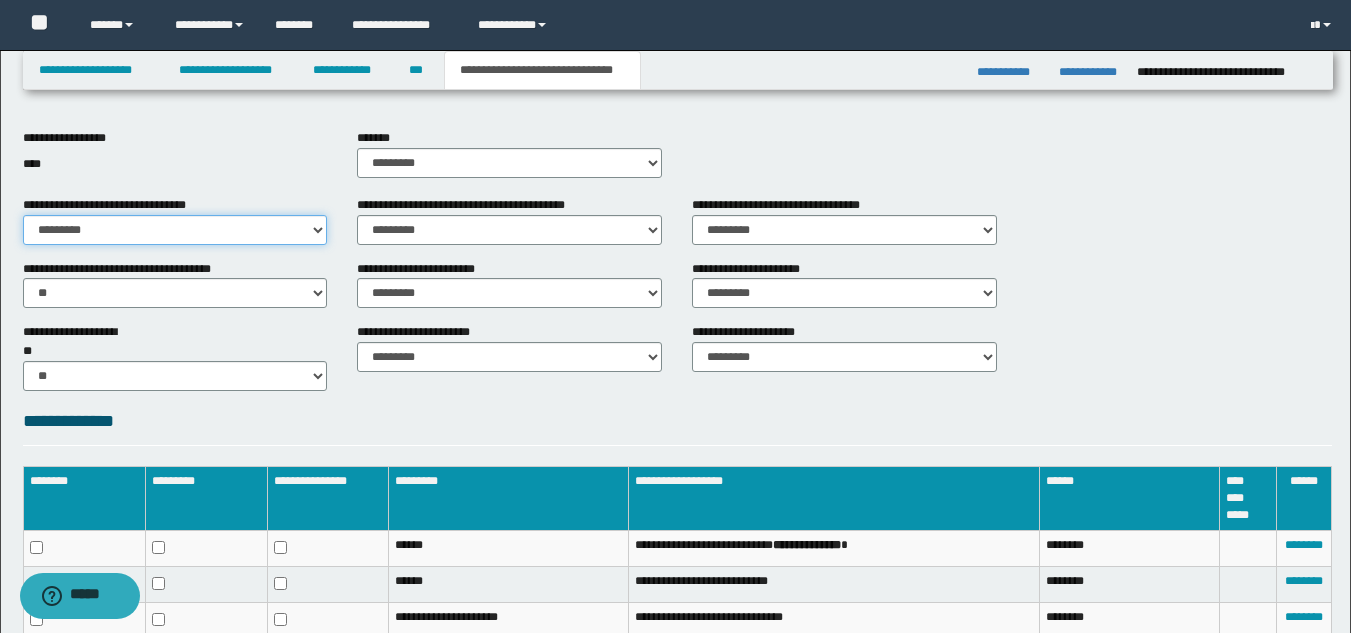 drag, startPoint x: 151, startPoint y: 233, endPoint x: 150, endPoint y: 243, distance: 10.049875 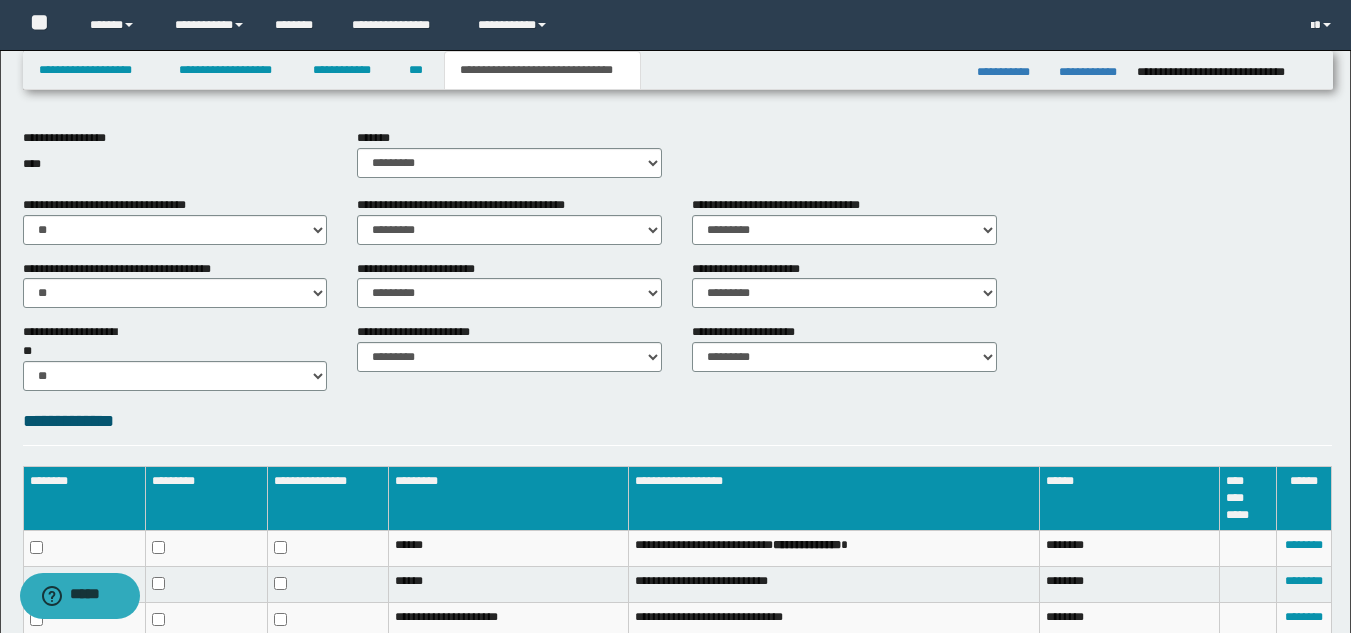 click on "*******
*********
**
**" at bounding box center [509, 161] 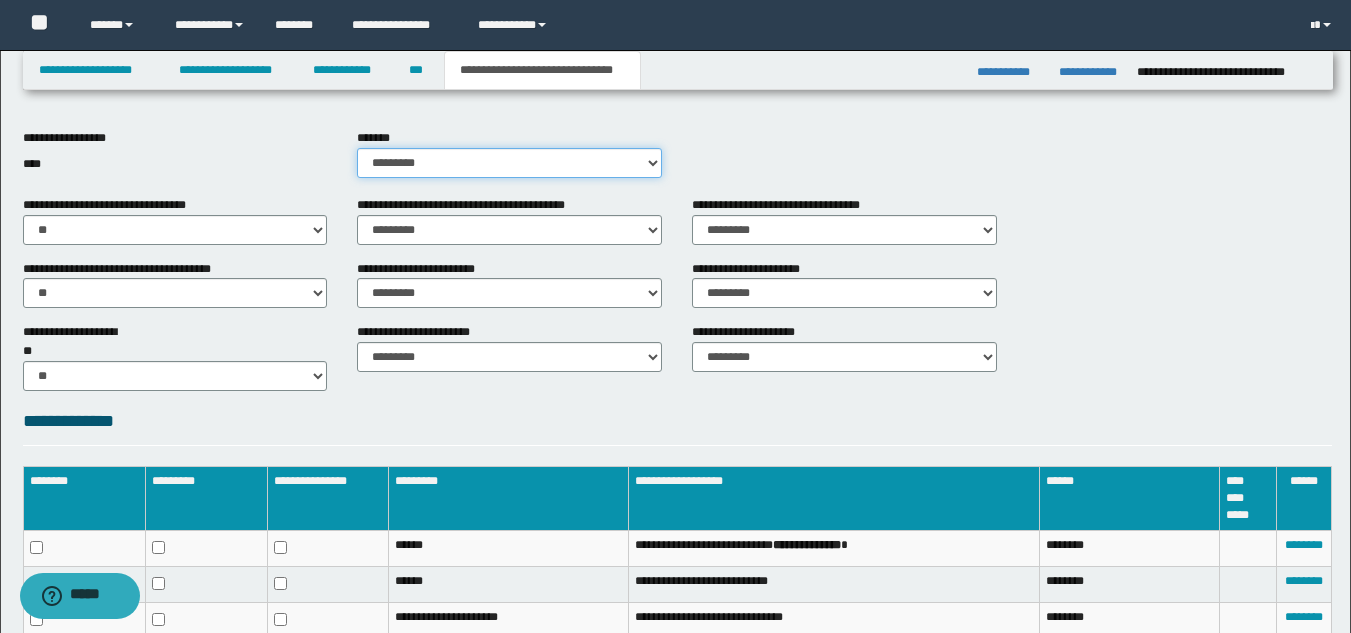 click on "*********
**
**" at bounding box center (509, 163) 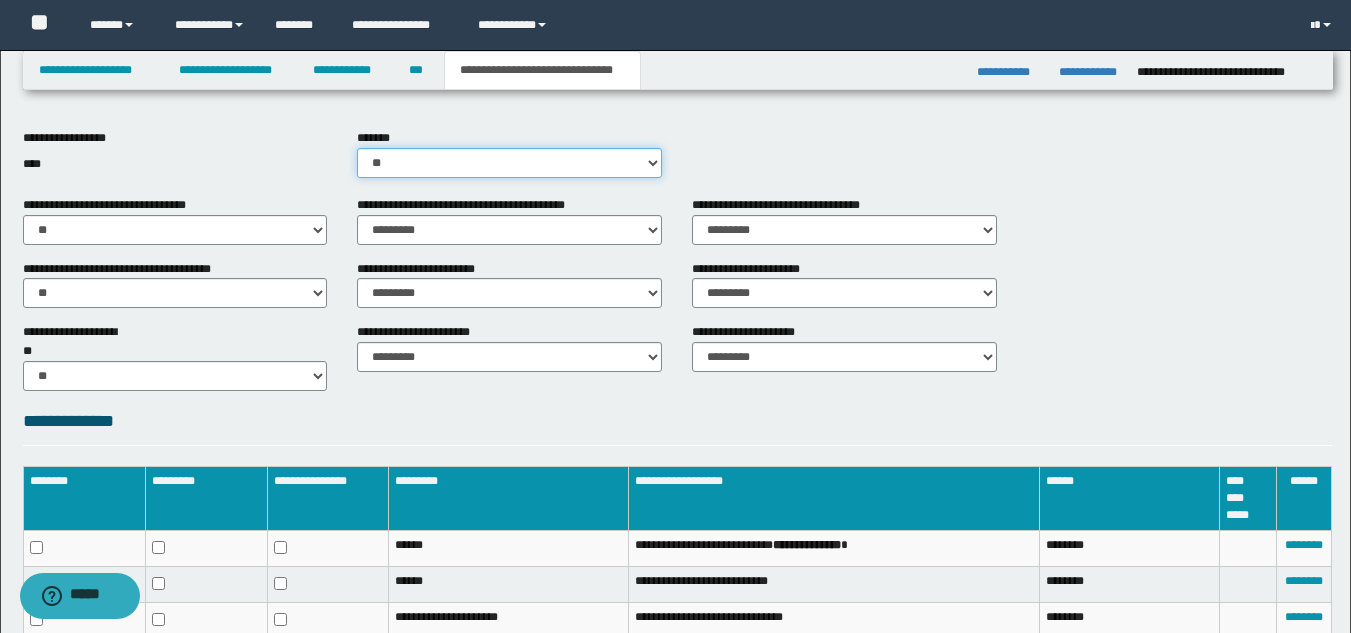 click on "*********
**
**" at bounding box center (509, 163) 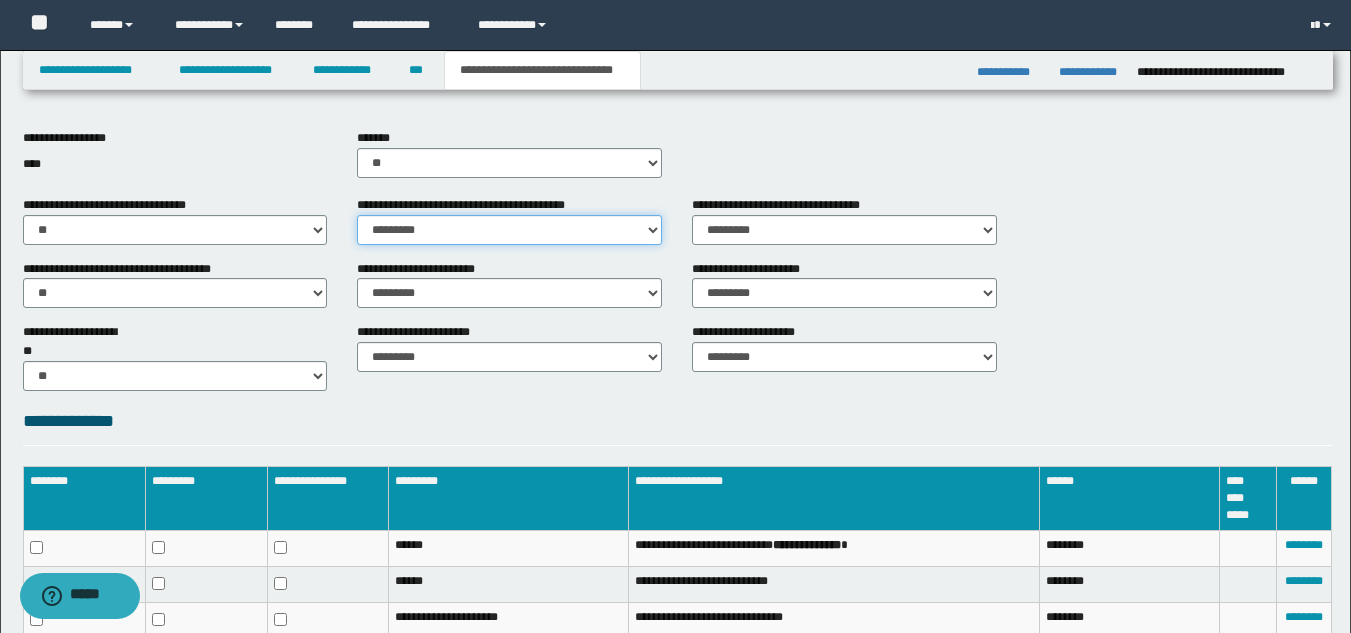 click on "*********
**
**" at bounding box center (509, 230) 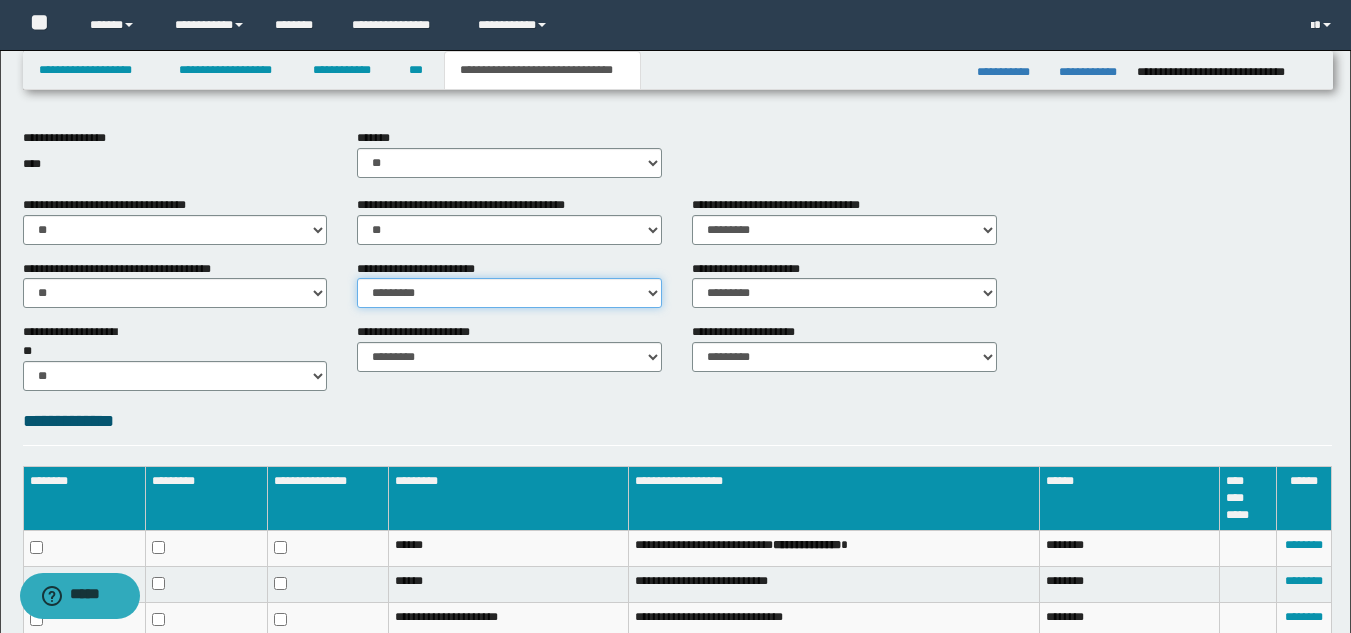 click on "*********
**
**" at bounding box center [509, 293] 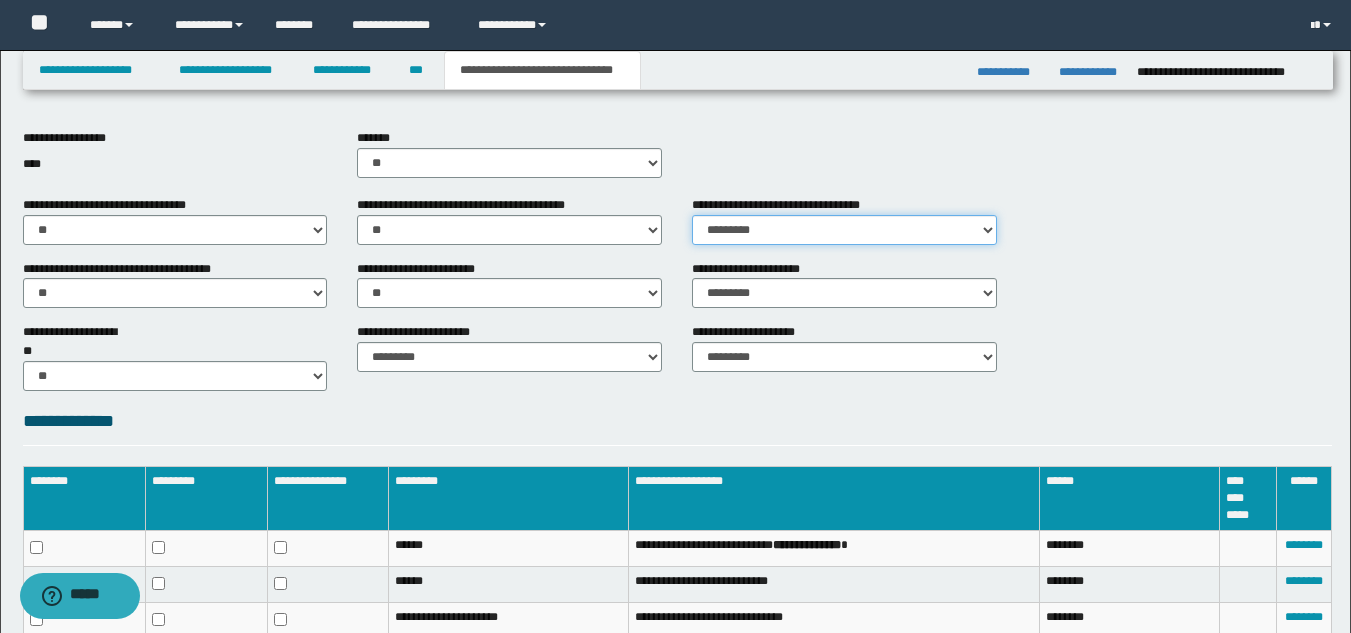 click on "*********
**
**" at bounding box center (844, 230) 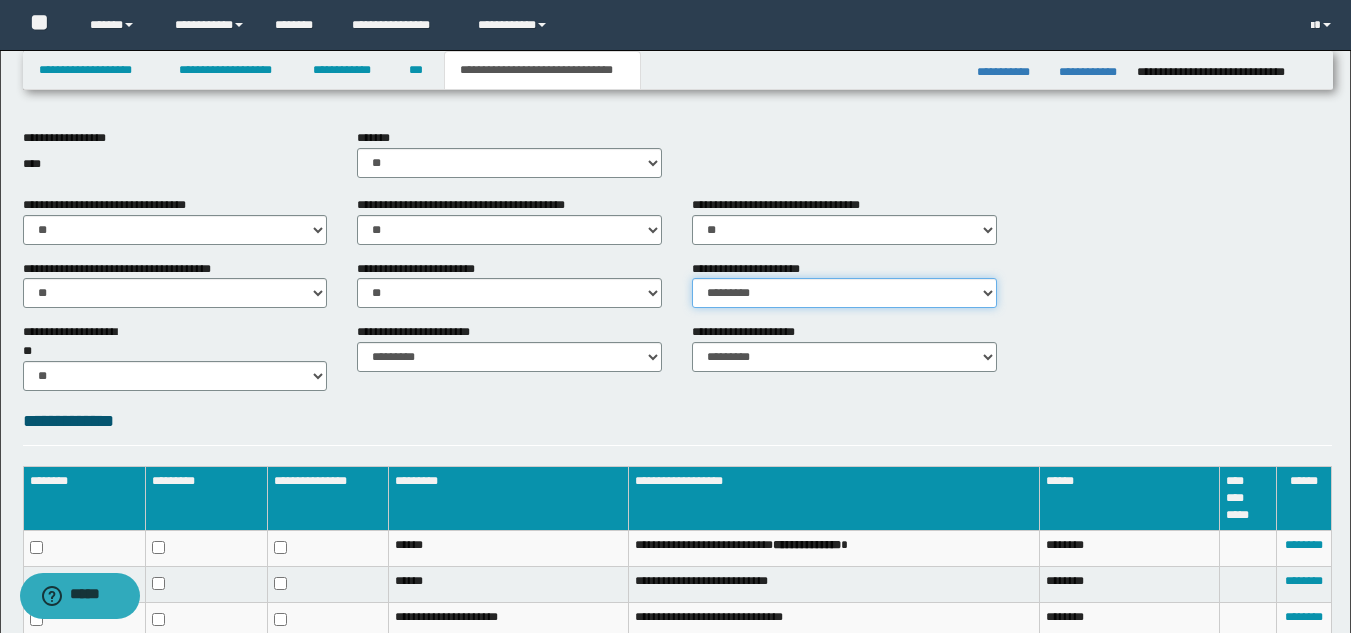click on "*********
**
**" at bounding box center [844, 293] 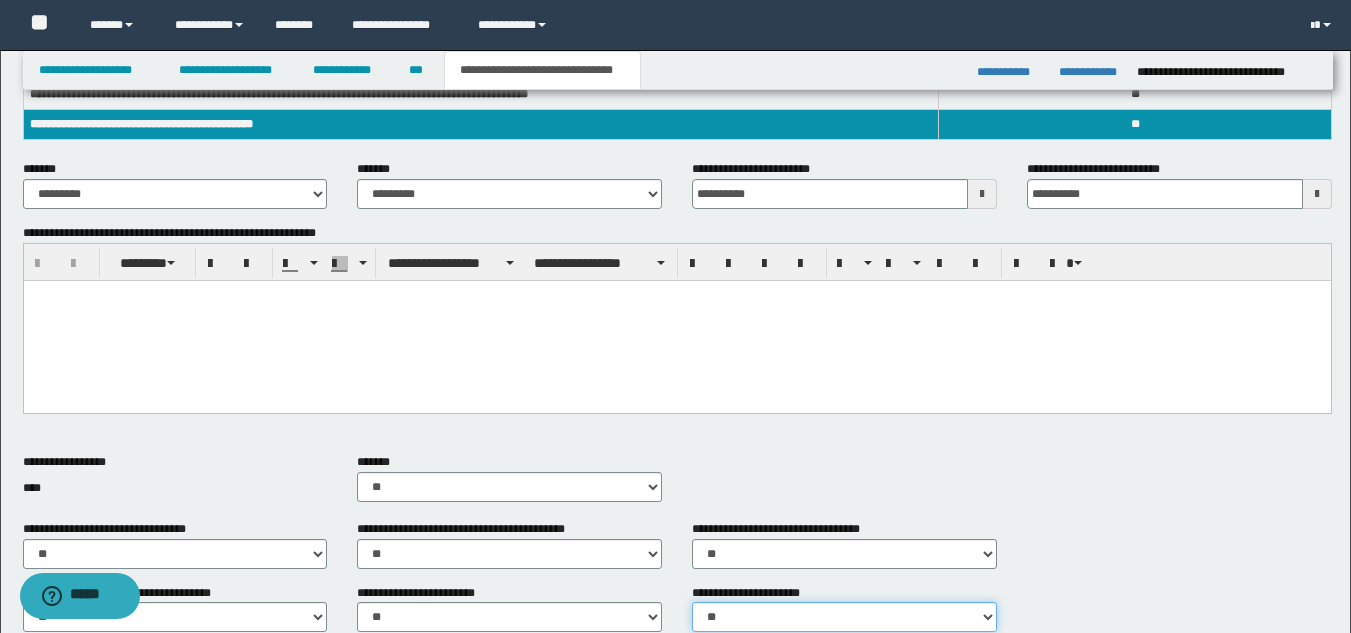 scroll, scrollTop: 324, scrollLeft: 0, axis: vertical 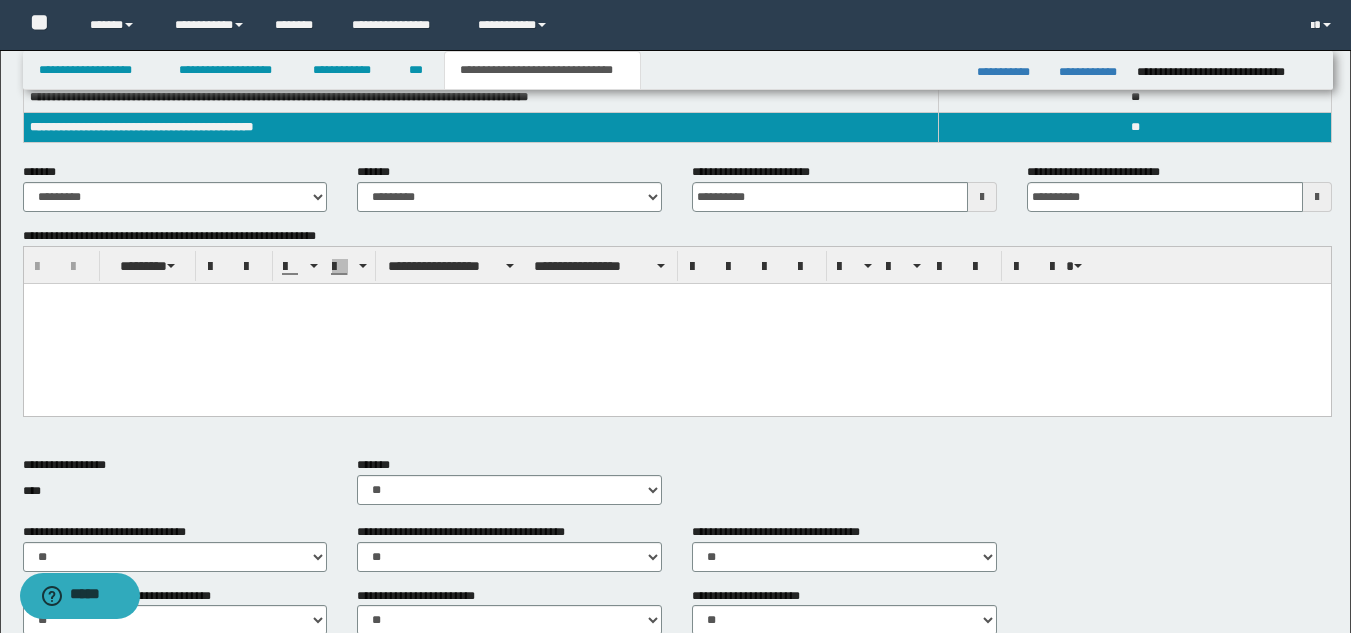 click at bounding box center (676, 324) 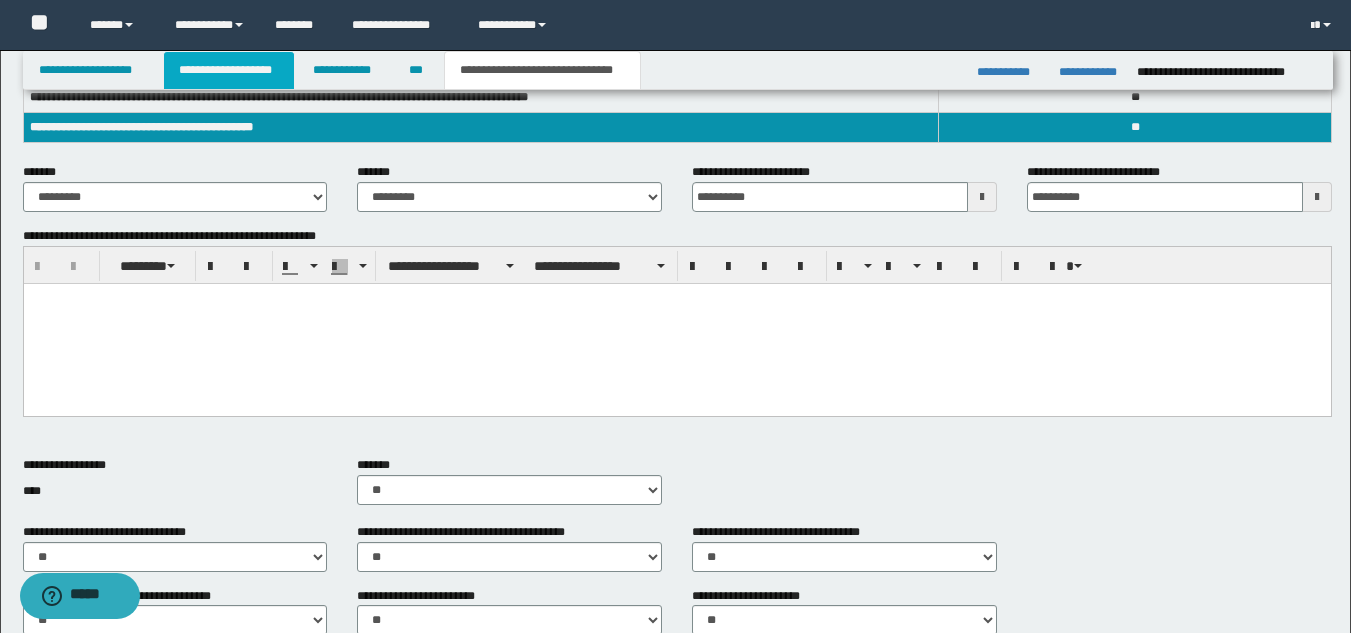 click on "**********" at bounding box center [229, 70] 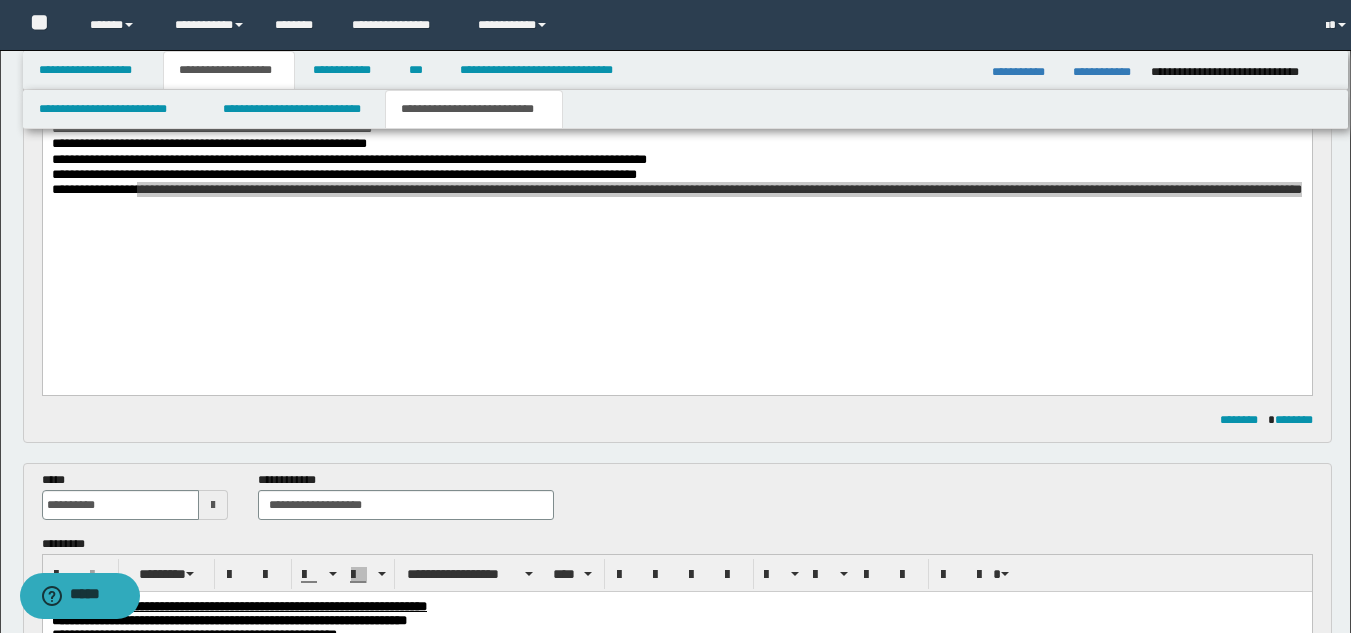 scroll, scrollTop: 355, scrollLeft: 0, axis: vertical 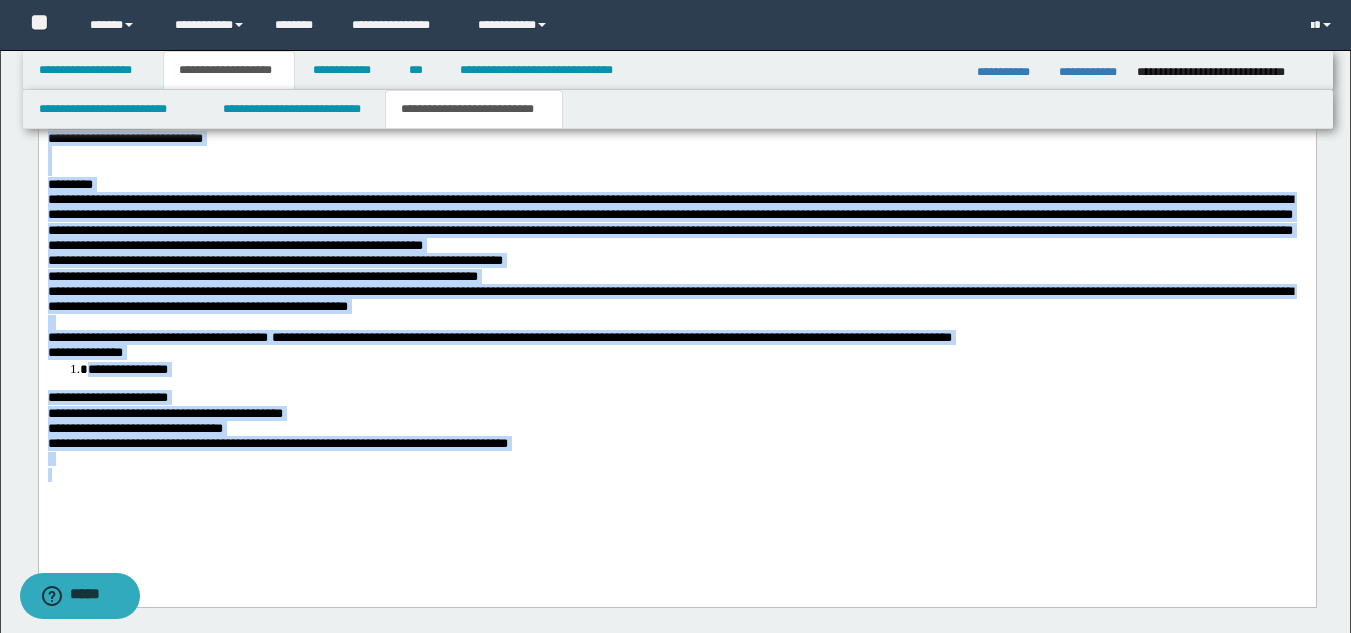 drag, startPoint x: 45, startPoint y: 59, endPoint x: 509, endPoint y: 572, distance: 691.7117 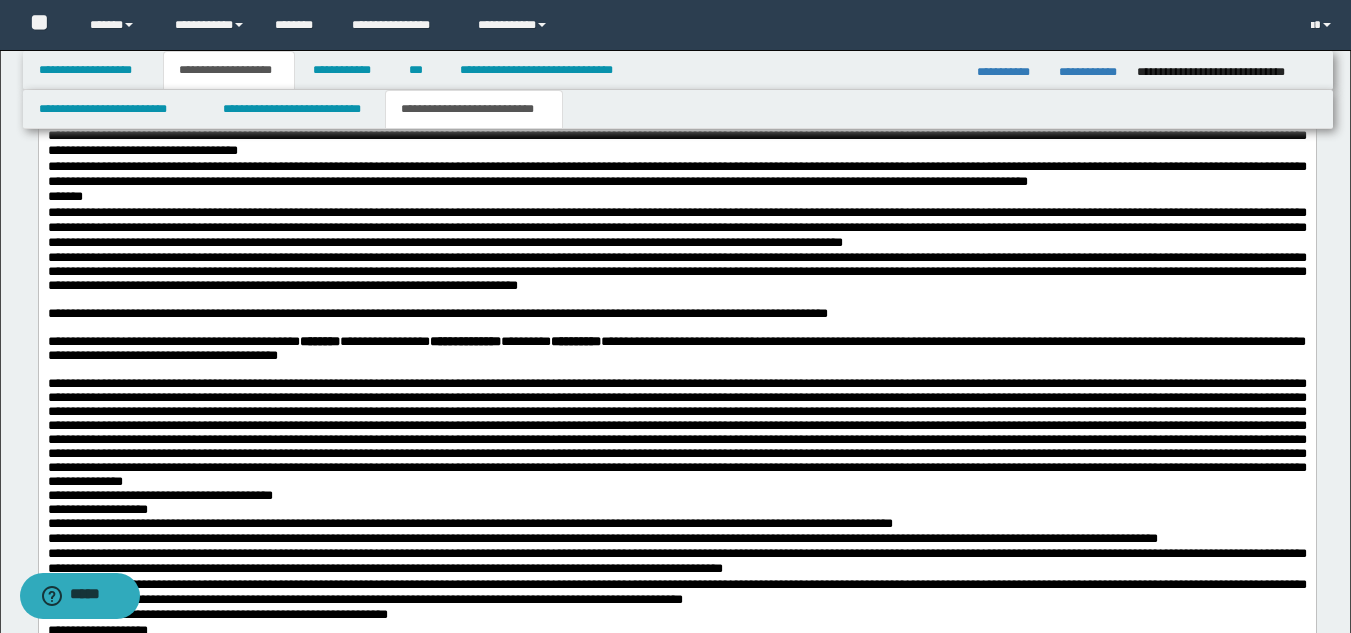 click on "**********" at bounding box center (676, 549) 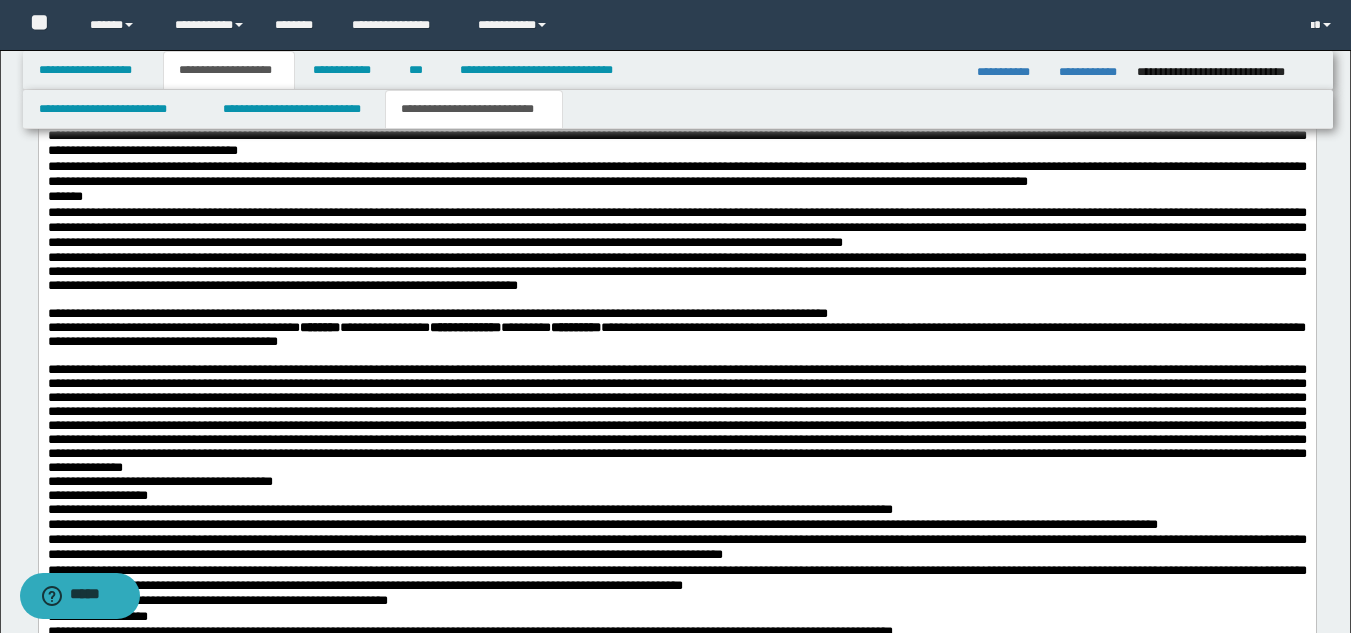 click at bounding box center [676, 299] 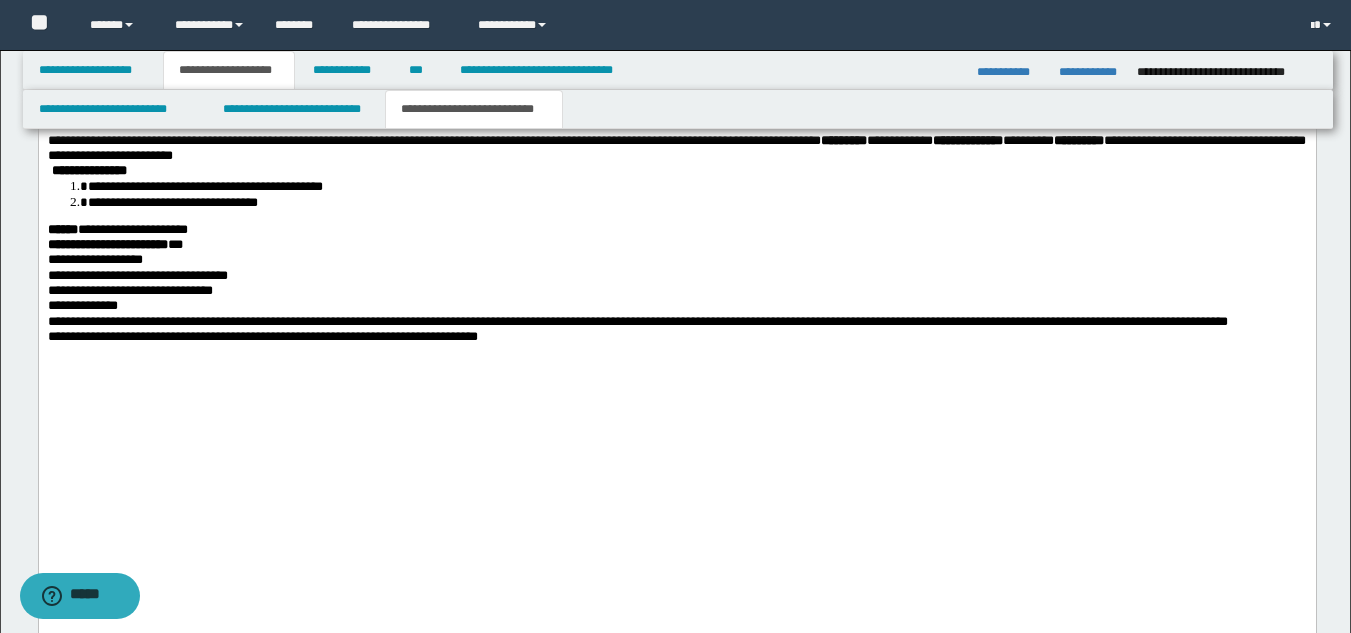 scroll, scrollTop: 2308, scrollLeft: 0, axis: vertical 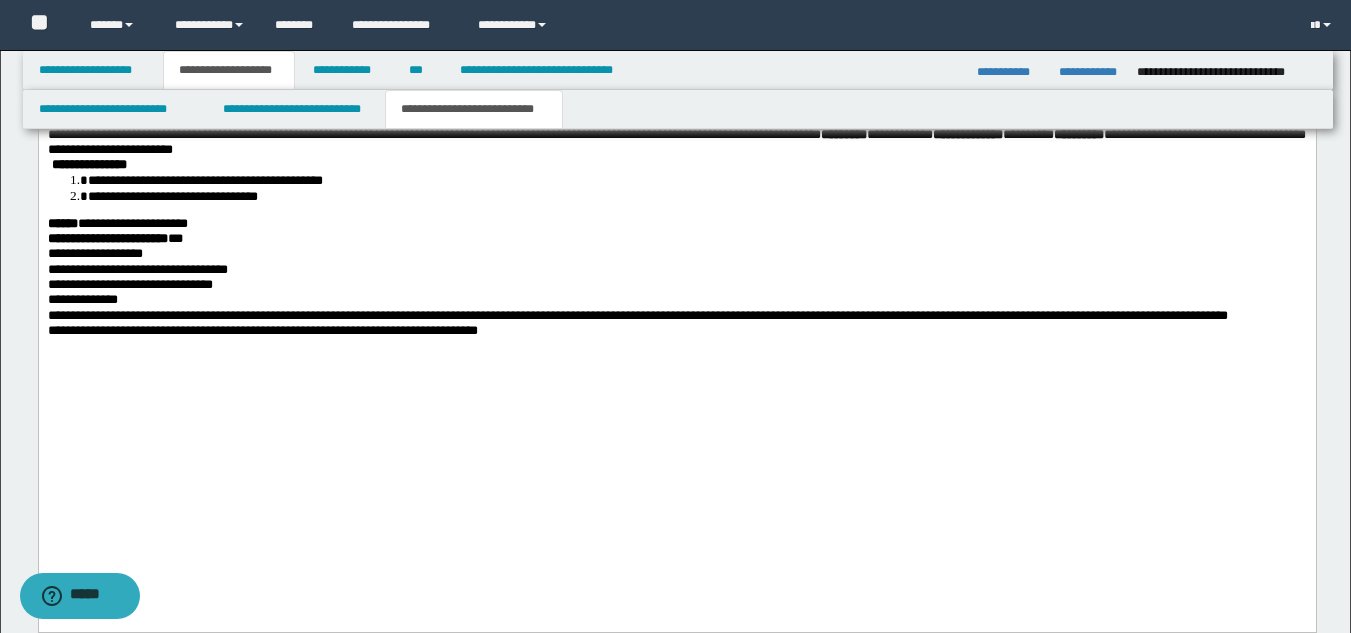 click at bounding box center (676, 89) 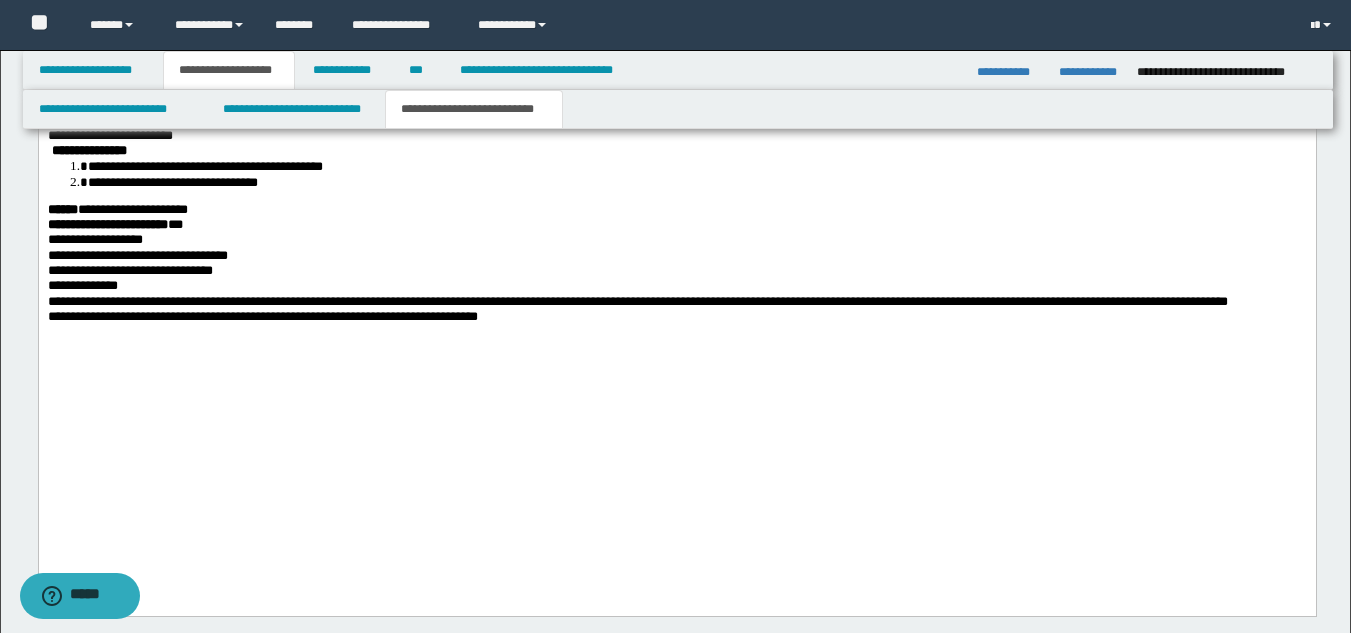 click on "**********" at bounding box center (676, -102) 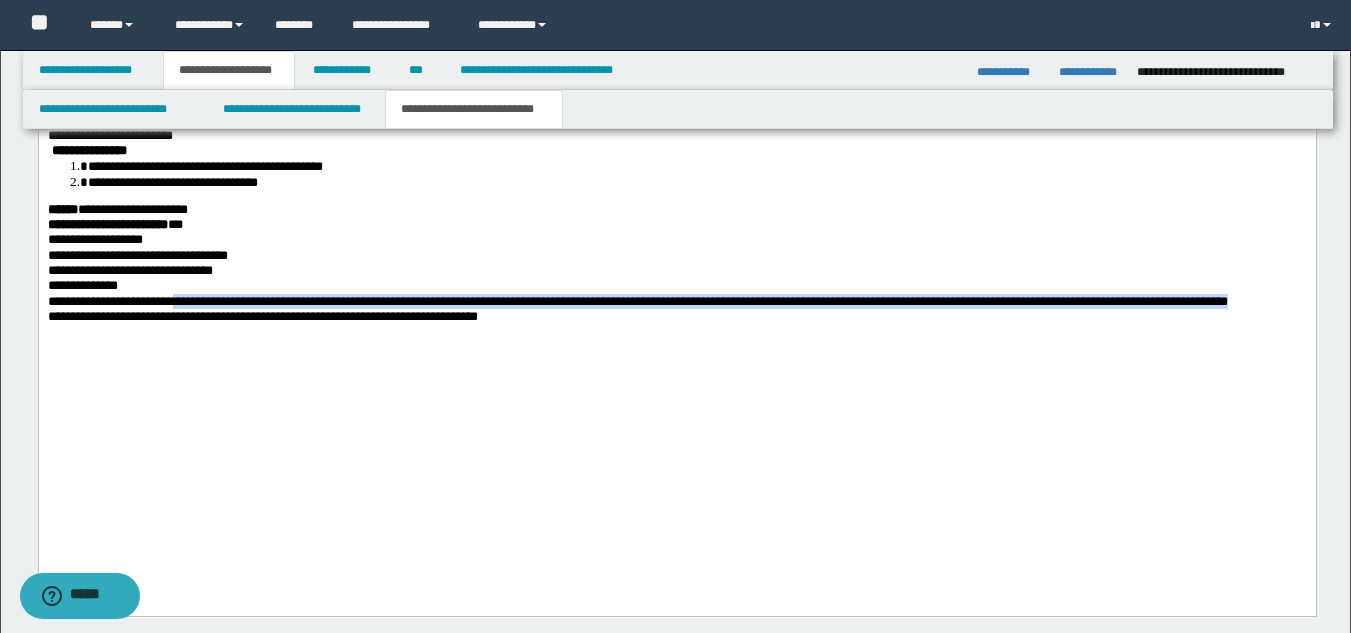 drag, startPoint x: 204, startPoint y: 467, endPoint x: 295, endPoint y: 481, distance: 92.070625 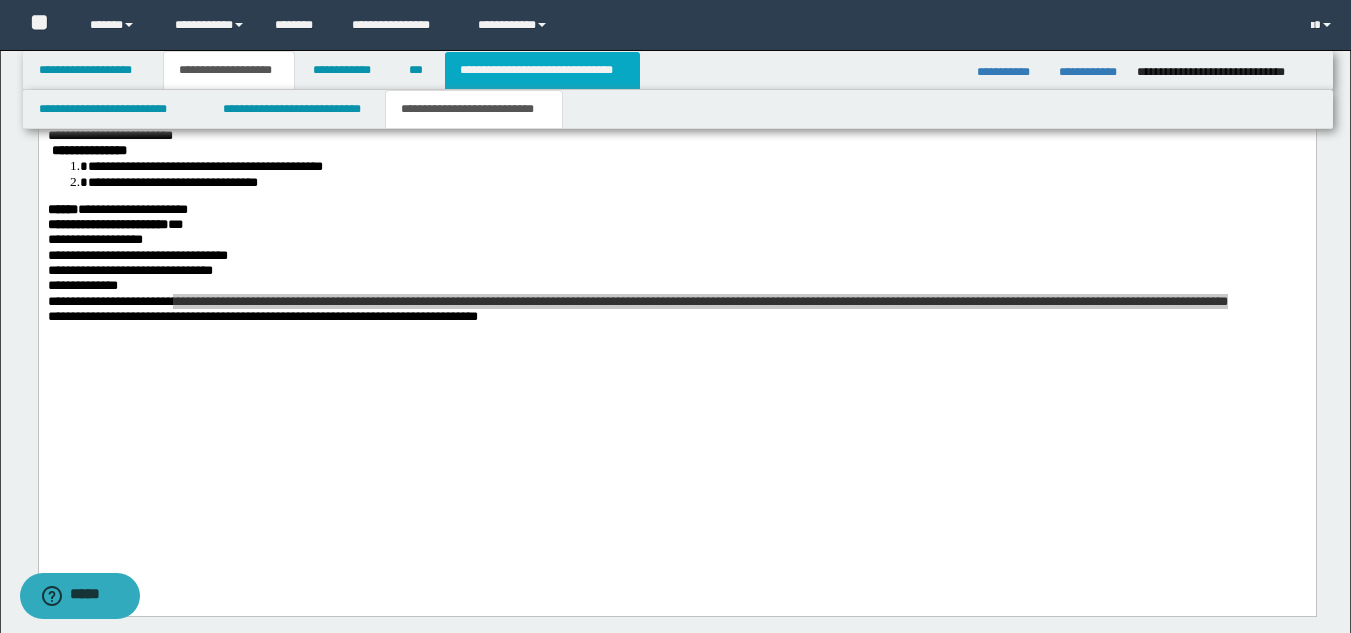 click on "**********" at bounding box center [542, 70] 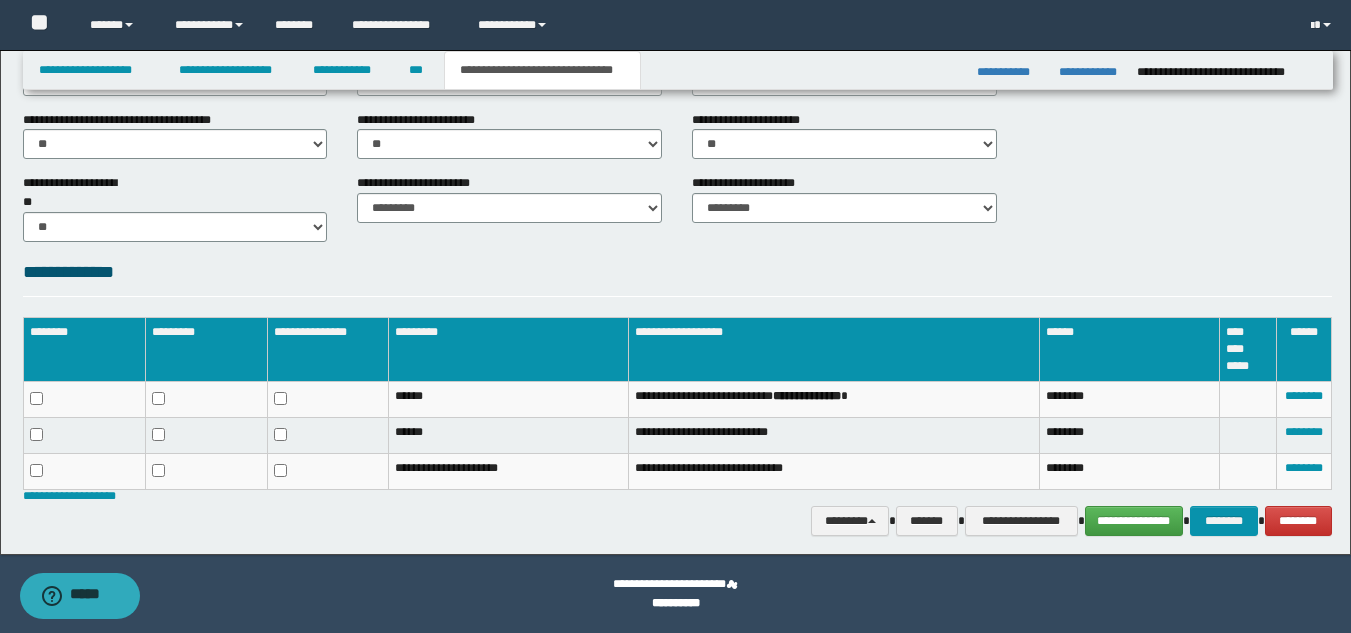 scroll, scrollTop: 247, scrollLeft: 0, axis: vertical 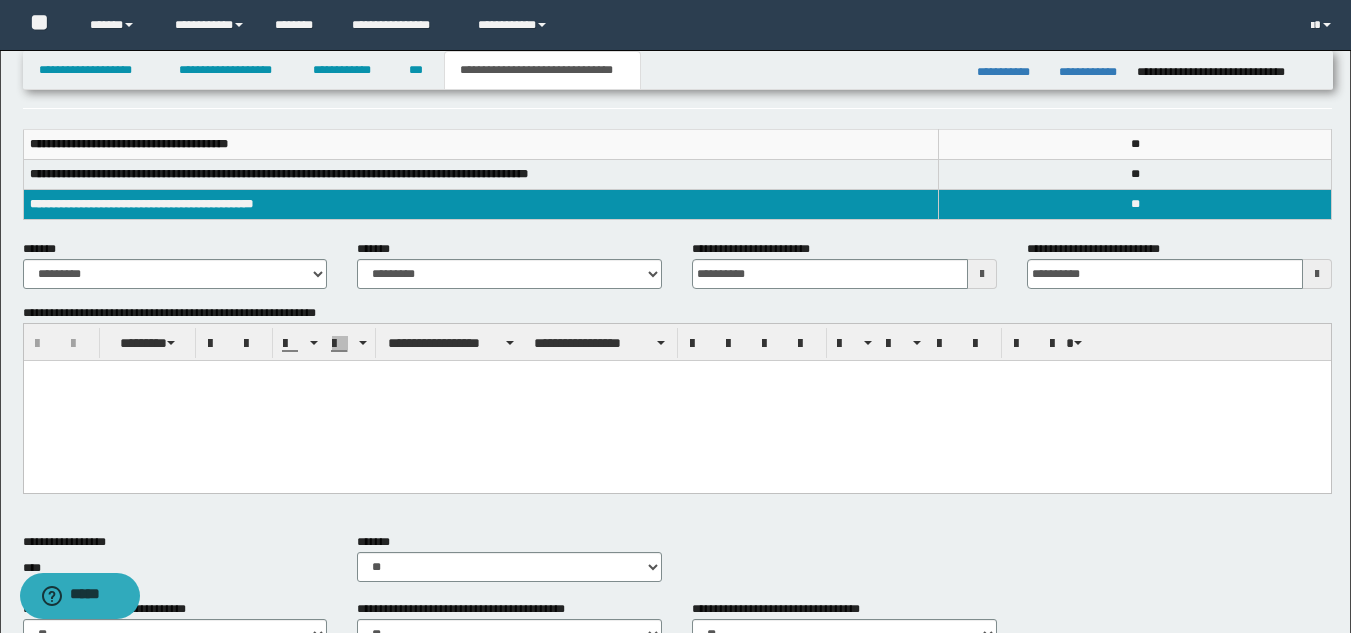 drag, startPoint x: 665, startPoint y: 447, endPoint x: 667, endPoint y: 437, distance: 10.198039 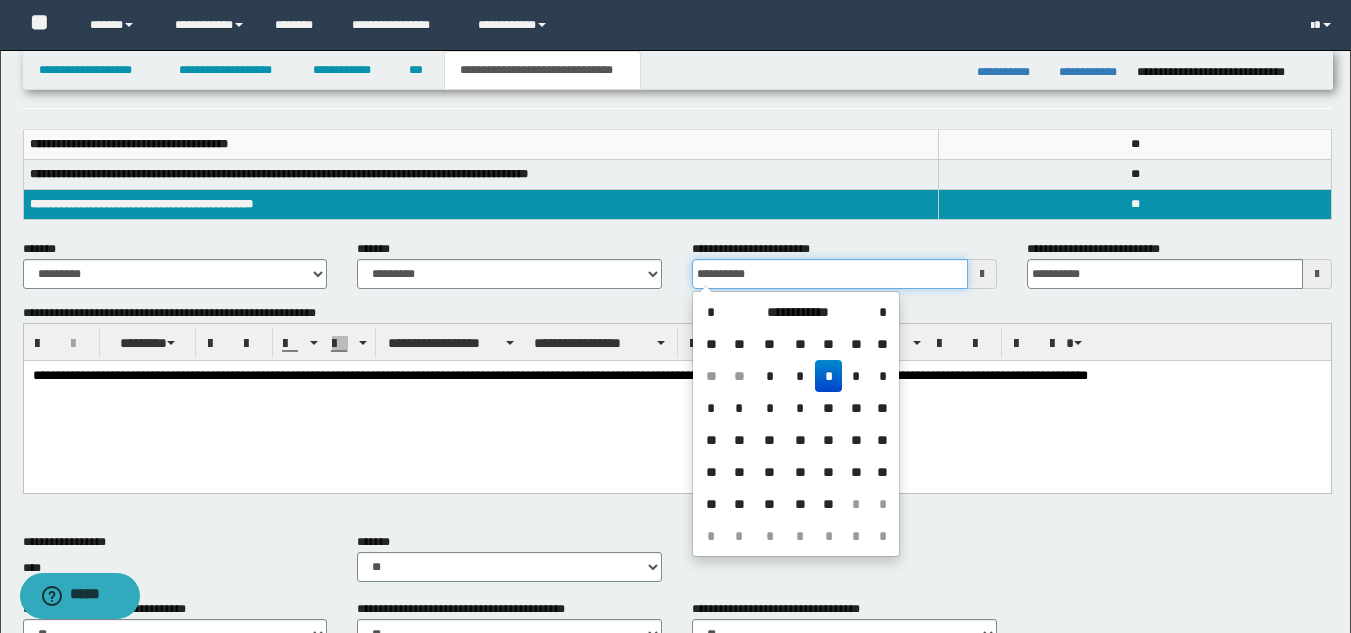 drag, startPoint x: 784, startPoint y: 272, endPoint x: 640, endPoint y: 252, distance: 145.38225 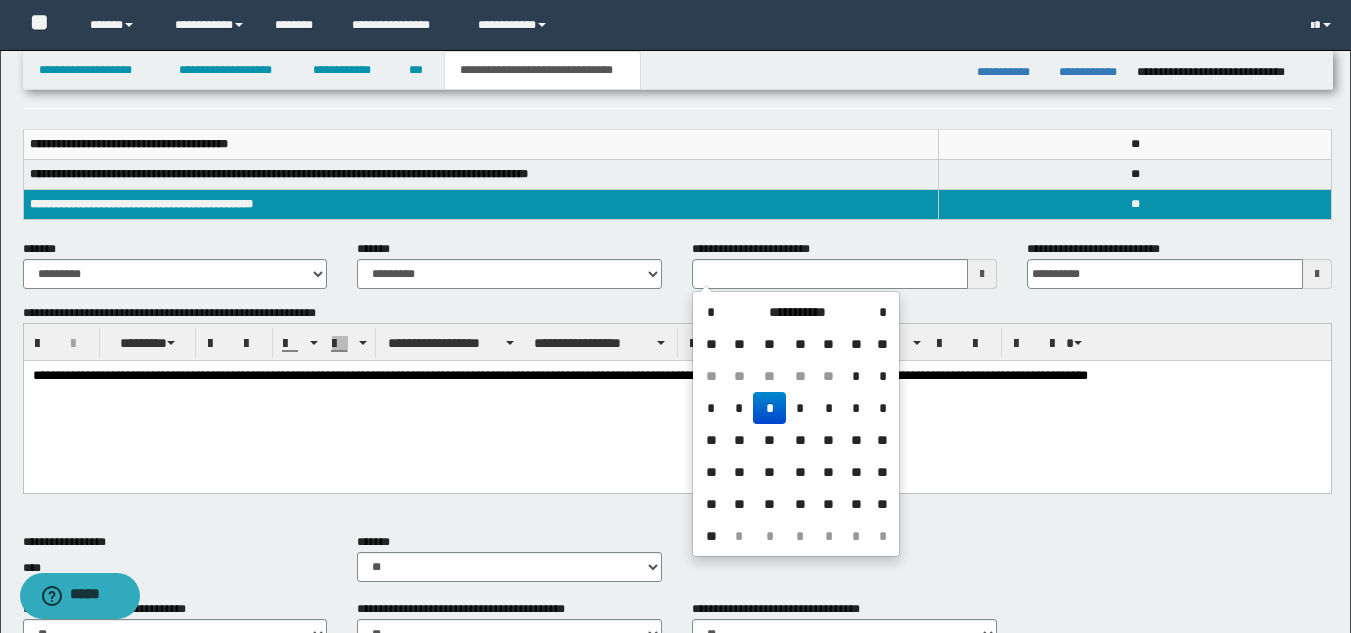 click on "**********" at bounding box center [677, 174] 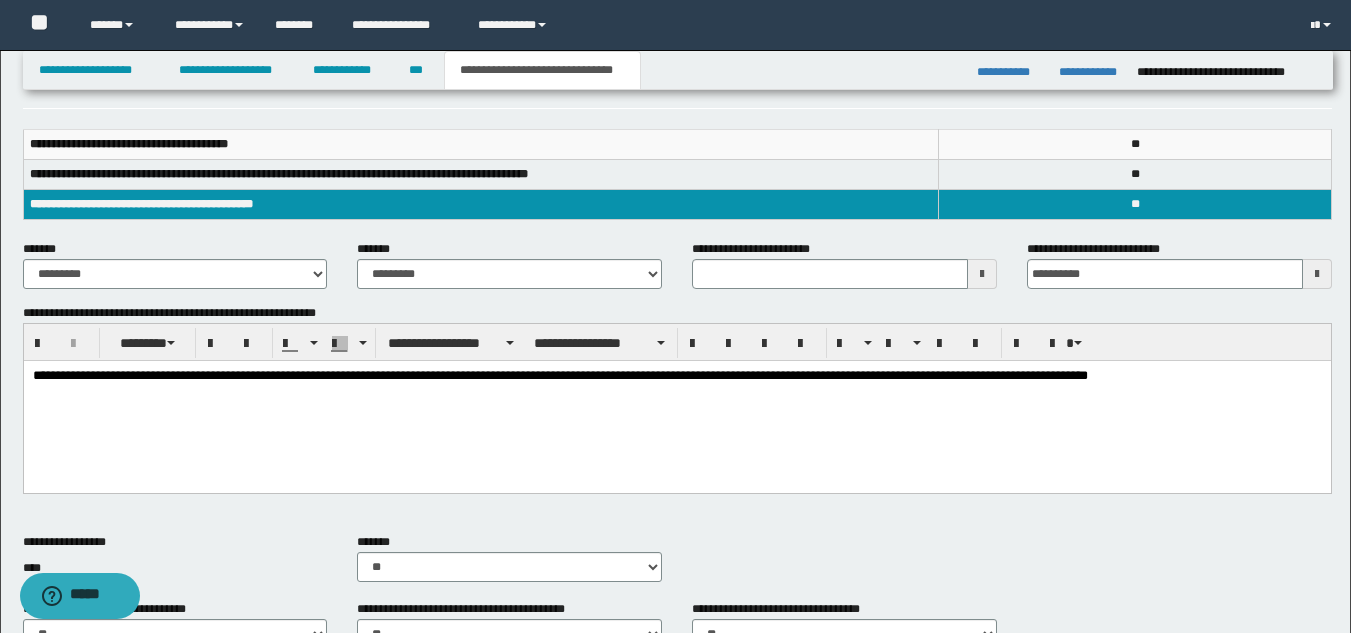 type 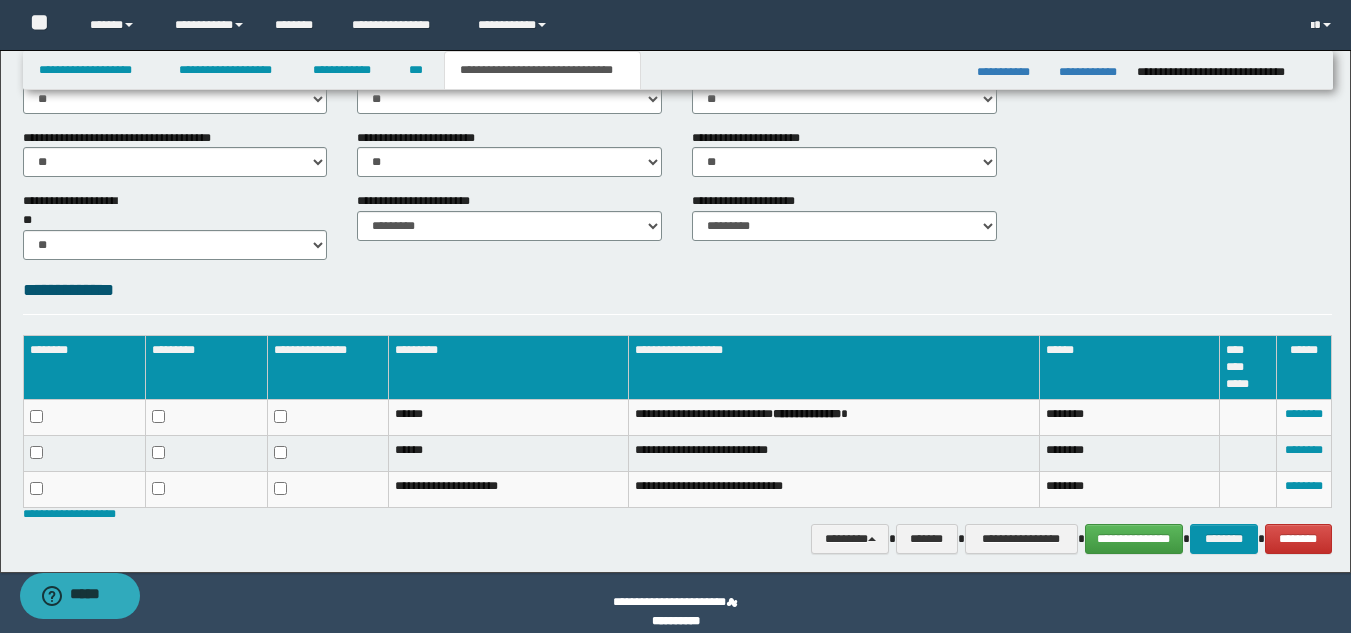 scroll, scrollTop: 800, scrollLeft: 0, axis: vertical 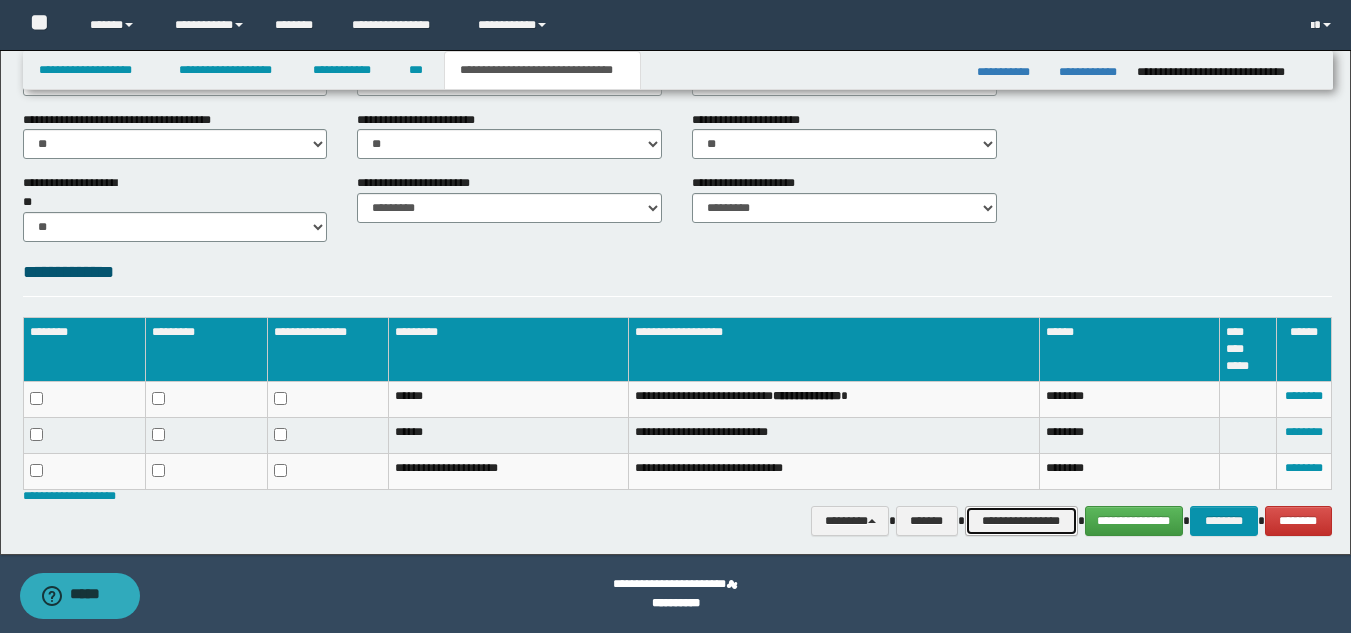 click on "**********" at bounding box center (1021, 521) 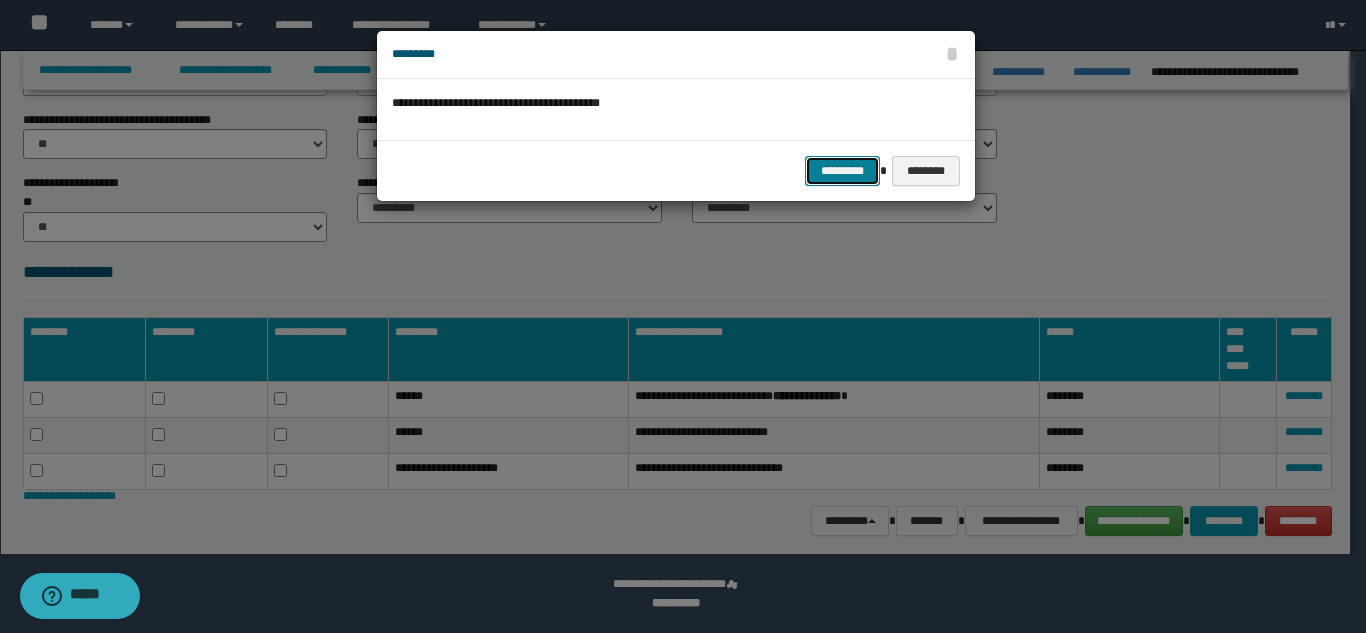click on "*********" at bounding box center (842, 171) 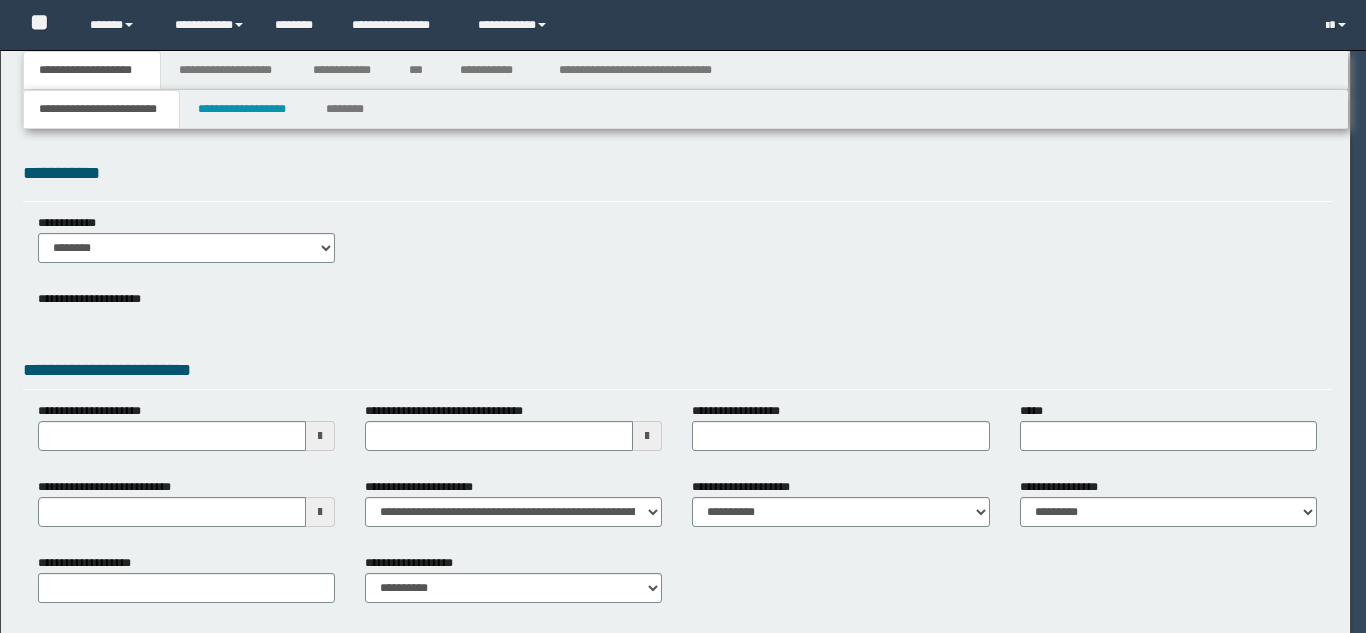 scroll, scrollTop: 0, scrollLeft: 0, axis: both 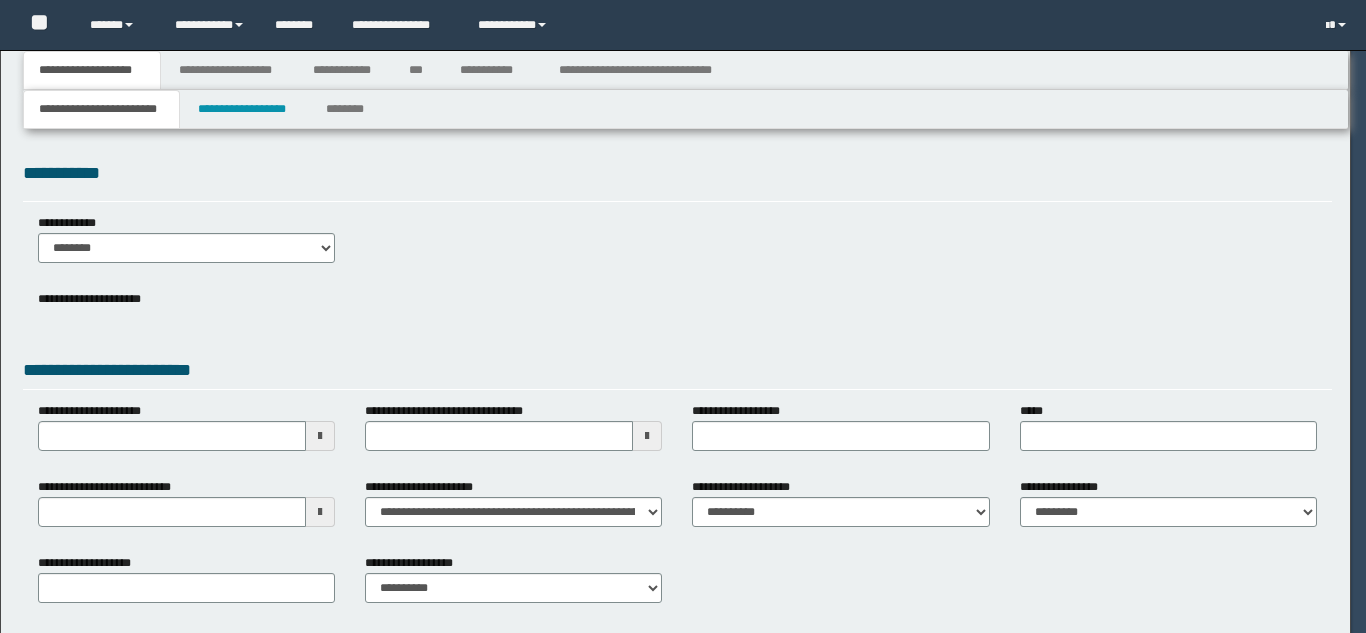 select on "*" 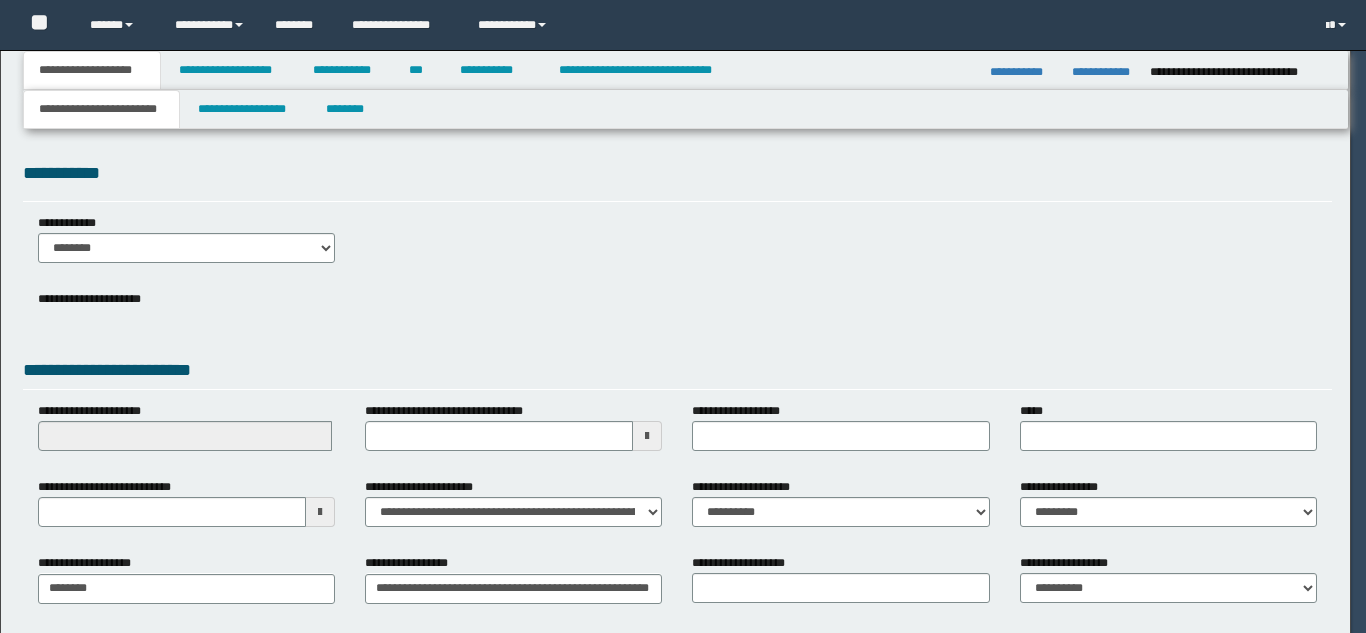 scroll, scrollTop: 0, scrollLeft: 0, axis: both 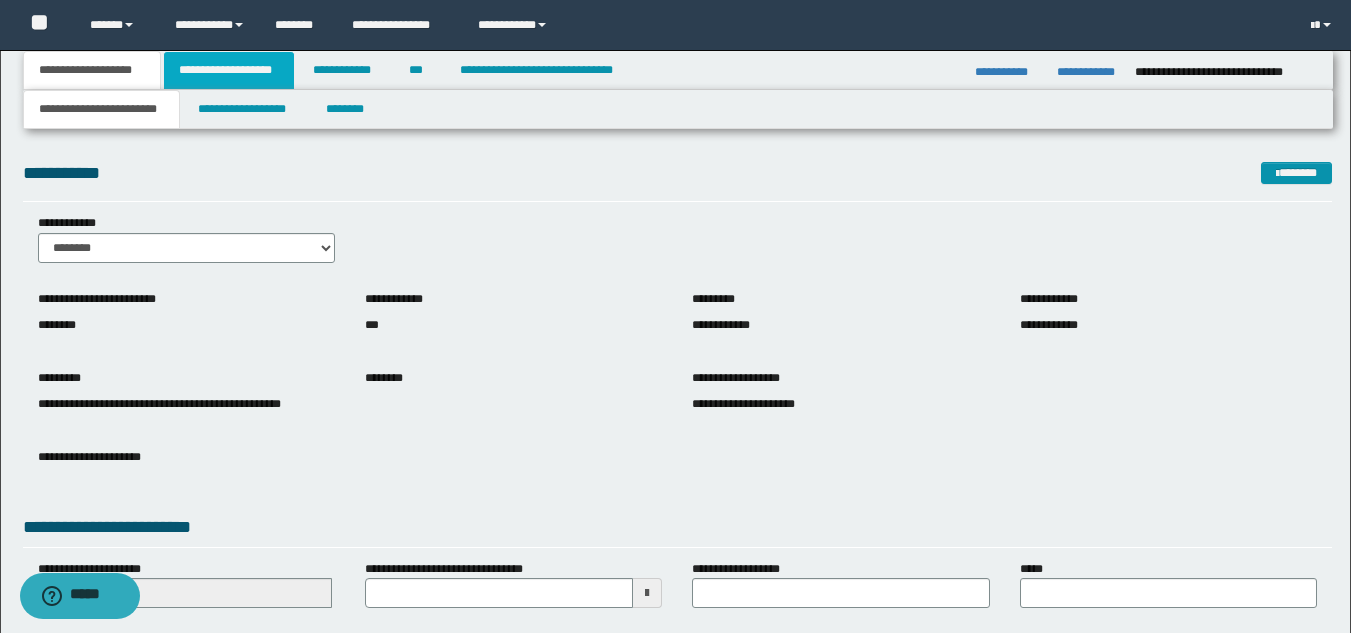 click on "**********" at bounding box center [229, 70] 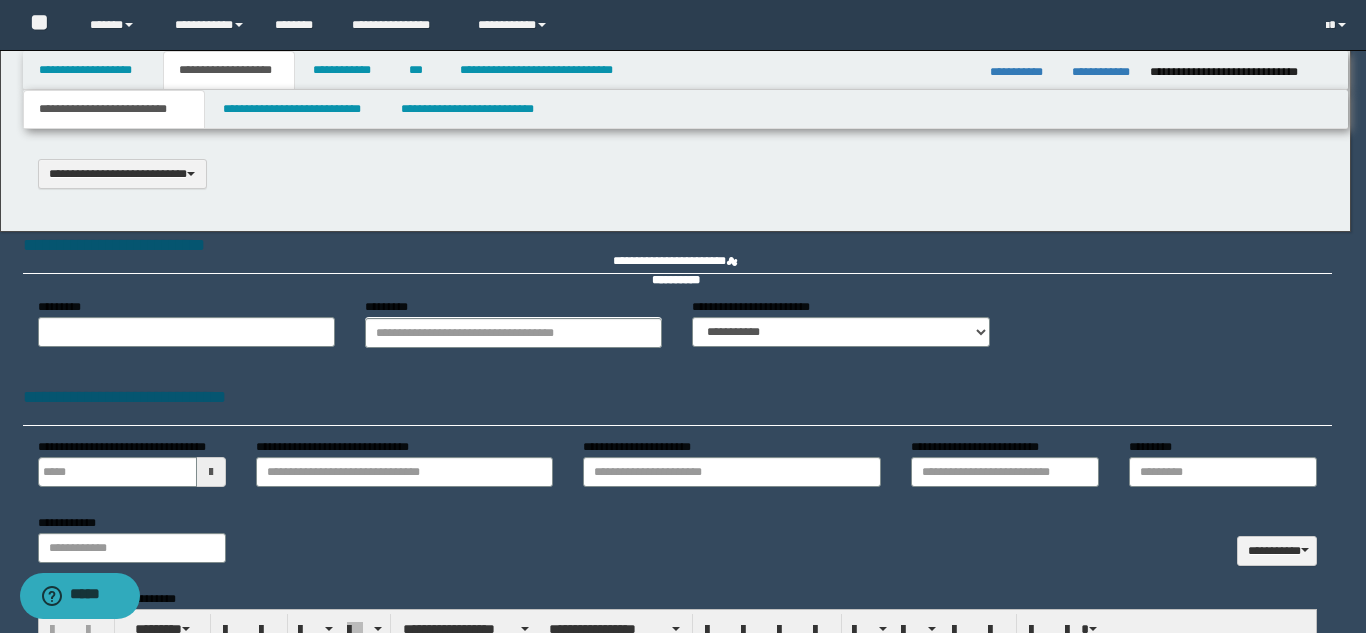 scroll, scrollTop: 0, scrollLeft: 0, axis: both 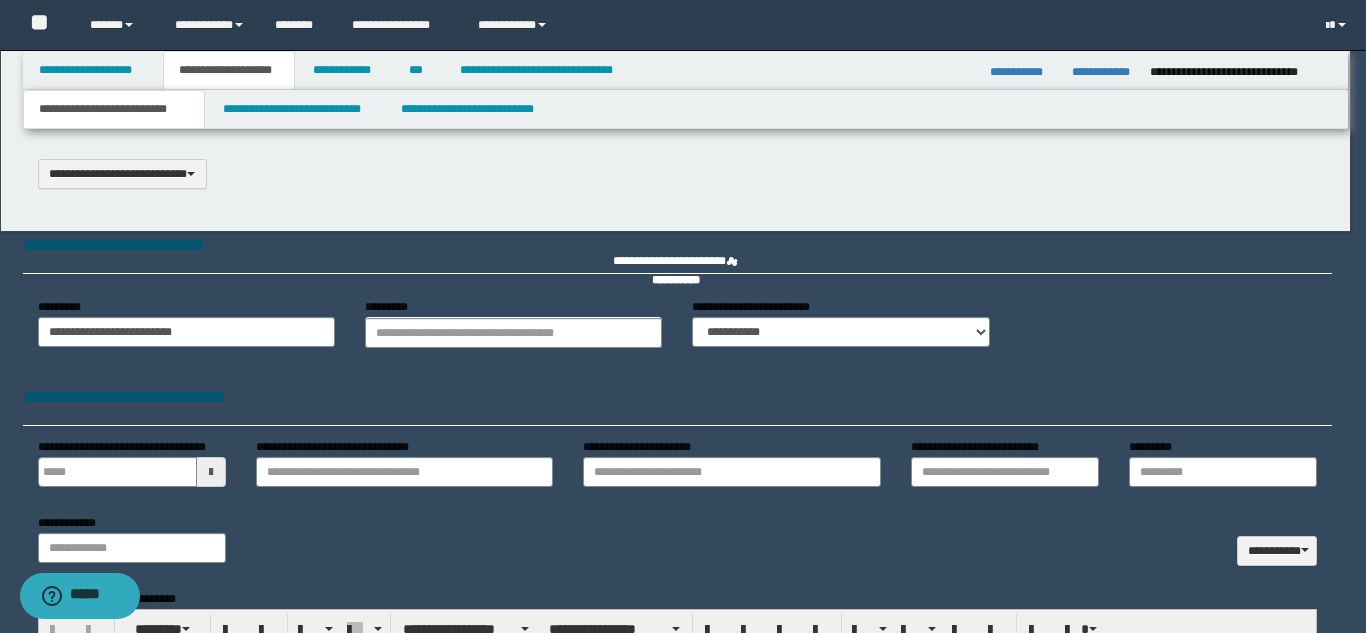 type on "**********" 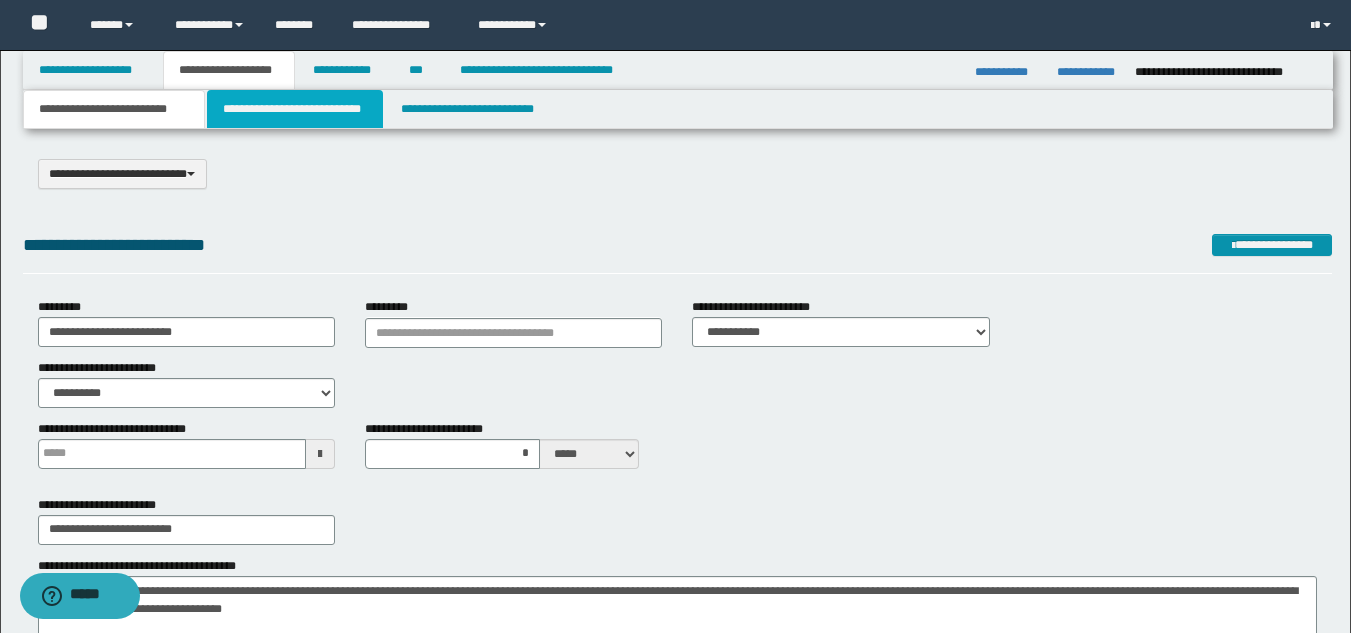 click on "**********" at bounding box center (295, 109) 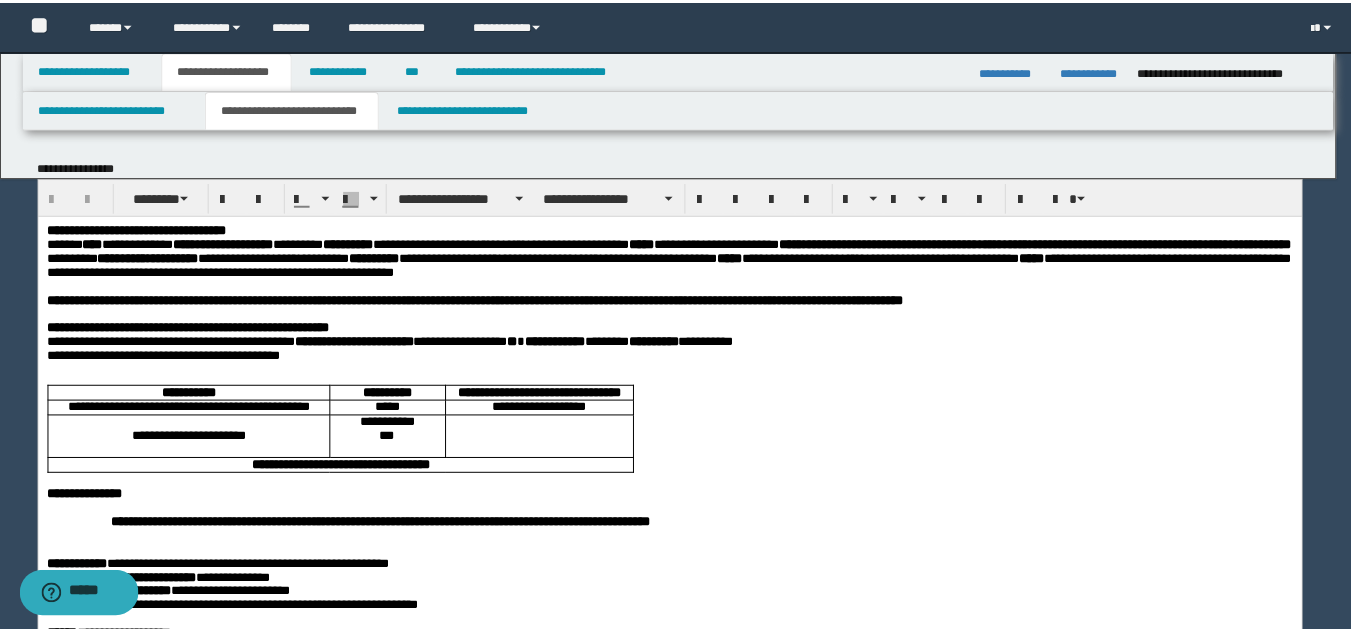 scroll, scrollTop: 0, scrollLeft: 0, axis: both 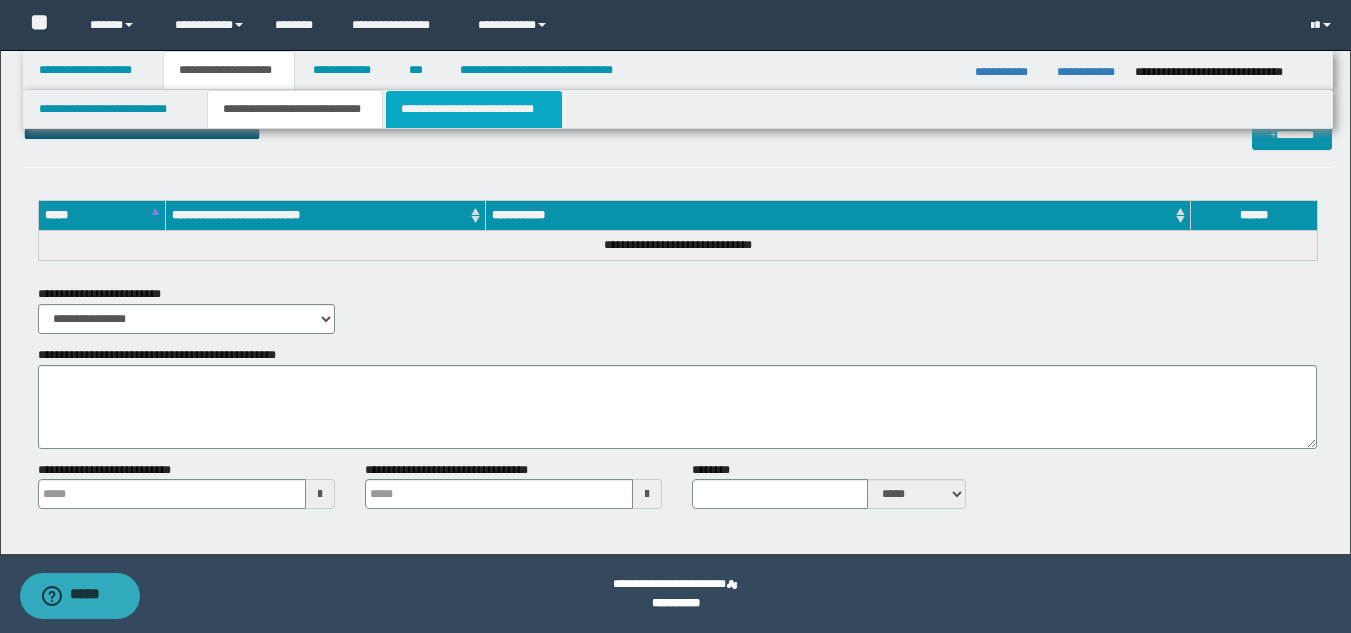 click on "**********" at bounding box center (474, 109) 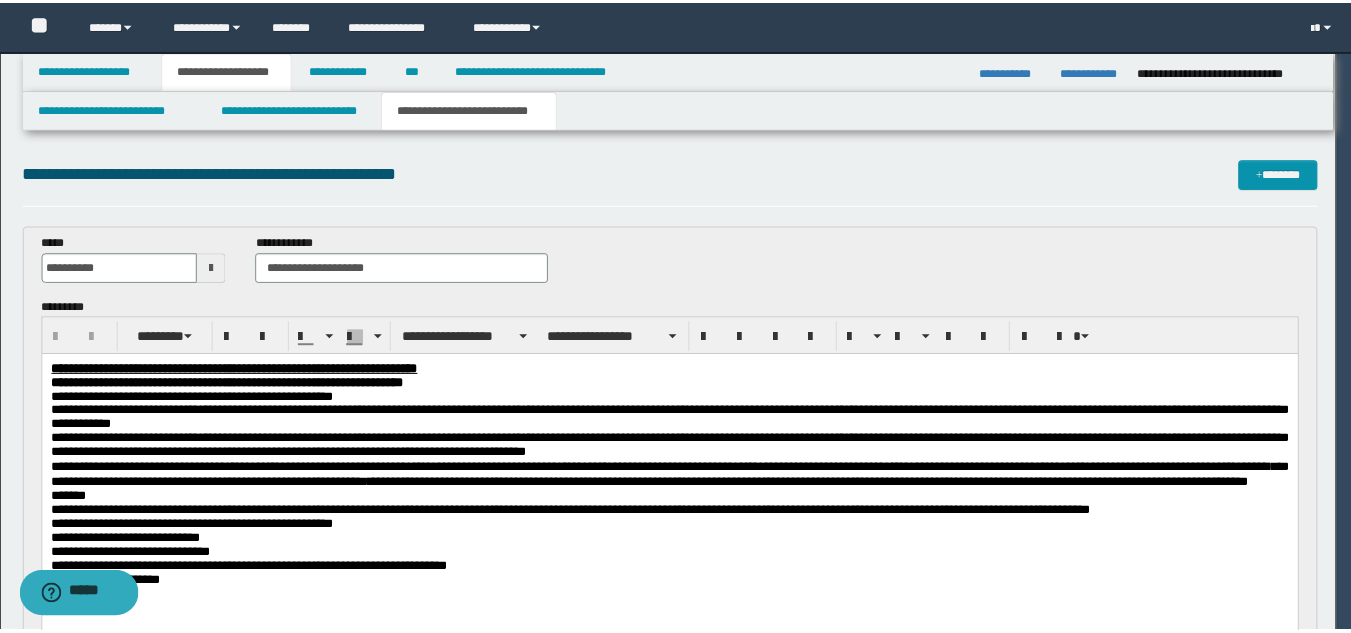 scroll, scrollTop: 0, scrollLeft: 0, axis: both 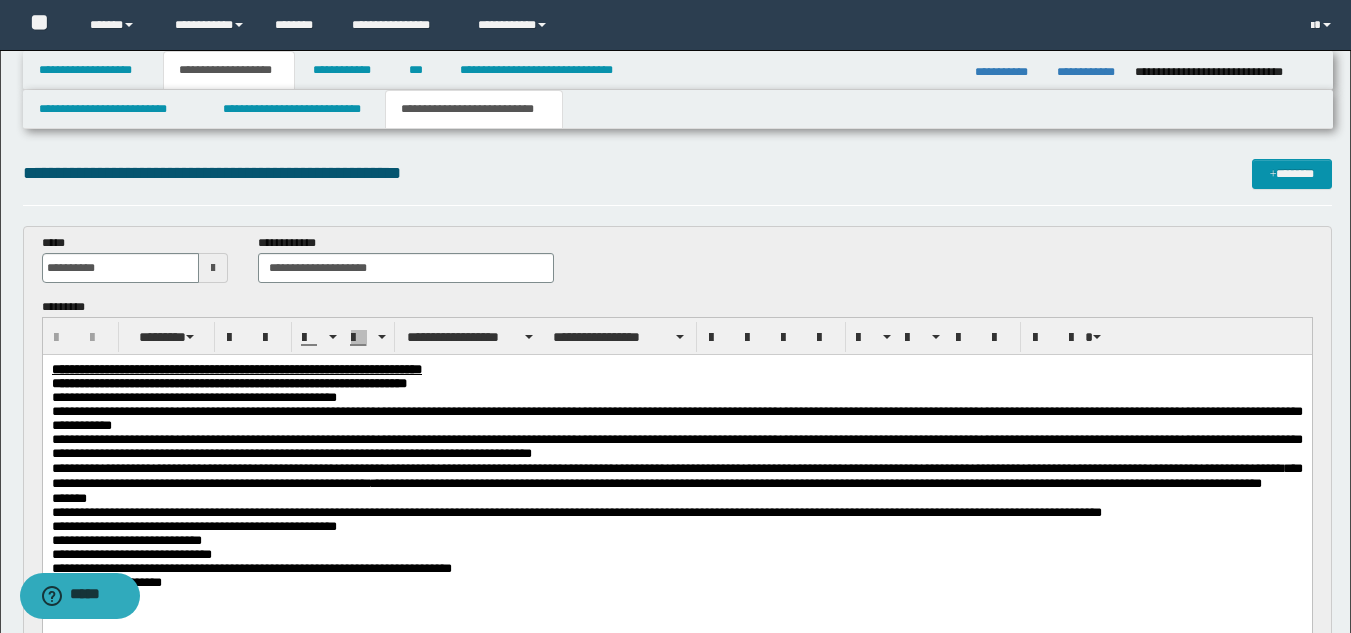 click on "**********" at bounding box center [676, 418] 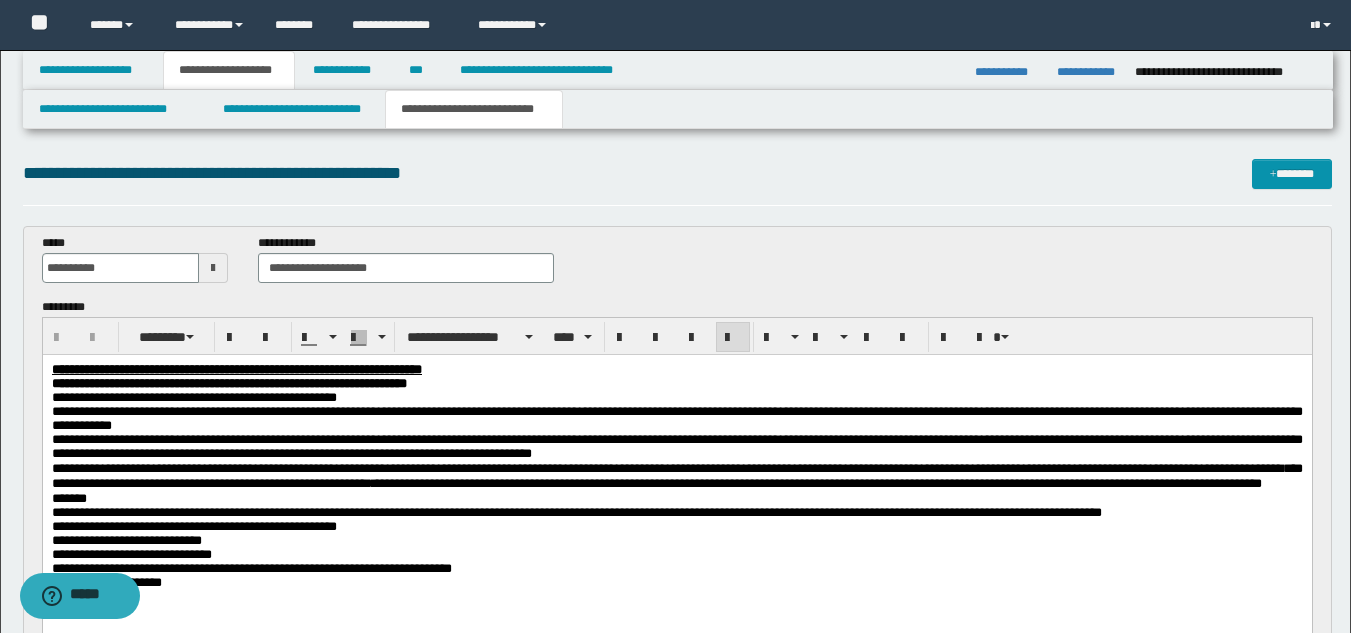 type 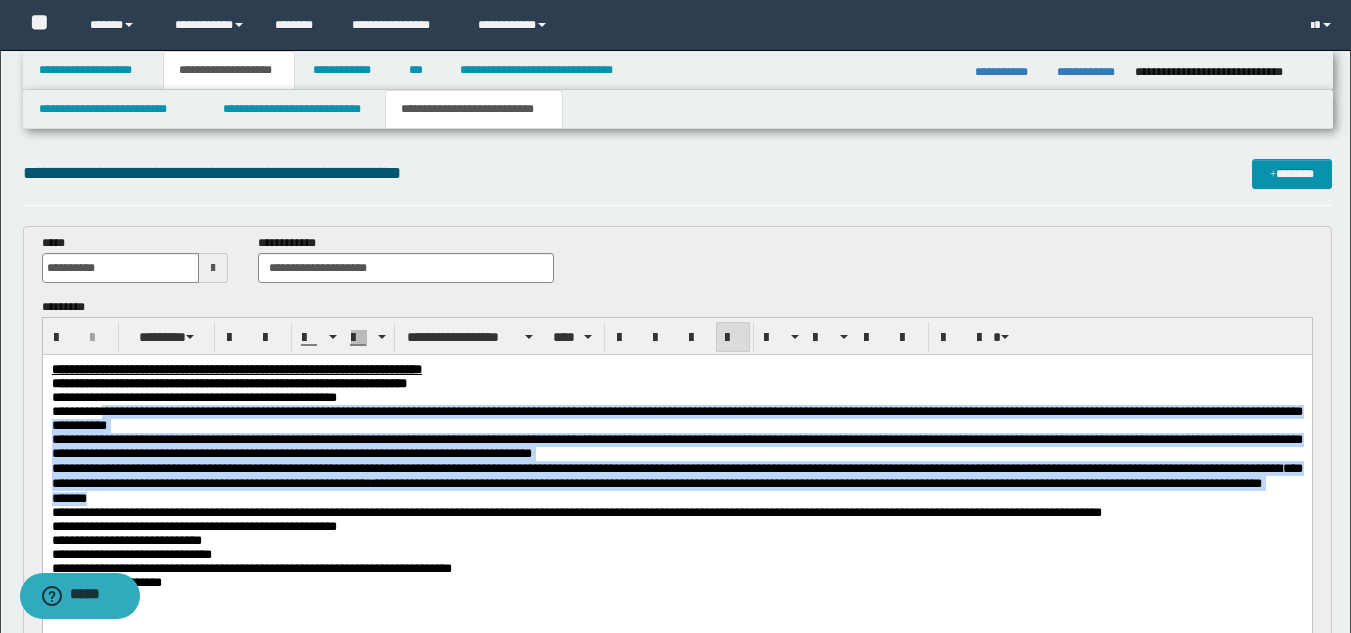 drag, startPoint x: 116, startPoint y: 417, endPoint x: 220, endPoint y: 530, distance: 153.57408 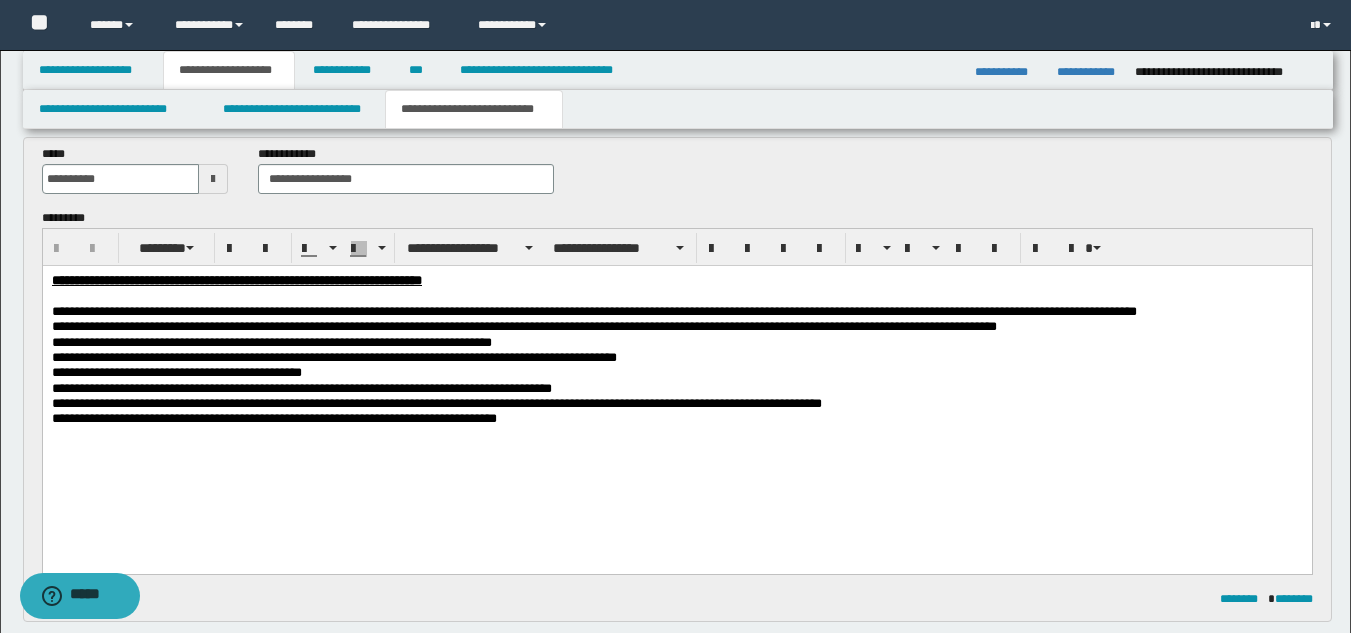 scroll, scrollTop: 723, scrollLeft: 0, axis: vertical 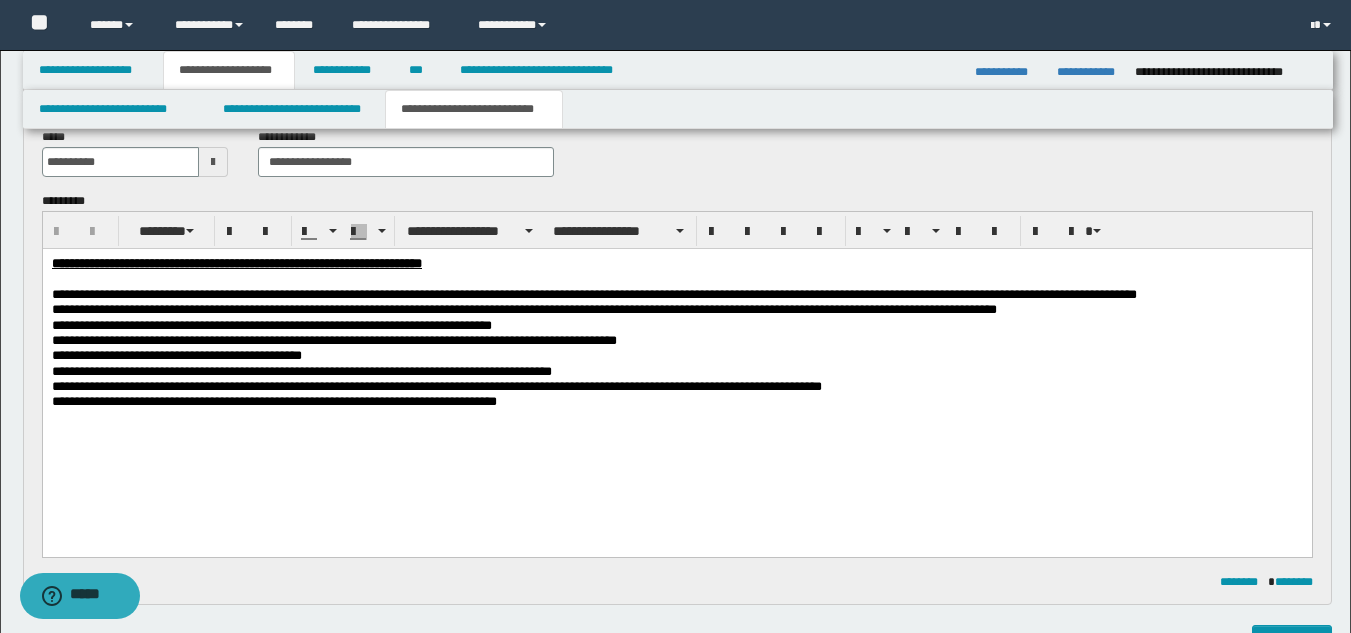 click on "**********" at bounding box center [273, 400] 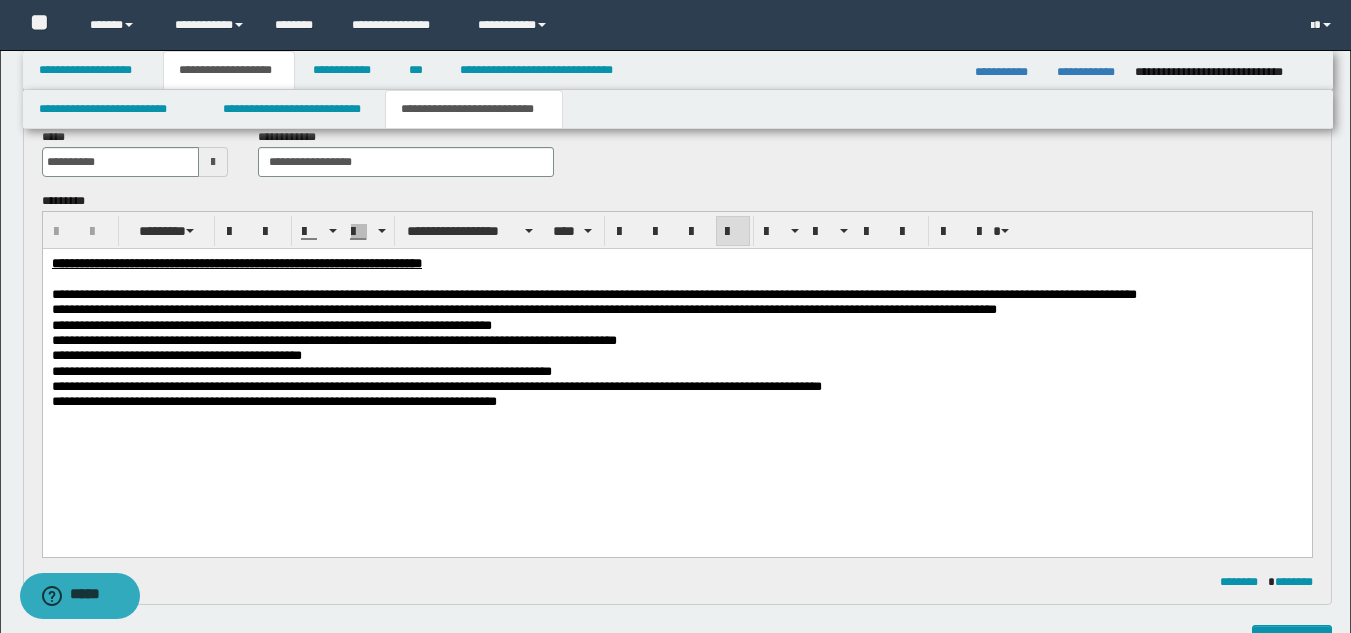 type 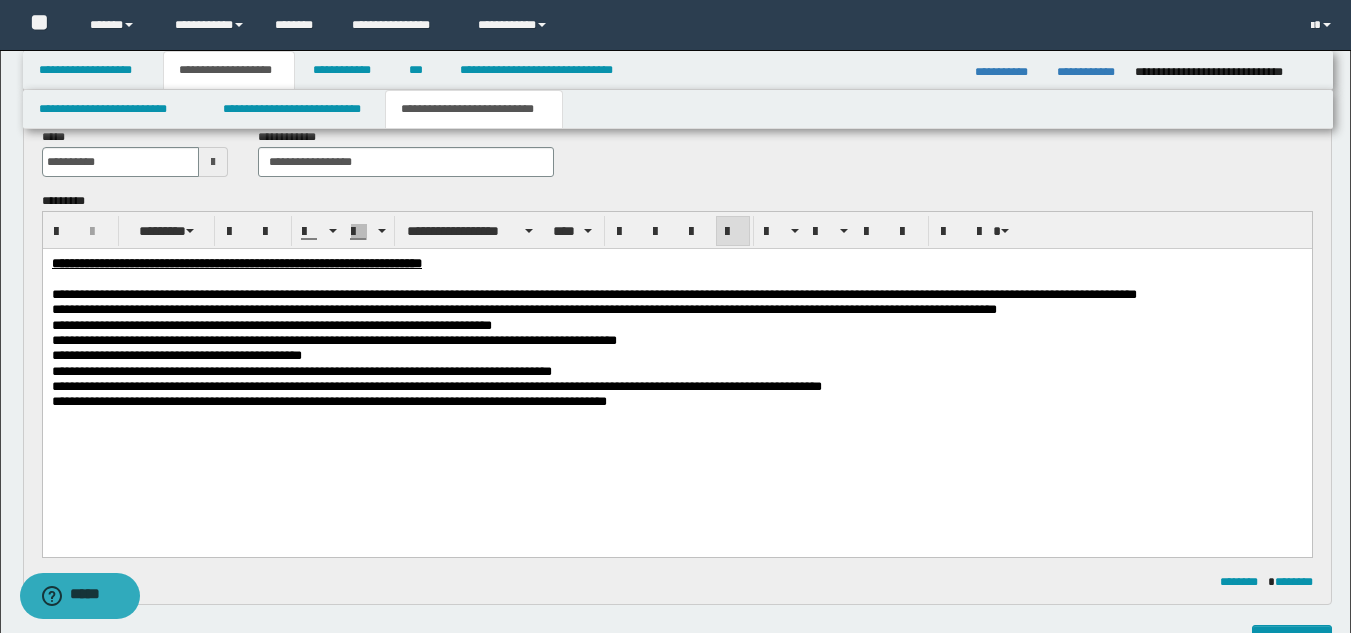 click on "**********" at bounding box center [676, 400] 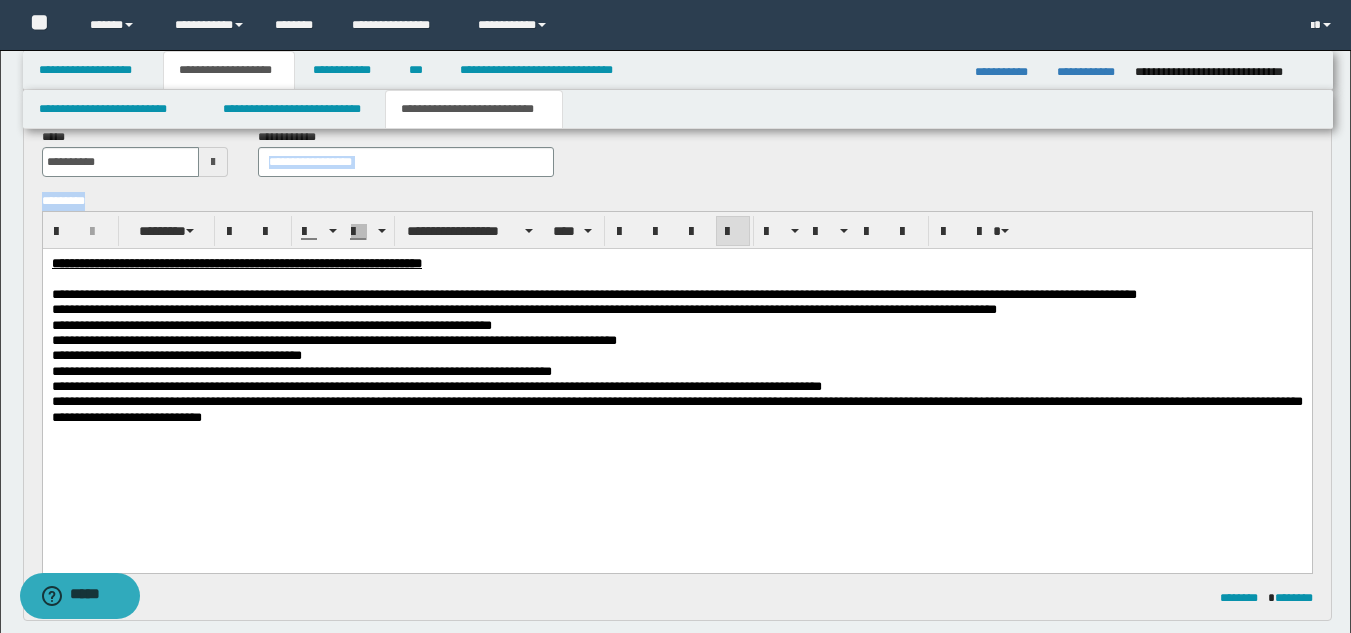 drag, startPoint x: 1349, startPoint y: 195, endPoint x: 1338, endPoint y: 119, distance: 76.79192 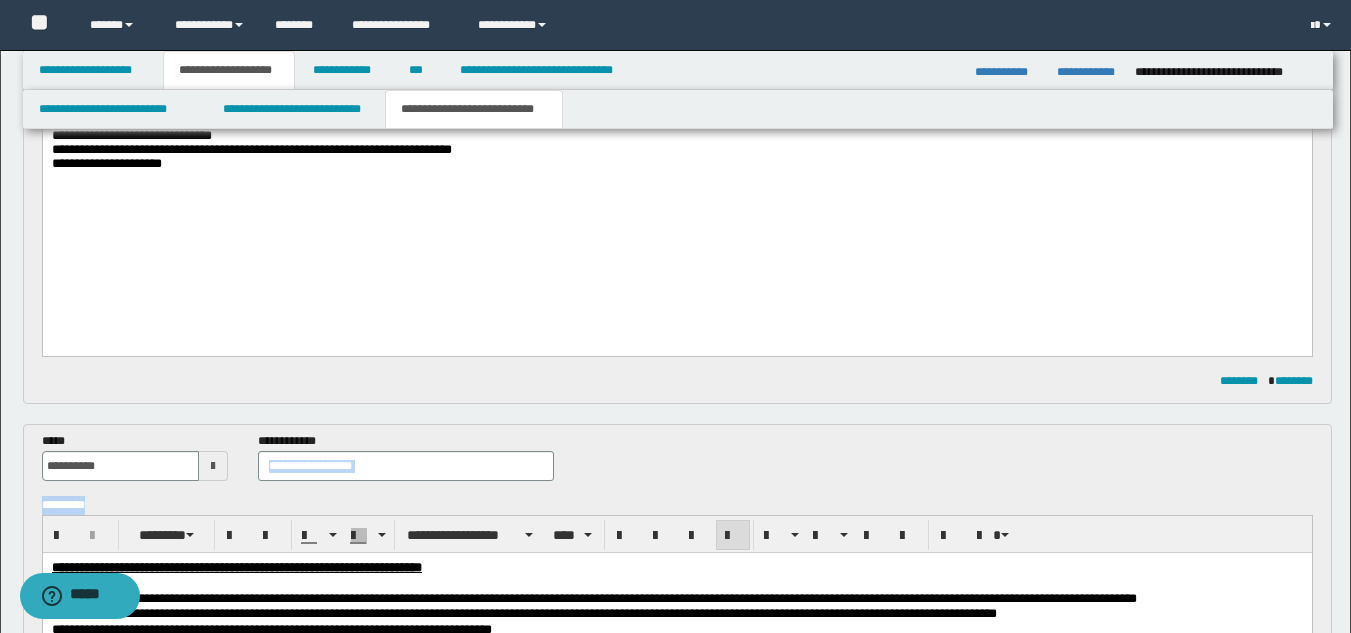 scroll, scrollTop: 284, scrollLeft: 0, axis: vertical 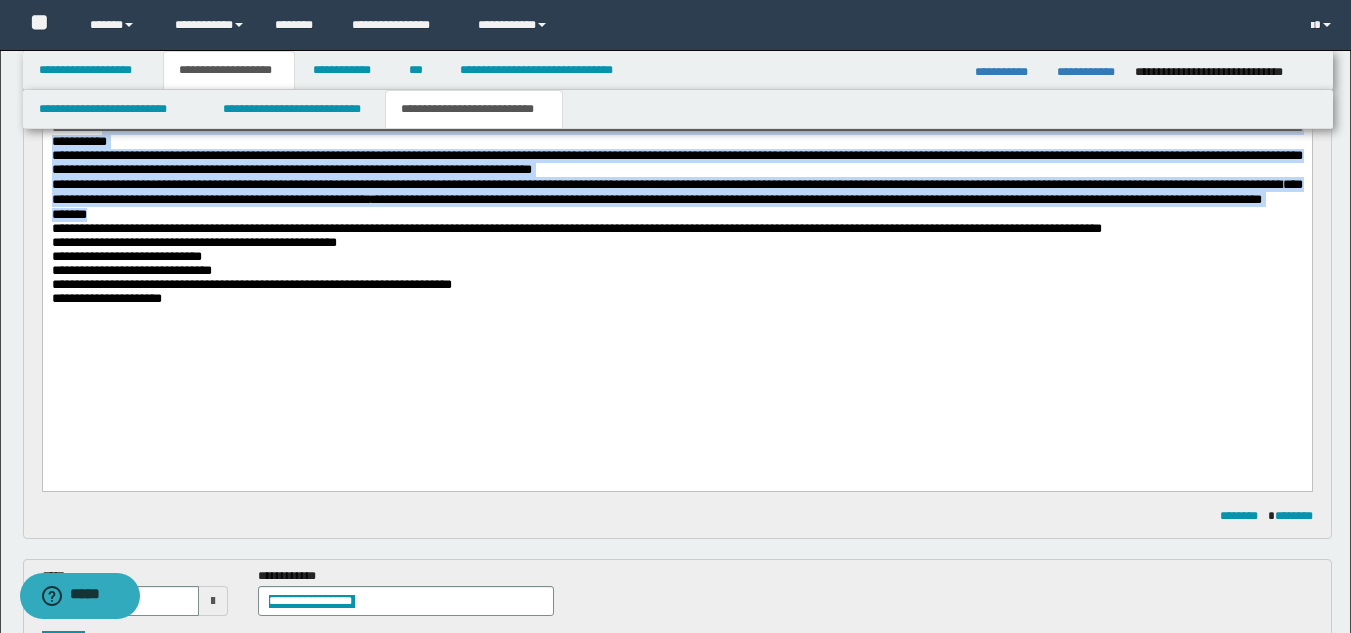 click on "**********" at bounding box center [576, 228] 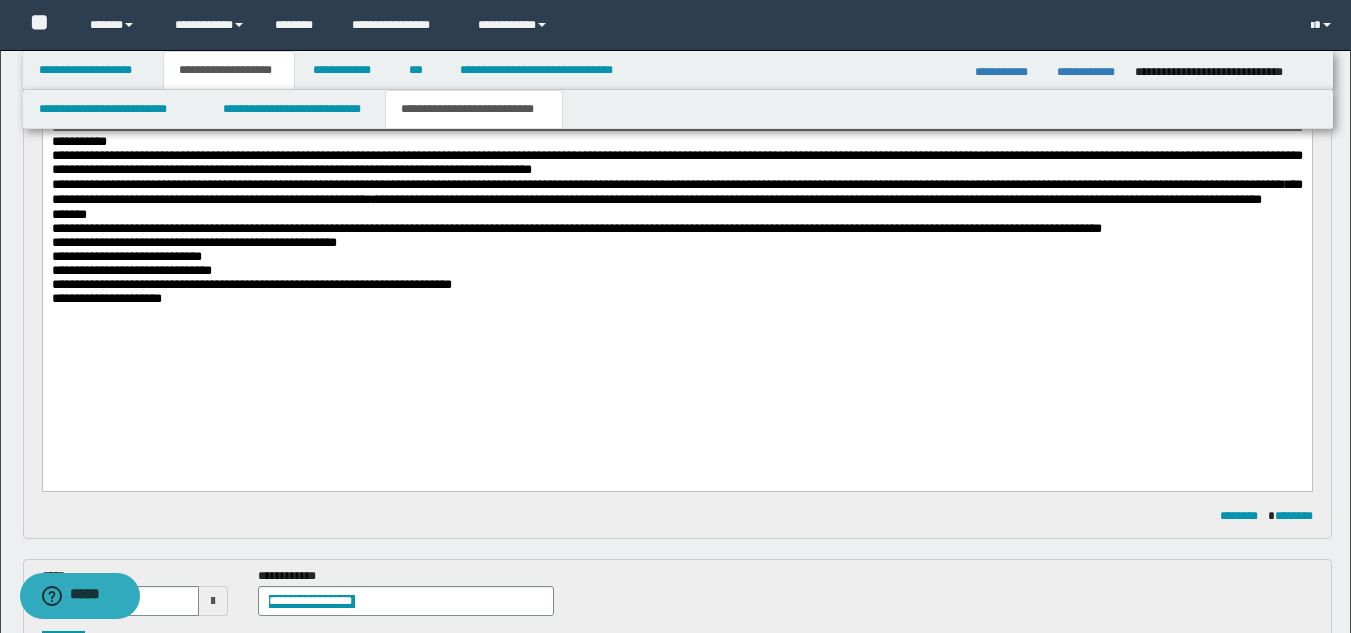 click on "**********" at bounding box center [676, 243] 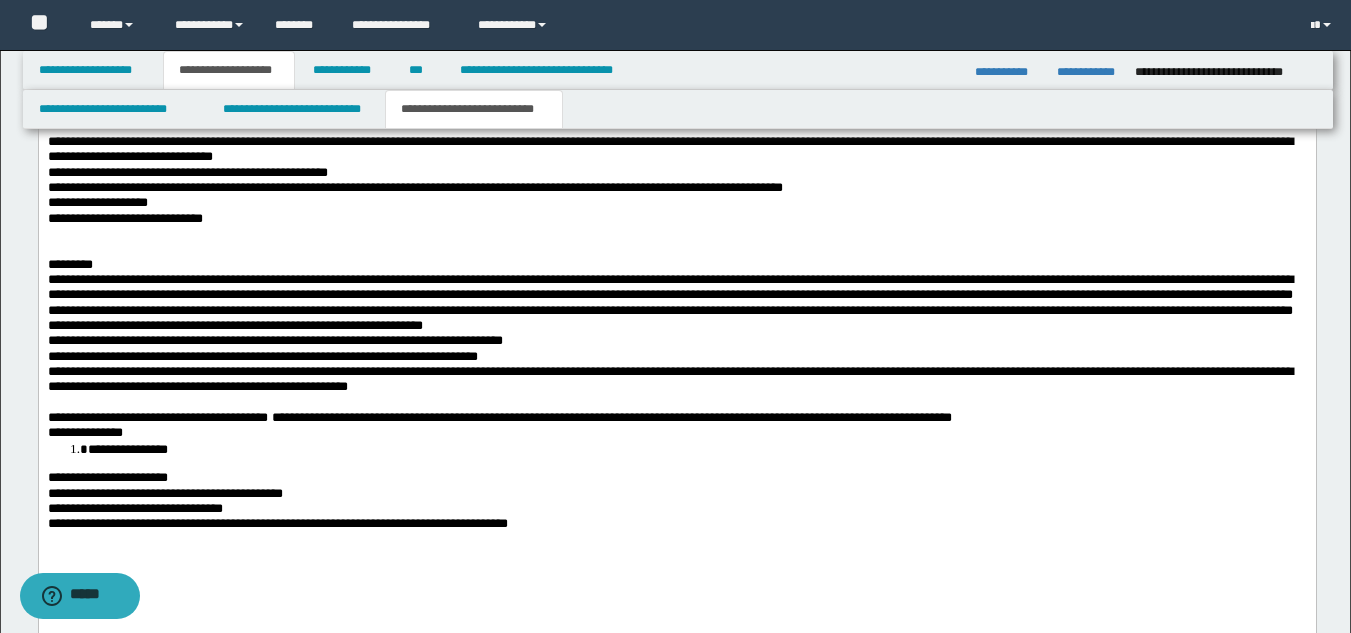 scroll, scrollTop: 1393, scrollLeft: 0, axis: vertical 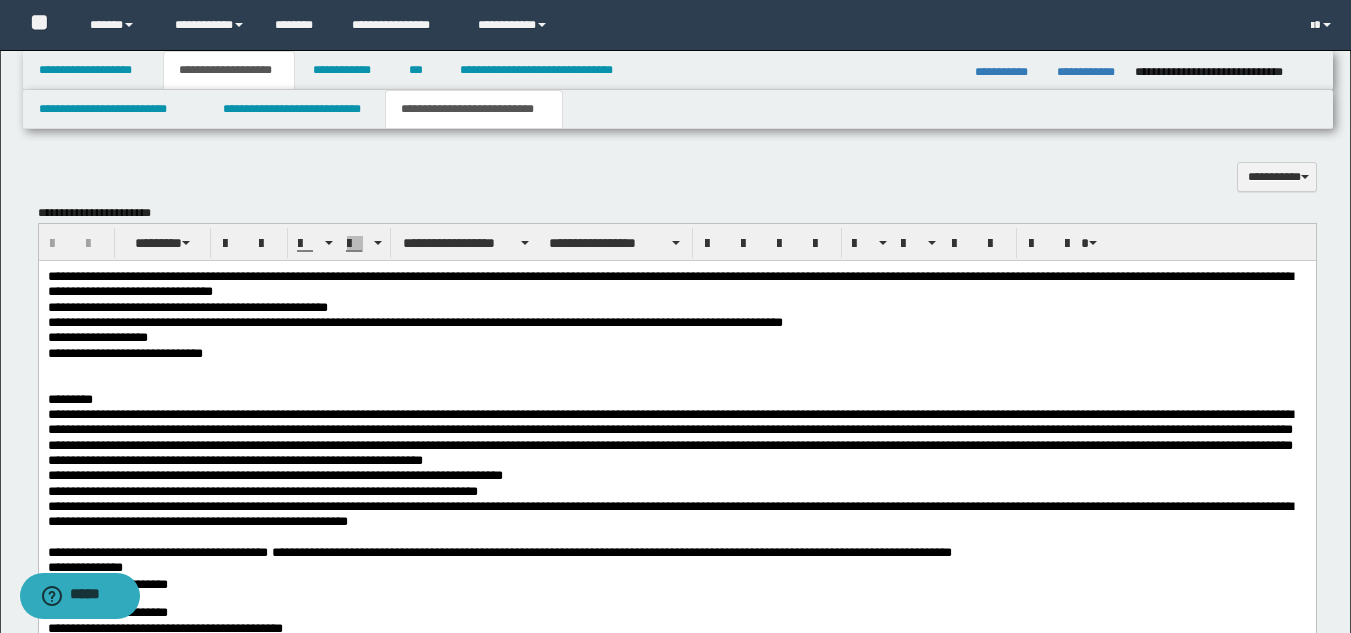 drag, startPoint x: 1363, startPoint y: 137, endPoint x: 1263, endPoint y: 131, distance: 100.17984 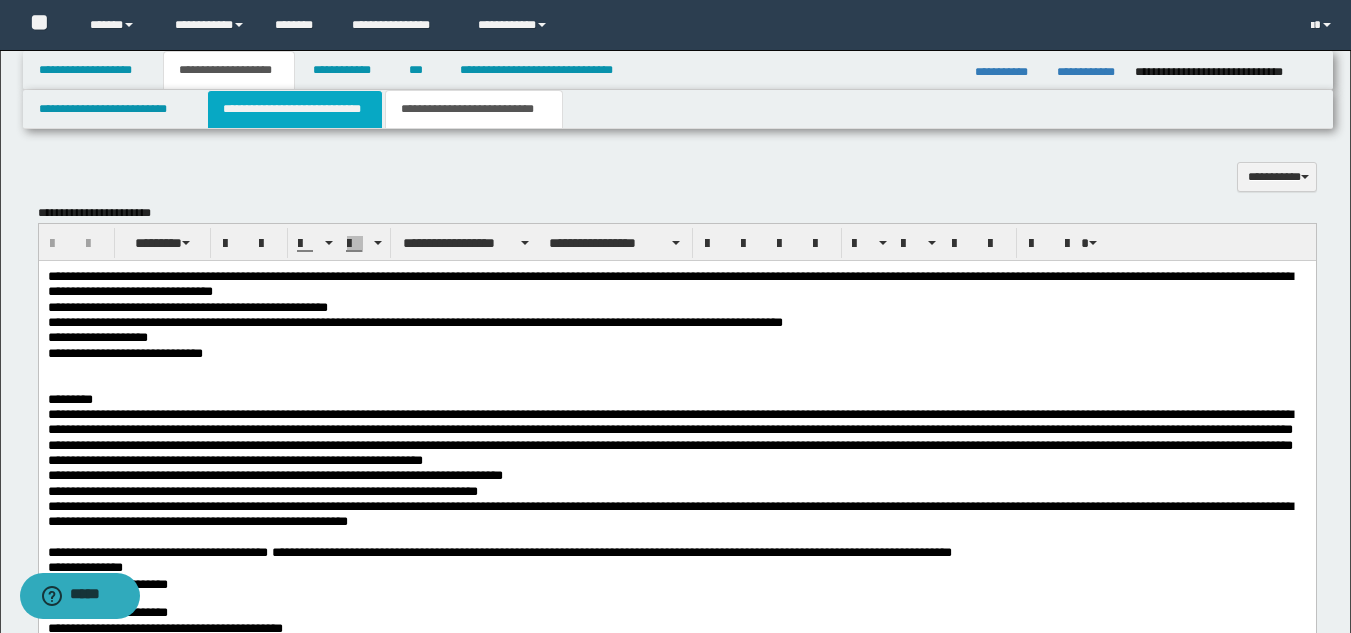 click on "**********" at bounding box center (295, 109) 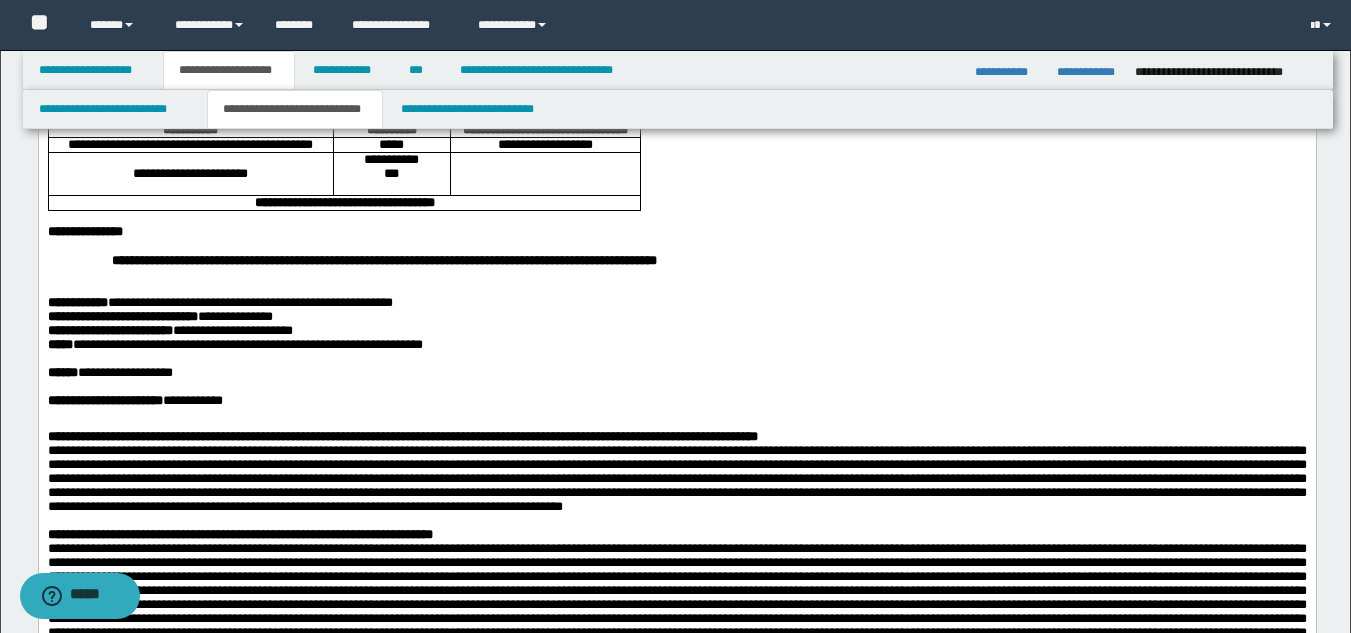 scroll, scrollTop: 0, scrollLeft: 0, axis: both 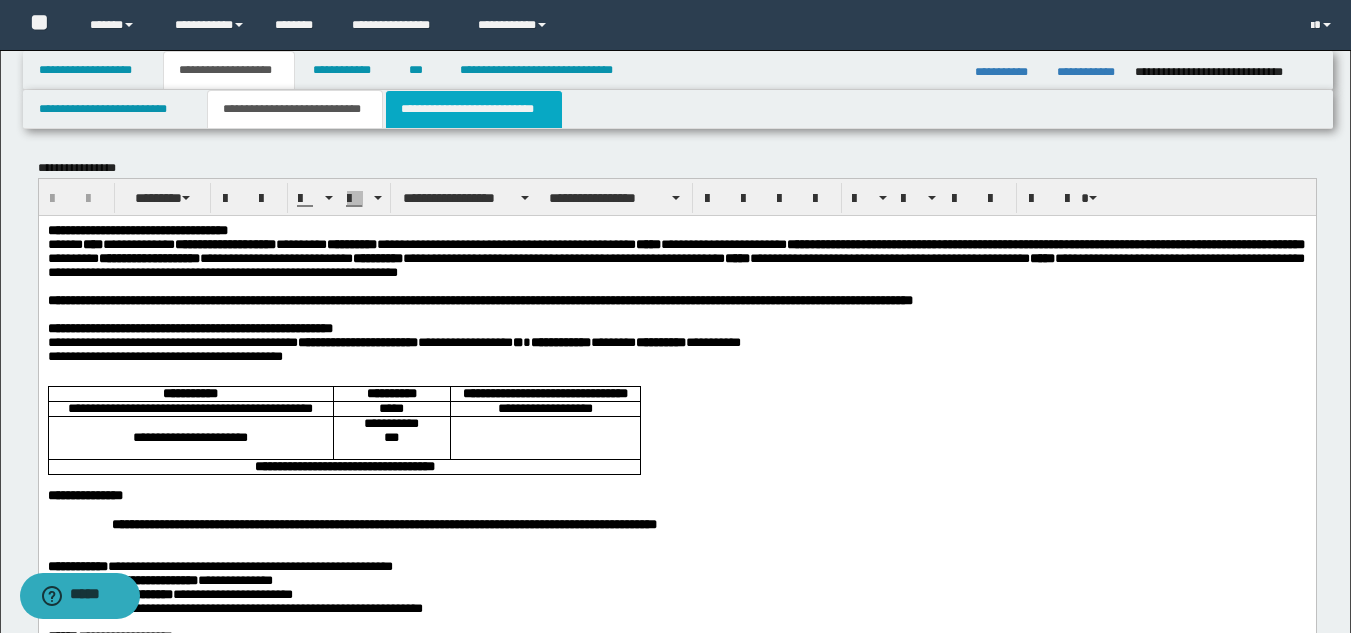 click on "**********" at bounding box center (474, 109) 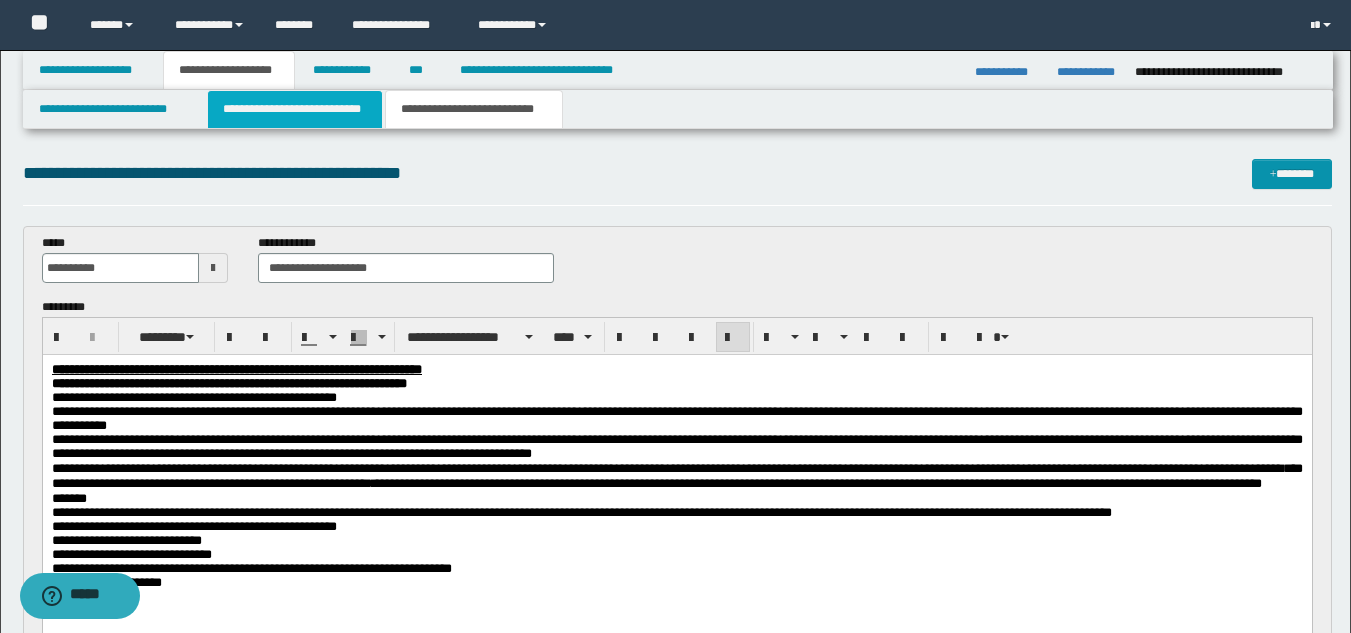 click on "**********" at bounding box center (295, 109) 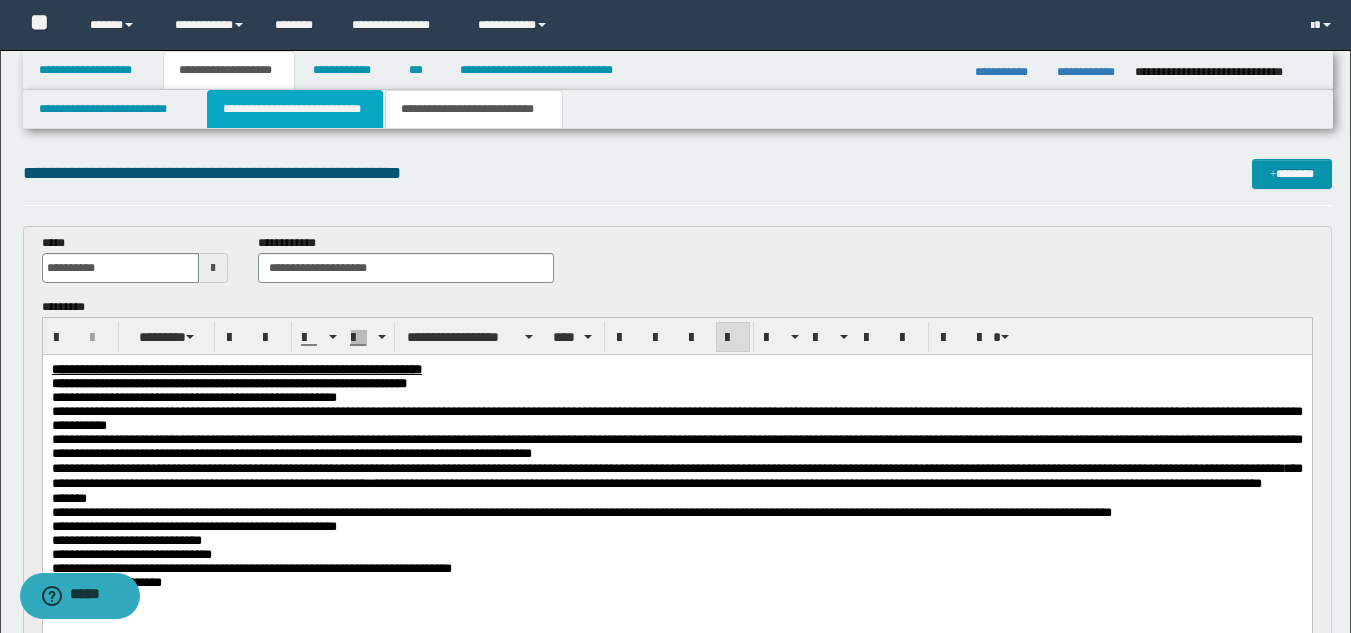 type 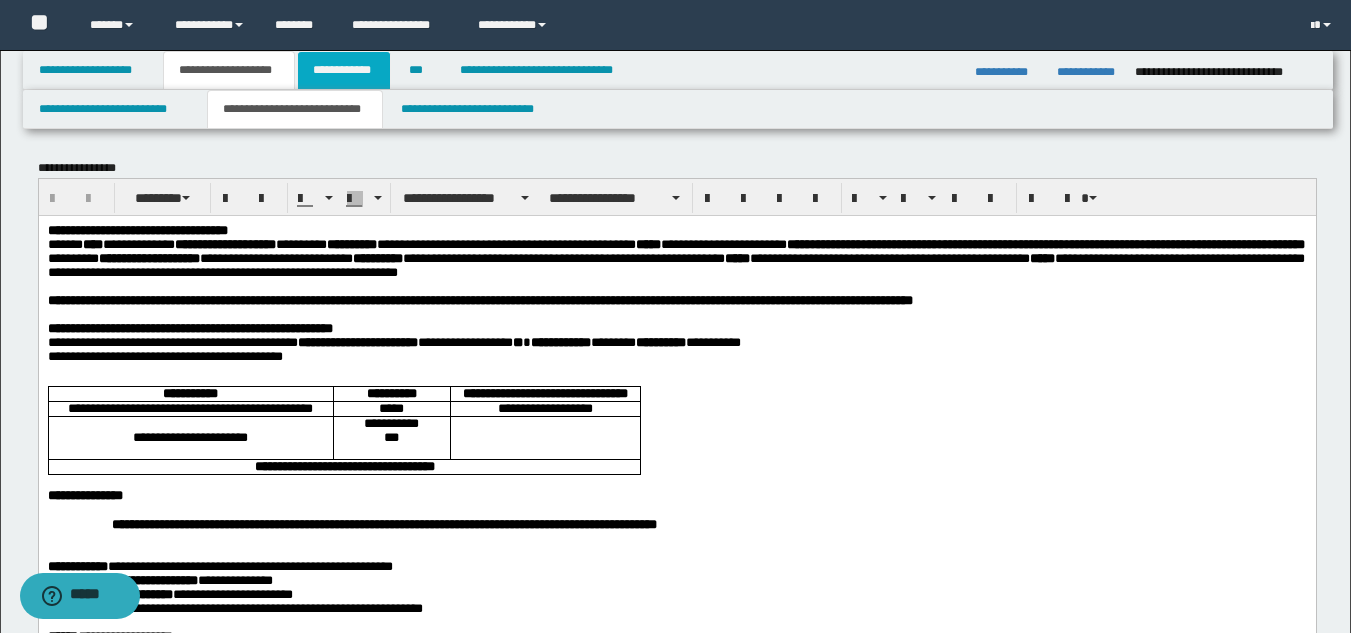 click on "**********" at bounding box center (344, 70) 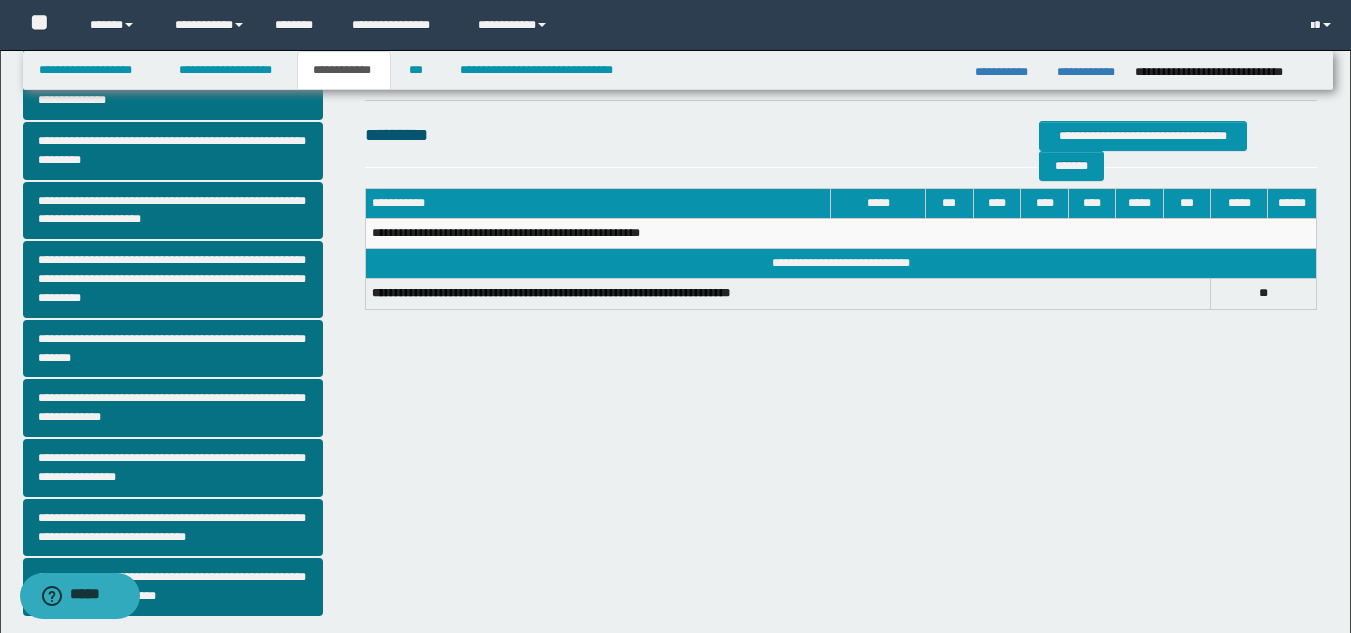 scroll, scrollTop: 437, scrollLeft: 0, axis: vertical 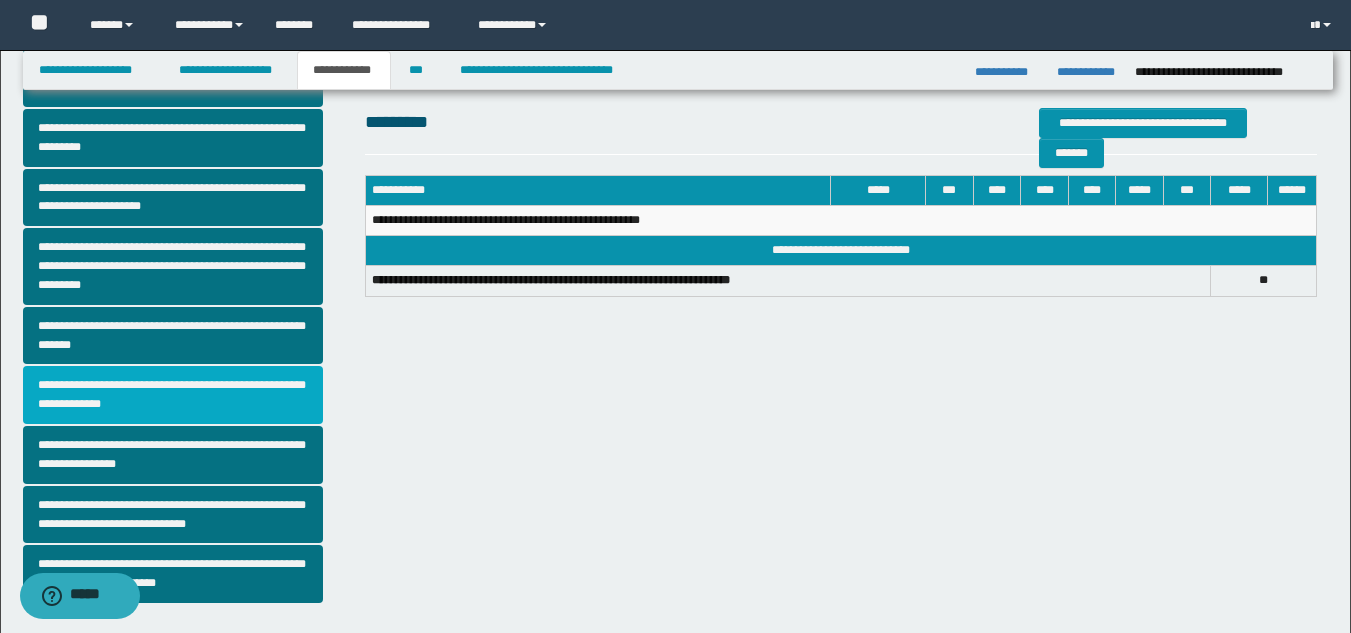 click on "**********" at bounding box center (173, 395) 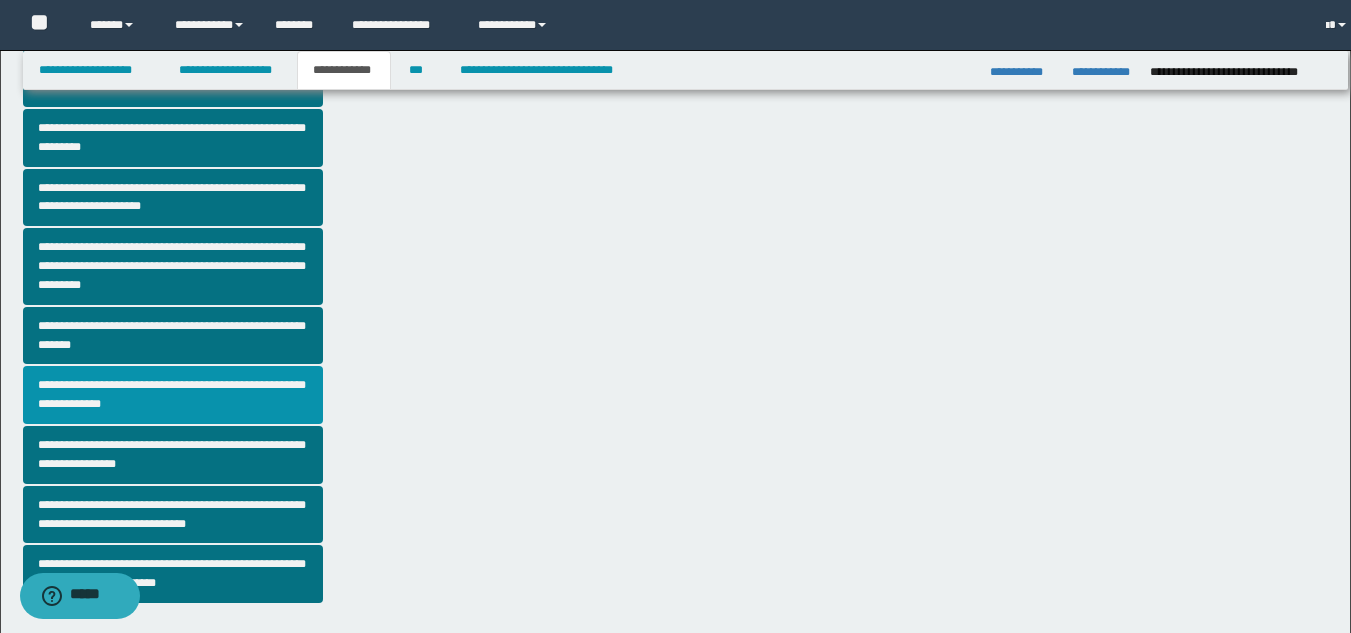 scroll, scrollTop: 0, scrollLeft: 0, axis: both 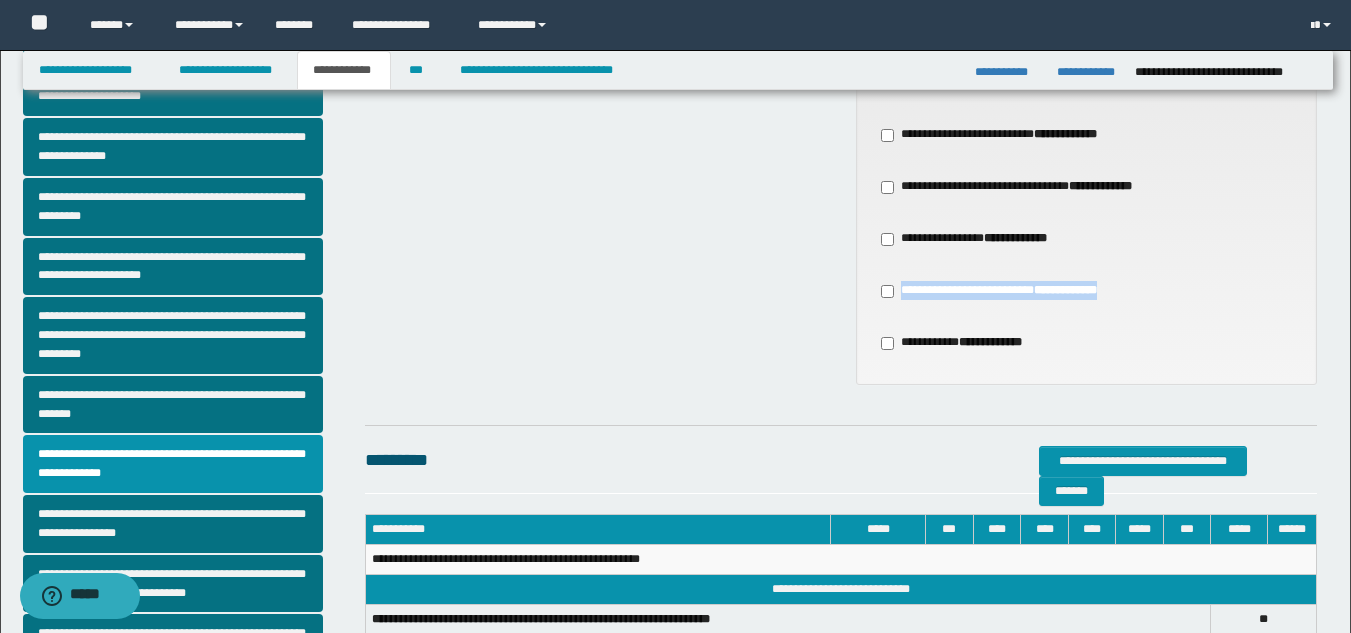 click on "**********" at bounding box center [1086, 291] 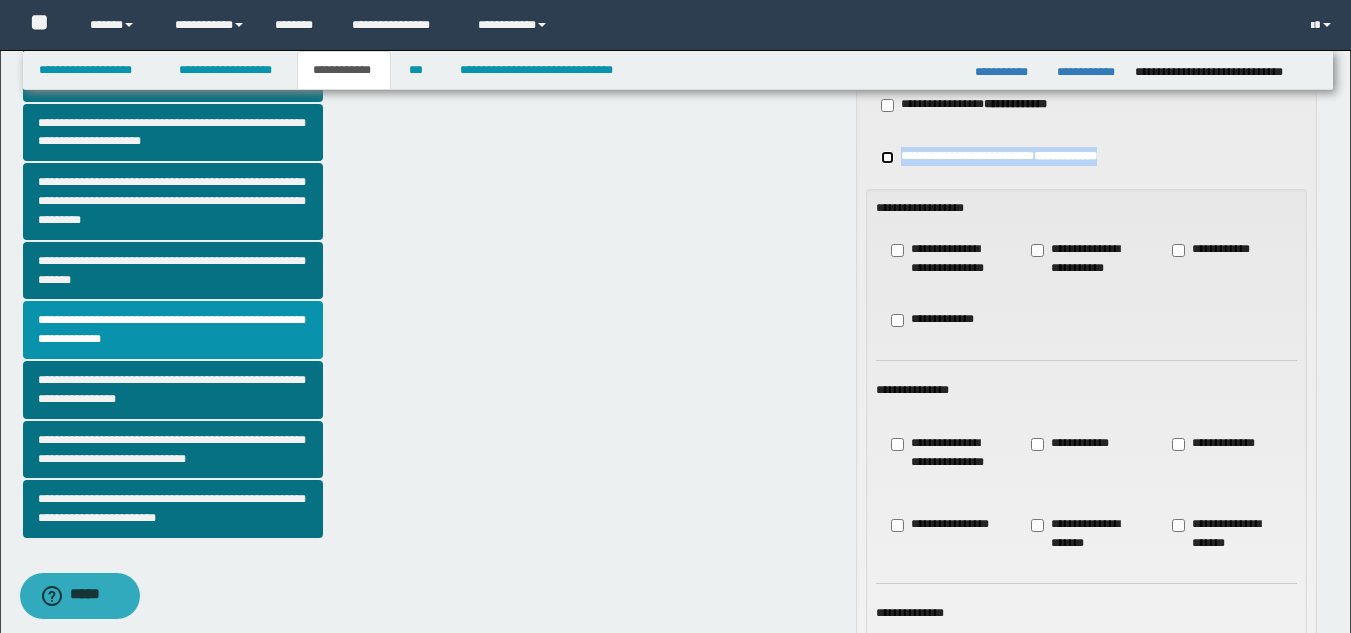 scroll, scrollTop: 499, scrollLeft: 0, axis: vertical 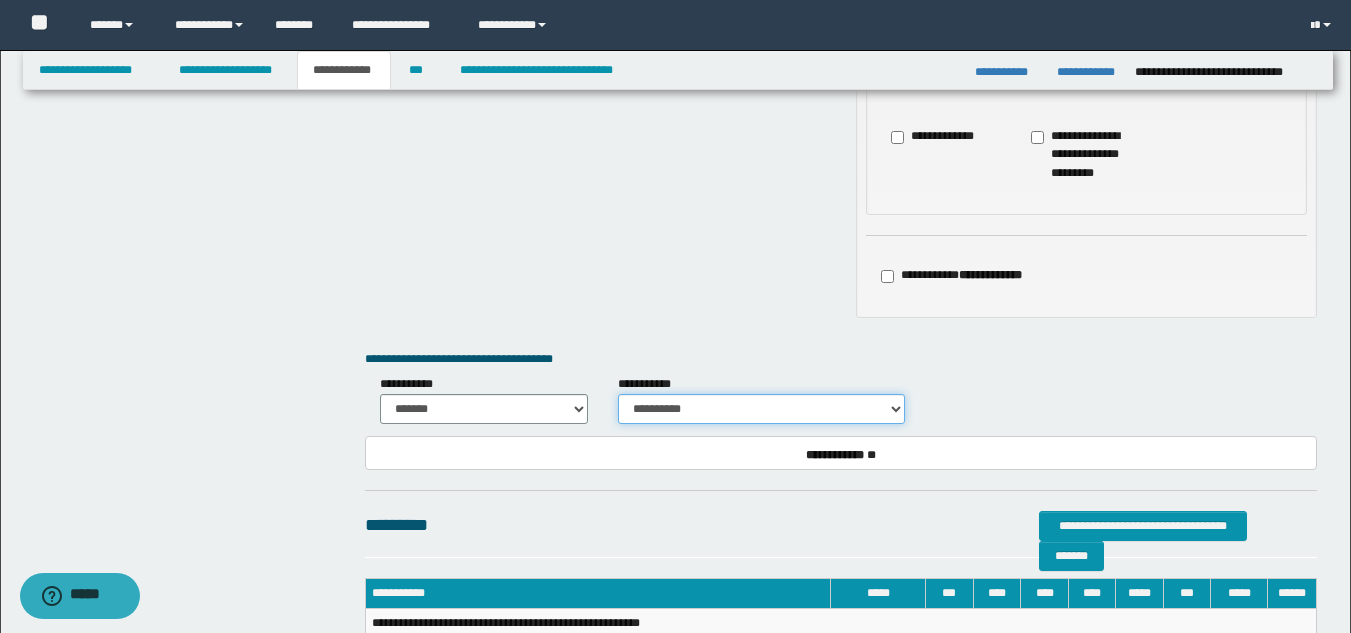 click on "**********" at bounding box center (761, 409) 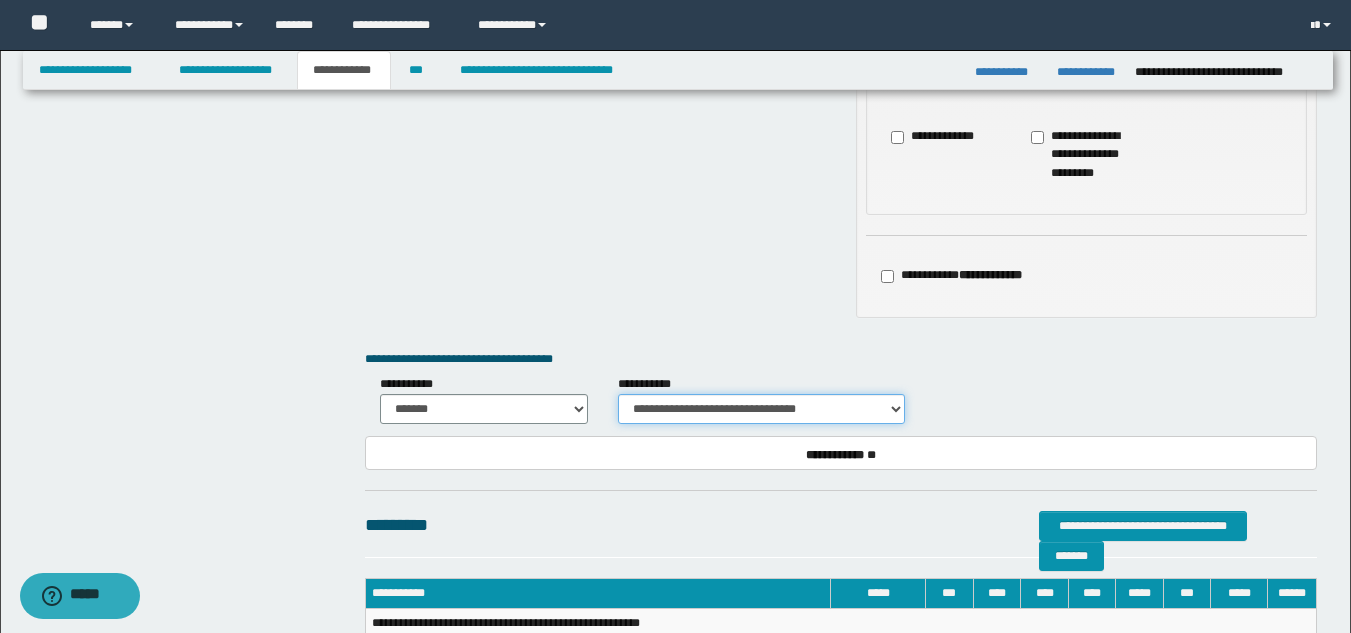 click on "**********" at bounding box center (761, 409) 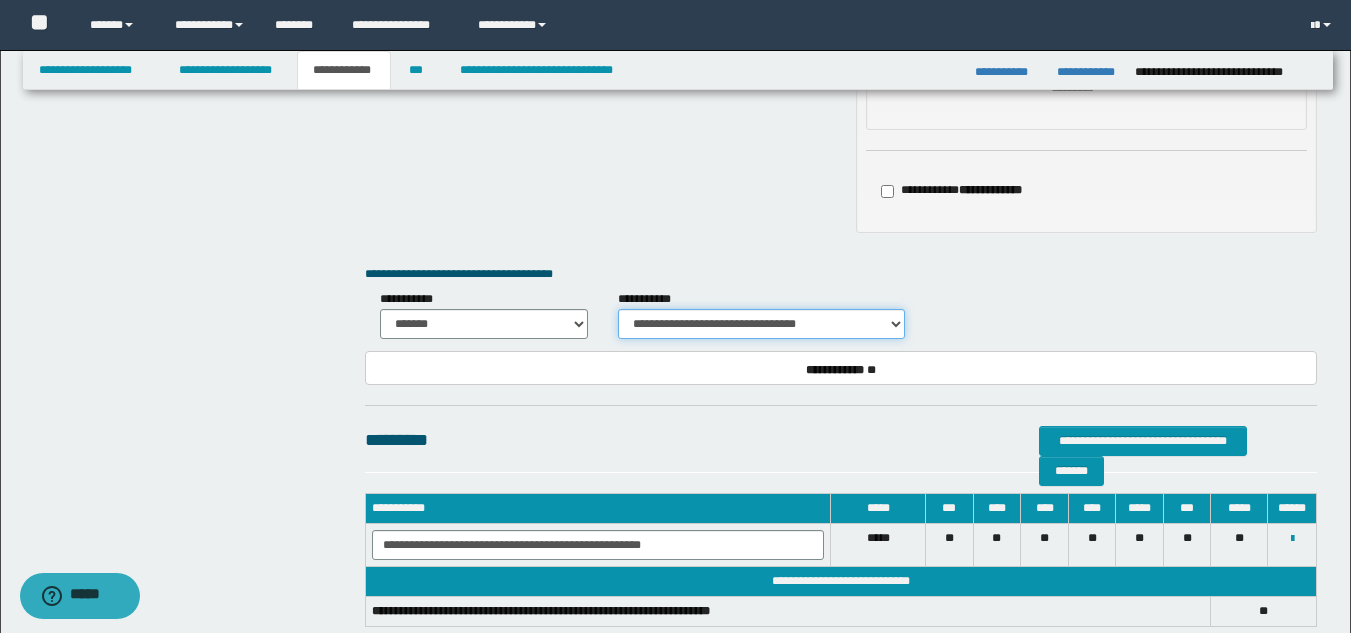scroll, scrollTop: 1298, scrollLeft: 0, axis: vertical 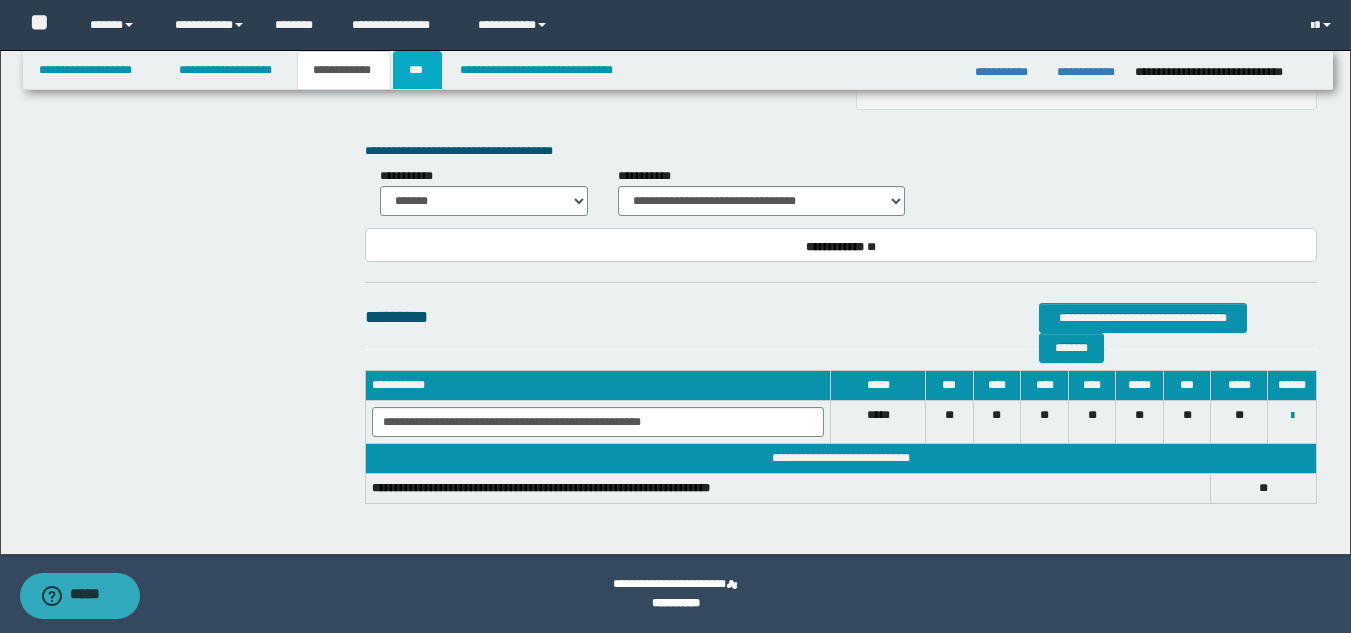 drag, startPoint x: 400, startPoint y: 77, endPoint x: 407, endPoint y: 115, distance: 38.63936 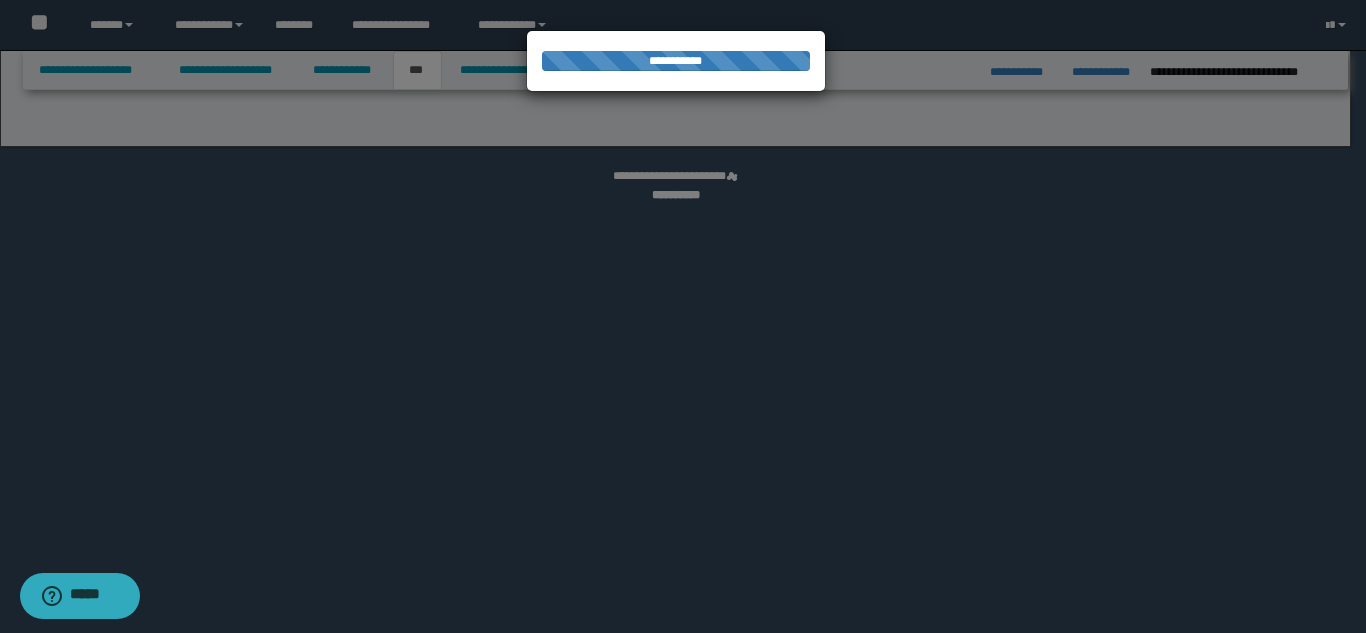 select on "*" 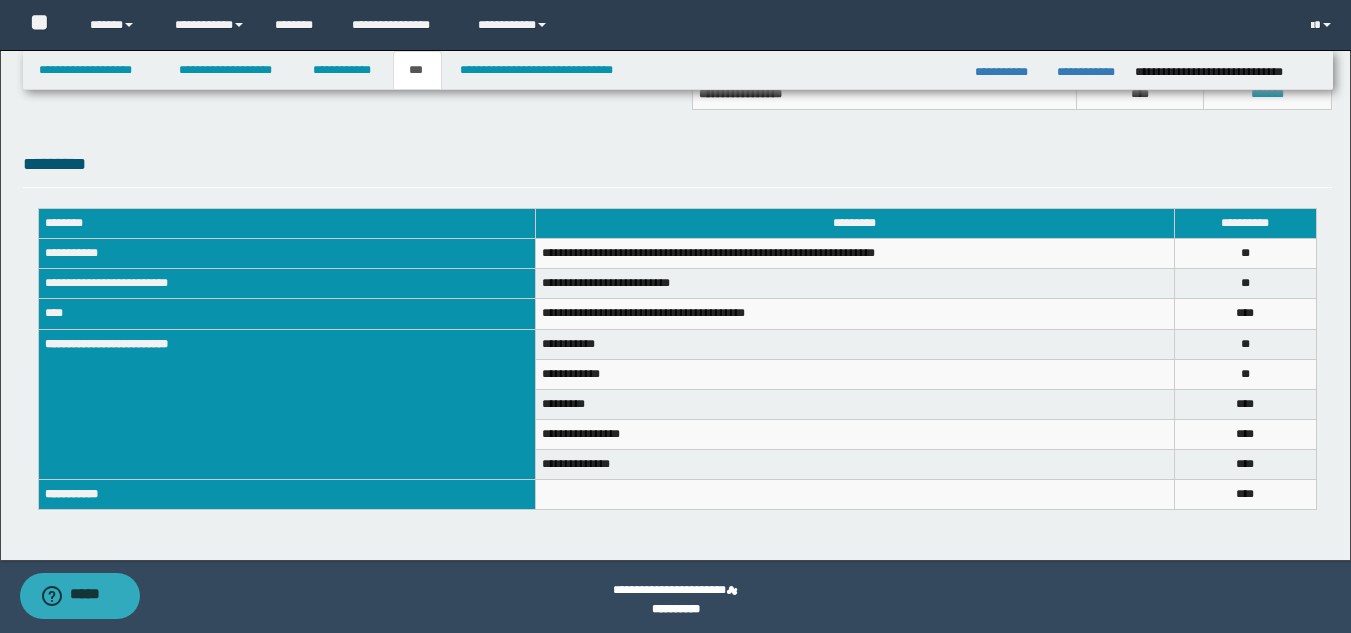 scroll, scrollTop: 636, scrollLeft: 0, axis: vertical 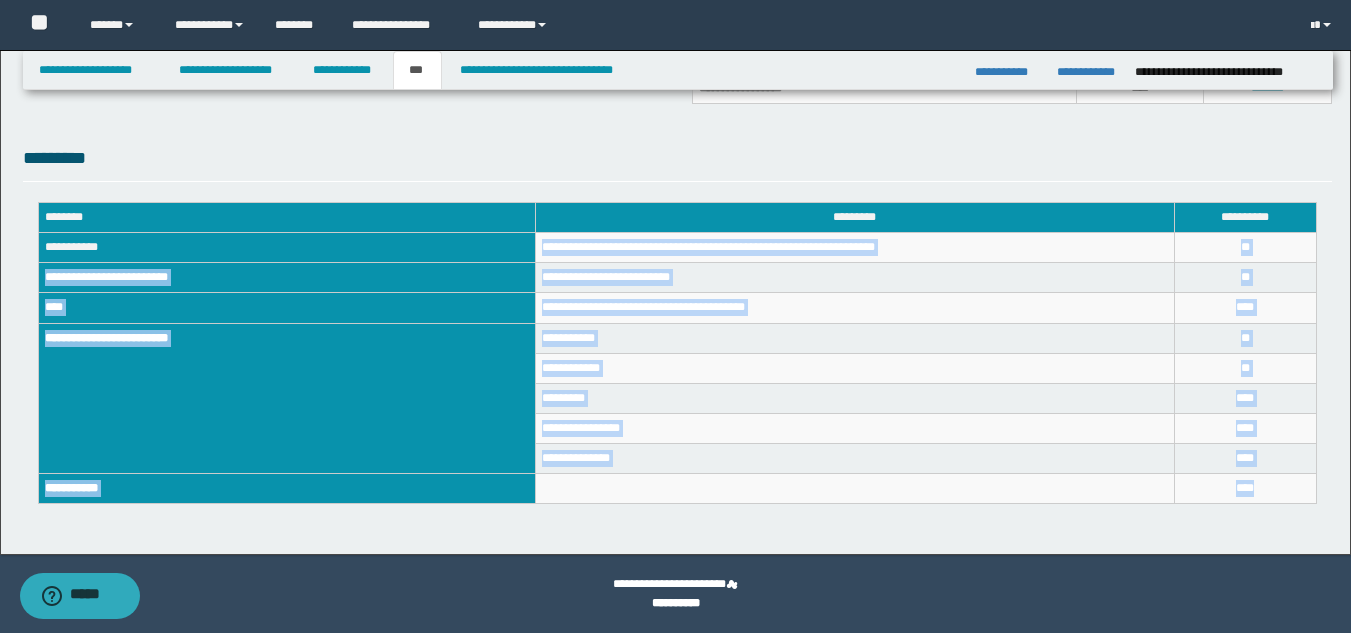 drag, startPoint x: 543, startPoint y: 246, endPoint x: 1262, endPoint y: 492, distance: 759.91907 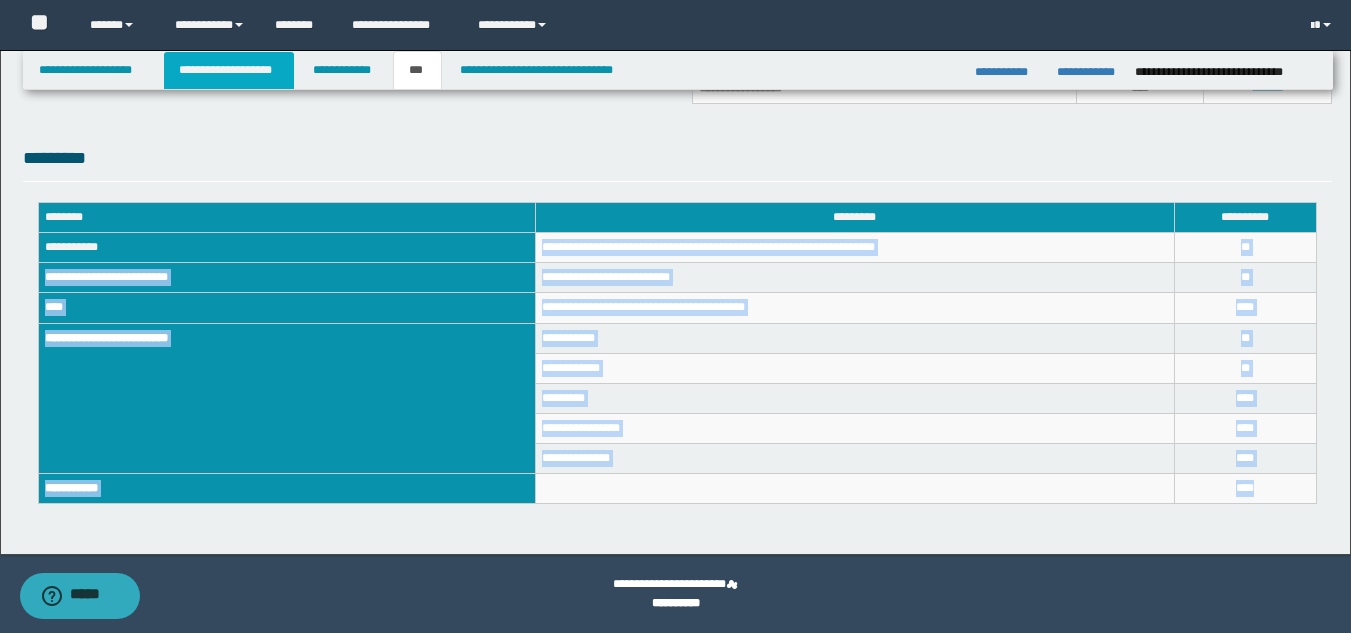 click on "**********" at bounding box center (229, 70) 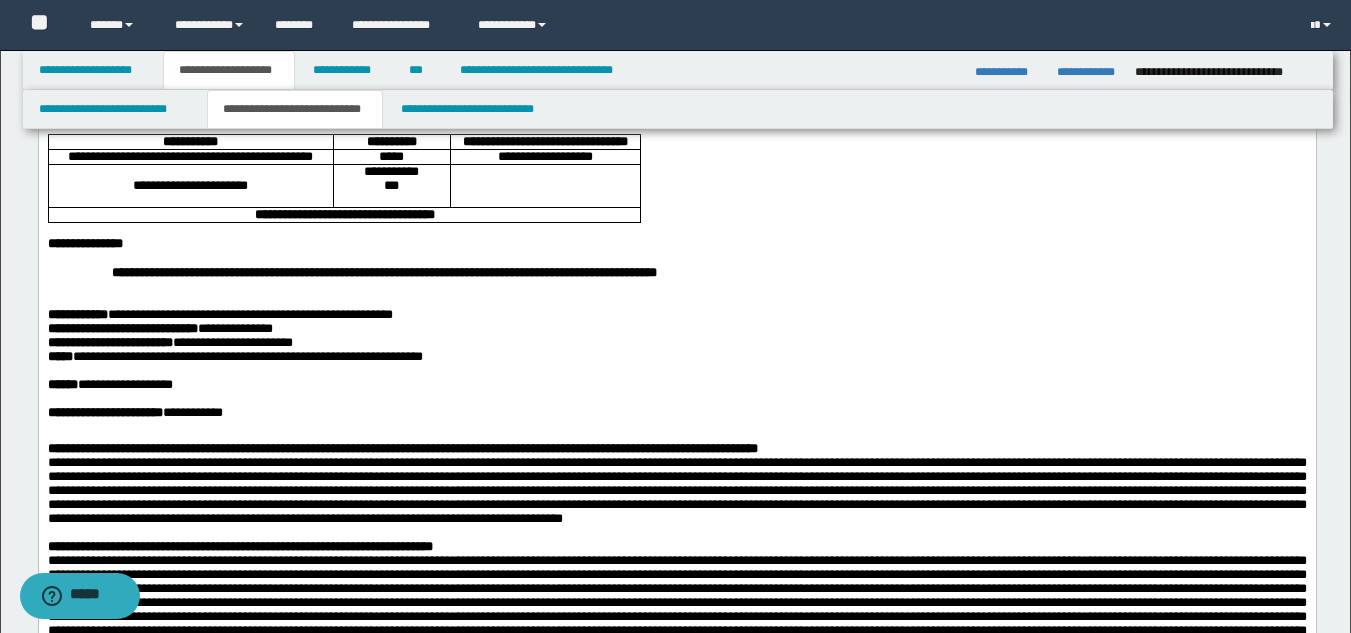 scroll, scrollTop: 241, scrollLeft: 0, axis: vertical 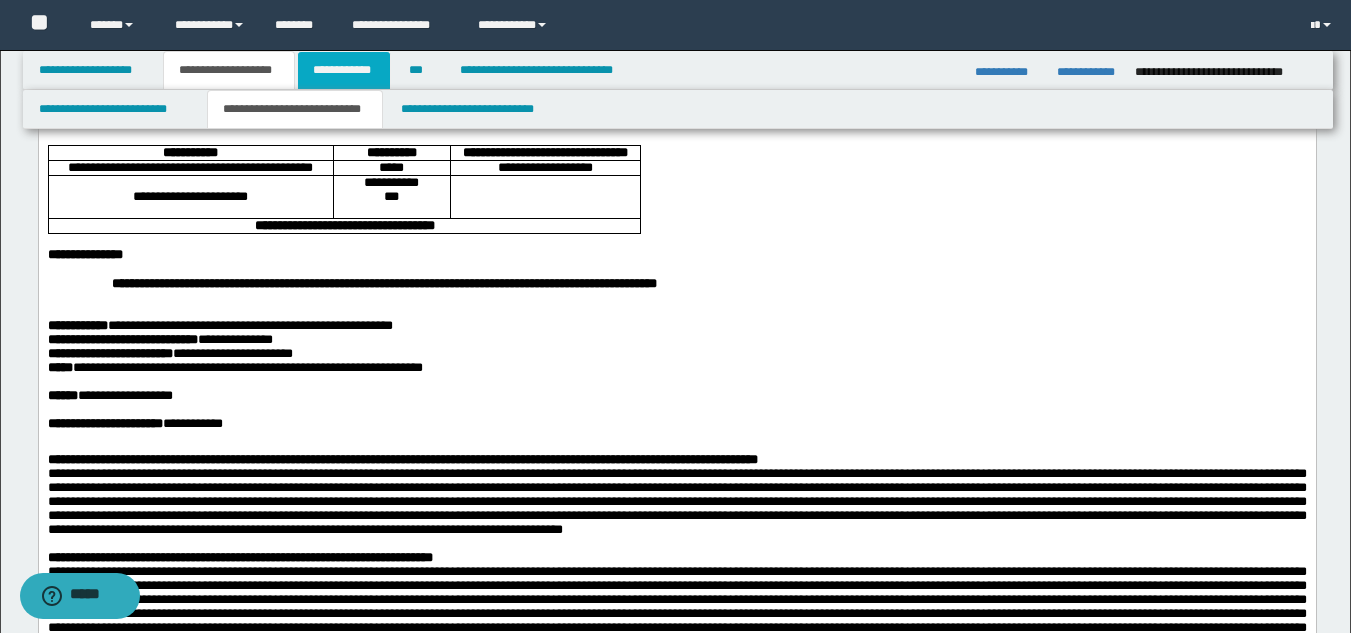 click on "**********" at bounding box center [344, 70] 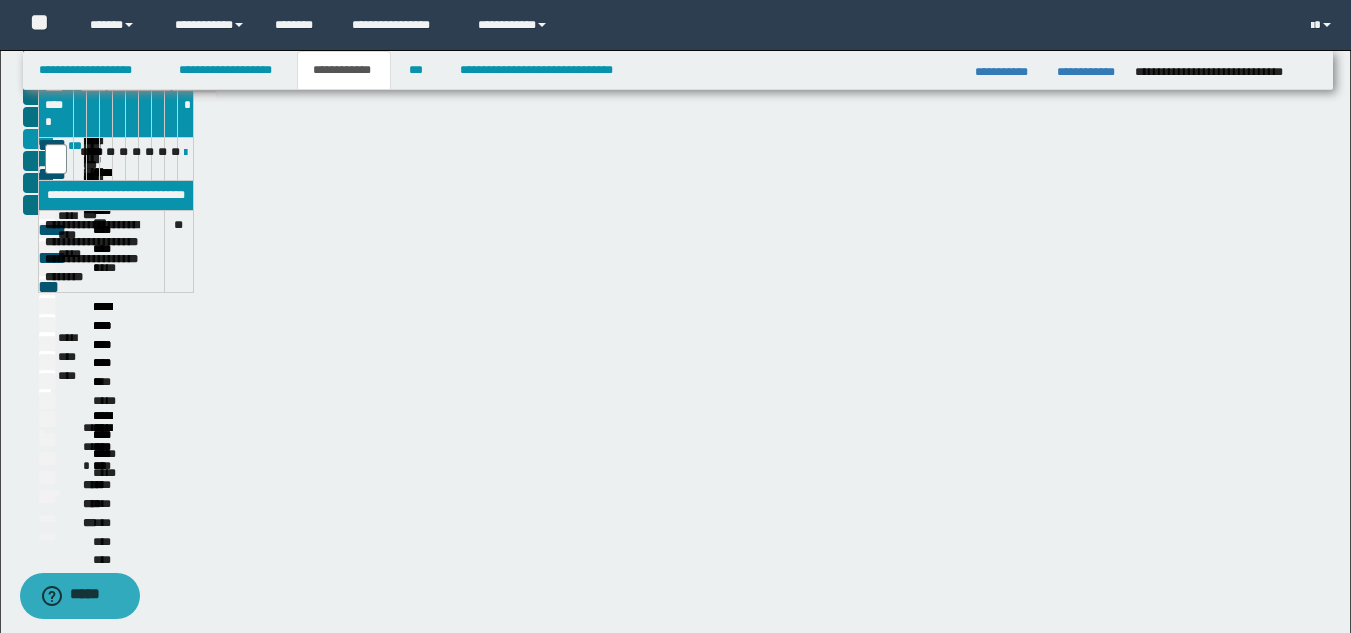 scroll, scrollTop: 210, scrollLeft: 0, axis: vertical 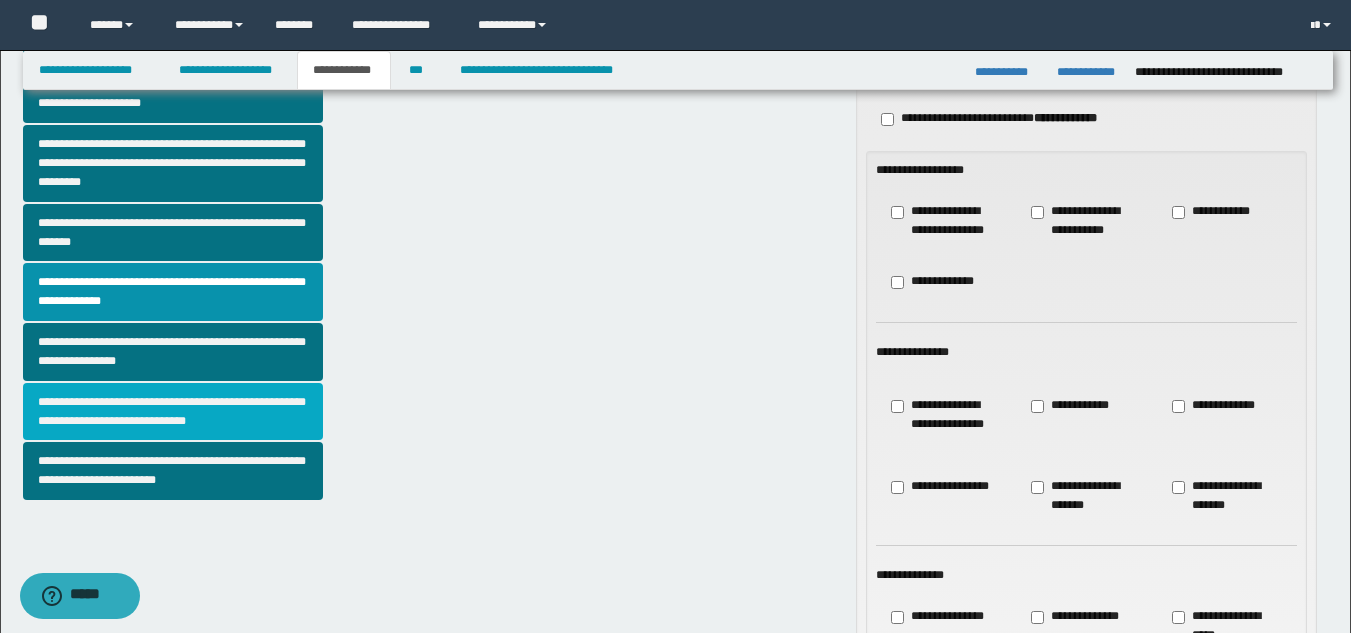 click on "**********" at bounding box center [173, 412] 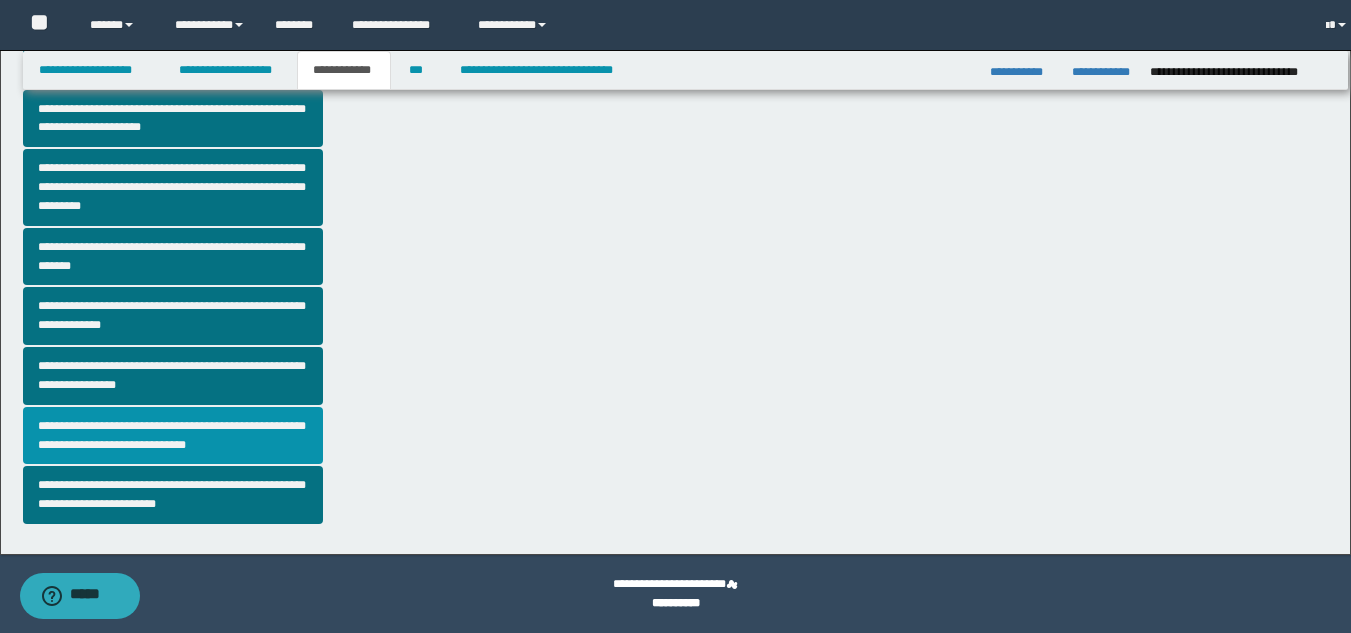 scroll, scrollTop: 0, scrollLeft: 0, axis: both 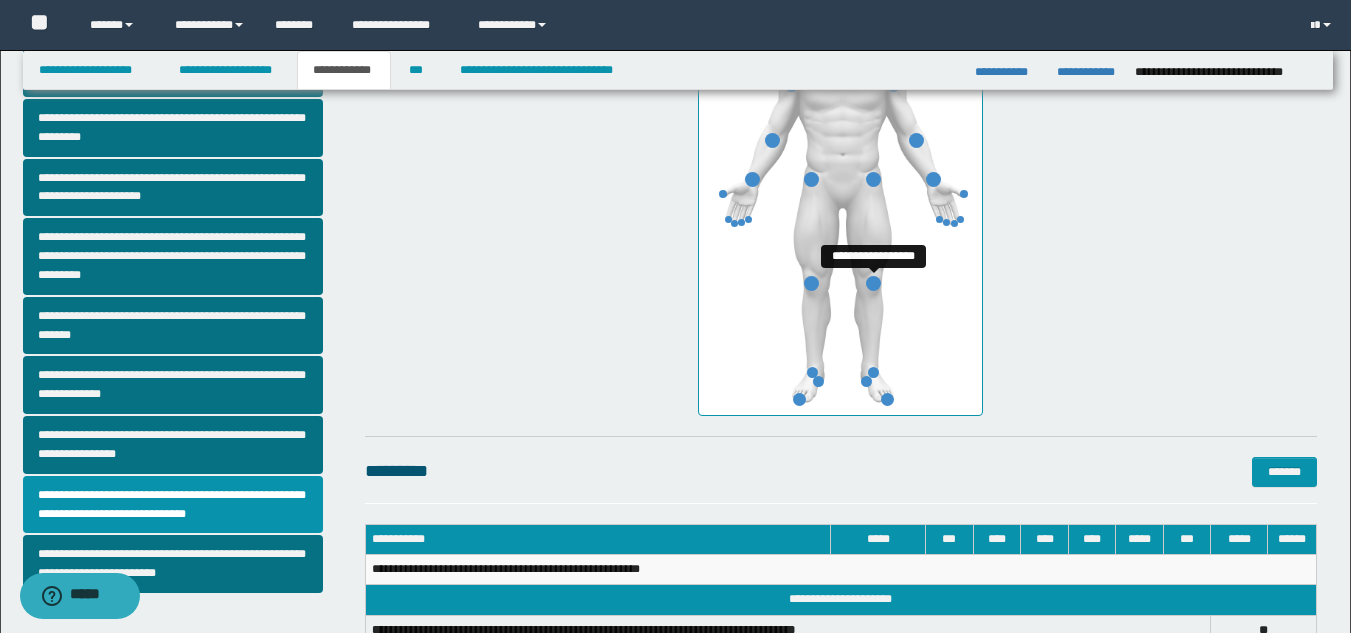click at bounding box center [873, 283] 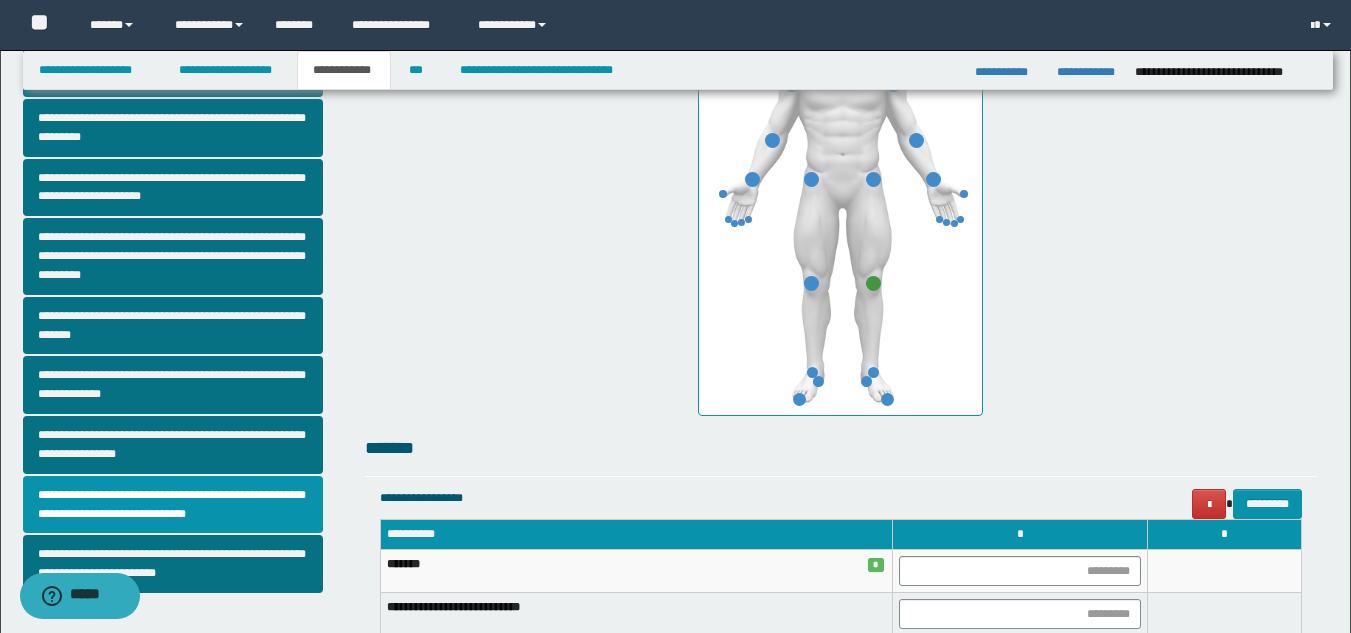 scroll, scrollTop: 640, scrollLeft: 0, axis: vertical 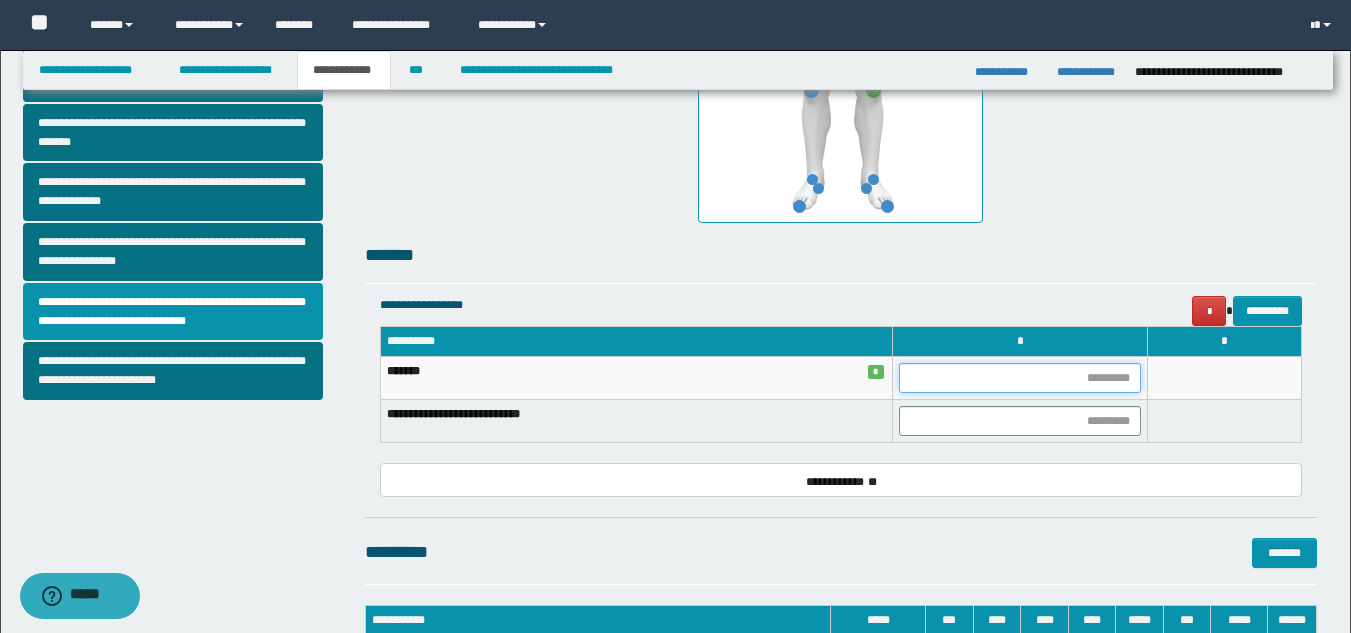 click at bounding box center (1020, 378) 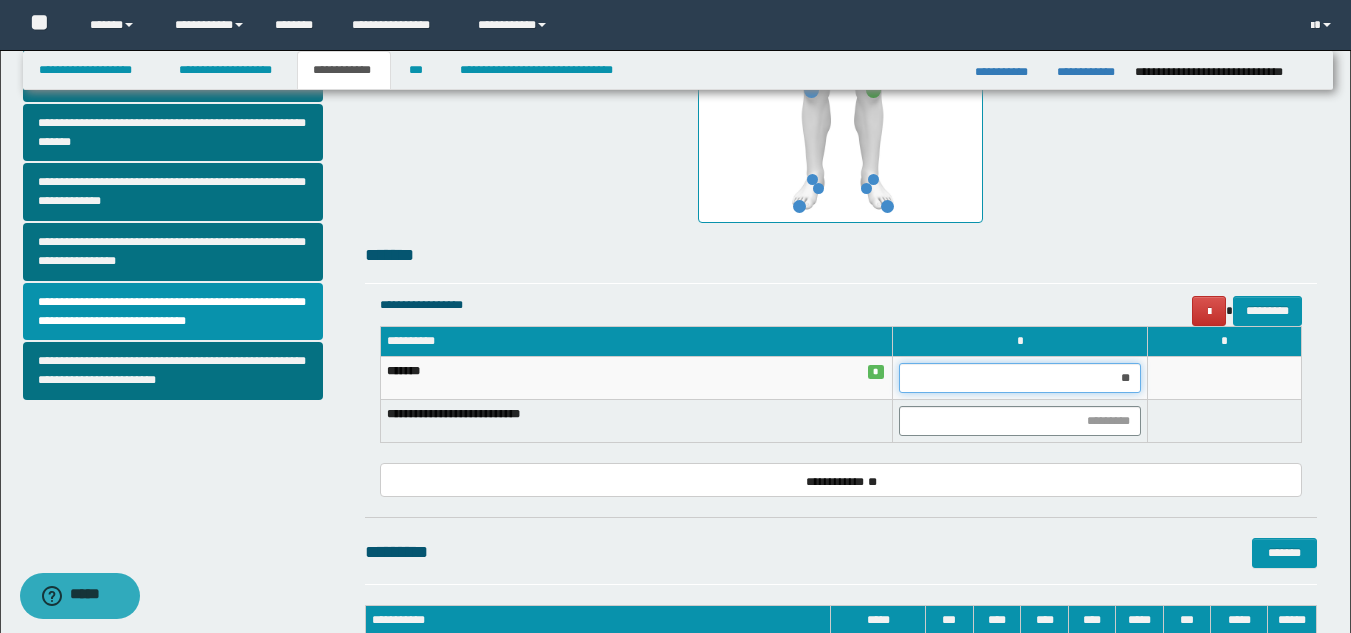 type on "***" 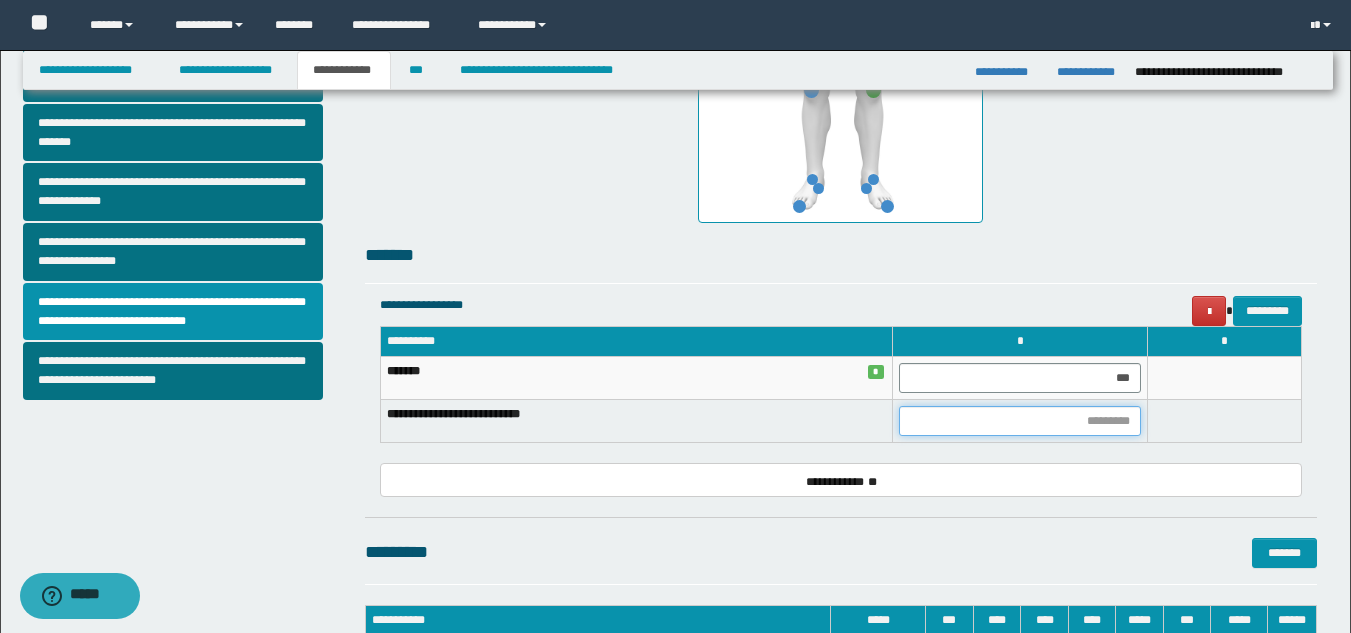 click at bounding box center (1020, 421) 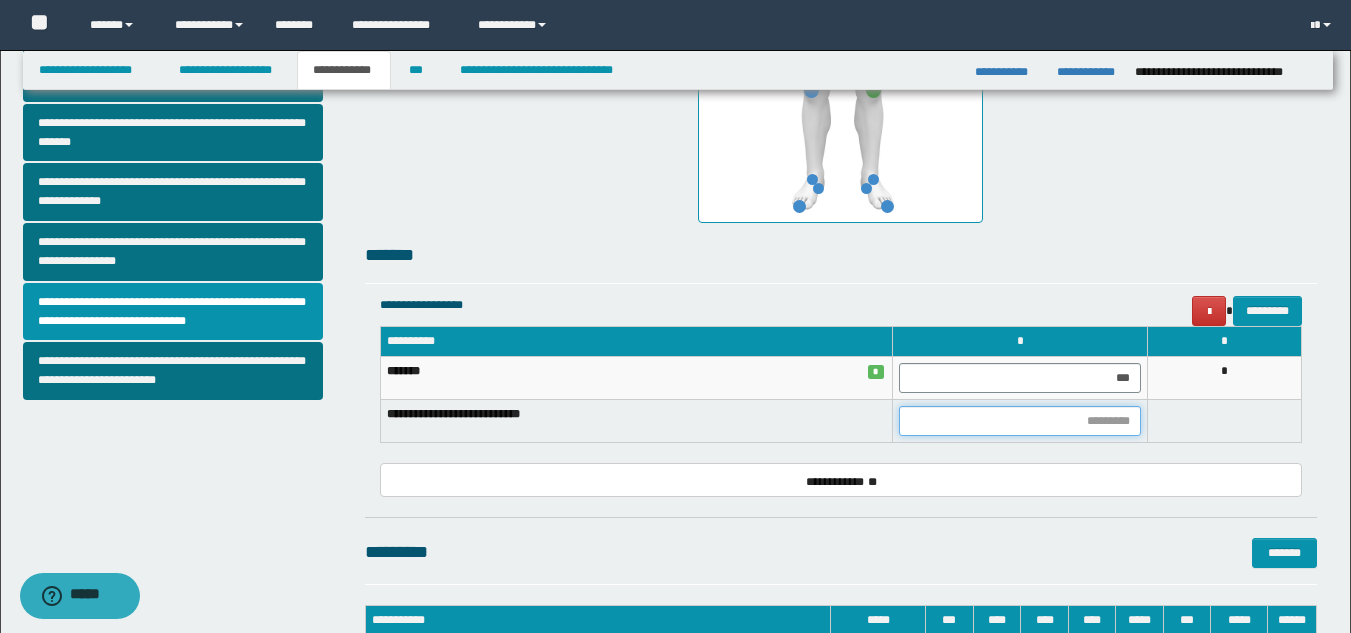 type on "*" 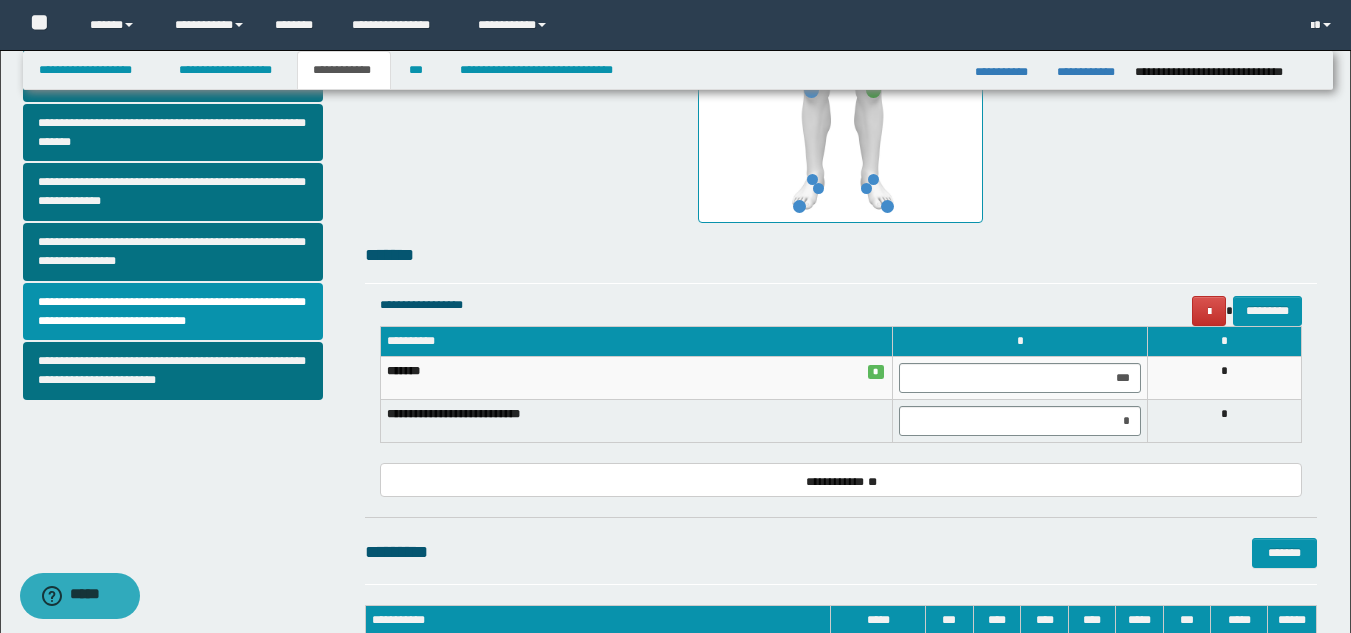 drag, startPoint x: 1054, startPoint y: 274, endPoint x: 1042, endPoint y: 276, distance: 12.165525 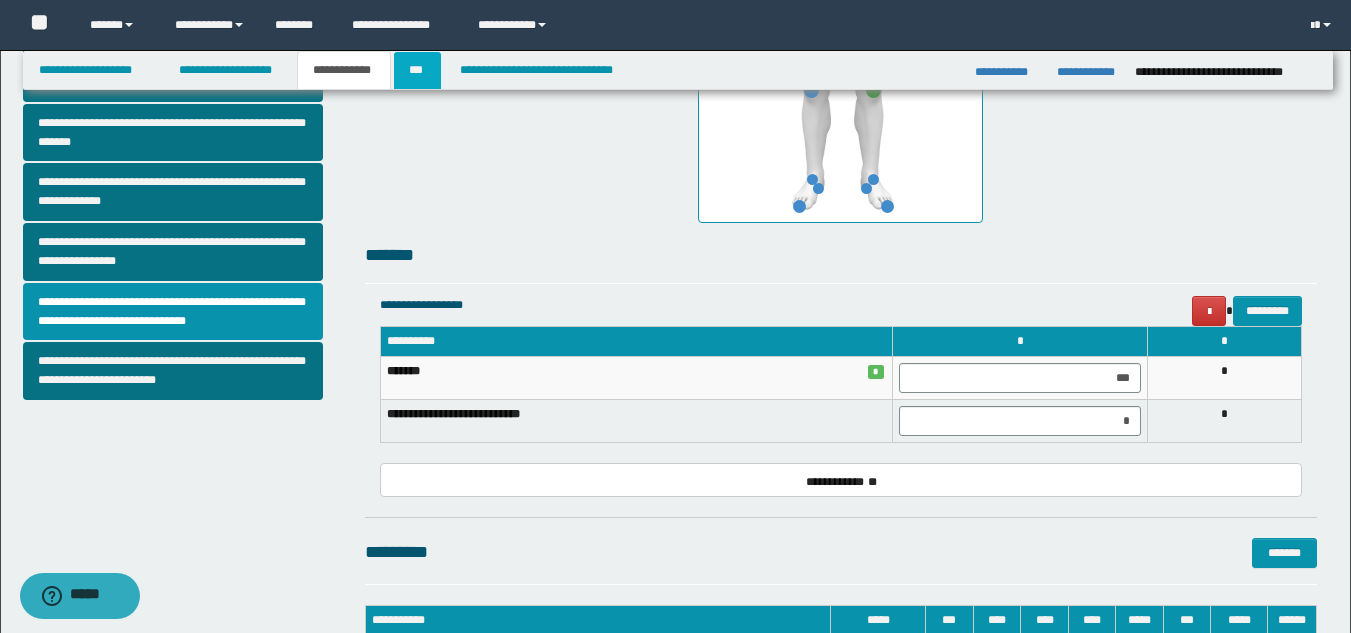 click on "***" at bounding box center (417, 70) 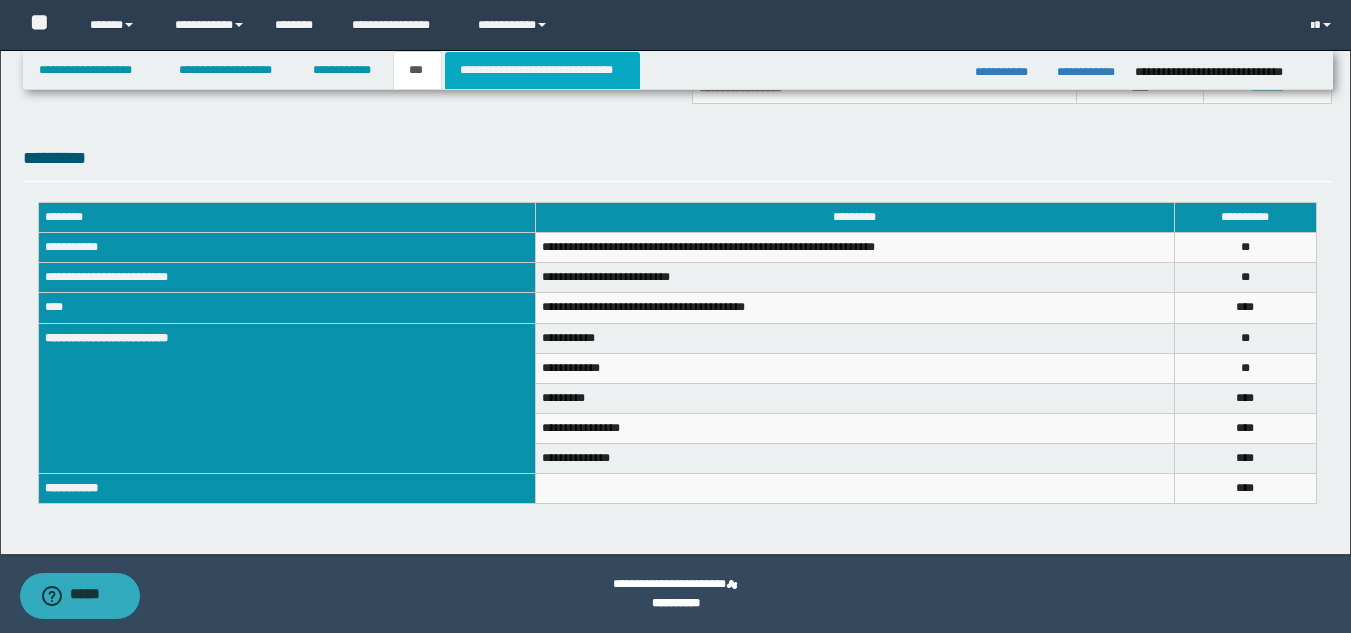 drag, startPoint x: 603, startPoint y: 69, endPoint x: 621, endPoint y: 72, distance: 18.248287 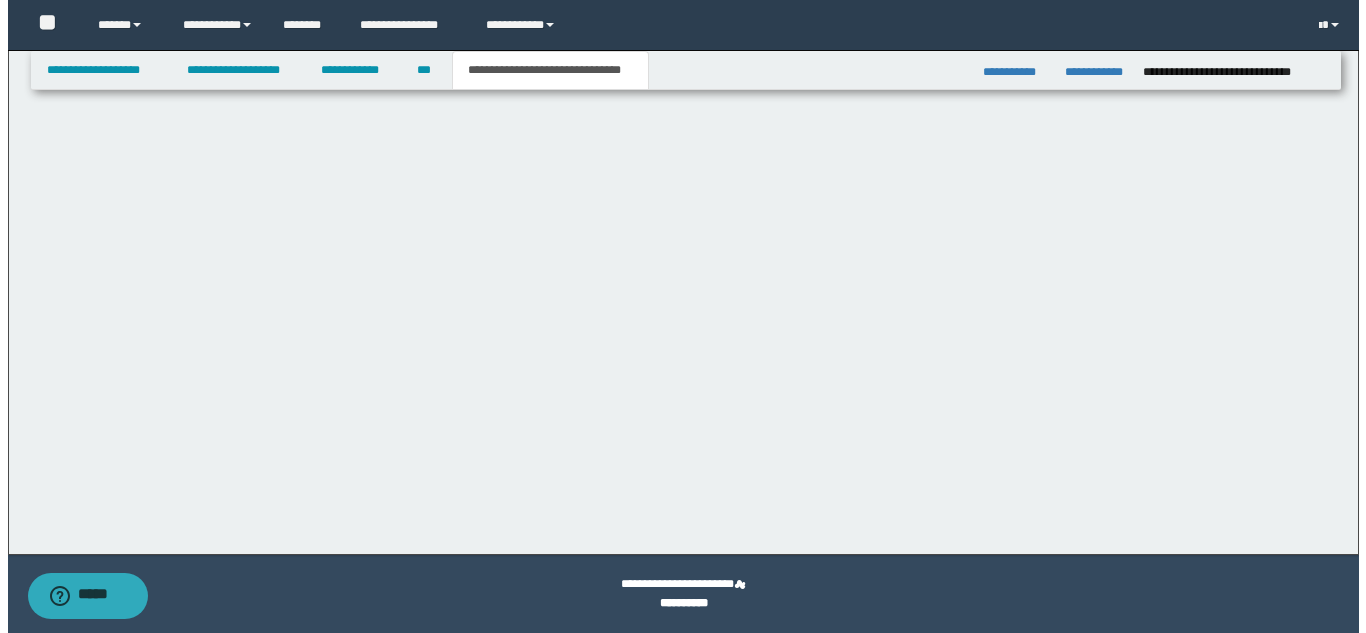 scroll, scrollTop: 0, scrollLeft: 0, axis: both 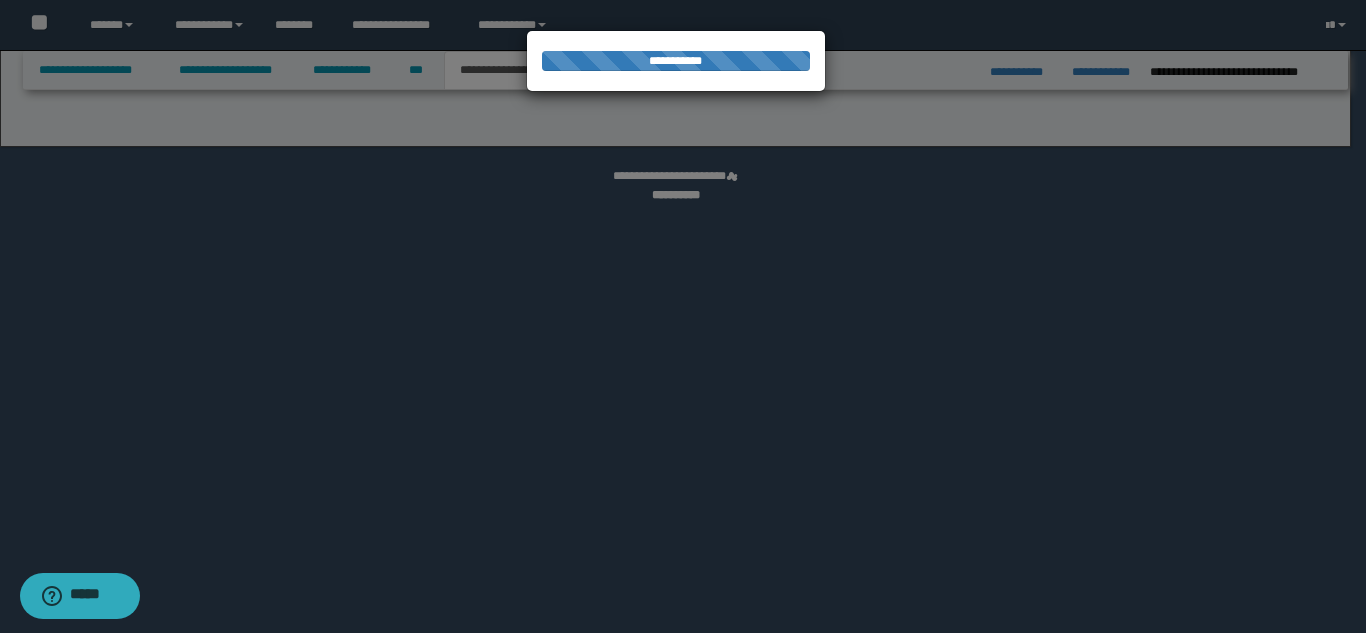 select on "*" 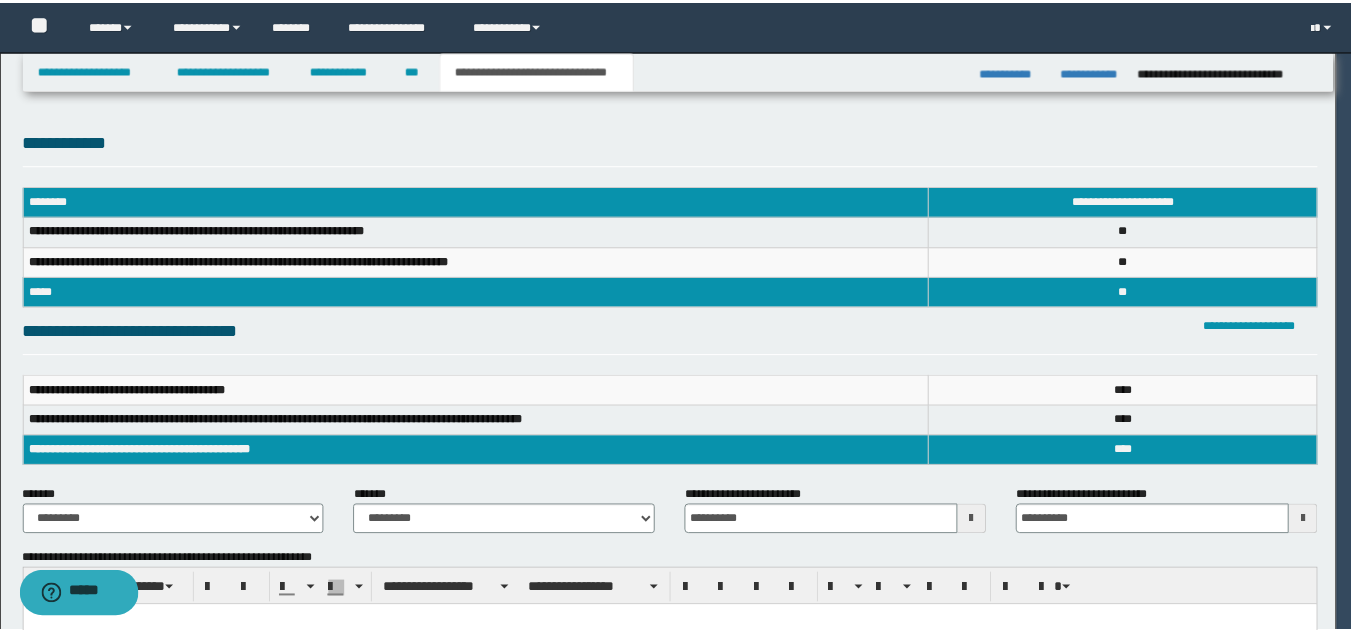 scroll, scrollTop: 0, scrollLeft: 0, axis: both 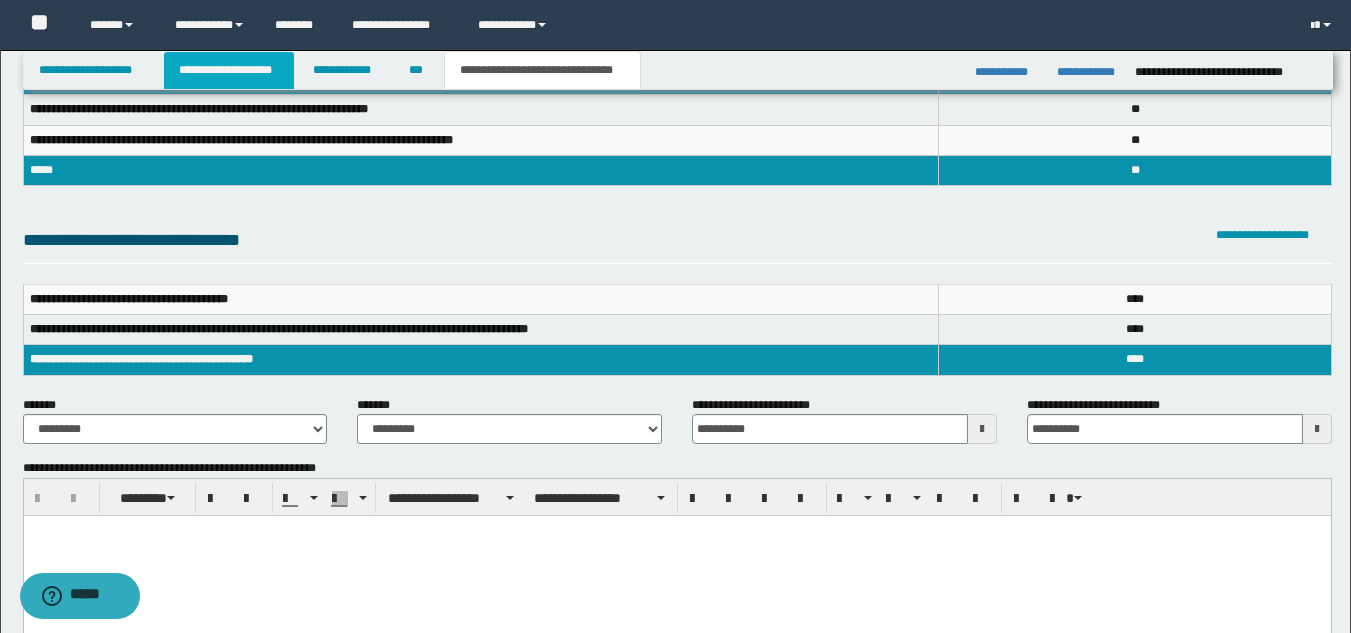 click on "**********" at bounding box center [229, 70] 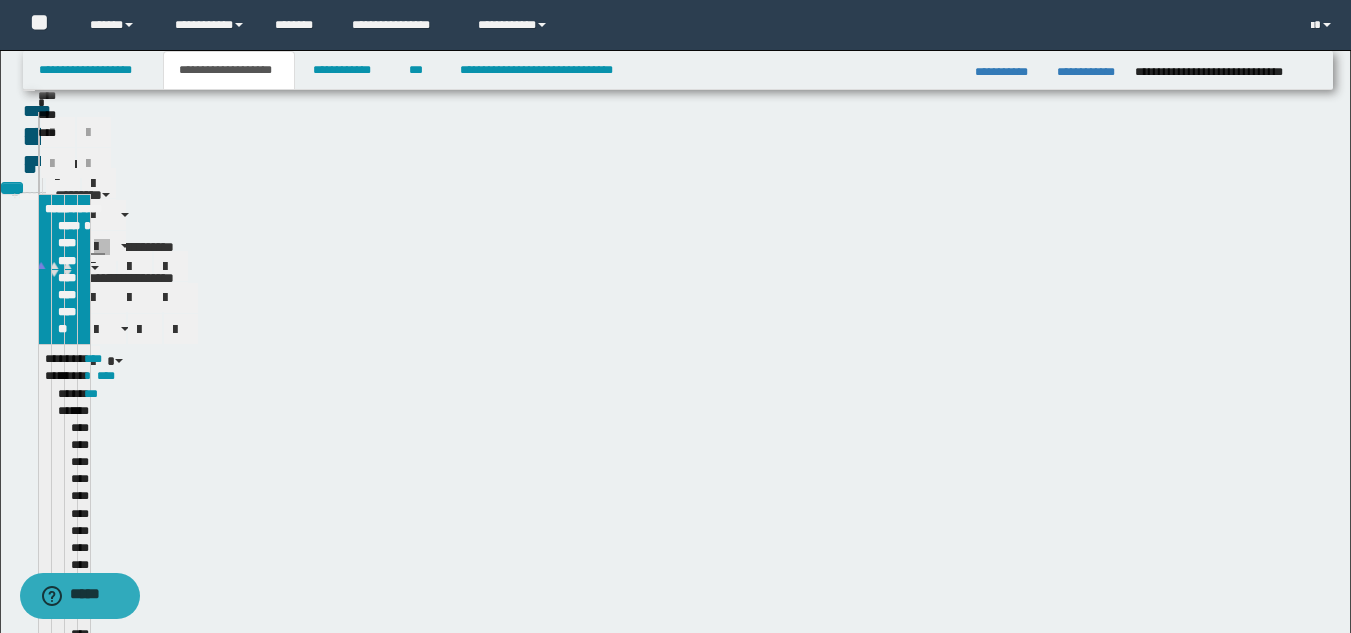 scroll, scrollTop: 153, scrollLeft: 0, axis: vertical 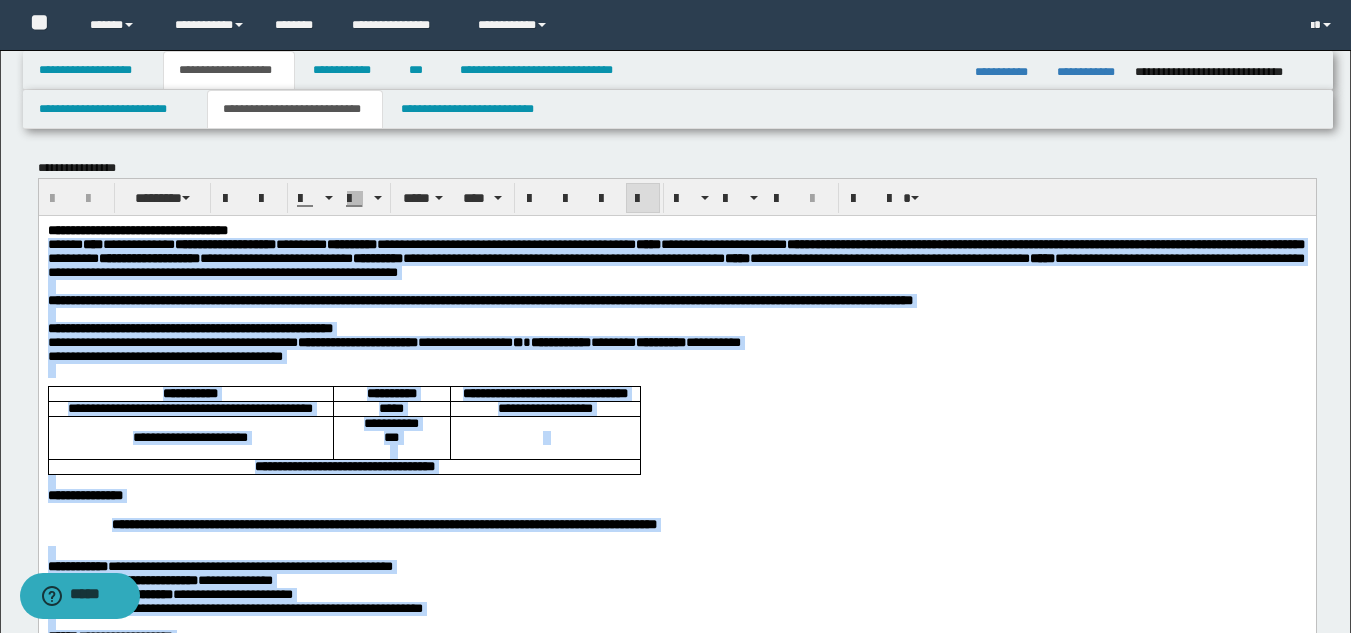 drag, startPoint x: 308, startPoint y: 762, endPoint x: 31, endPoint y: 254, distance: 578.613 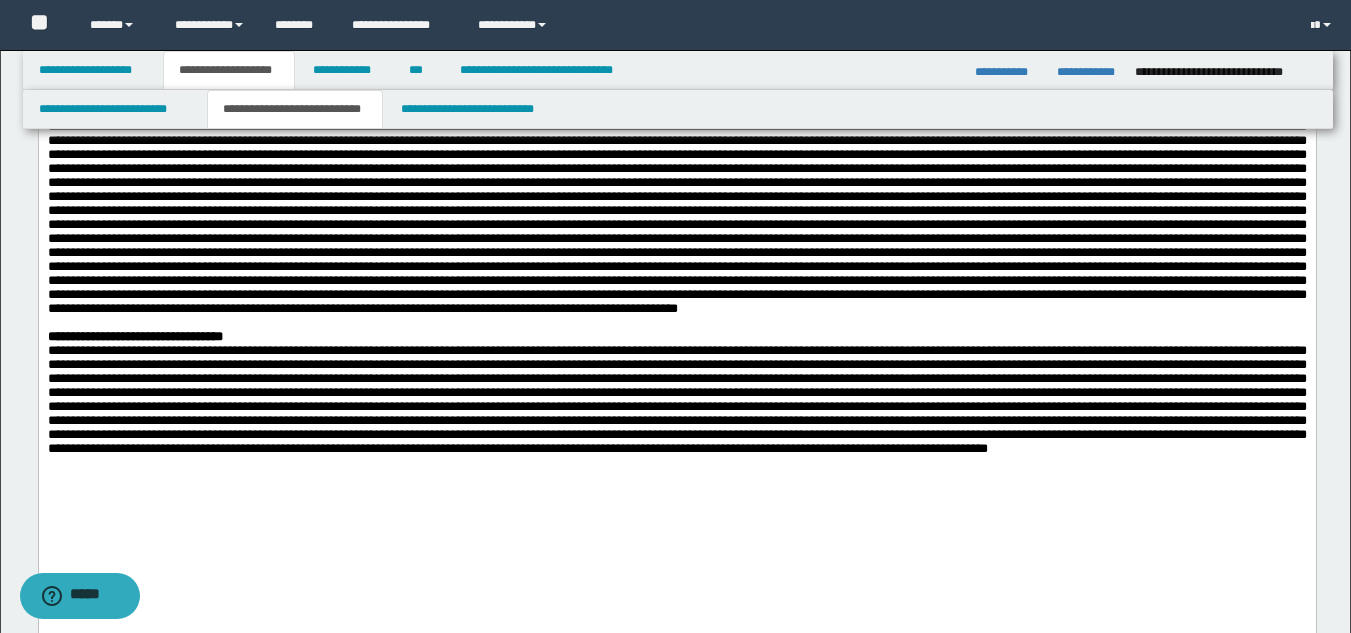 scroll, scrollTop: 719, scrollLeft: 0, axis: vertical 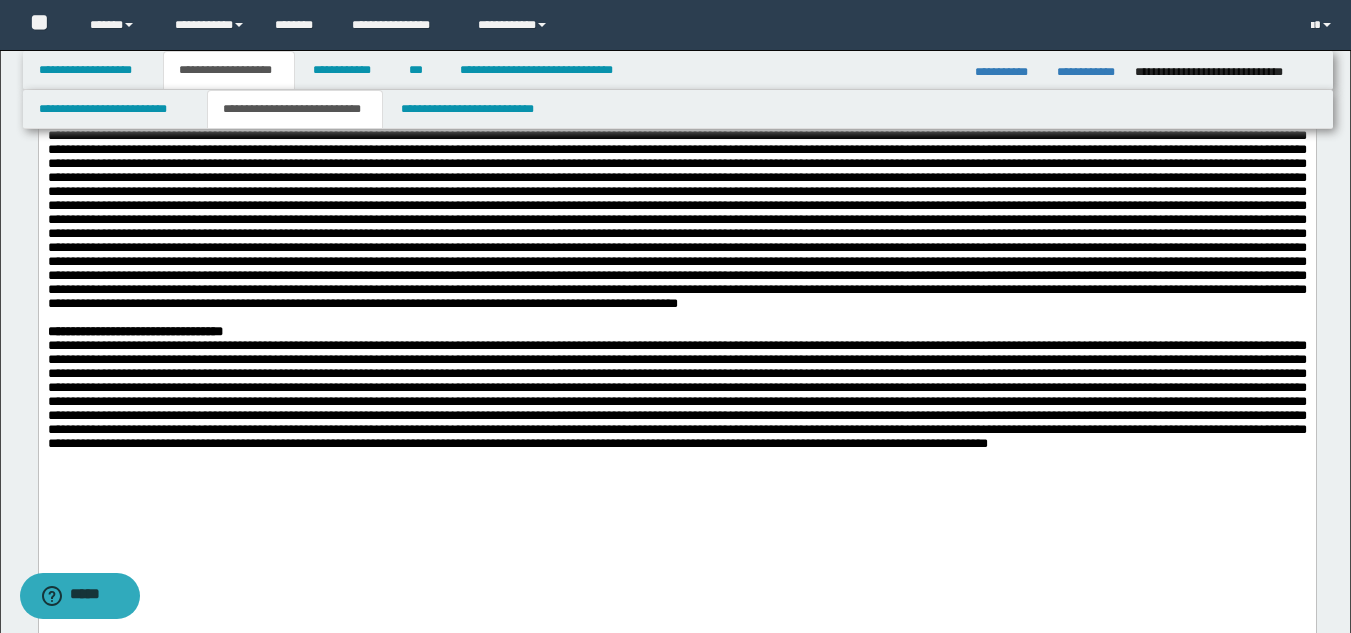 click at bounding box center [676, 198] 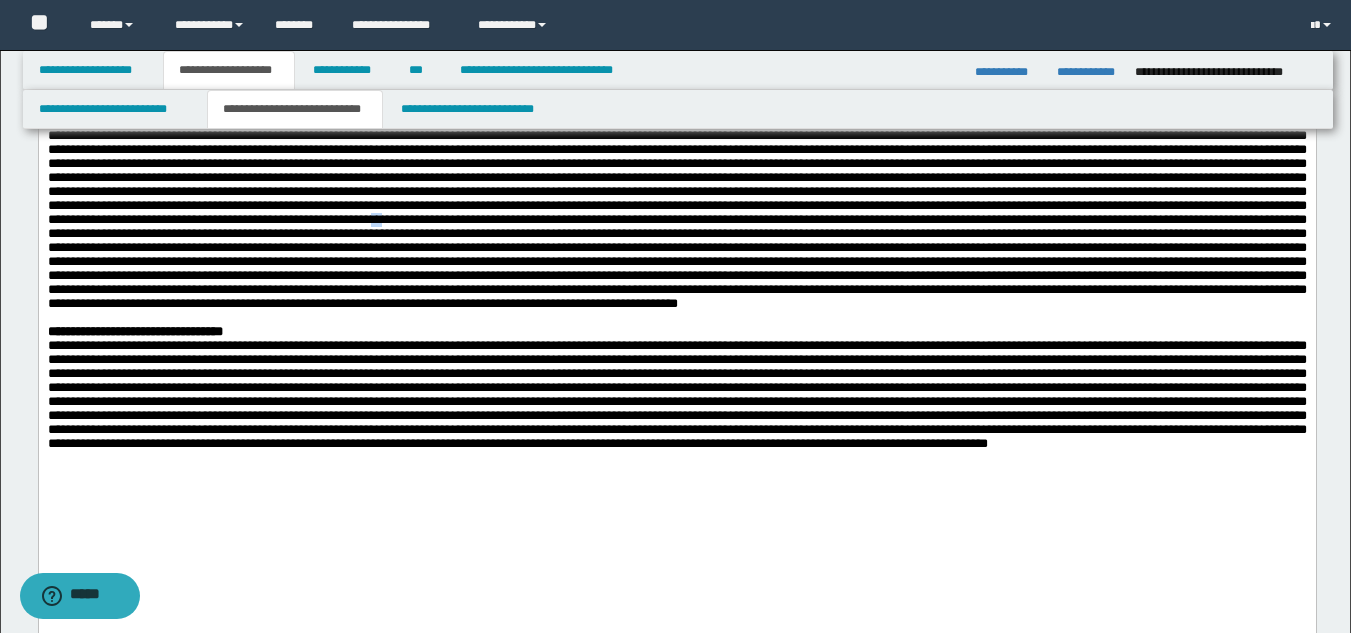 click at bounding box center [676, 198] 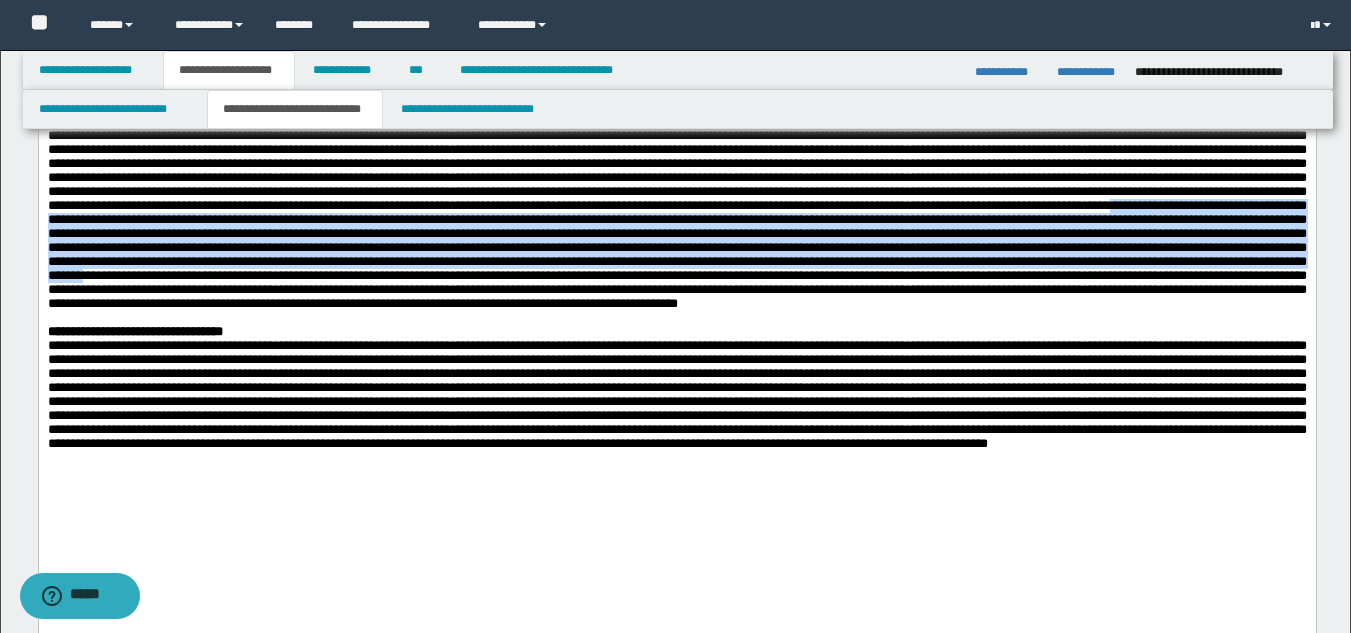 drag, startPoint x: 801, startPoint y: 362, endPoint x: 880, endPoint y: 448, distance: 116.777565 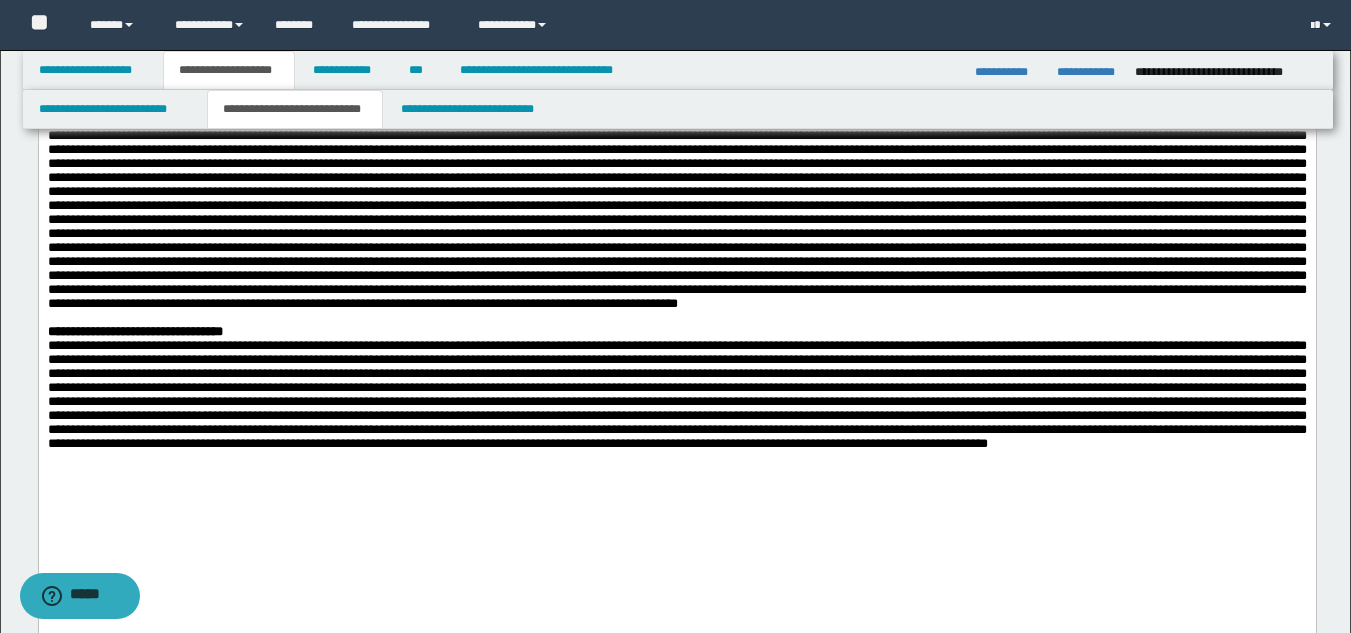 click at bounding box center (676, 318) 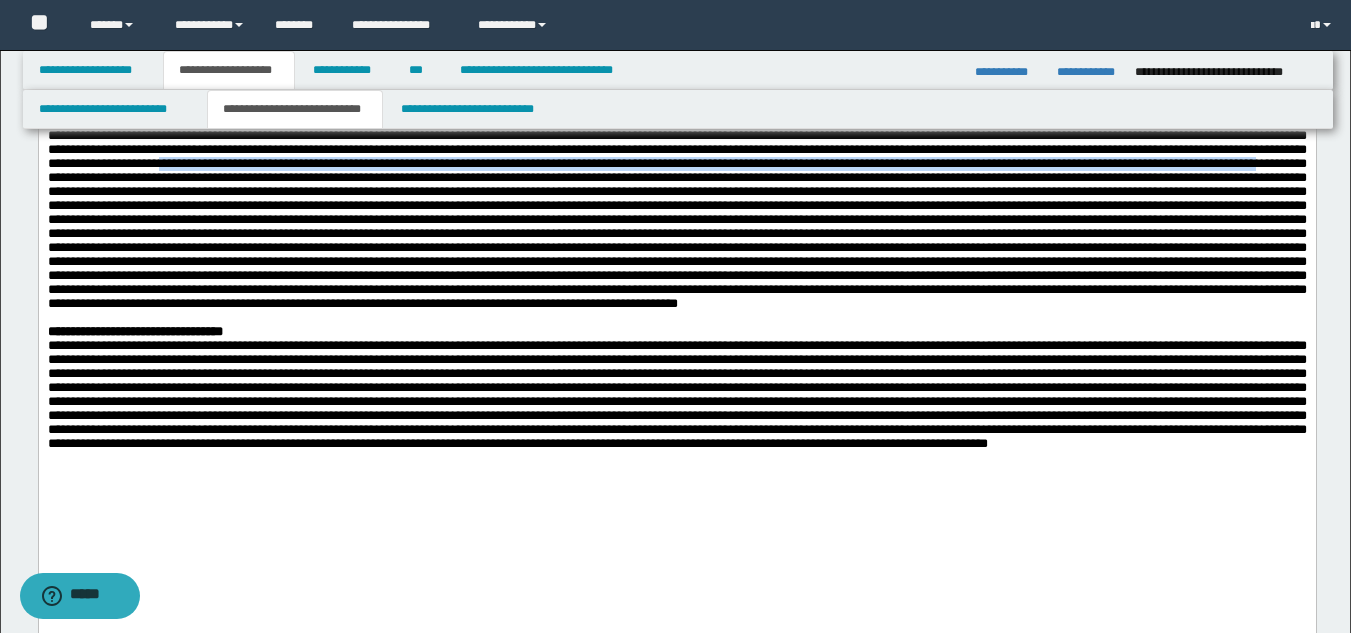 click at bounding box center [676, 198] 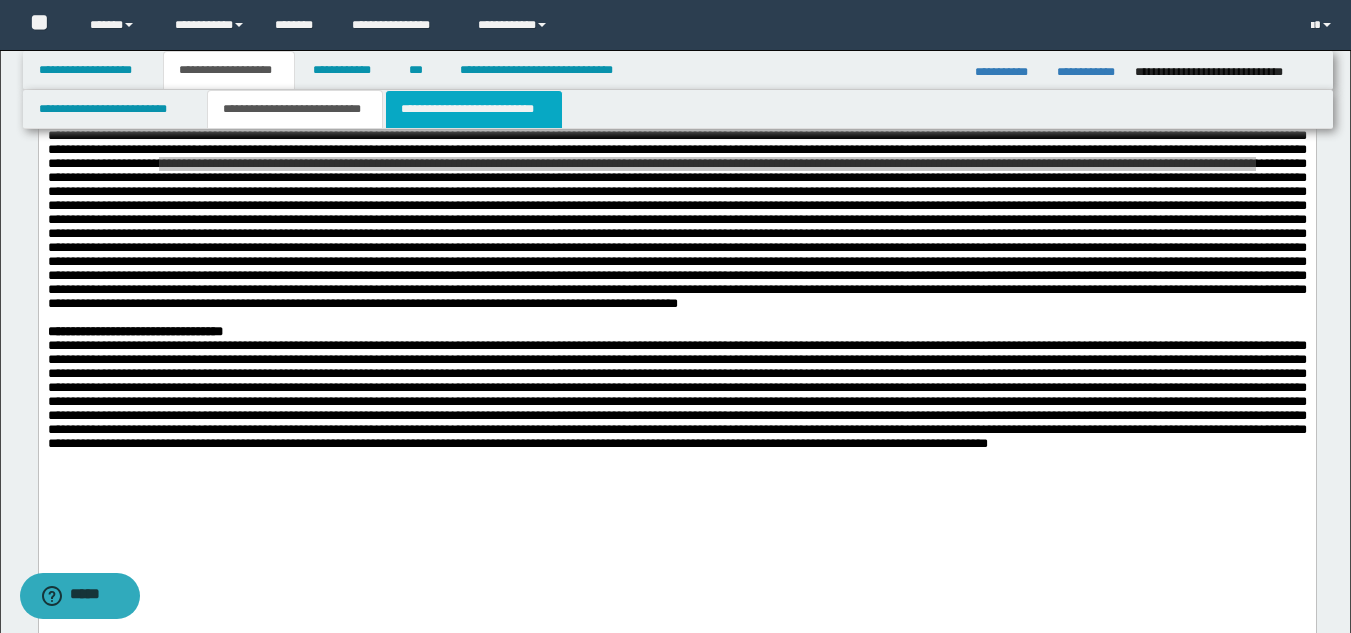 click on "**********" at bounding box center [474, 109] 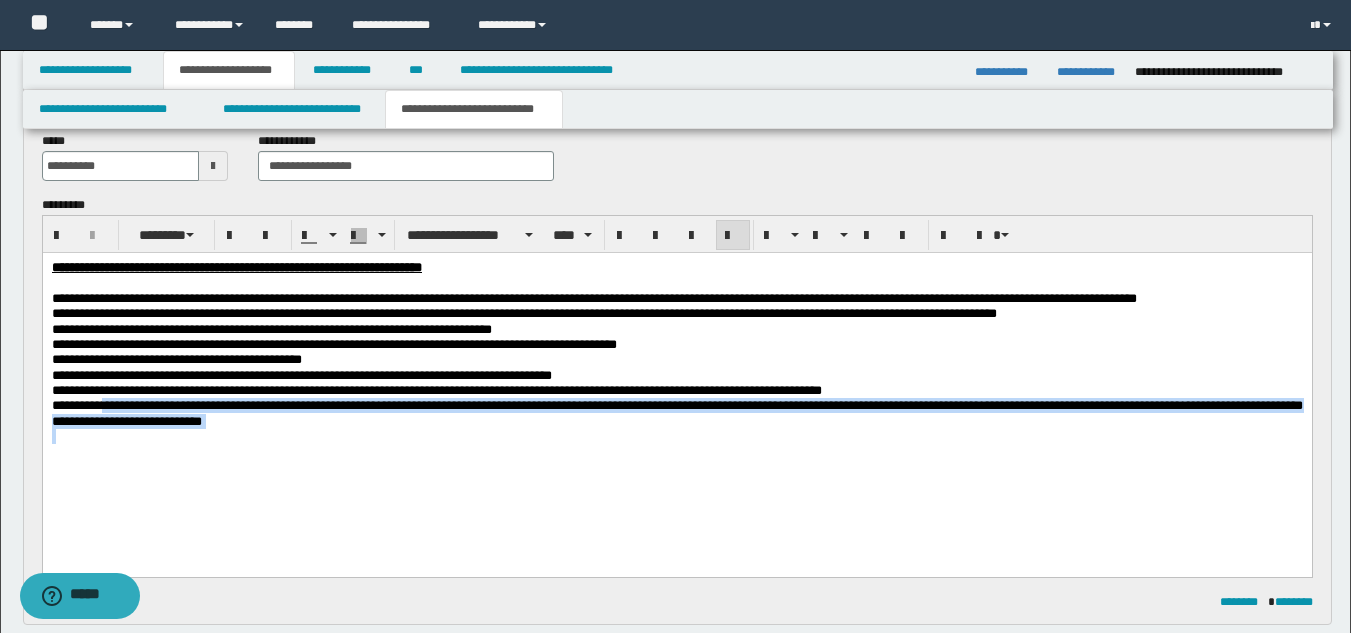 drag, startPoint x: 117, startPoint y: 423, endPoint x: 481, endPoint y: 461, distance: 365.97815 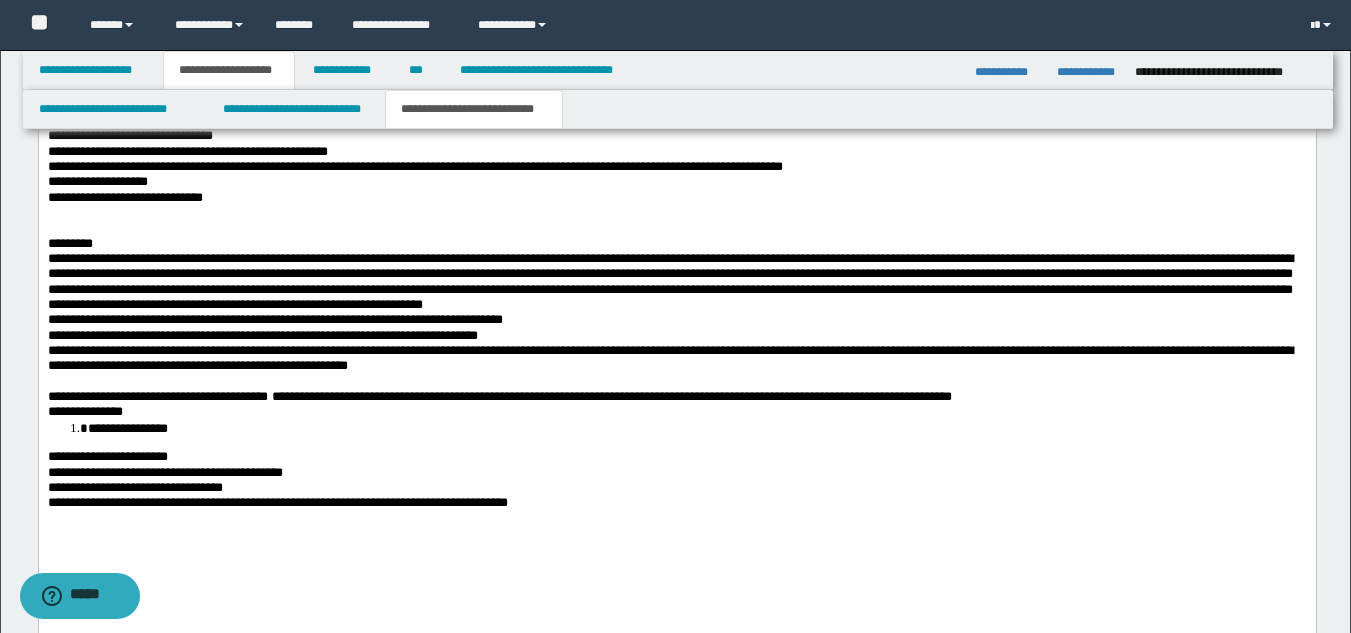 scroll, scrollTop: 1540, scrollLeft: 0, axis: vertical 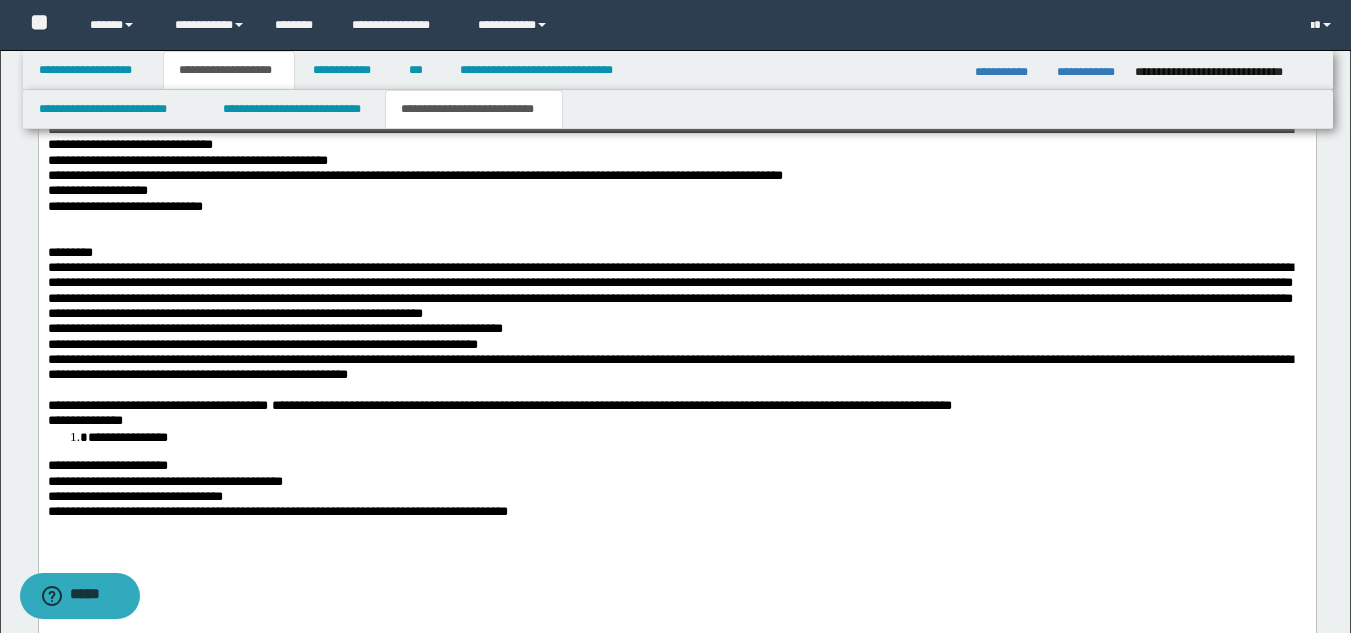 drag, startPoint x: 395, startPoint y: 516, endPoint x: 449, endPoint y: 510, distance: 54.33231 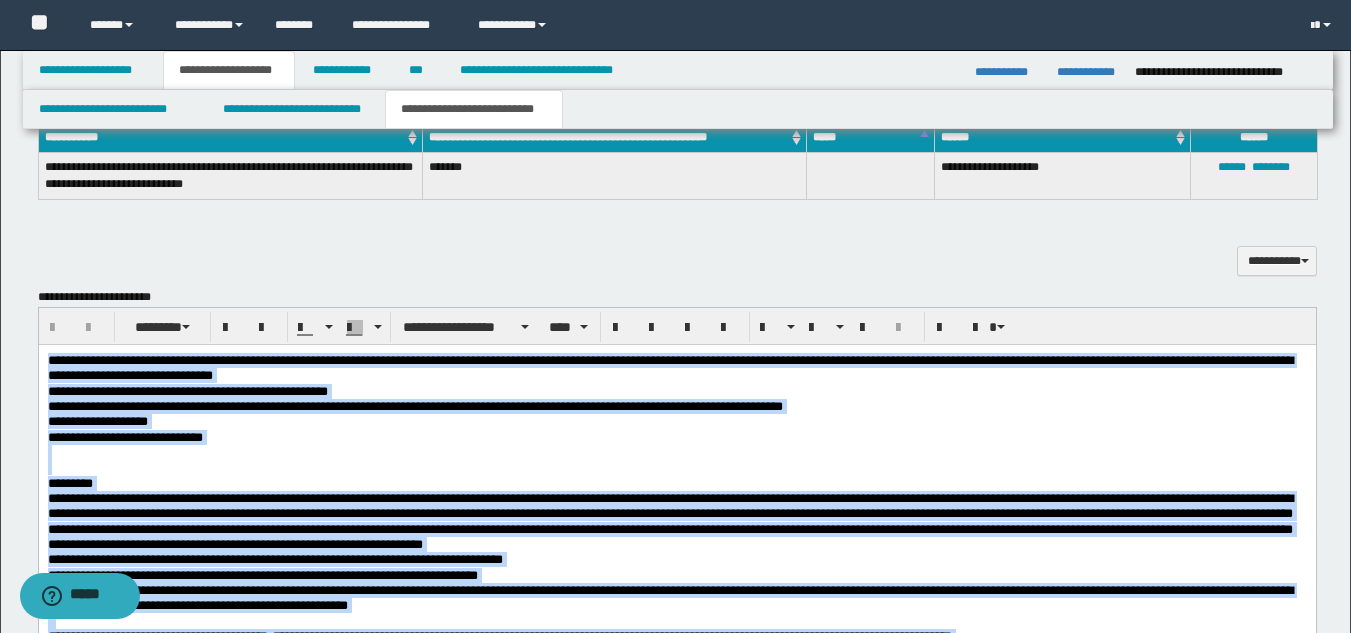 scroll, scrollTop: 1210, scrollLeft: 0, axis: vertical 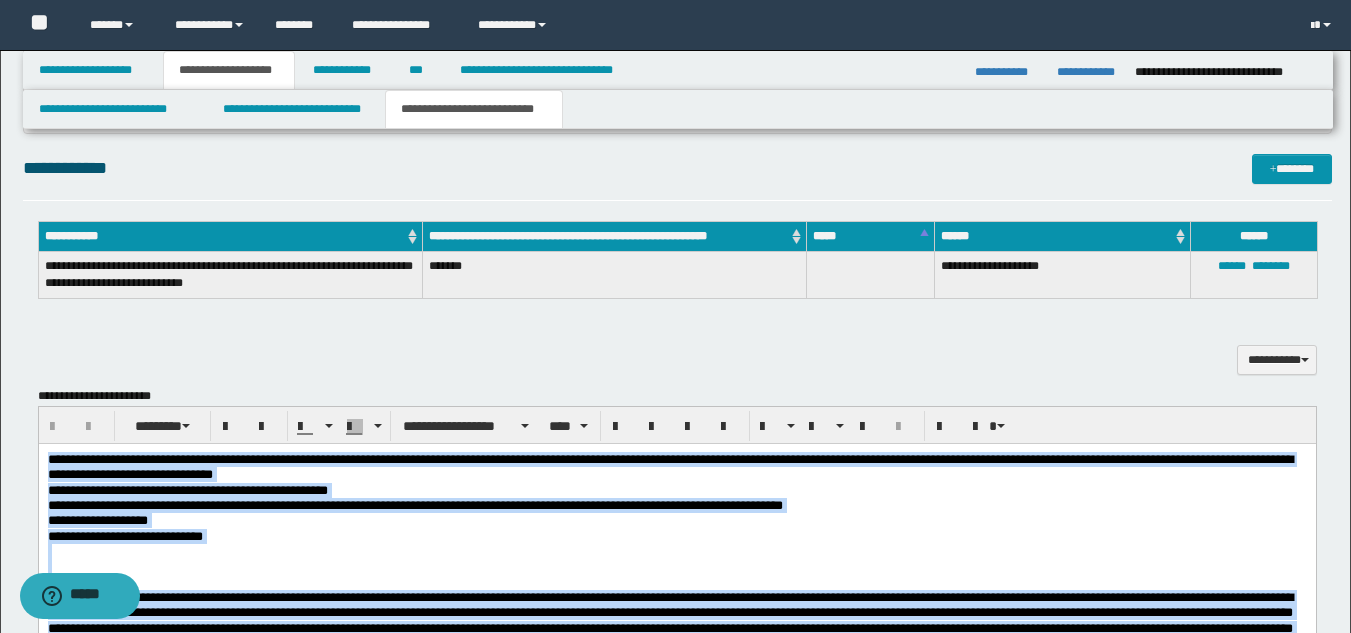 drag, startPoint x: 692, startPoint y: 868, endPoint x: 27, endPoint y: 449, distance: 785.99365 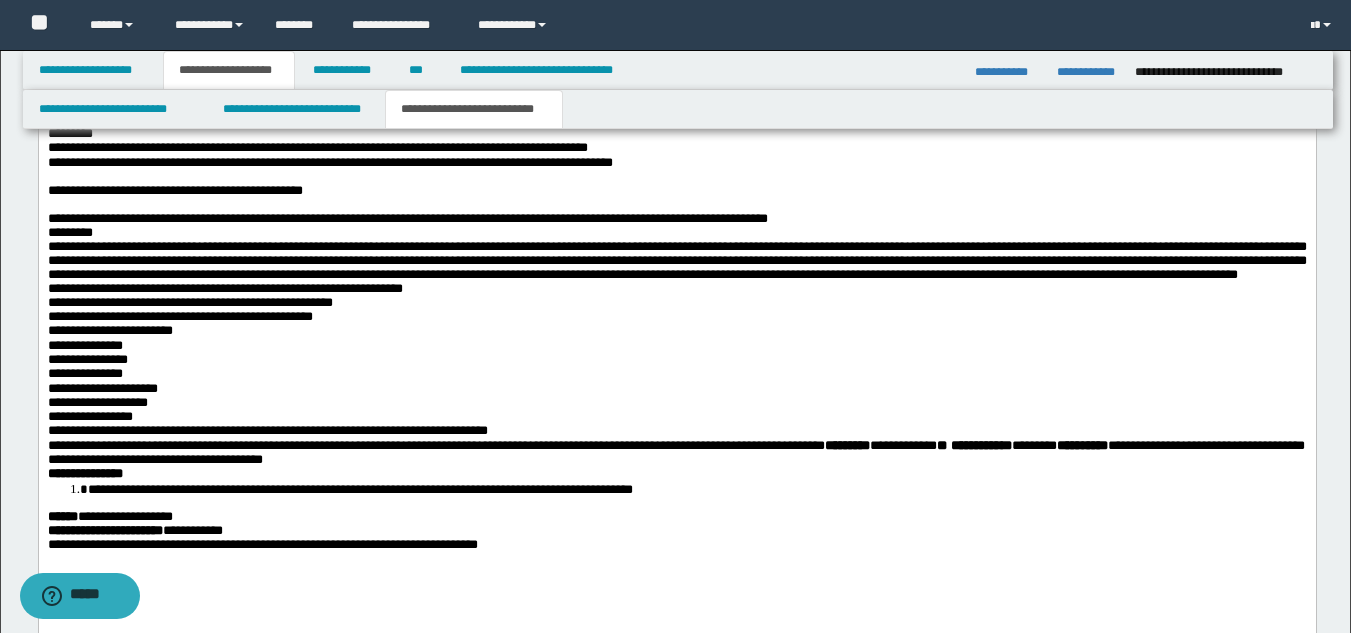 scroll, scrollTop: 2044, scrollLeft: 0, axis: vertical 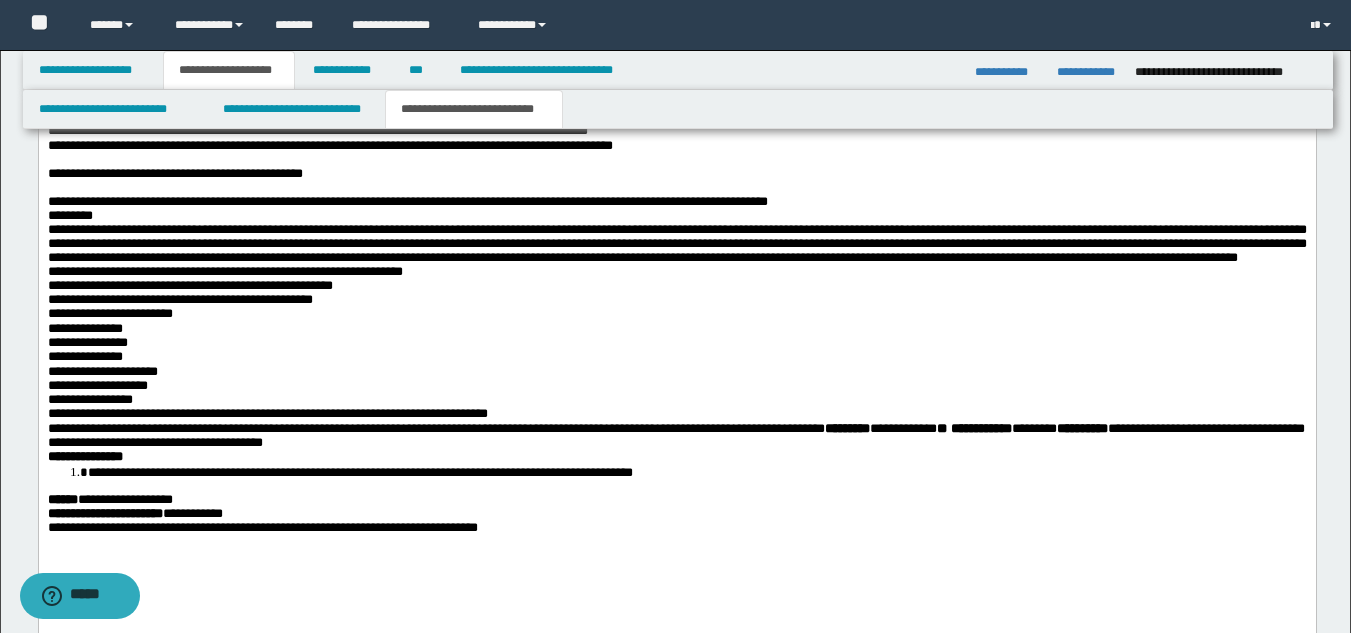 click at bounding box center (676, 160) 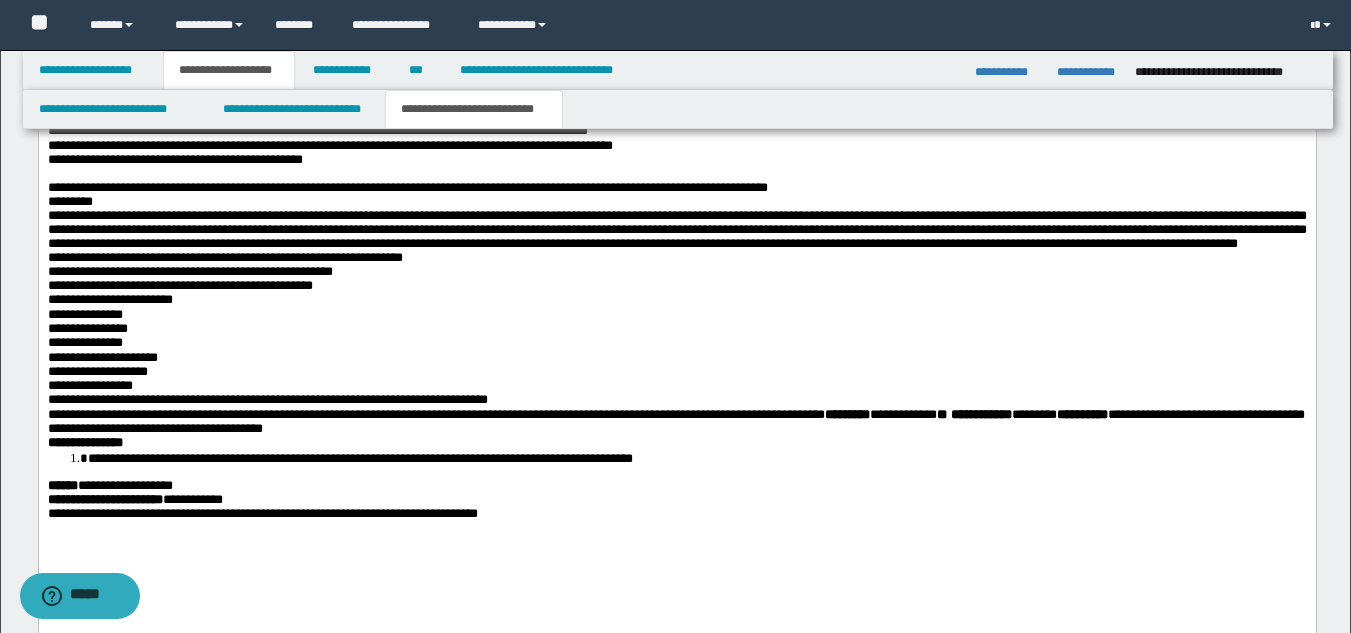 click at bounding box center [676, 174] 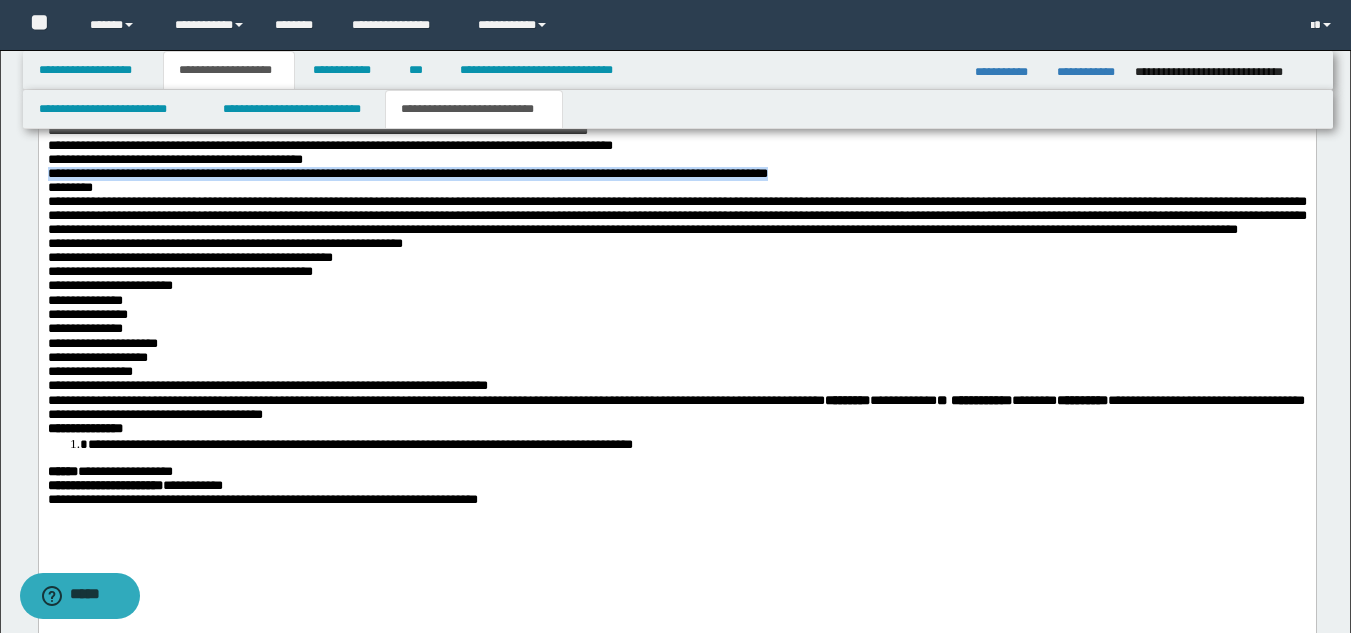 drag, startPoint x: 45, startPoint y: 358, endPoint x: 920, endPoint y: 358, distance: 875 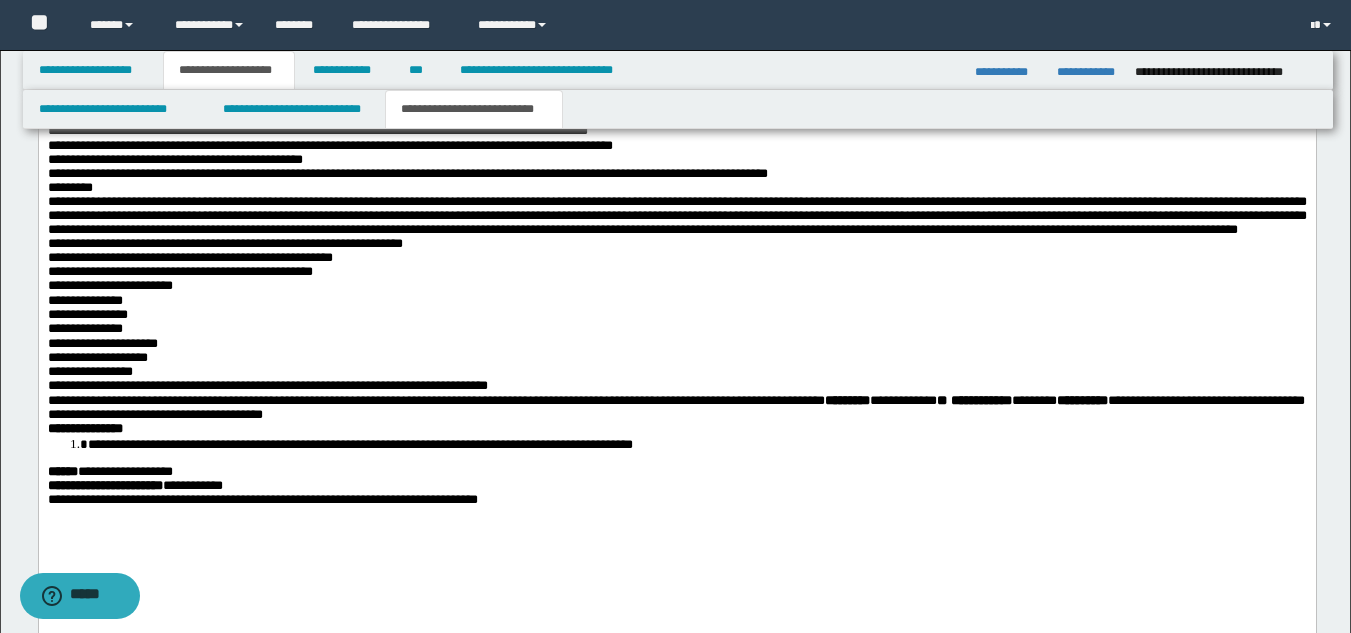 click on "**********" at bounding box center [676, 160] 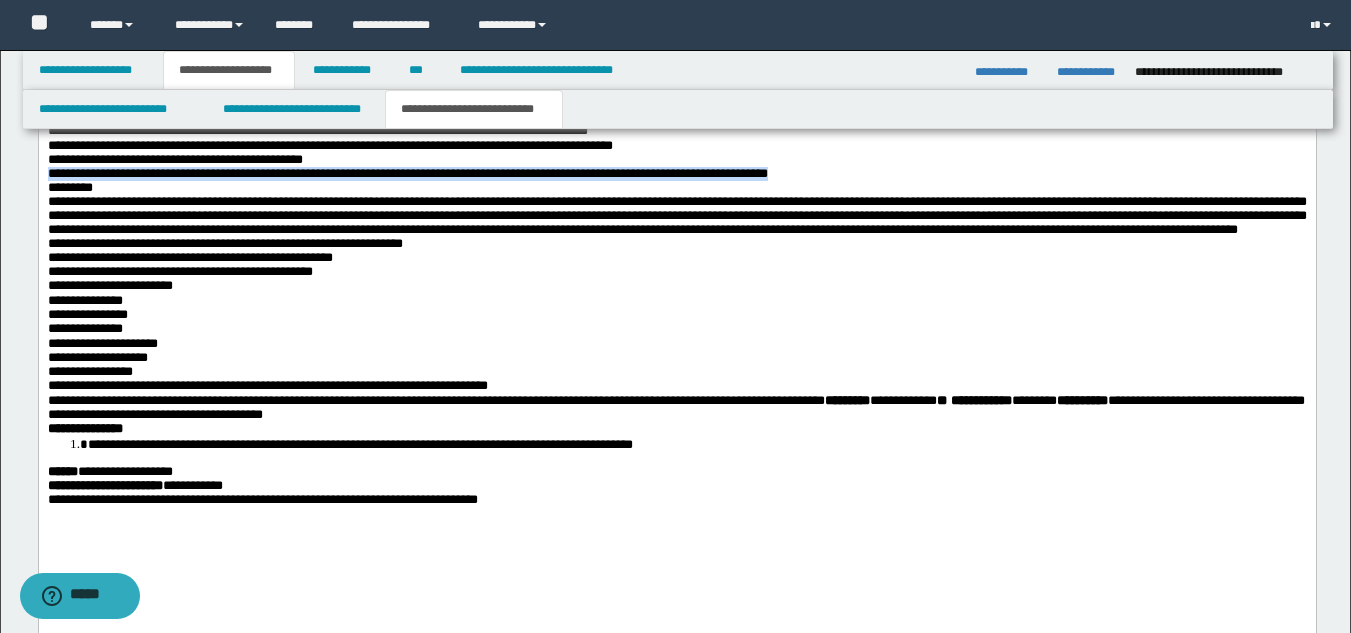 drag, startPoint x: 911, startPoint y: 357, endPoint x: 49, endPoint y: 357, distance: 862 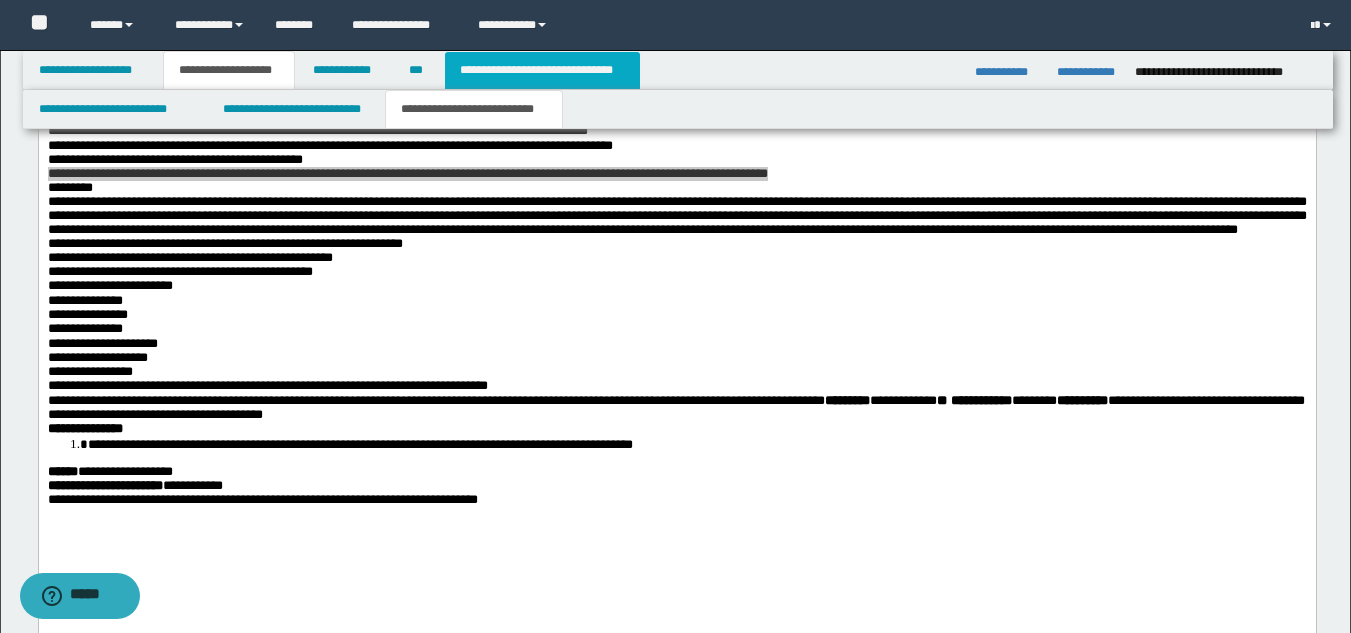 click on "**********" at bounding box center (542, 70) 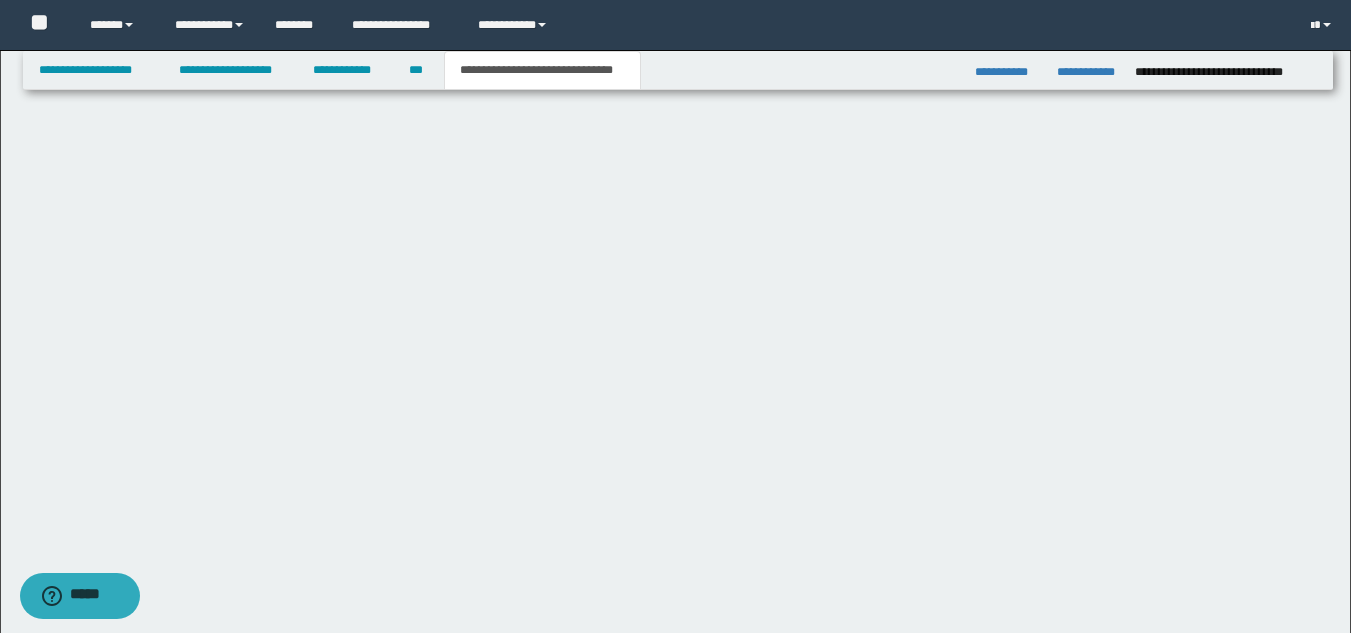 type on "**********" 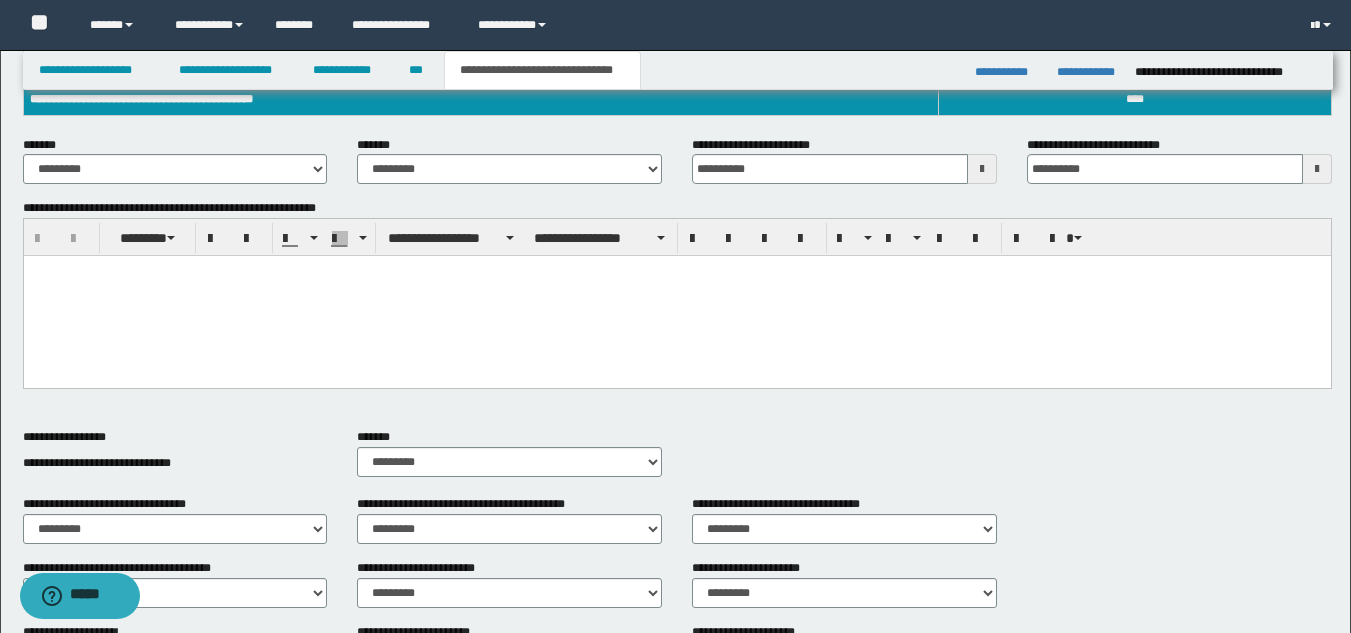 scroll, scrollTop: 379, scrollLeft: 0, axis: vertical 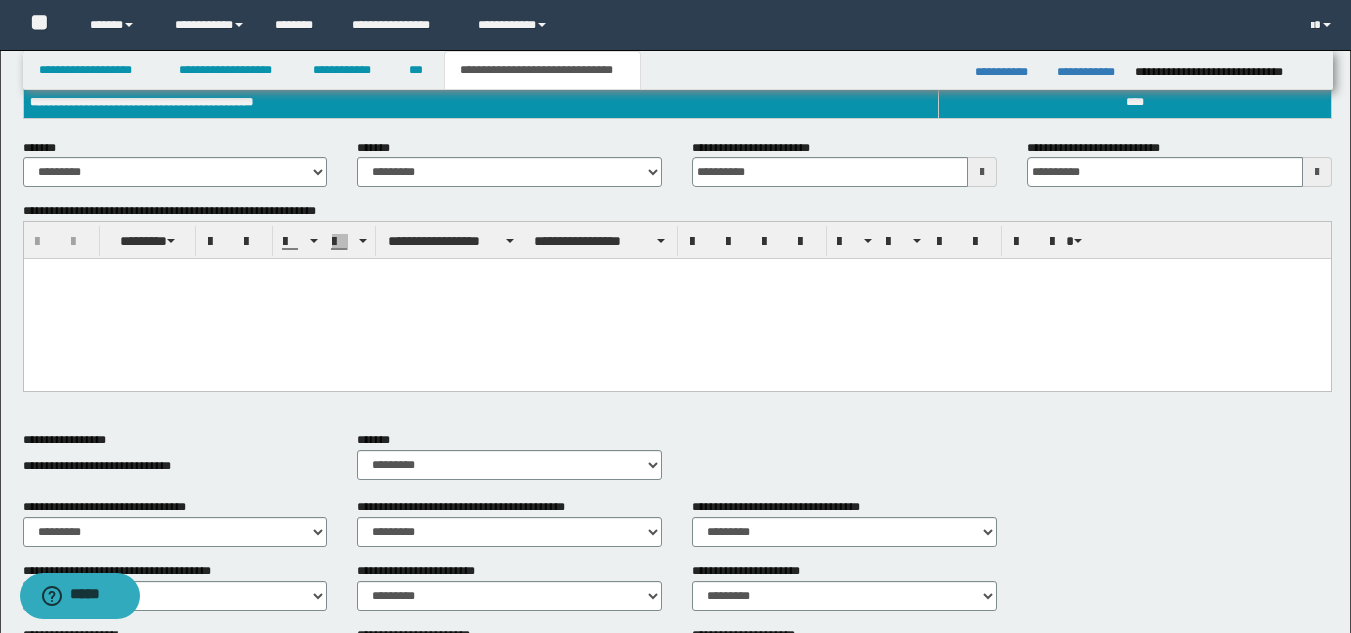 click at bounding box center [676, 299] 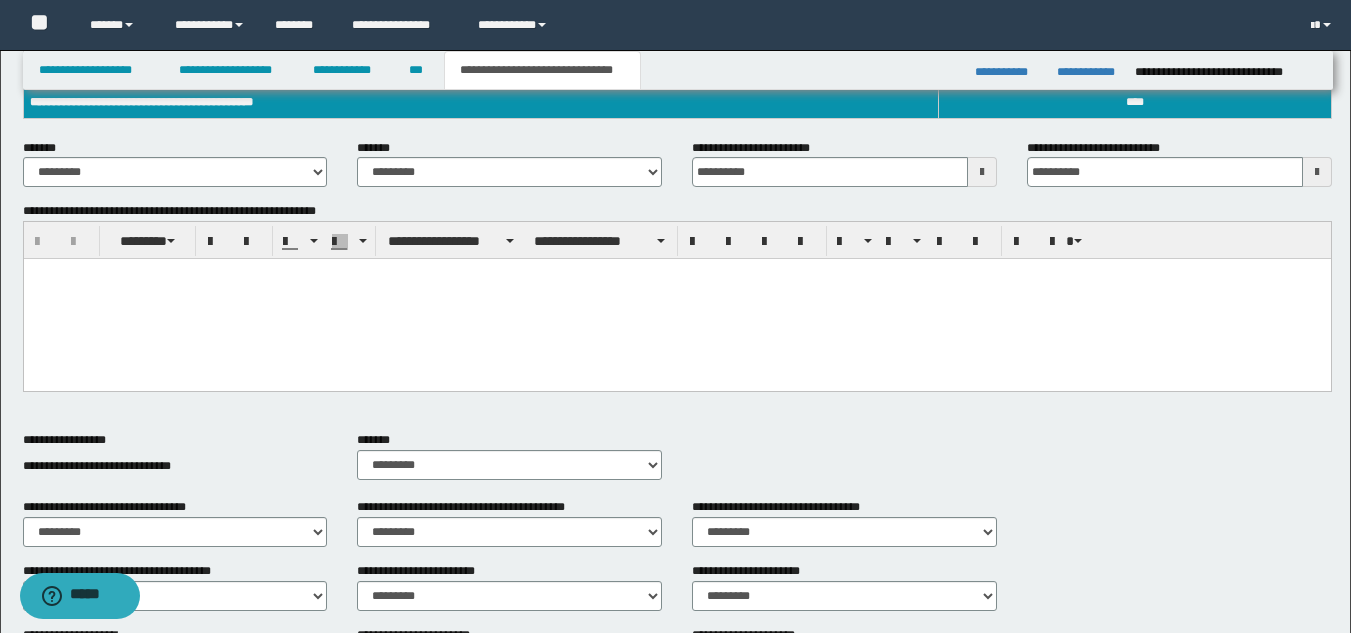 type 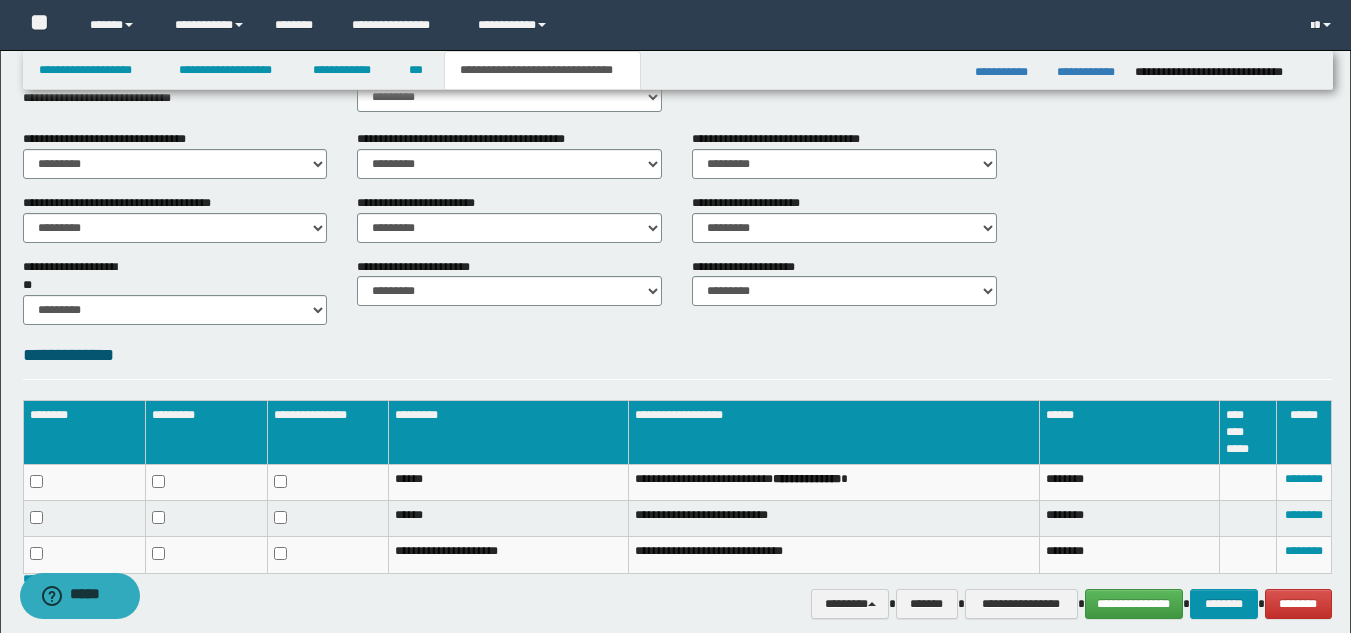 scroll, scrollTop: 752, scrollLeft: 0, axis: vertical 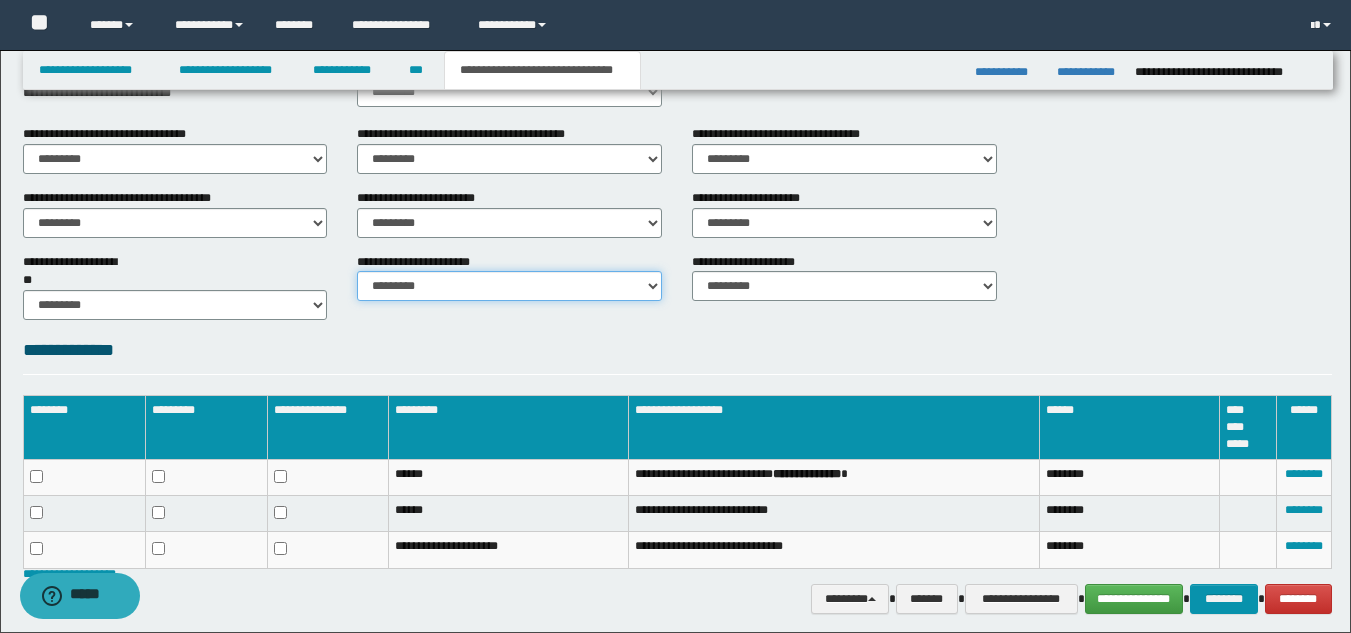 click on "*********
*********
*********" at bounding box center [509, 286] 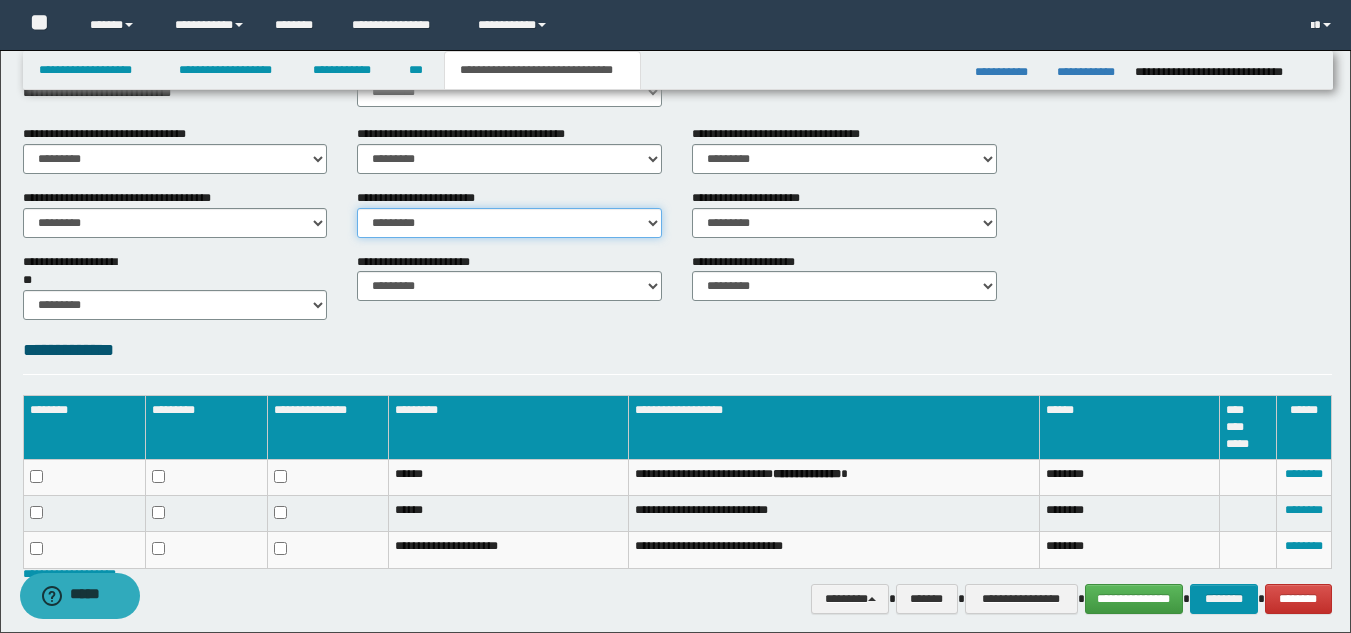 click on "*********
**
**" at bounding box center [509, 223] 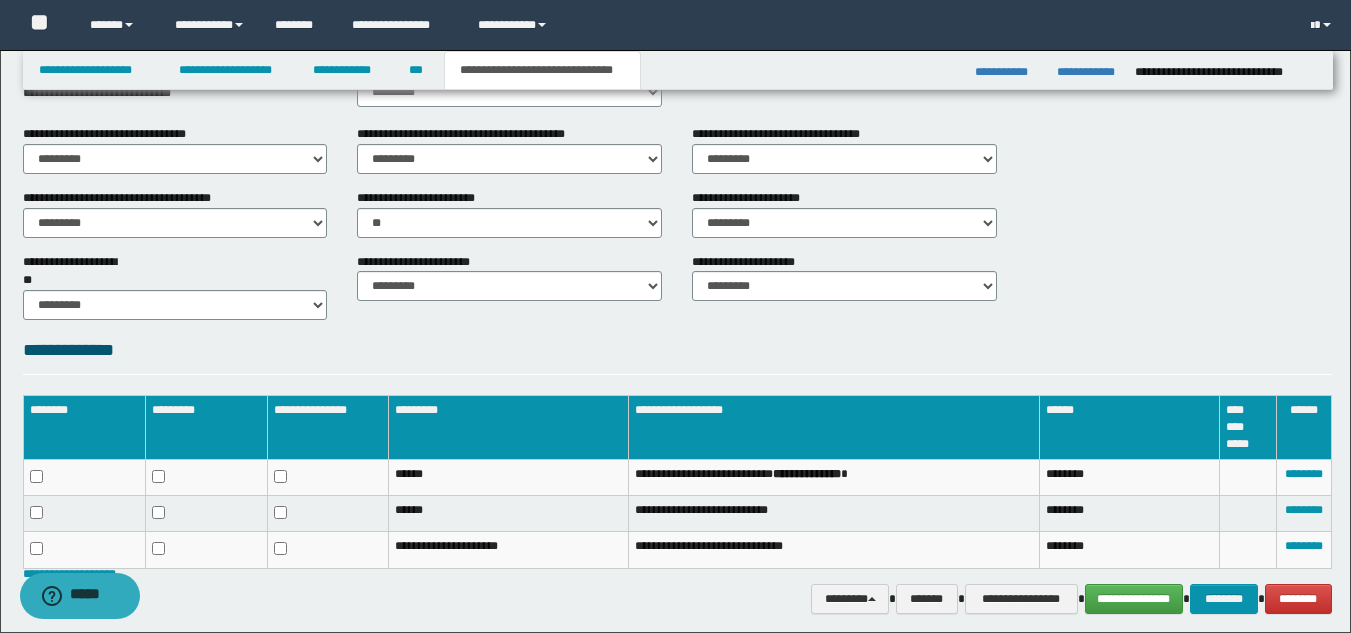 click on "**********" at bounding box center [784, 134] 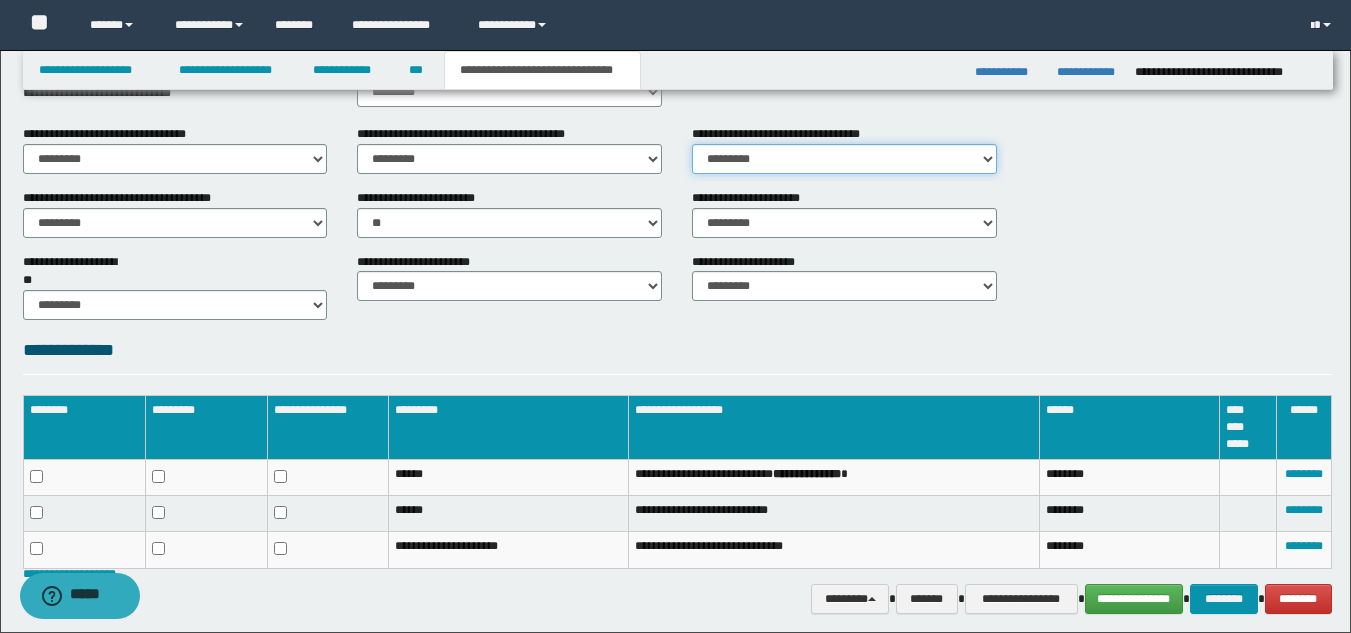 click on "*********
**
**" at bounding box center [844, 159] 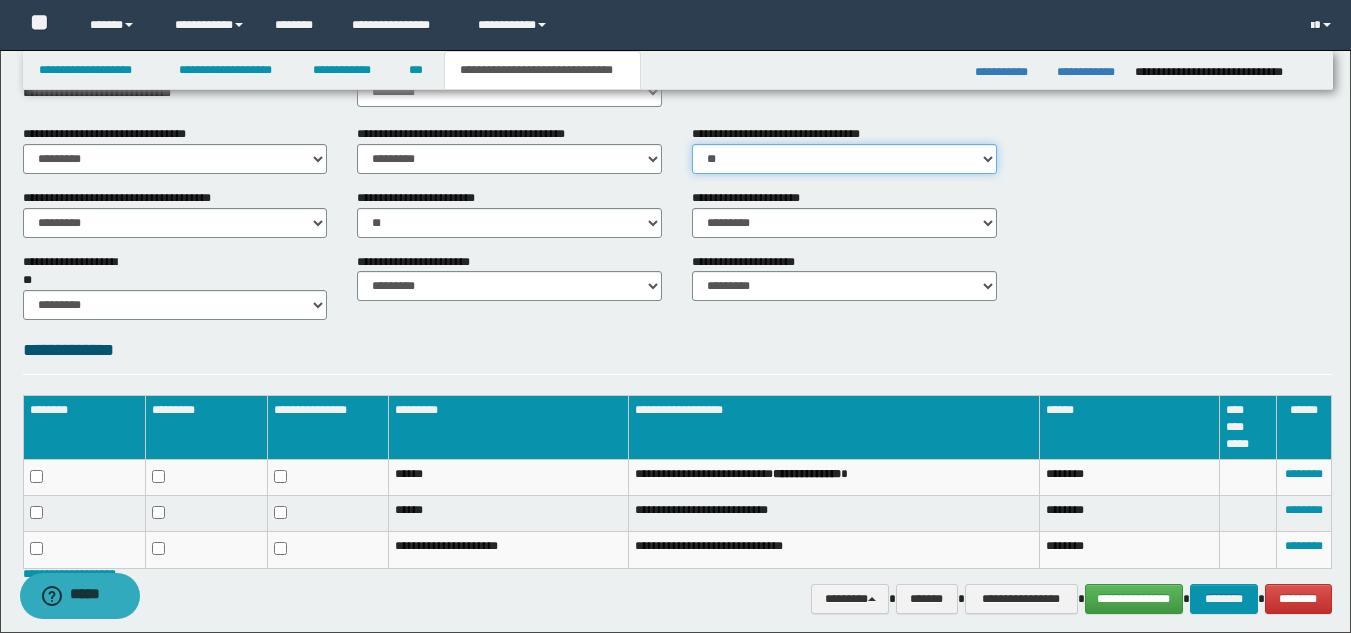 click on "*********
**
**" at bounding box center (844, 159) 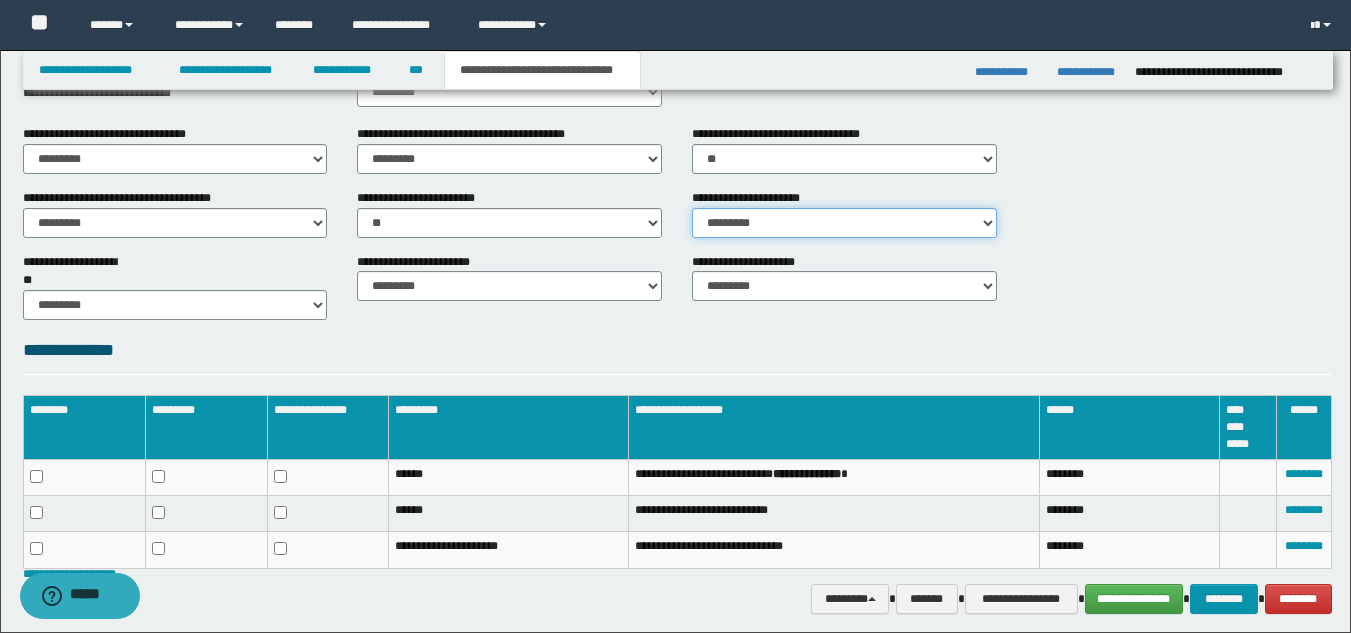 click on "*********
**
**" at bounding box center [844, 223] 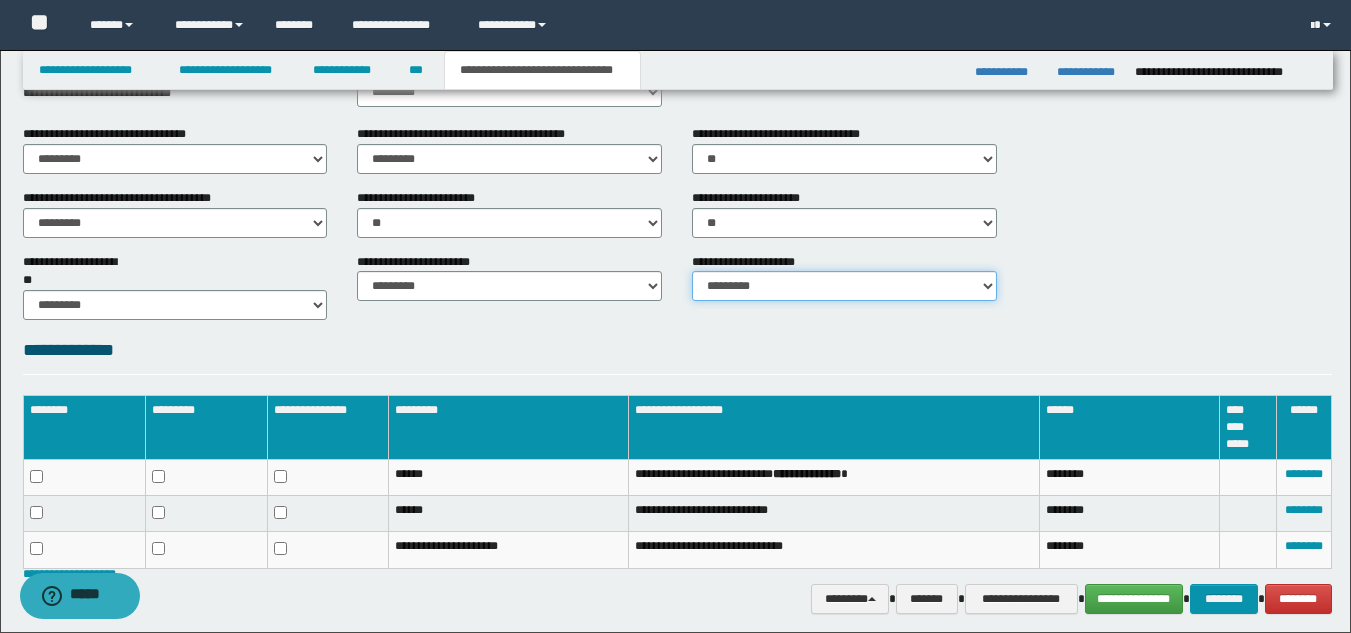 click on "*********
**" at bounding box center [844, 286] 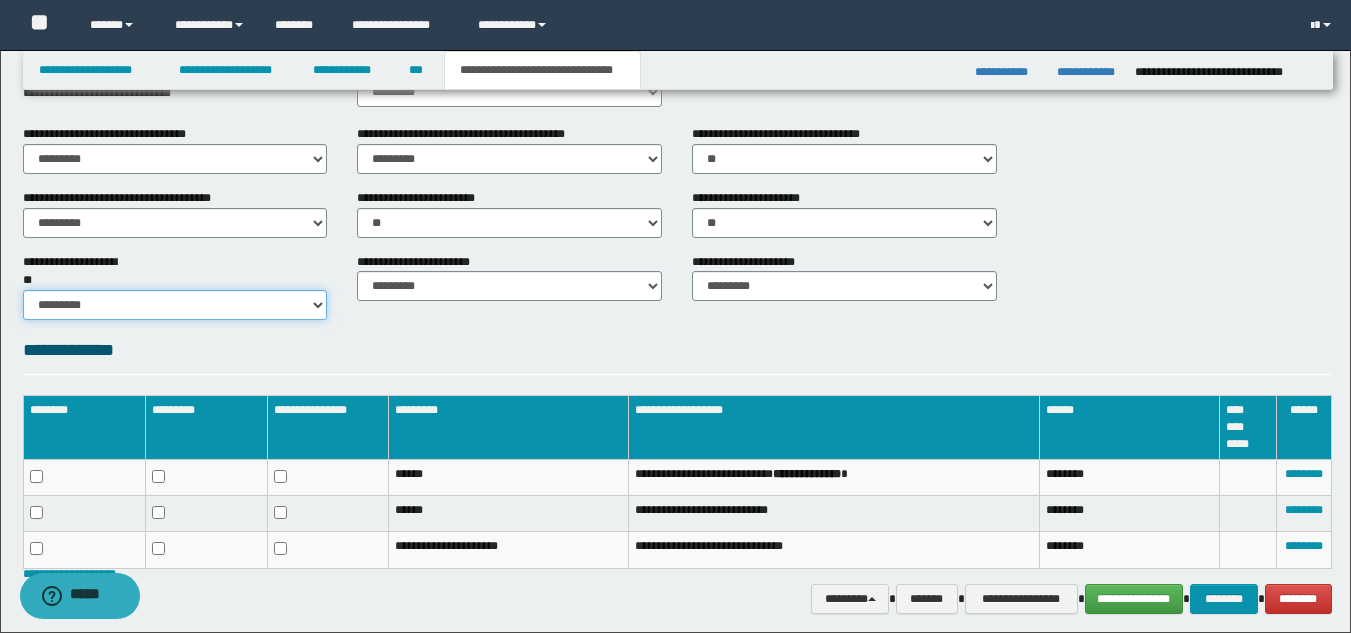 click on "*********
**
**" at bounding box center (175, 305) 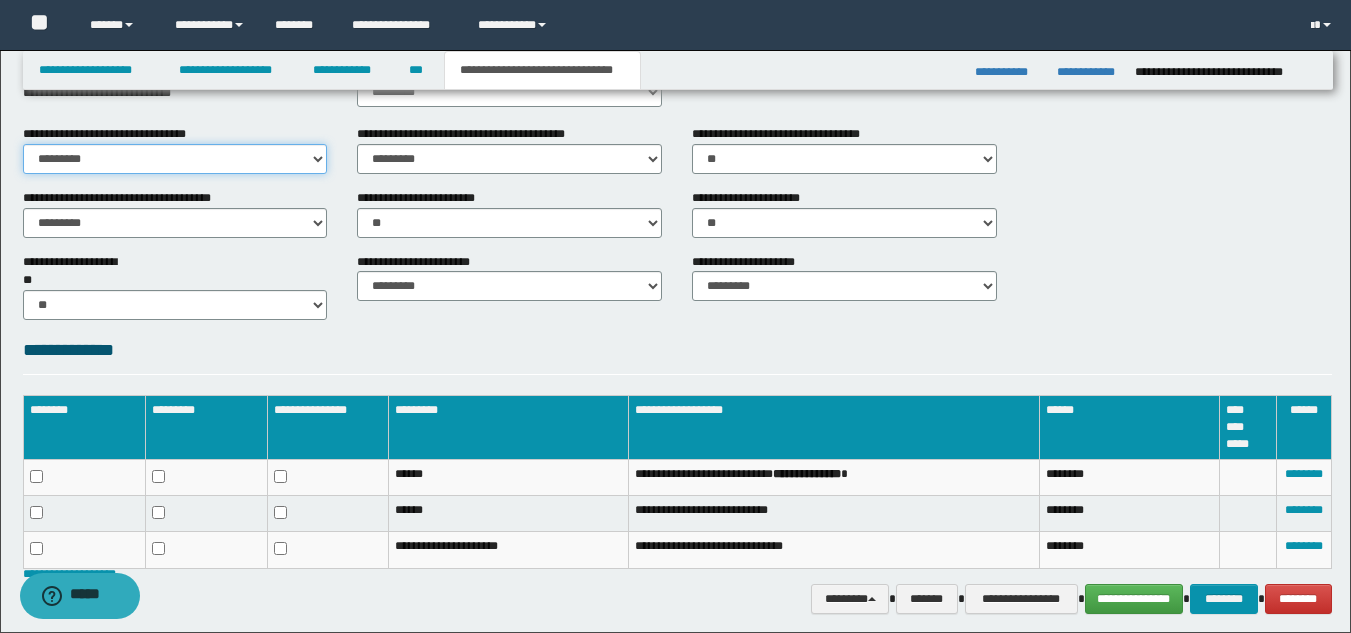 click on "*********
**
**" at bounding box center (175, 159) 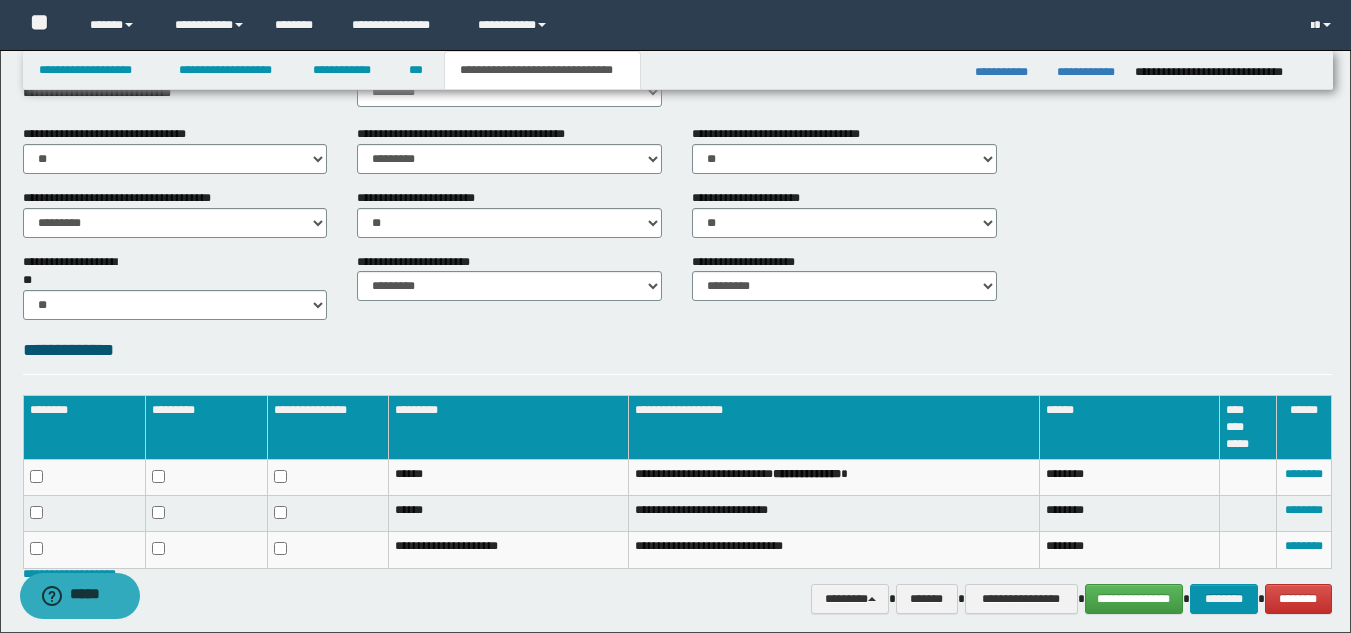 drag, startPoint x: 91, startPoint y: 206, endPoint x: 92, endPoint y: 230, distance: 24.020824 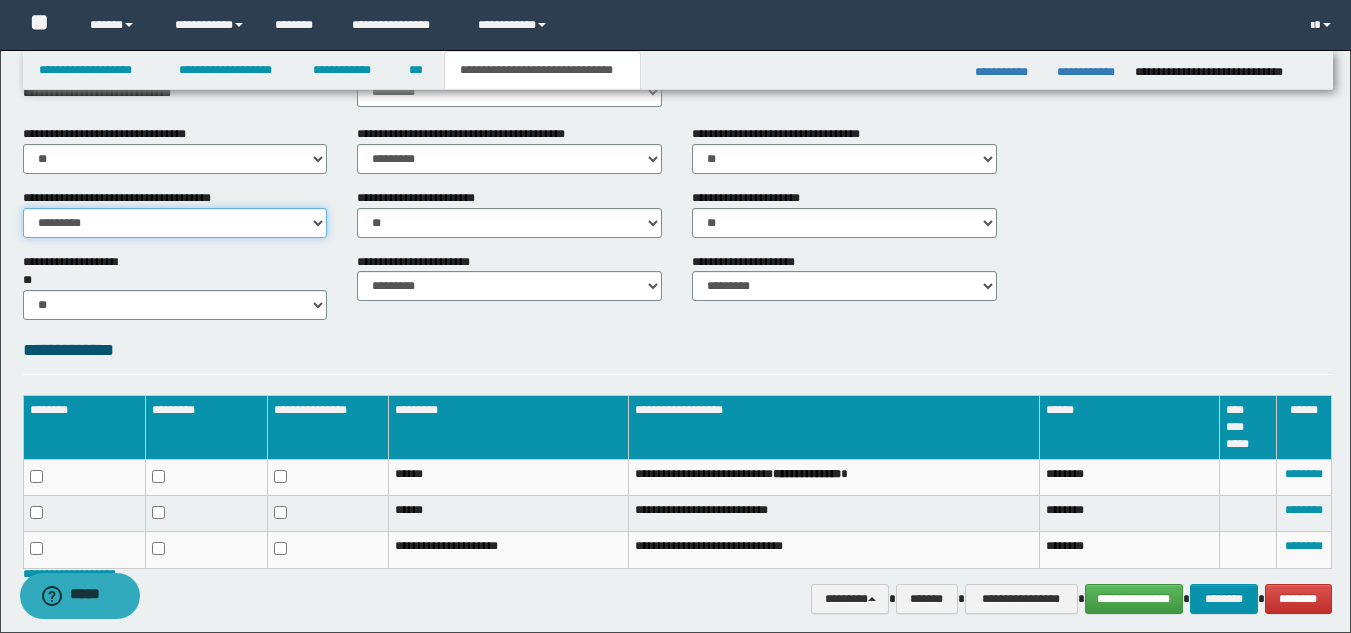 click on "*********
**
**" at bounding box center [175, 223] 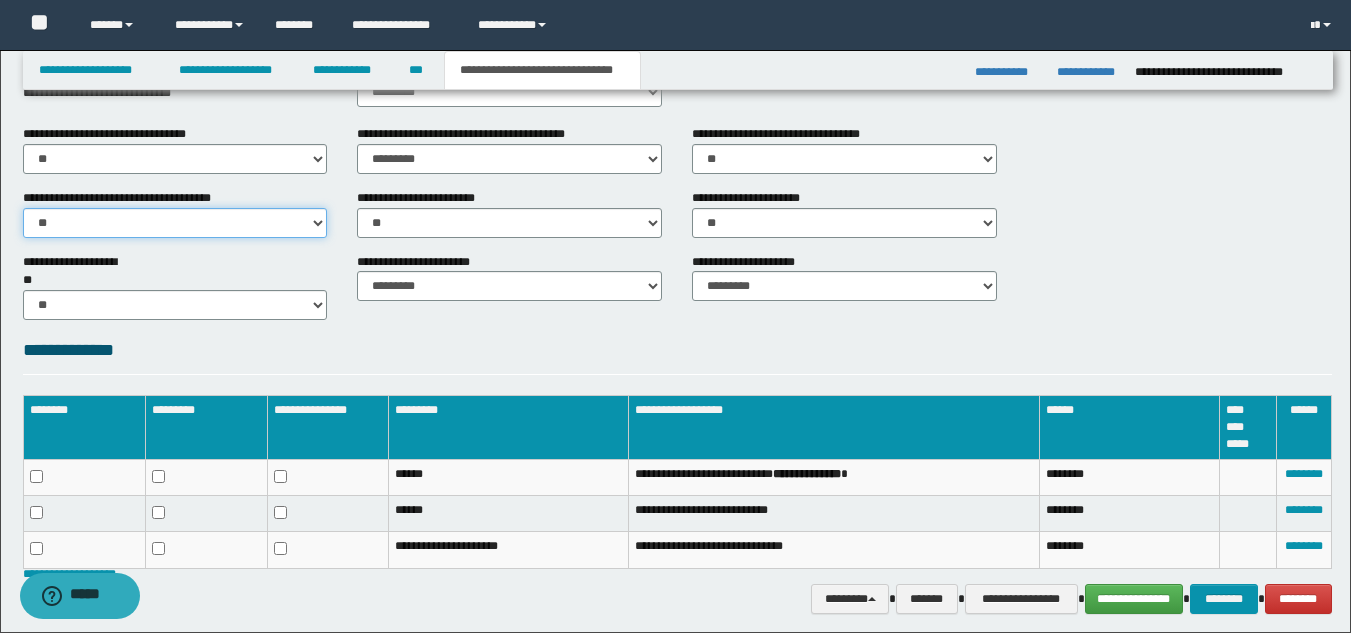 click on "*********
**
**" at bounding box center (175, 223) 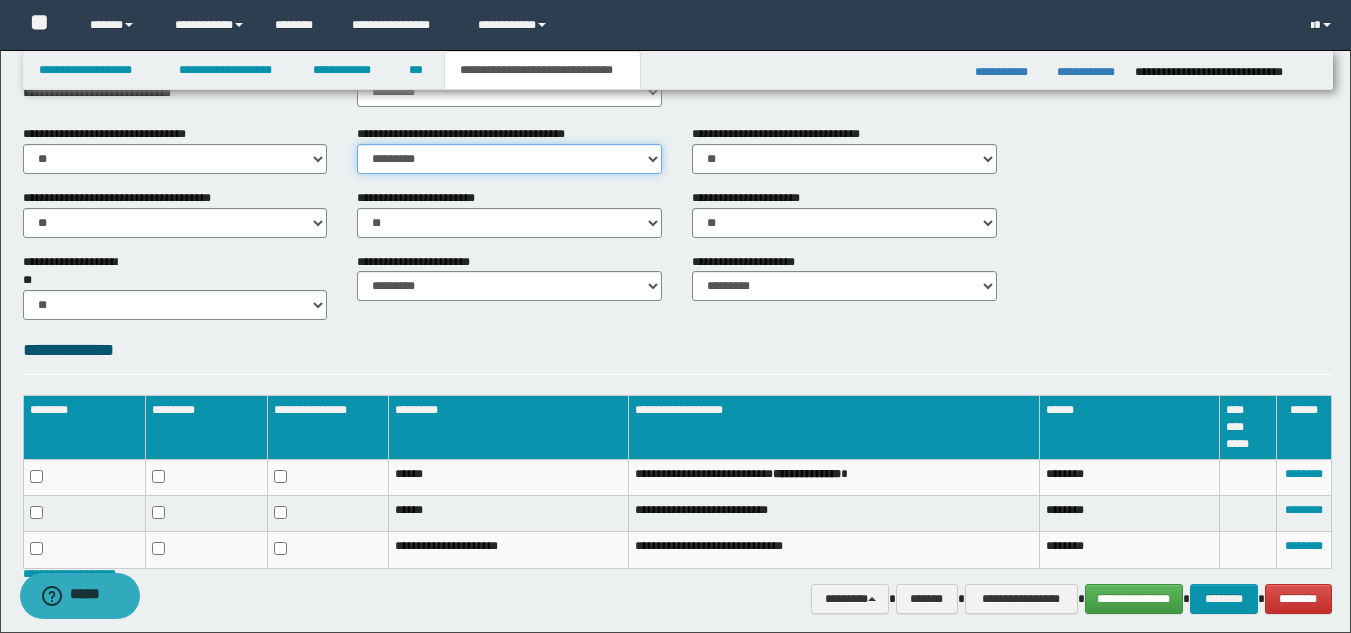drag, startPoint x: 588, startPoint y: 156, endPoint x: 576, endPoint y: 171, distance: 19.209373 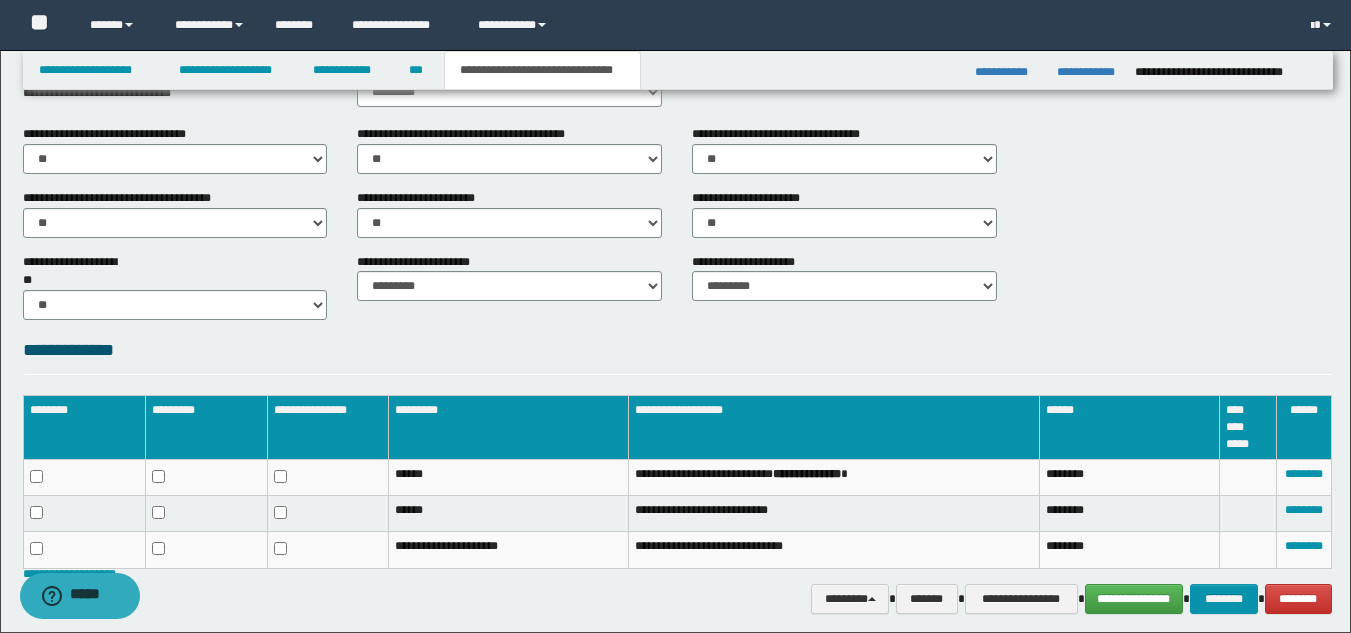 click on "*******
*********
**
**" at bounding box center (509, 90) 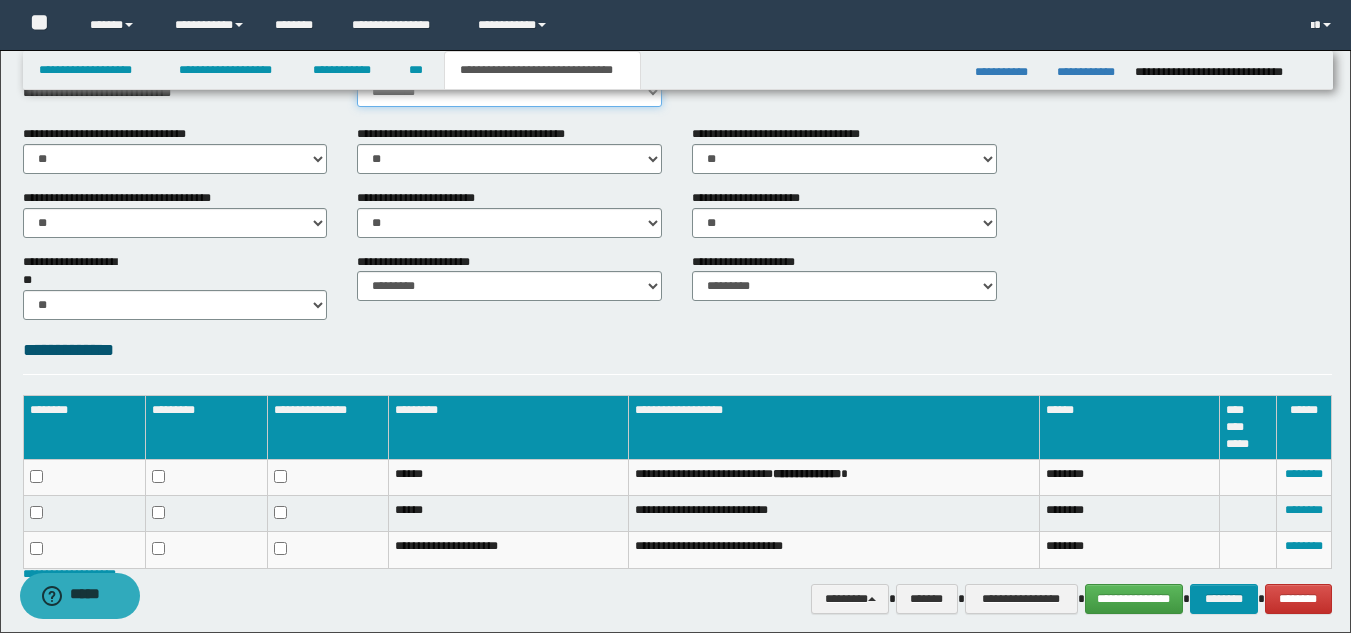 click on "*********
**
**" at bounding box center (509, 92) 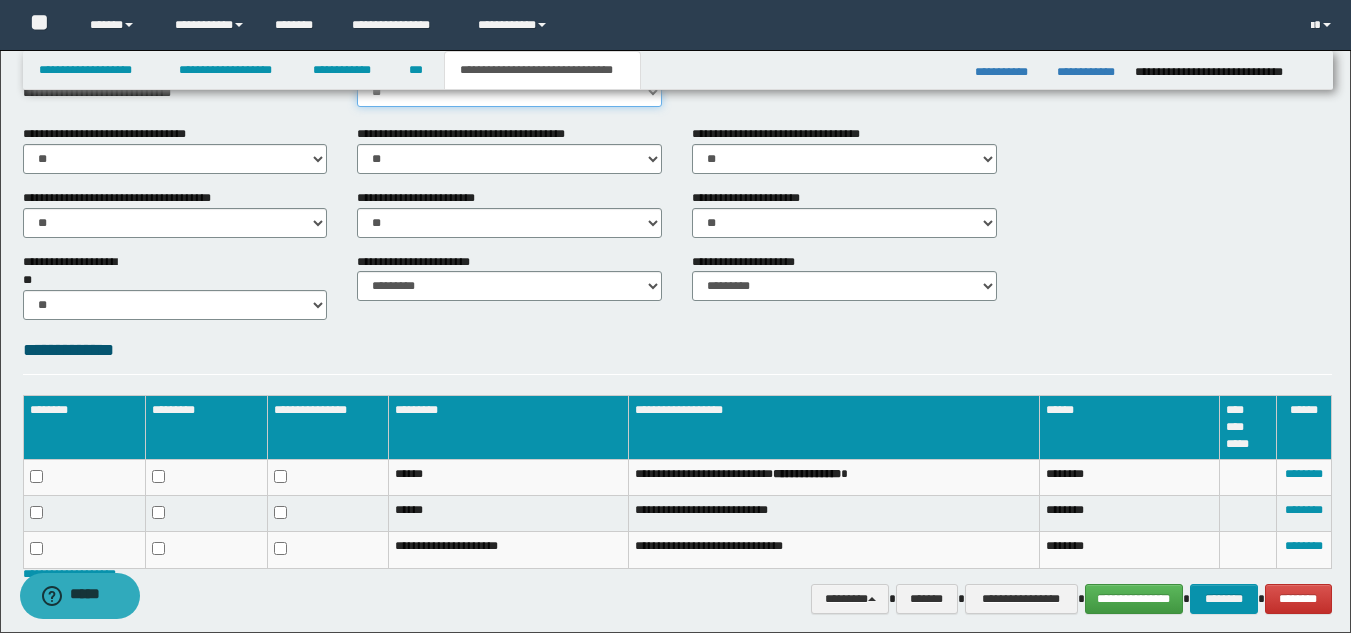 click on "*********
**
**" at bounding box center (509, 92) 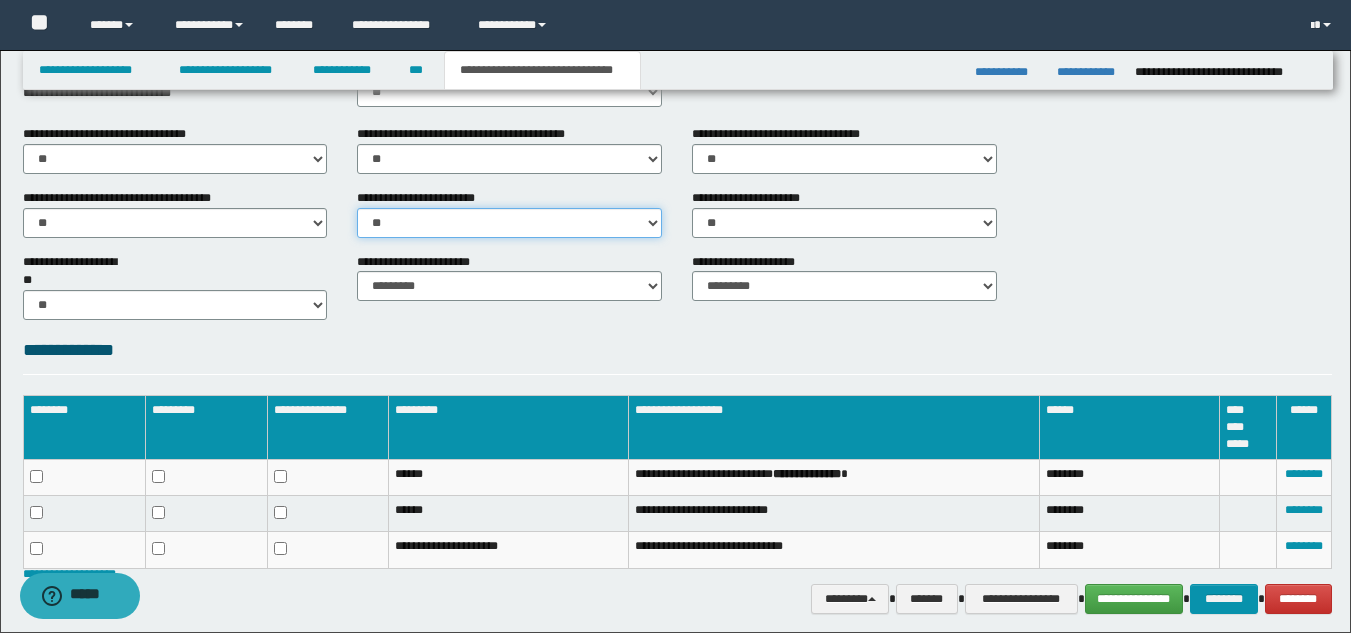 click on "*********
**
**" at bounding box center (509, 223) 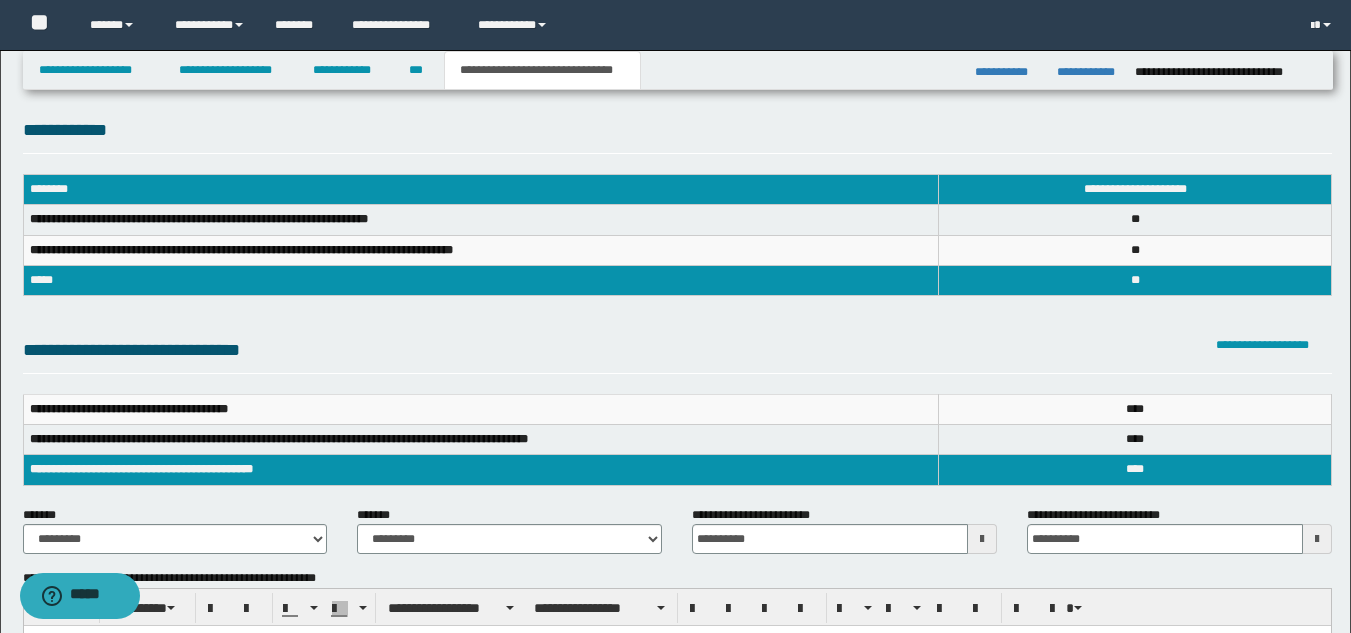 scroll, scrollTop: 0, scrollLeft: 0, axis: both 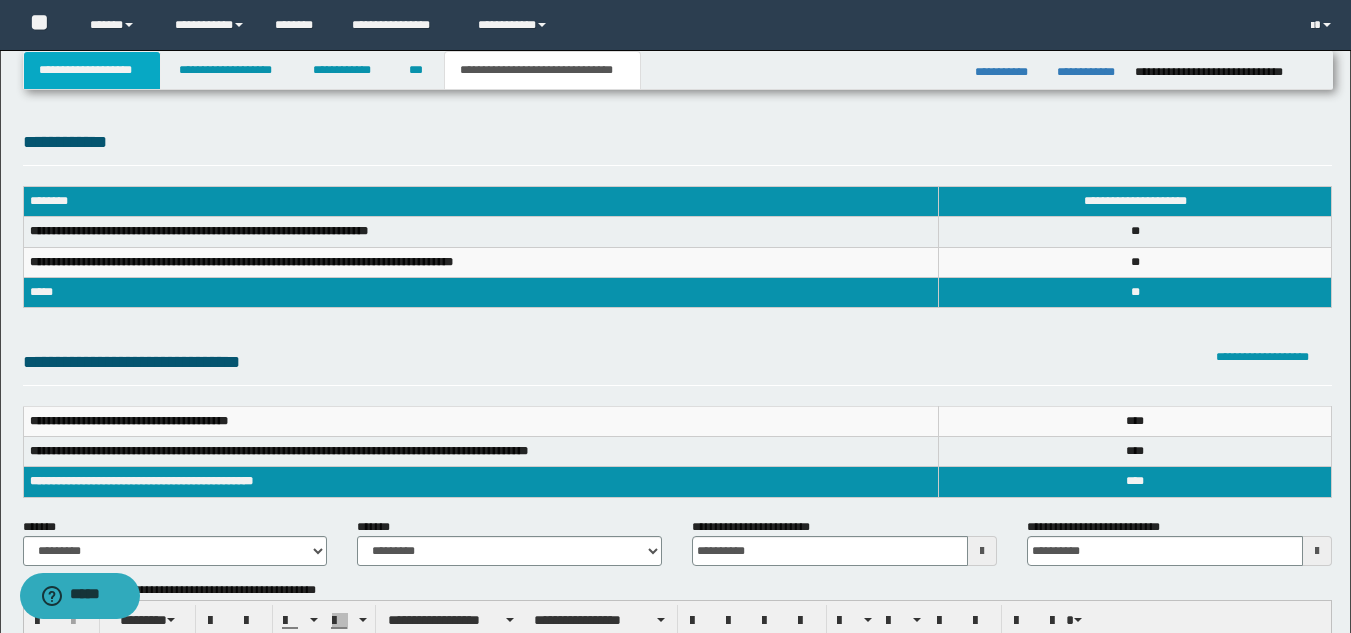 click on "**********" at bounding box center (92, 70) 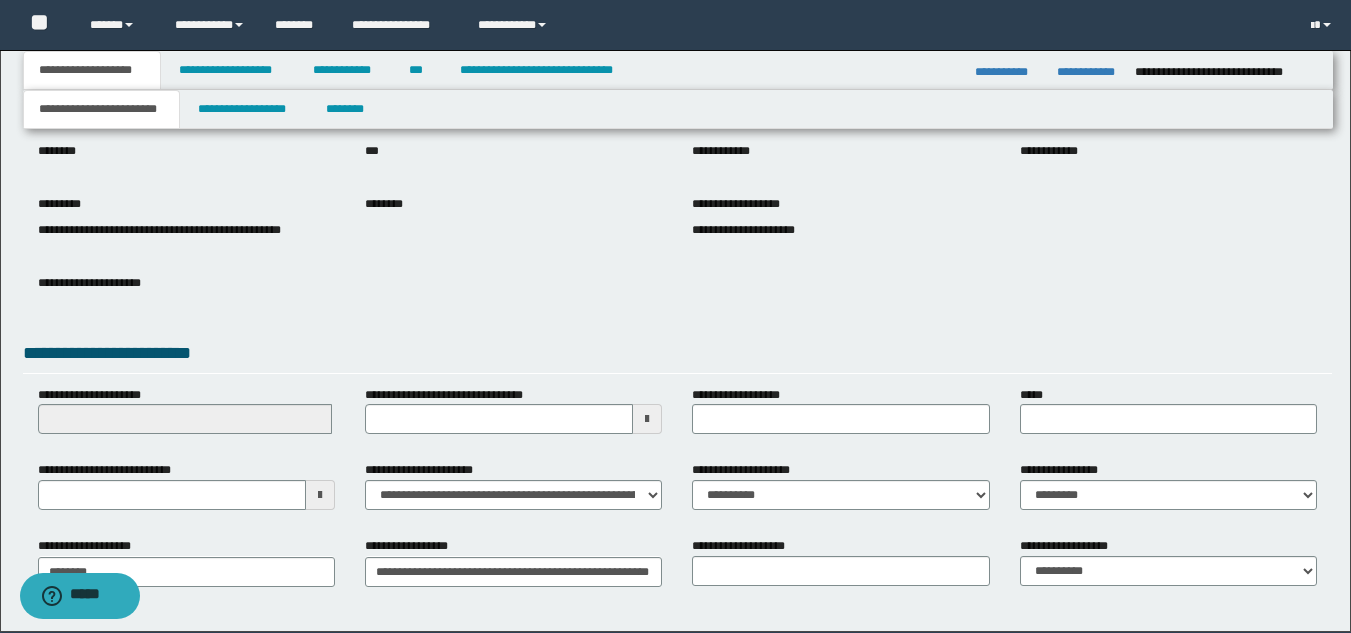 scroll, scrollTop: 251, scrollLeft: 0, axis: vertical 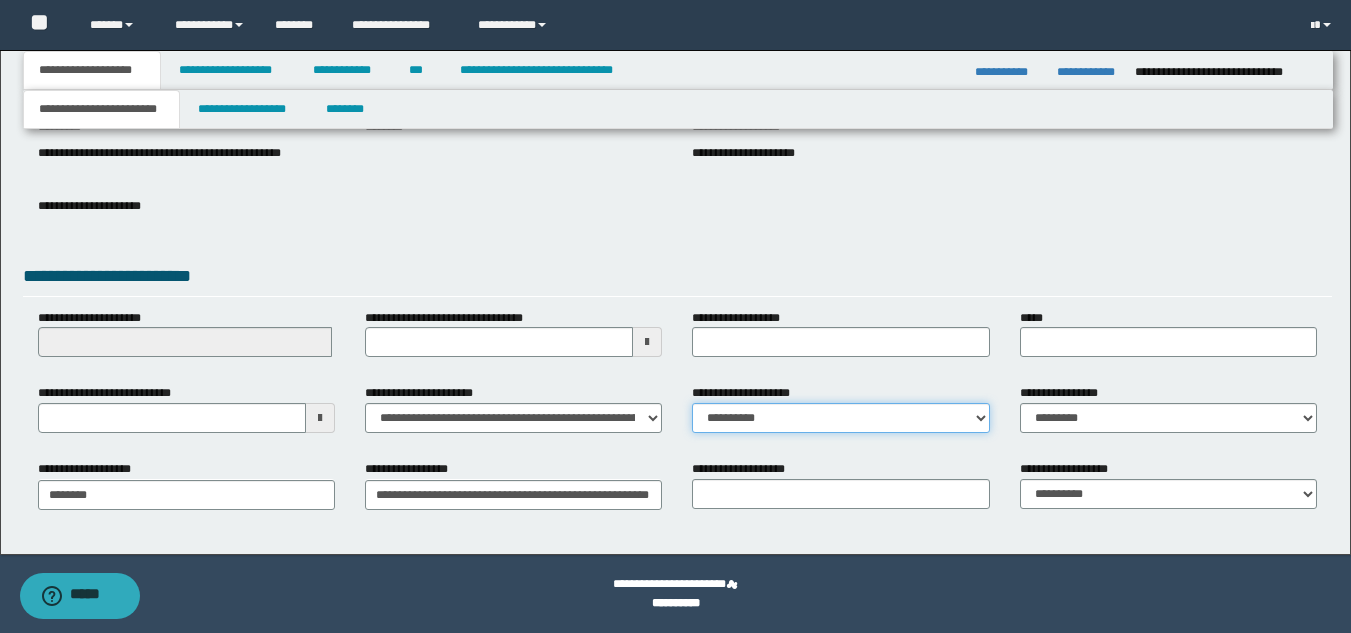 click on "**********" at bounding box center (840, 418) 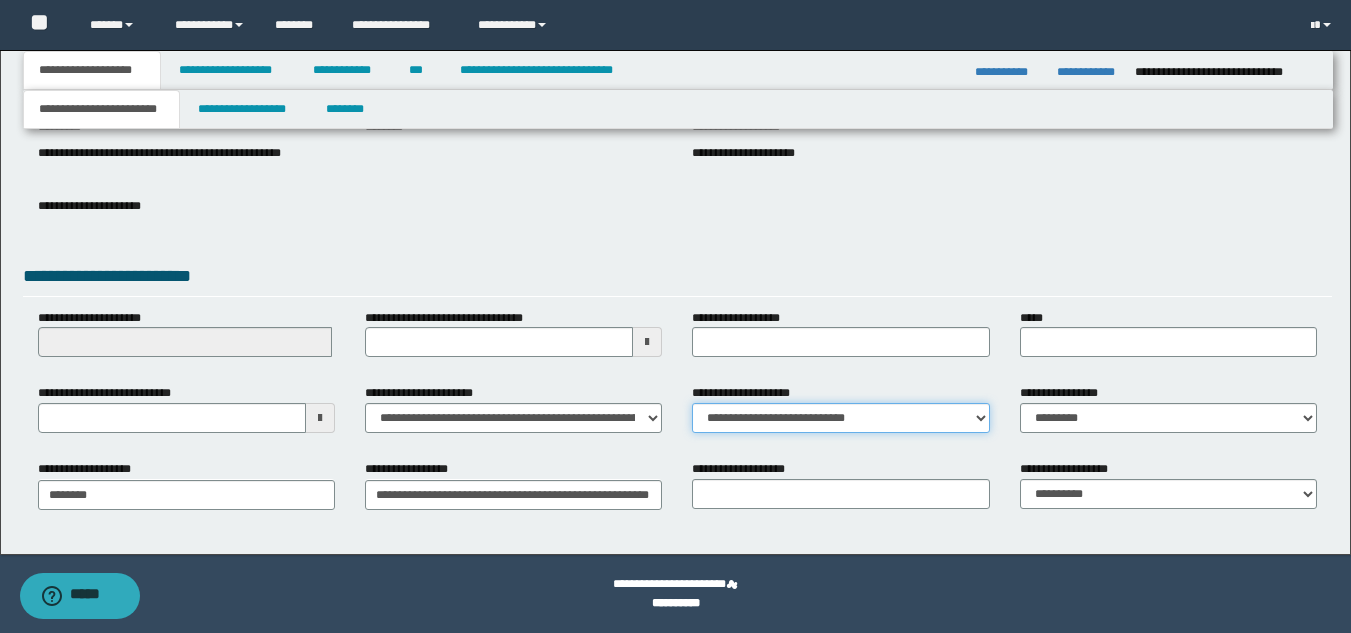 click on "**********" at bounding box center (840, 418) 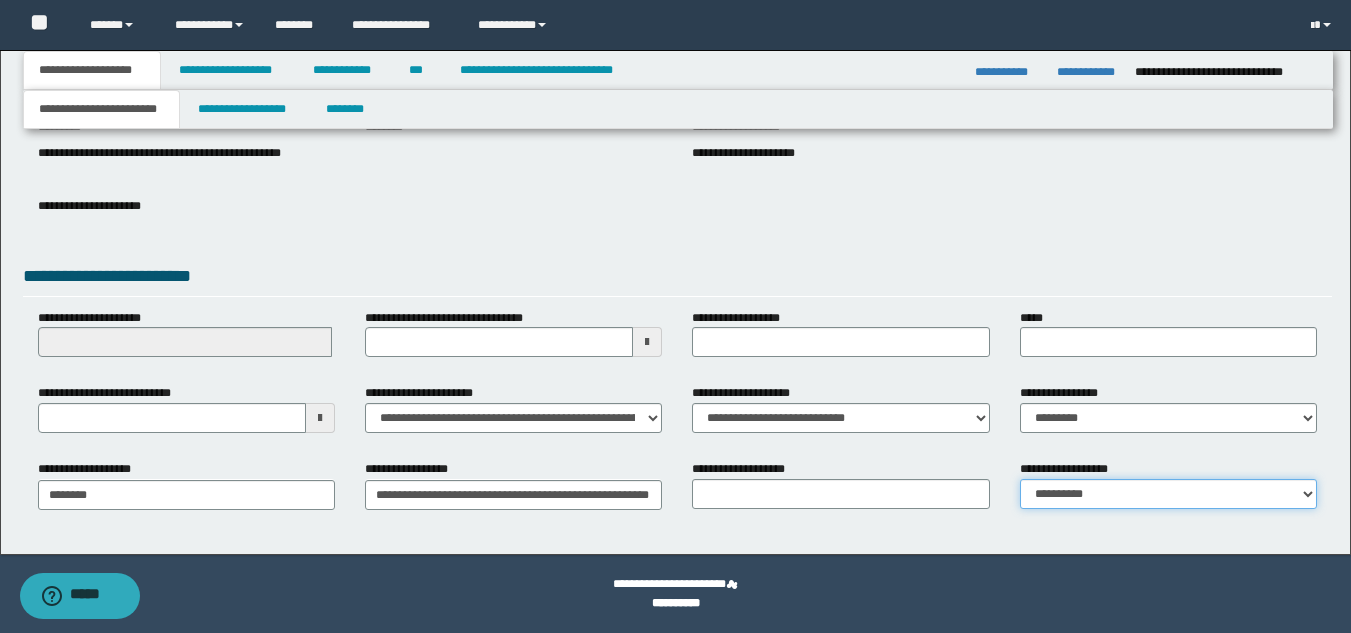 click on "**********" at bounding box center [1168, 494] 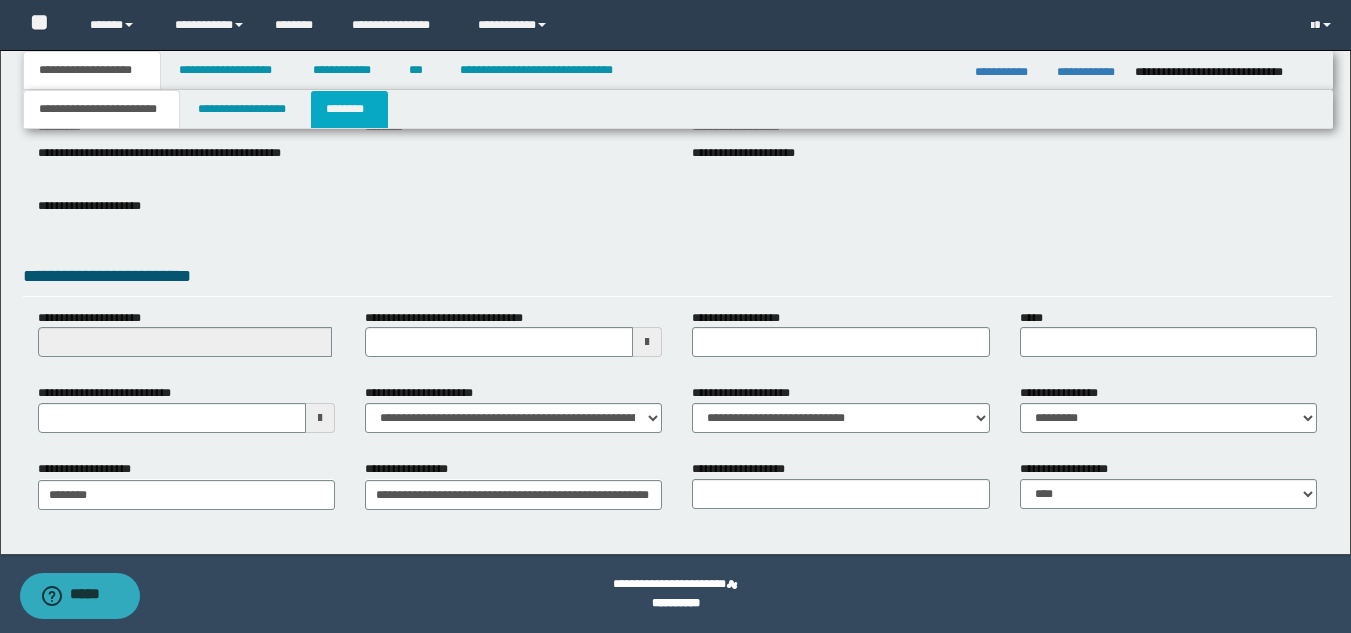 click on "********" at bounding box center [349, 109] 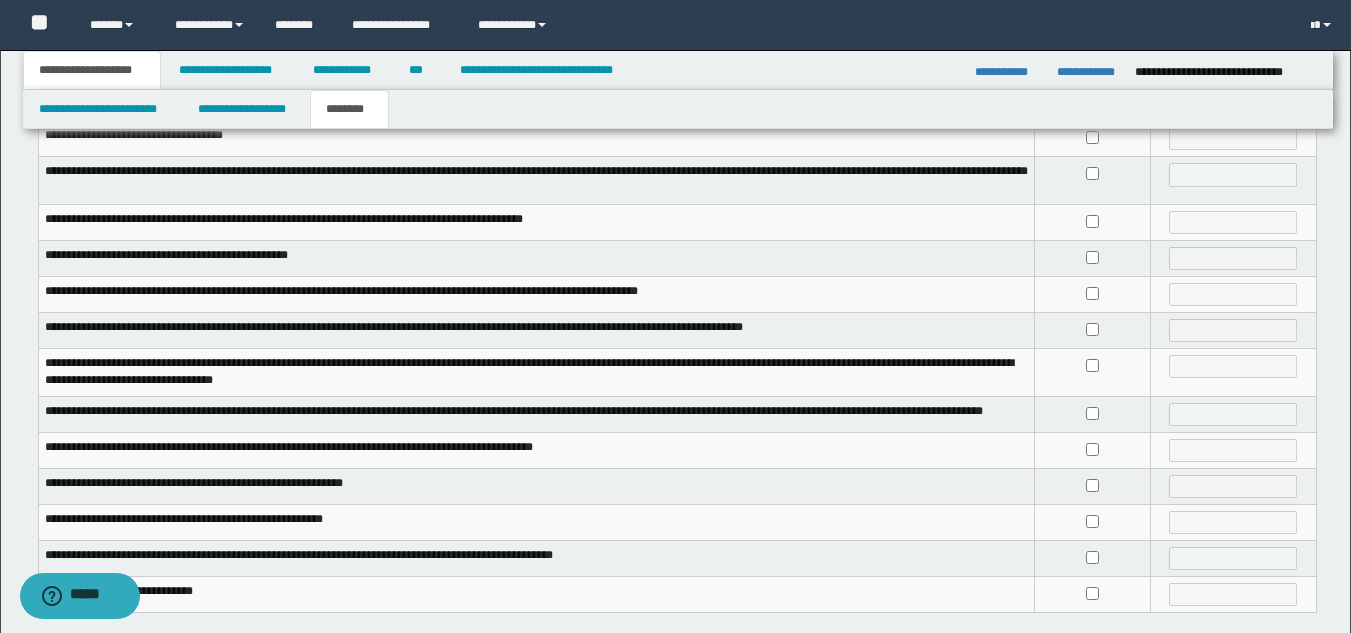 scroll, scrollTop: 425, scrollLeft: 0, axis: vertical 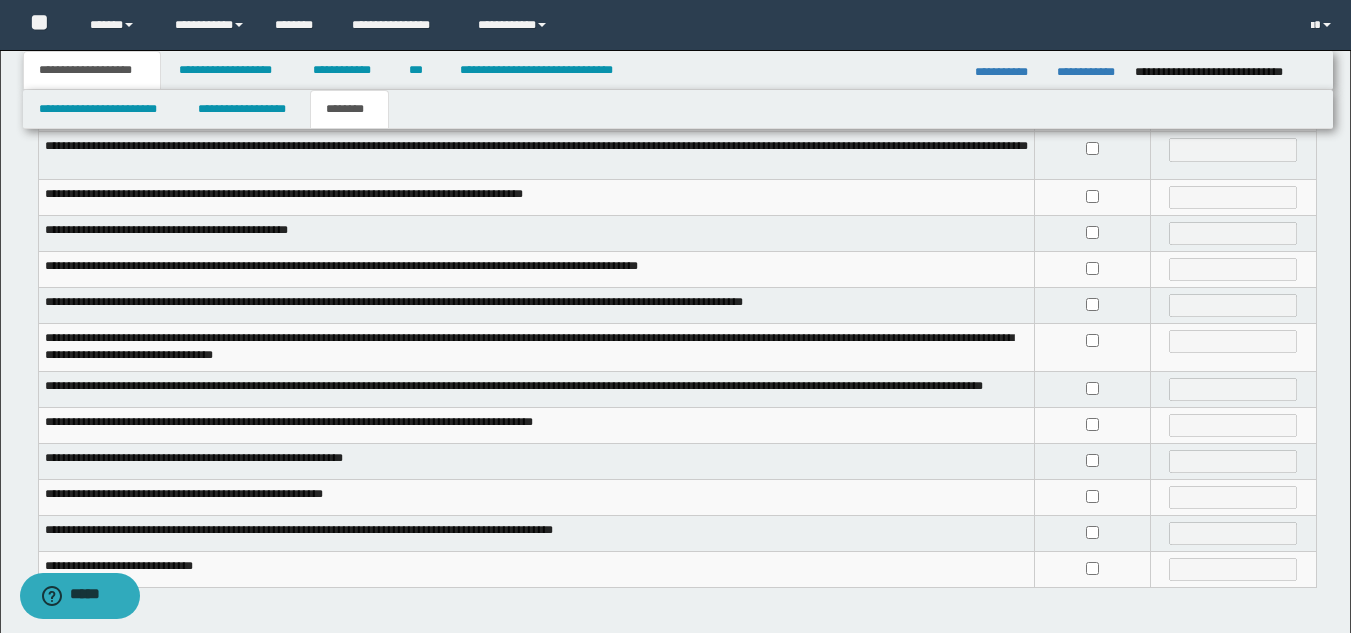 click at bounding box center (1093, 570) 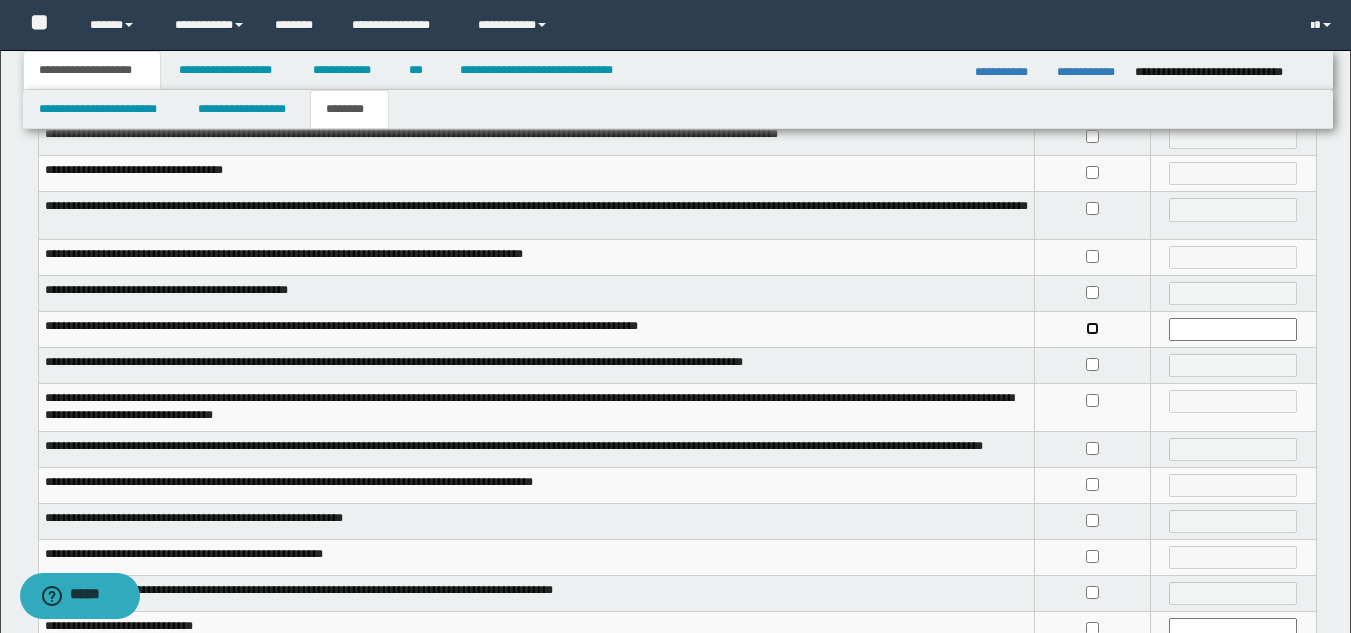 scroll, scrollTop: 377, scrollLeft: 0, axis: vertical 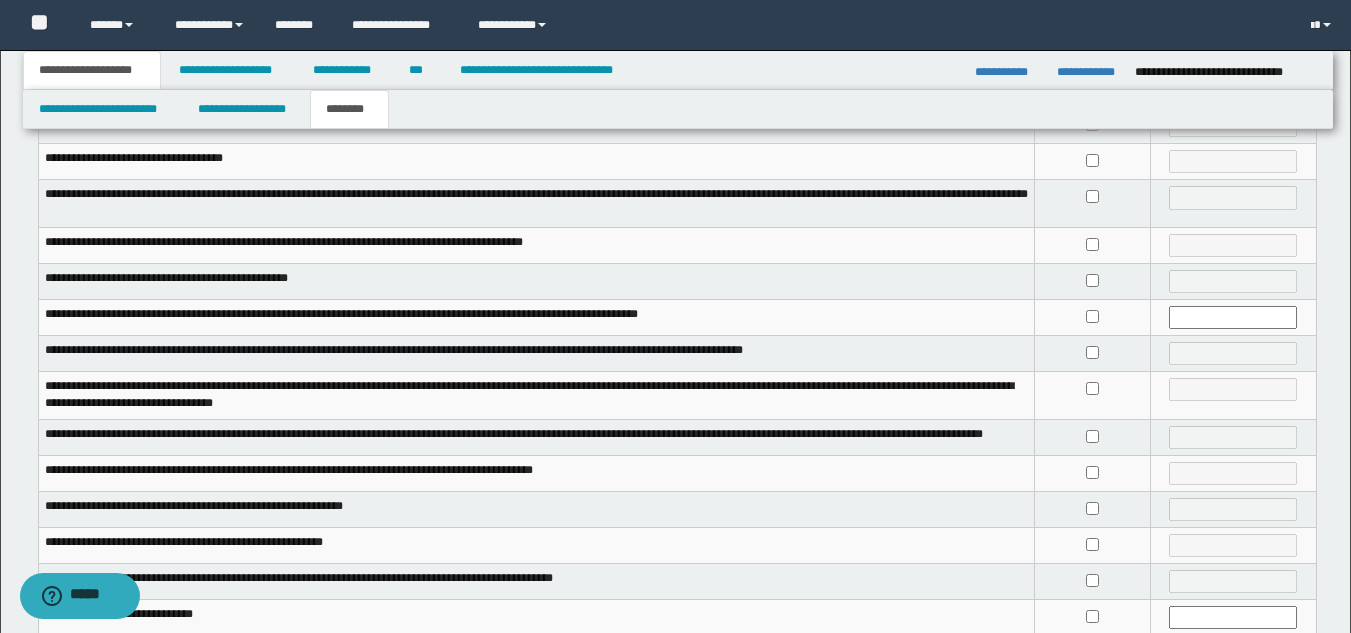 click at bounding box center (1093, 437) 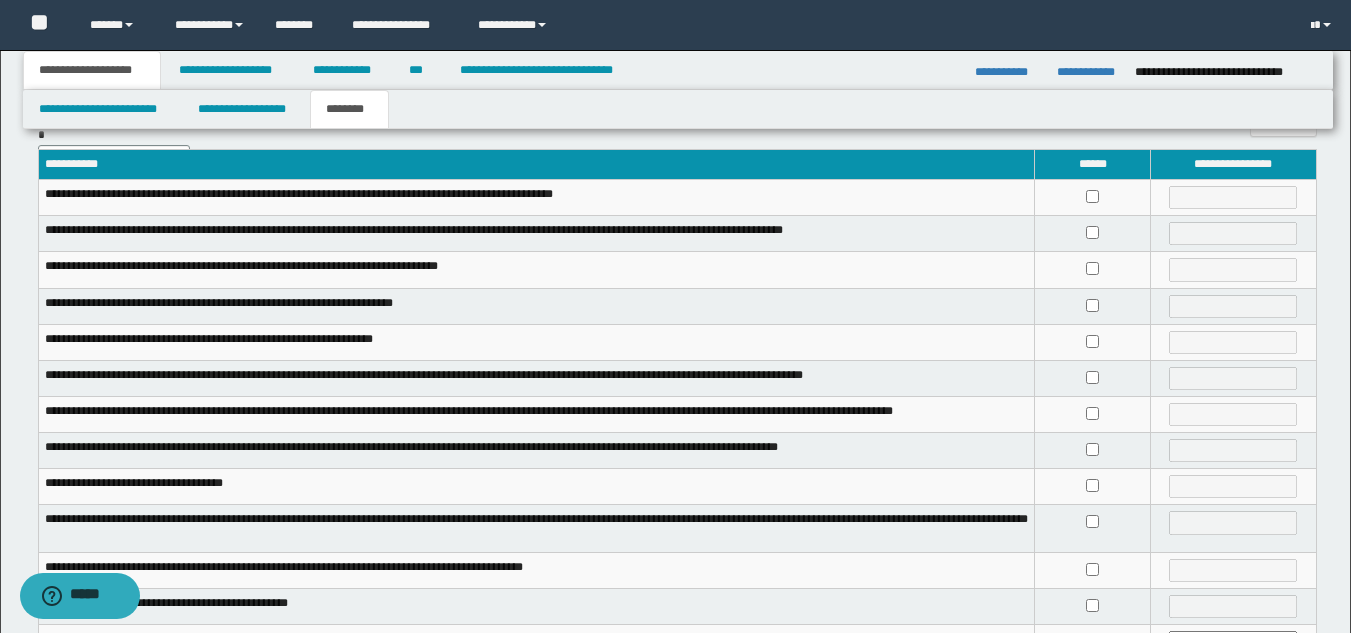 scroll, scrollTop: 46, scrollLeft: 0, axis: vertical 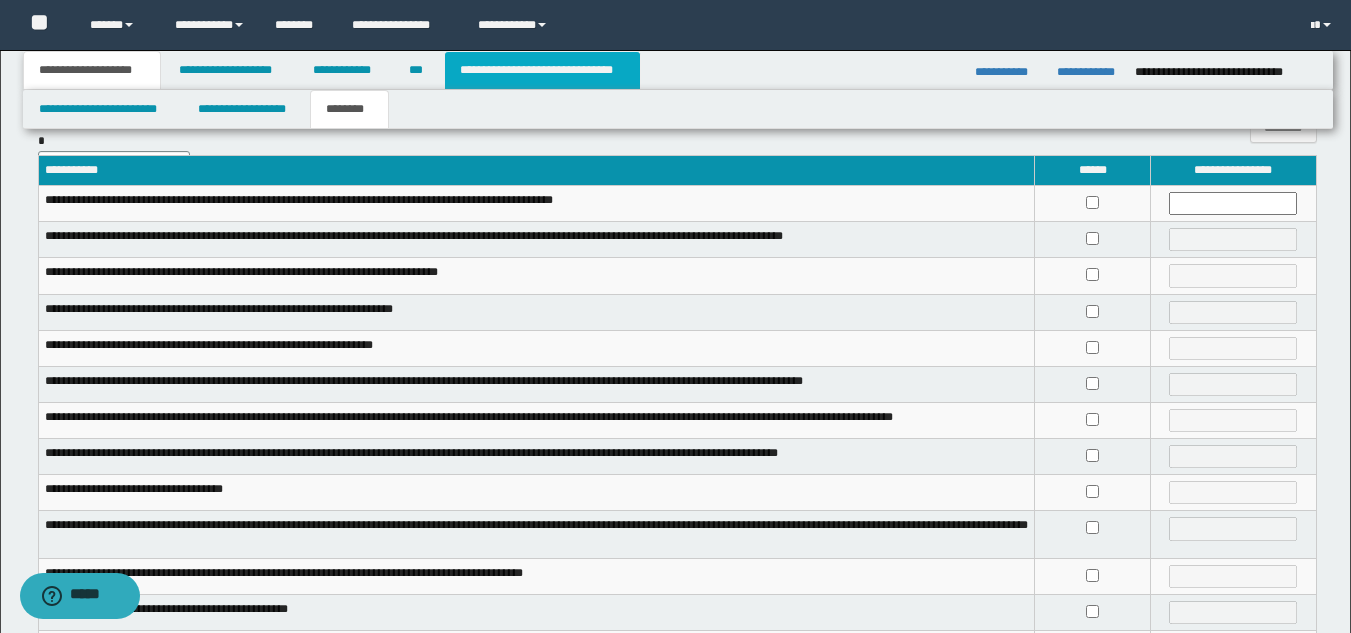 click on "**********" at bounding box center [542, 70] 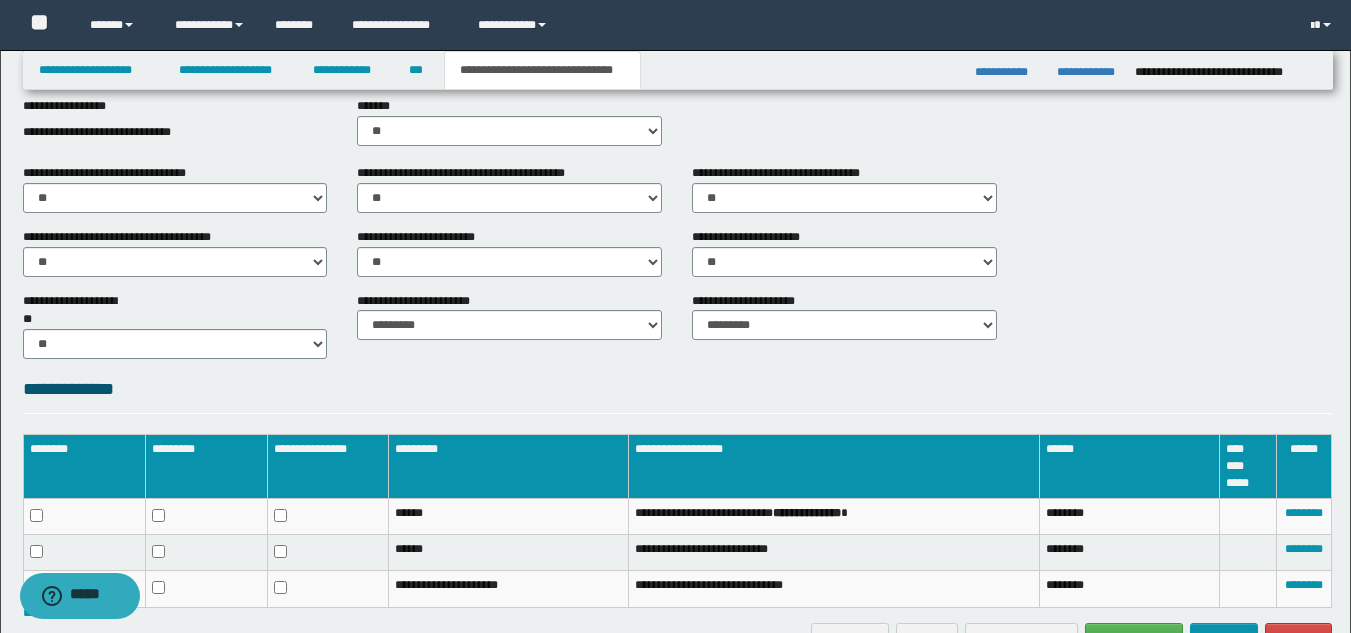 scroll, scrollTop: 830, scrollLeft: 0, axis: vertical 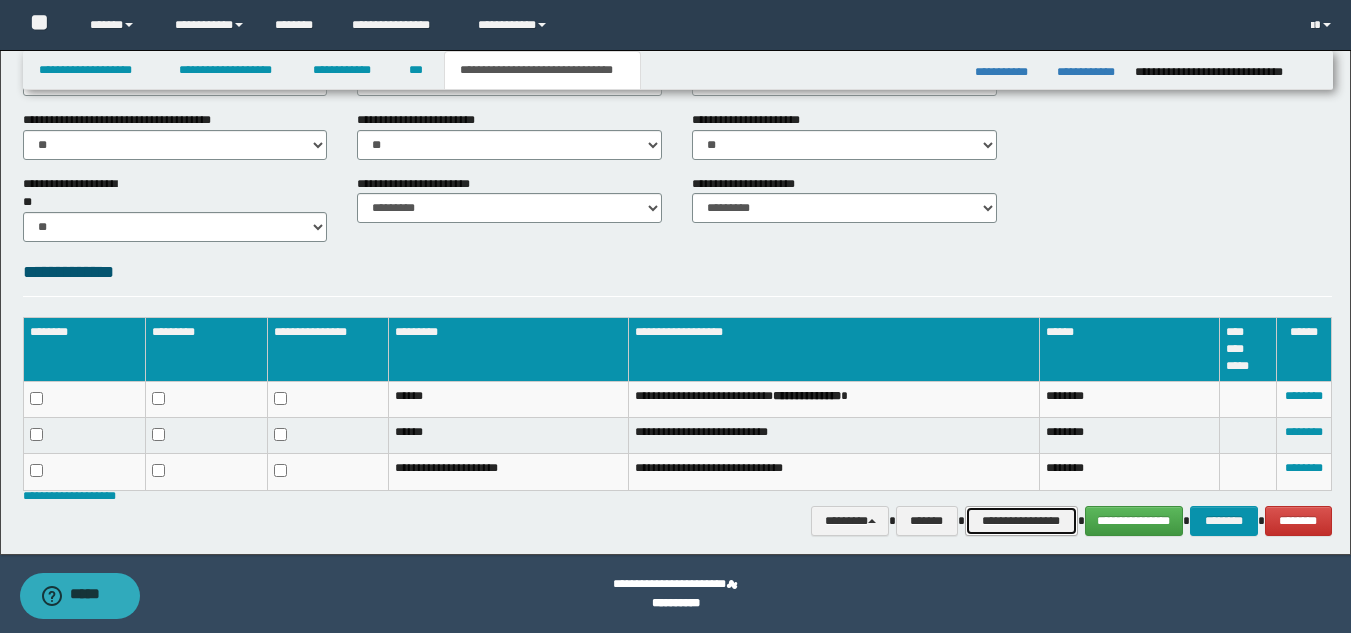 click on "**********" at bounding box center [1021, 521] 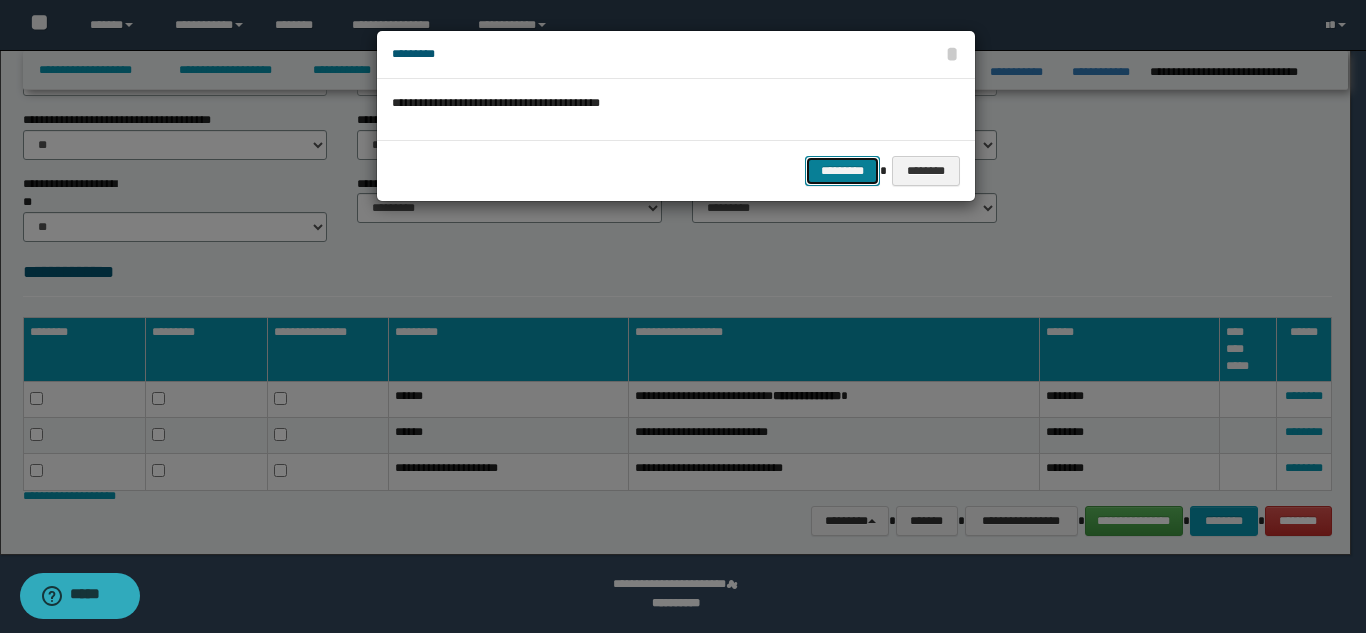 click on "*********" at bounding box center (842, 171) 